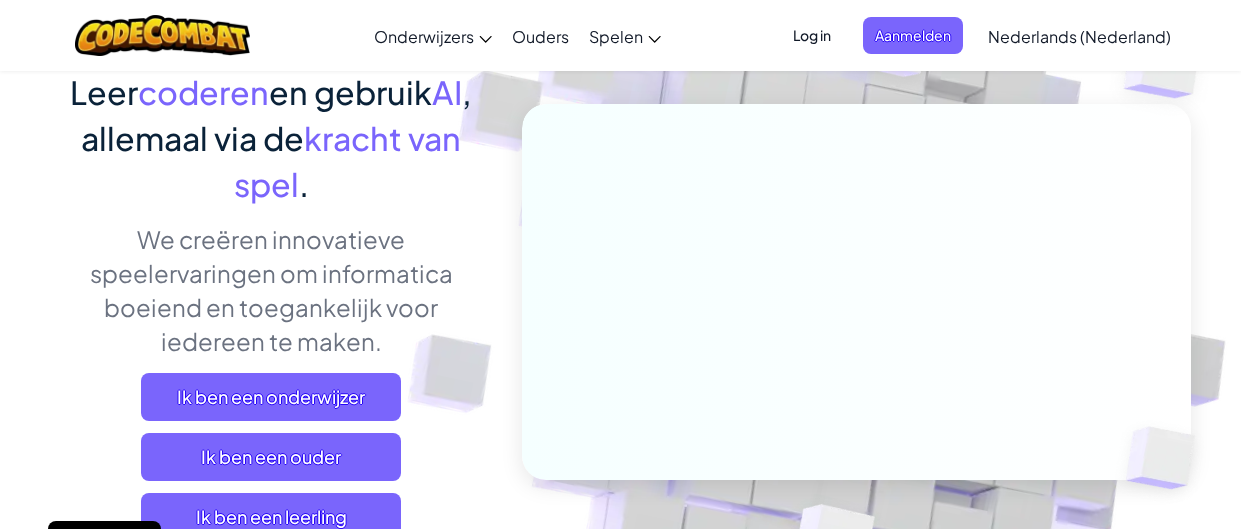 scroll, scrollTop: 161, scrollLeft: 0, axis: vertical 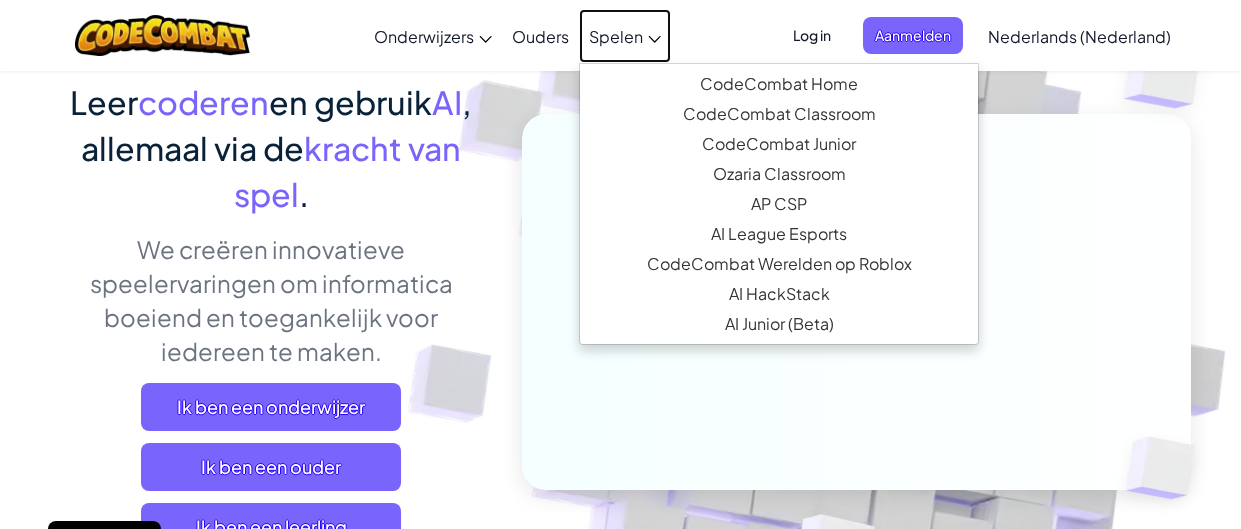 click on "Spelen" at bounding box center (616, 36) 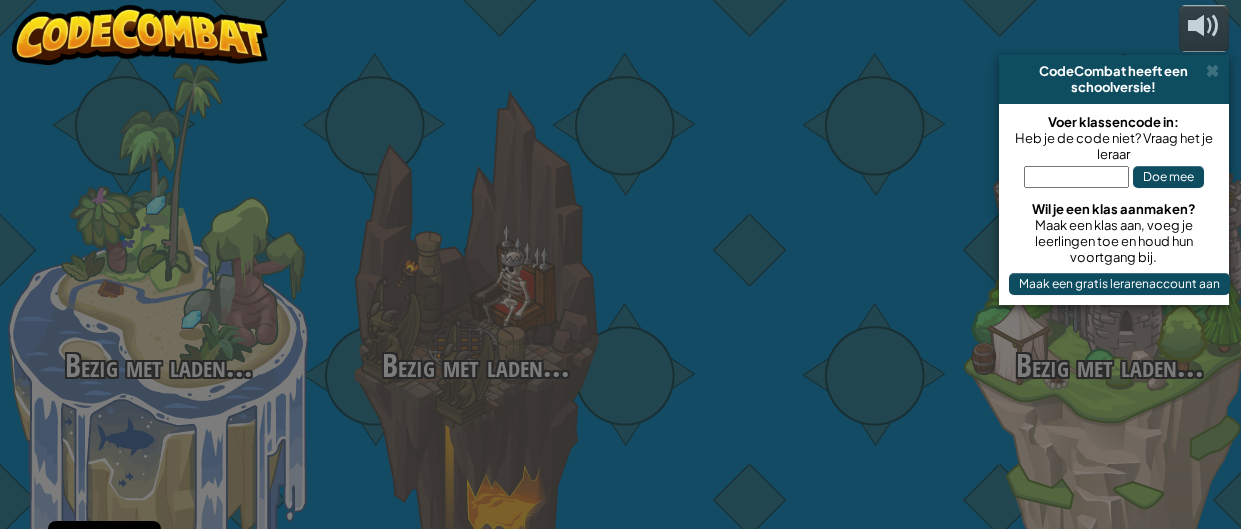 select on "nl-NL" 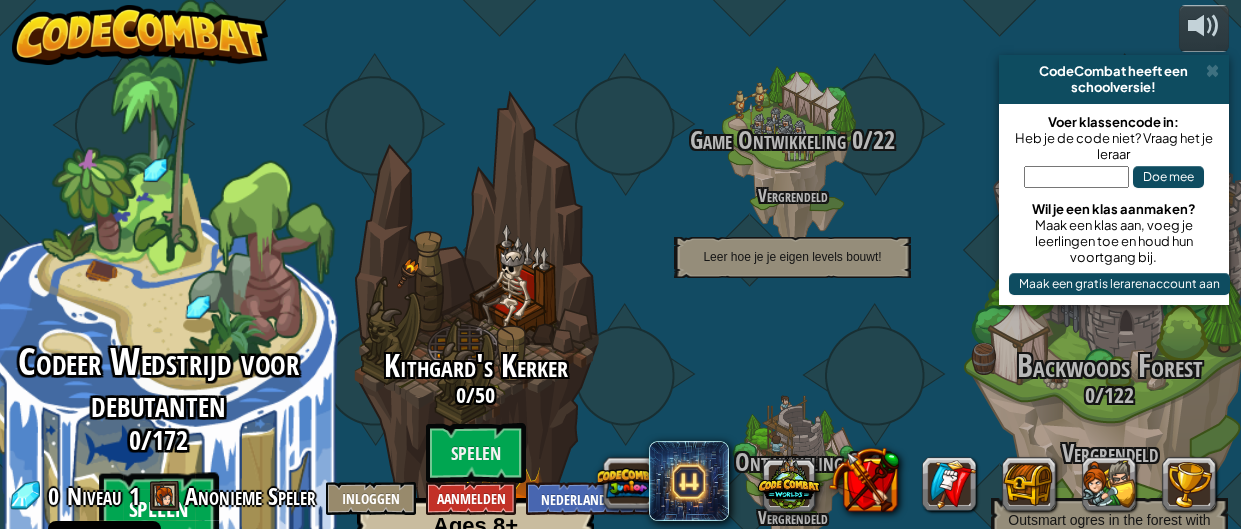 click on "Spelen" at bounding box center [159, 509] 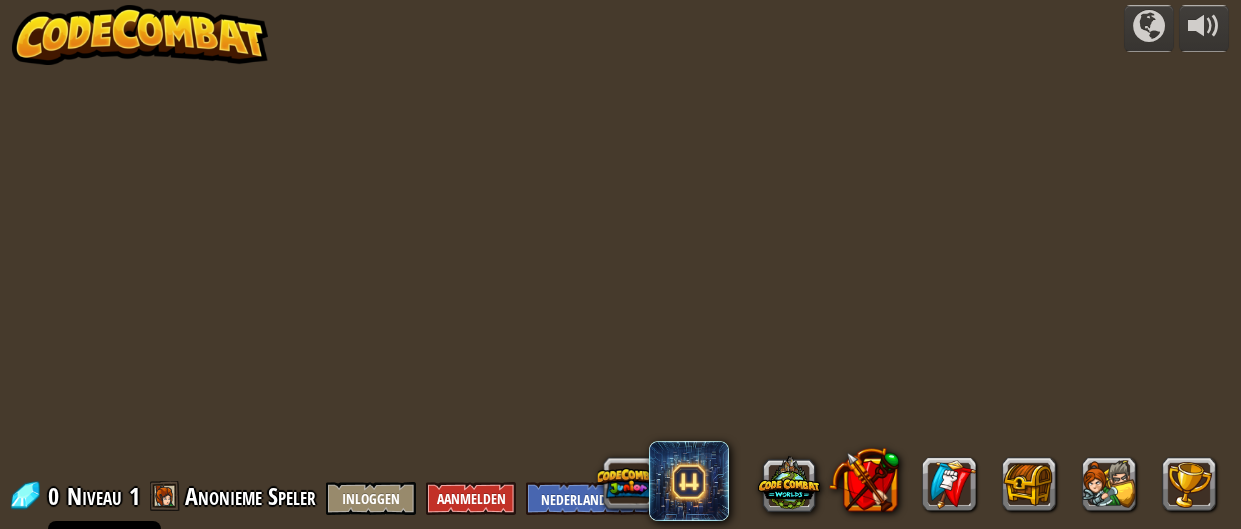 select on "nl-NL" 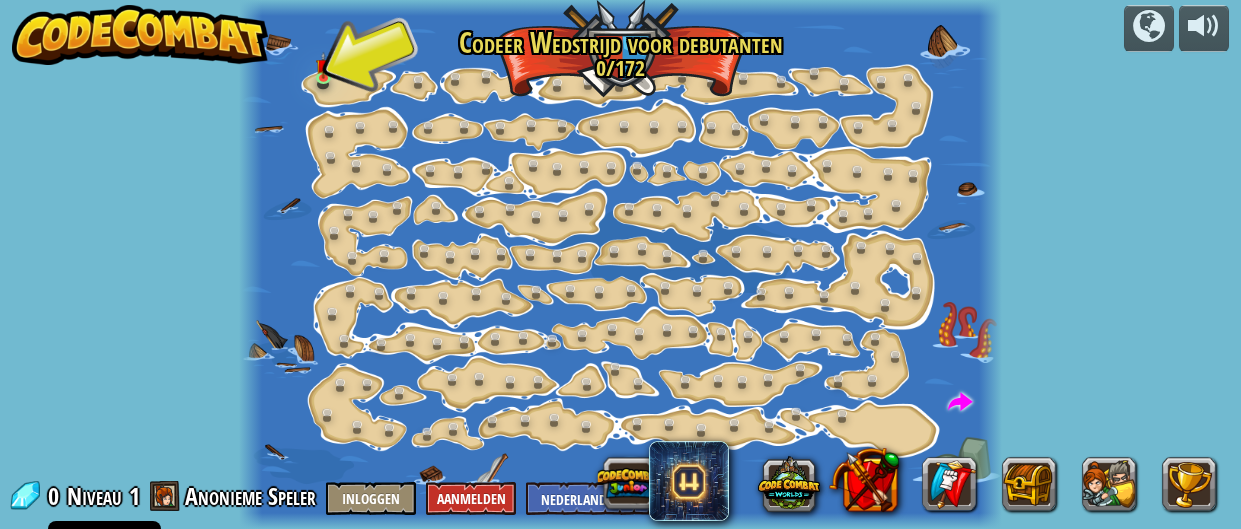 click at bounding box center (620, 264) 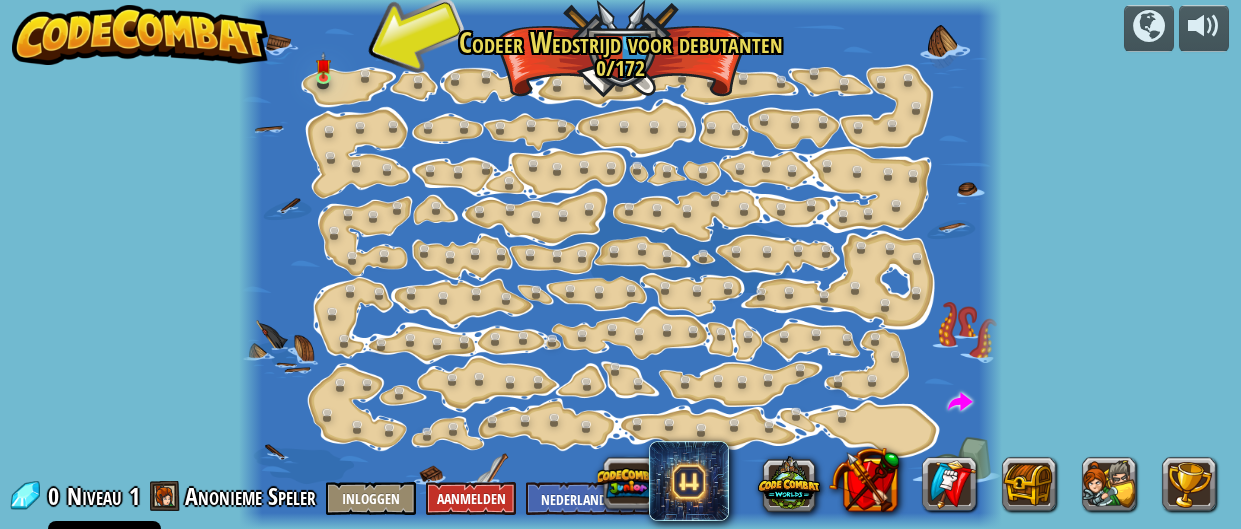 click at bounding box center (620, 264) 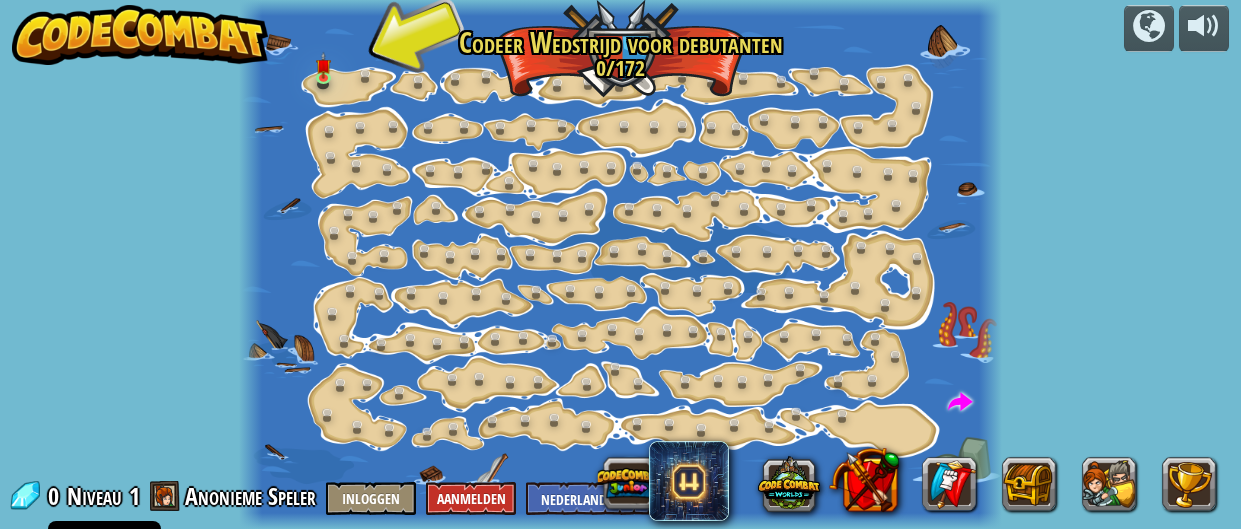 click at bounding box center (620, 264) 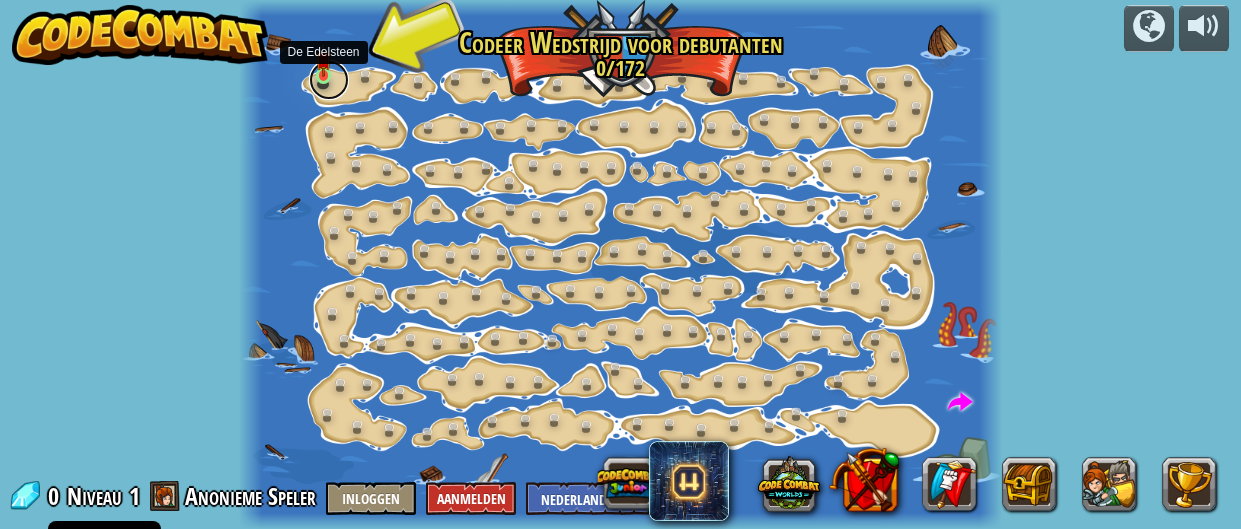 drag, startPoint x: 329, startPoint y: 81, endPoint x: 323, endPoint y: 68, distance: 14.3178215 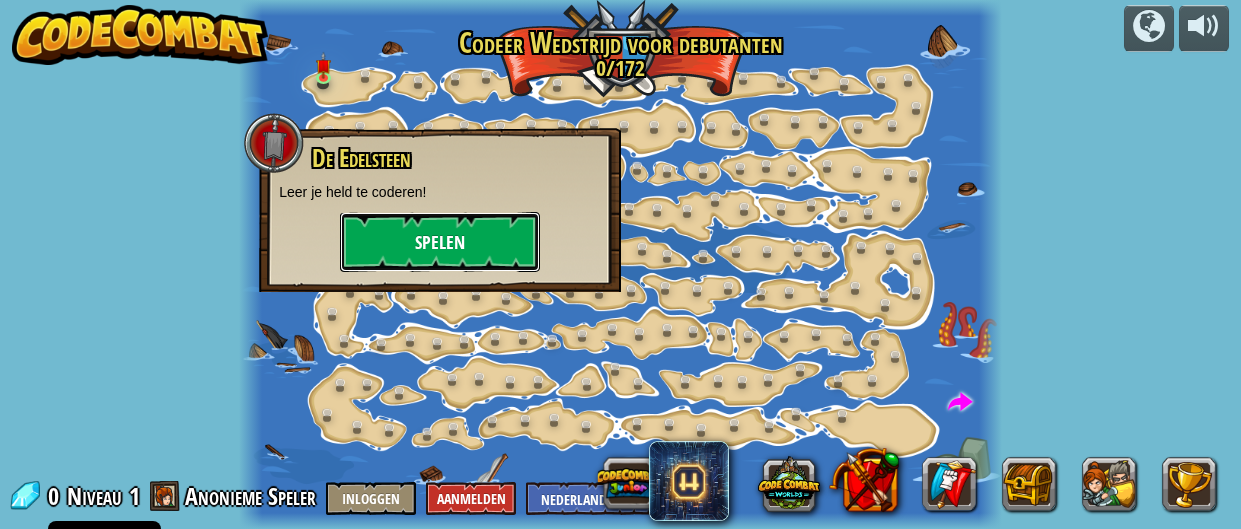 click on "Spelen" at bounding box center [440, 242] 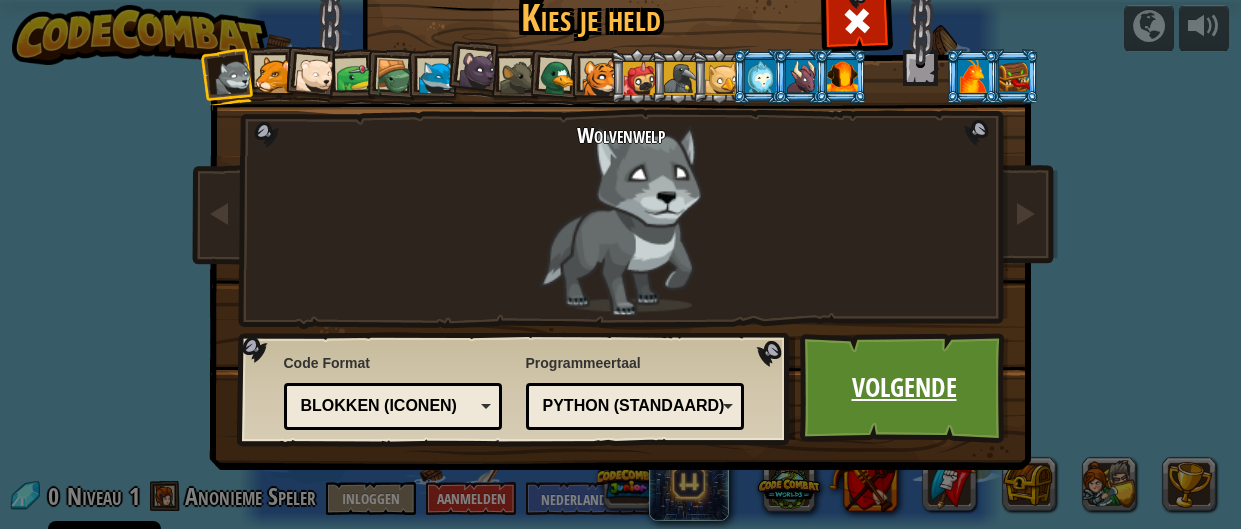 click on "Volgende" at bounding box center [904, 388] 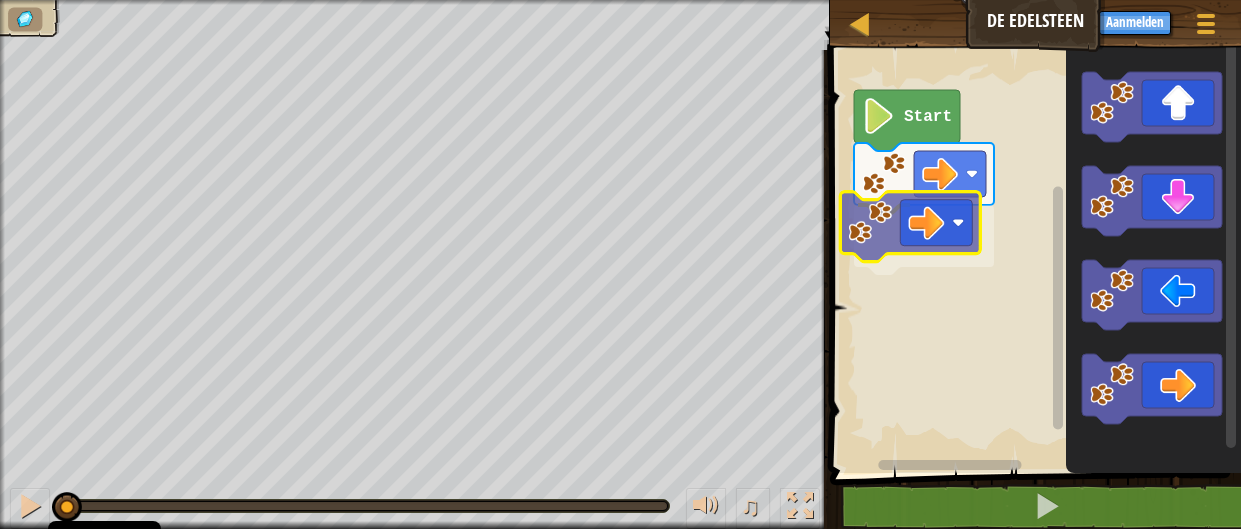 click on "Start" at bounding box center (1032, 256) 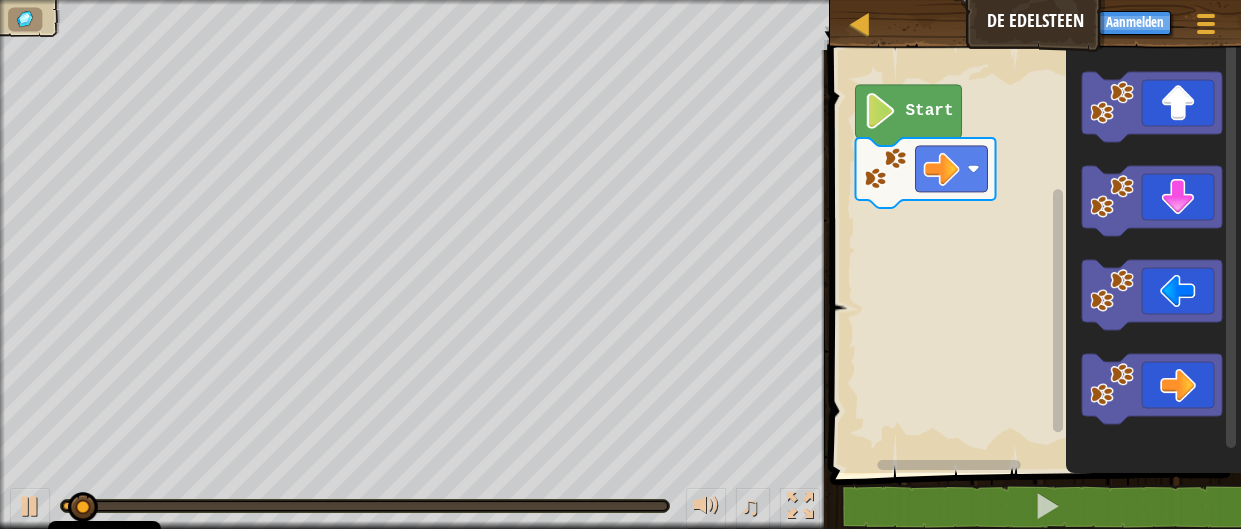 click 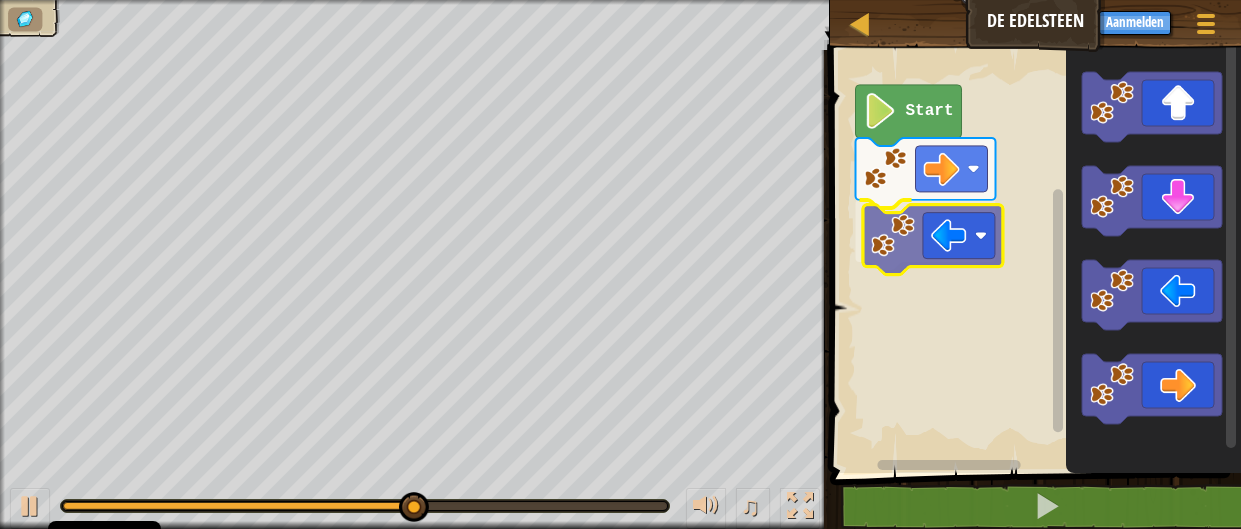 click on "Start" at bounding box center (1032, 256) 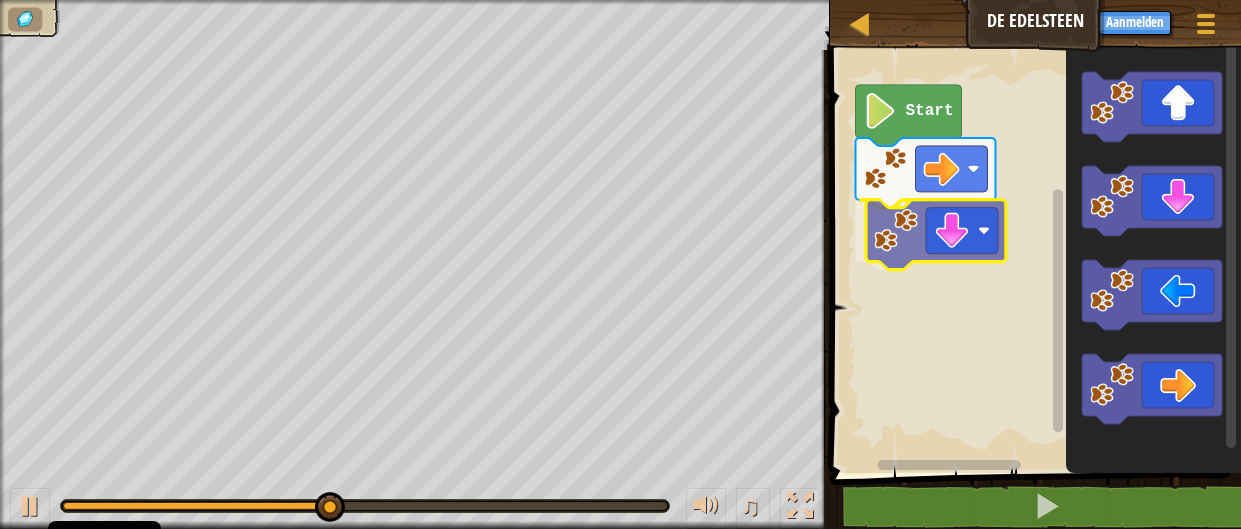 click on "Start" at bounding box center [1032, 256] 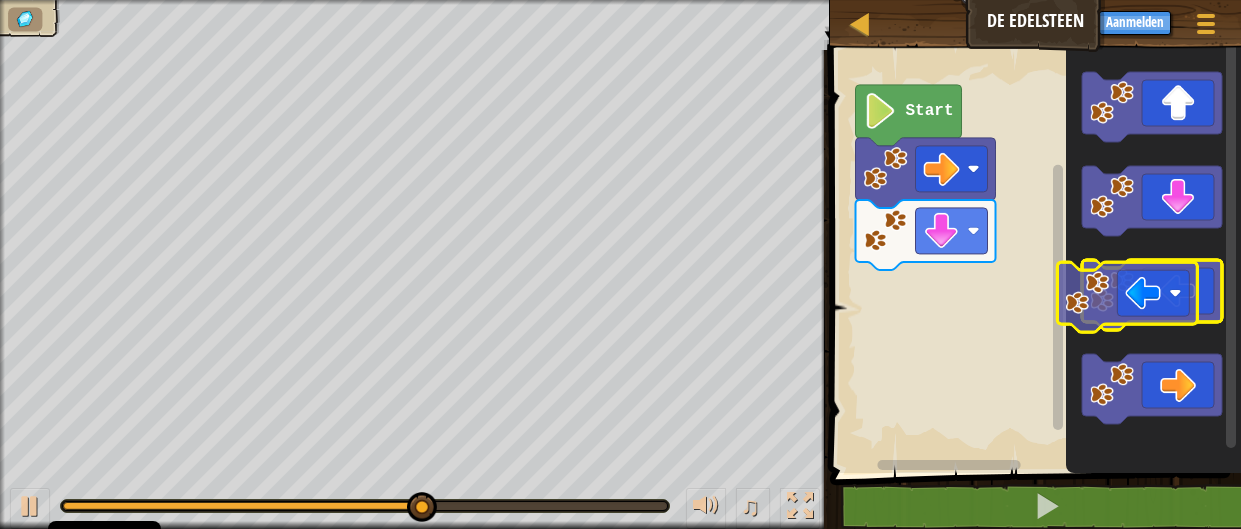 click 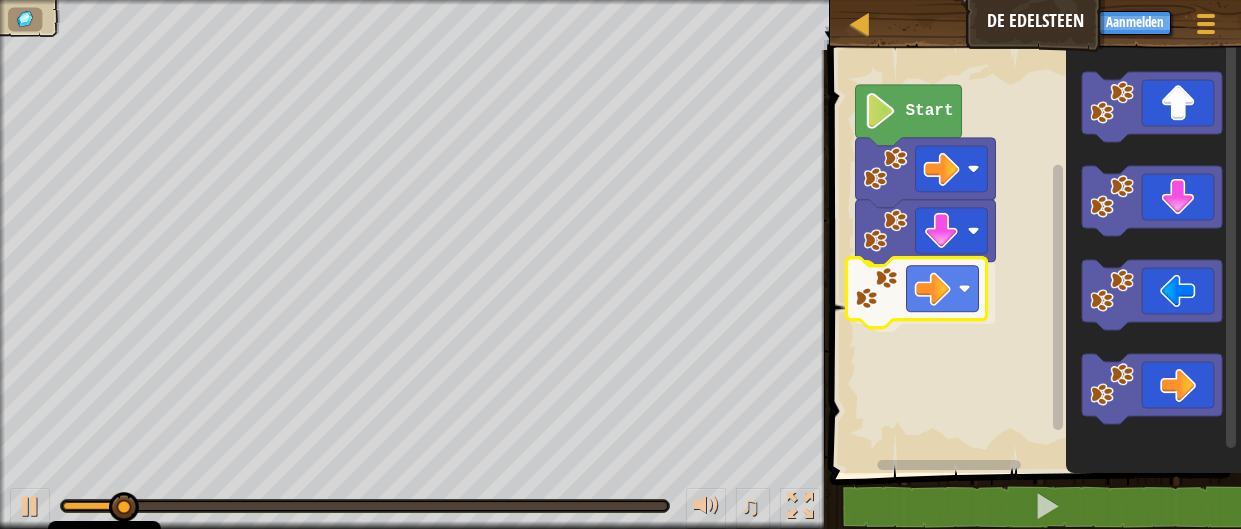 click on "Start" at bounding box center [1032, 256] 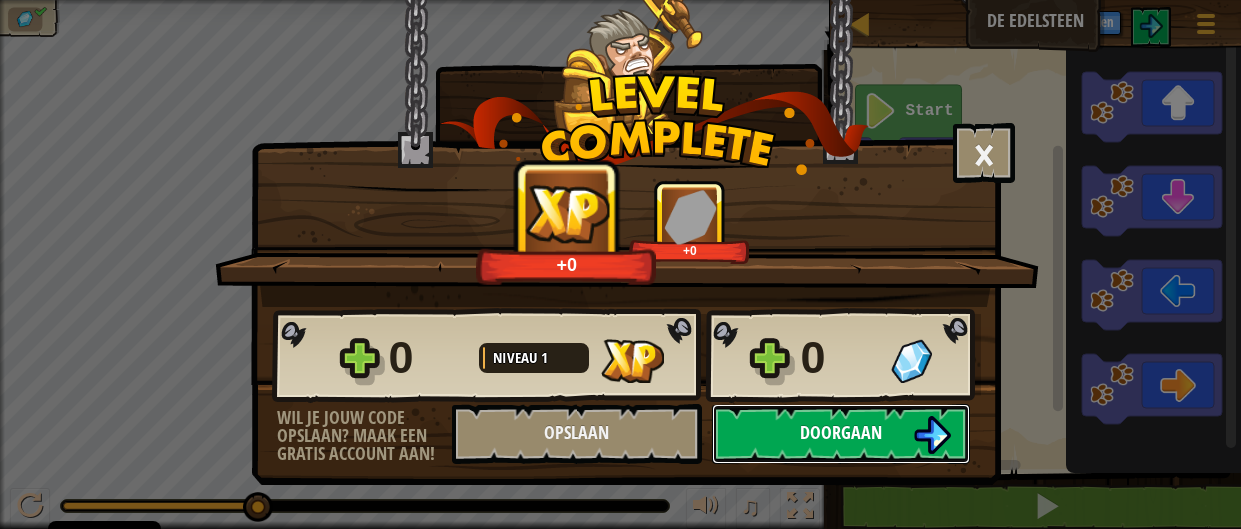 click on "Doorgaan" at bounding box center [841, 434] 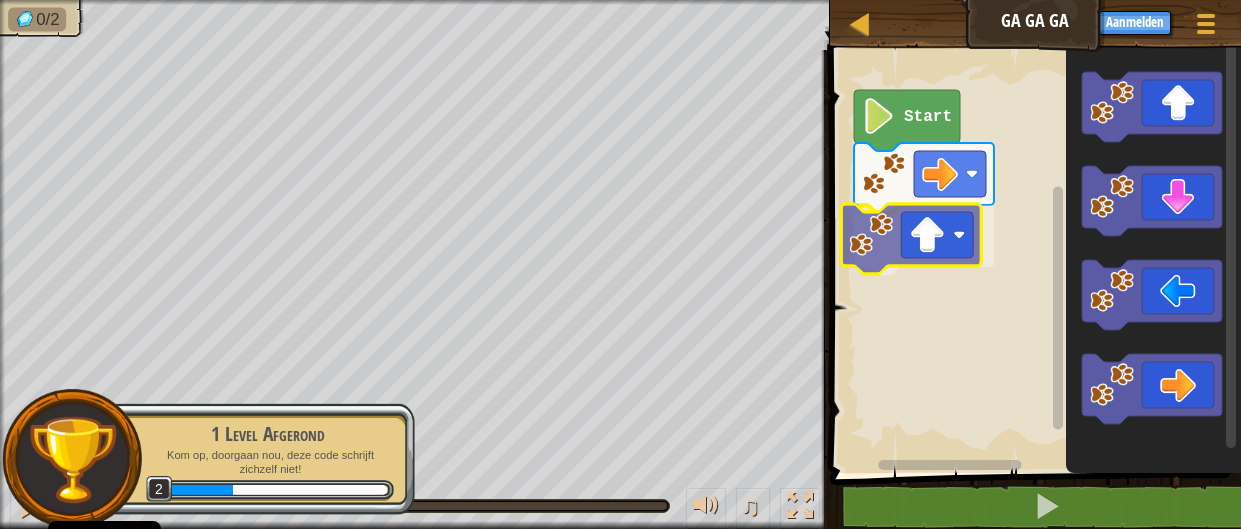 click on "Start" at bounding box center (1032, 256) 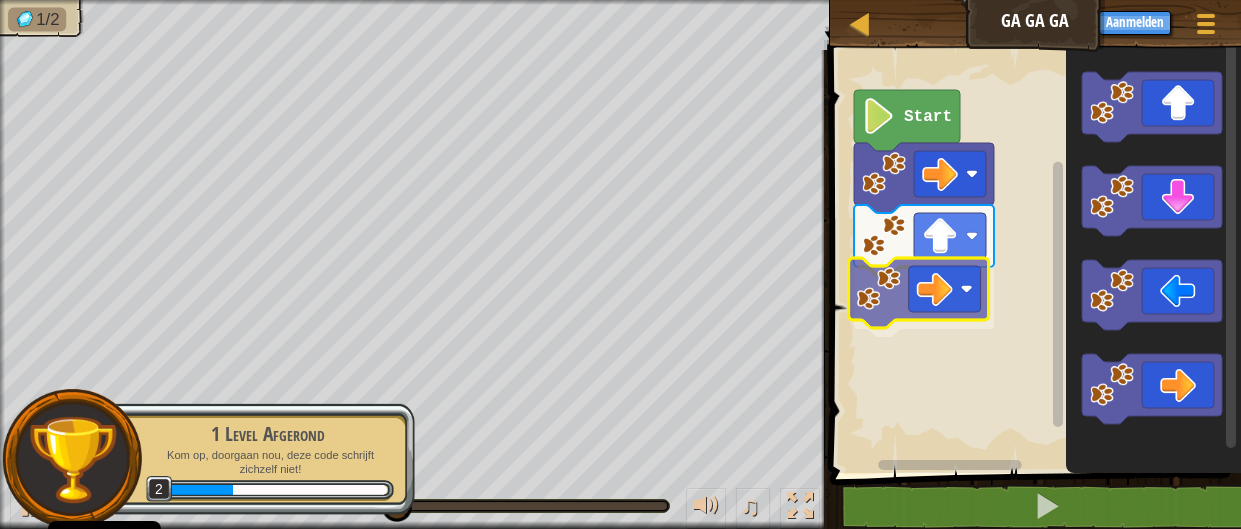 click on "Start" at bounding box center [1032, 256] 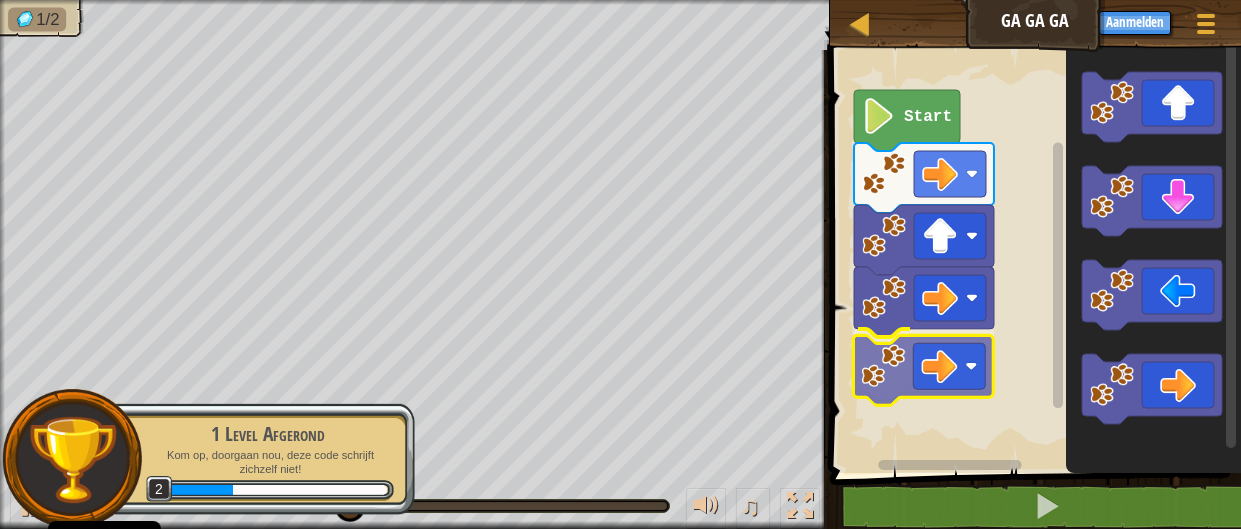 click on "Start" at bounding box center [1032, 256] 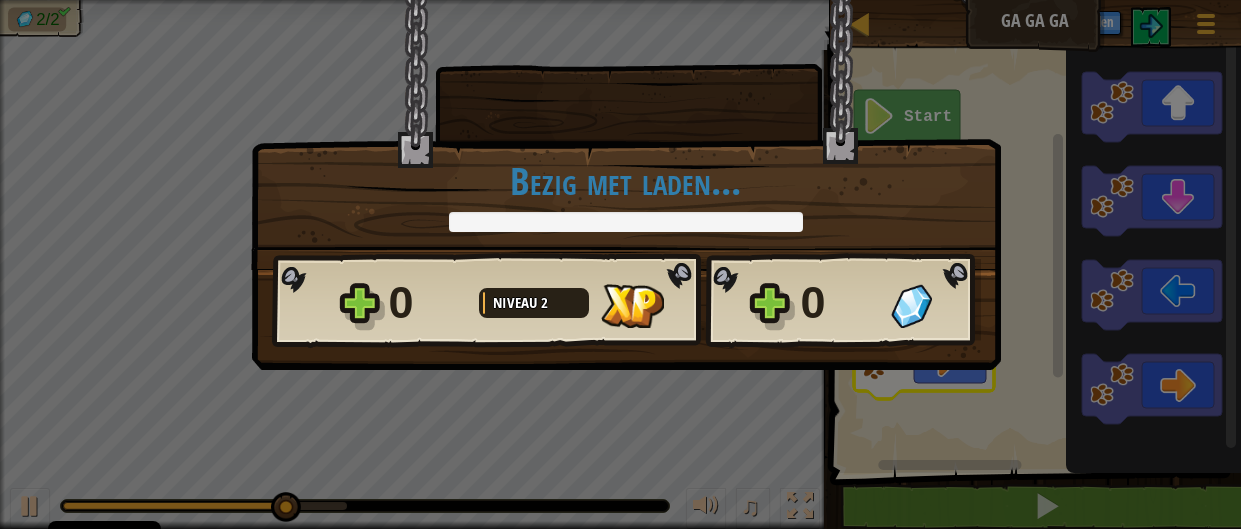 click on "Bezig met laden..." at bounding box center [626, 196] 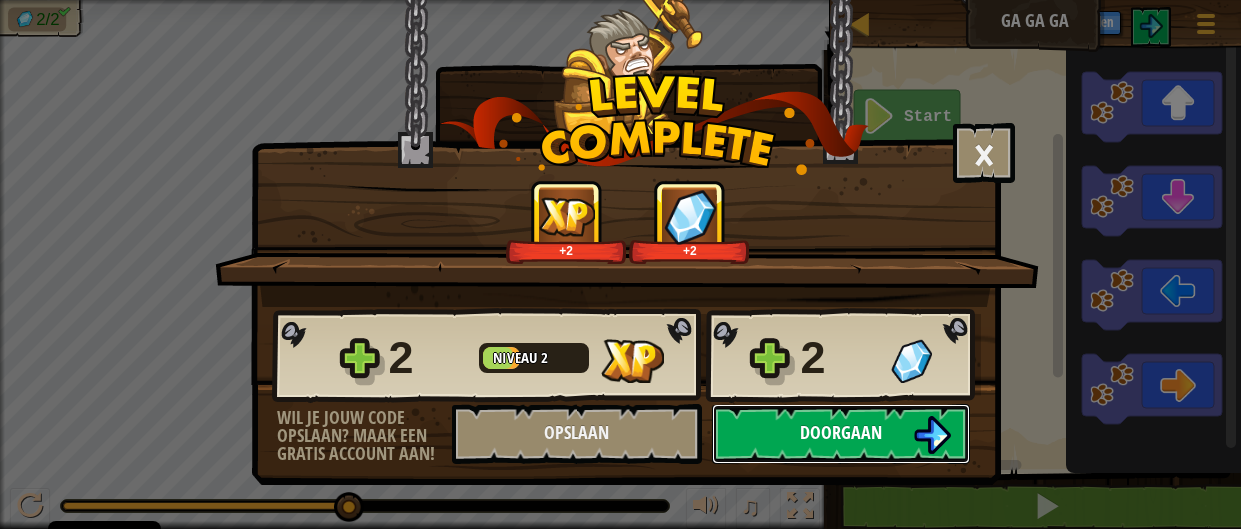 click on "Doorgaan" at bounding box center [841, 434] 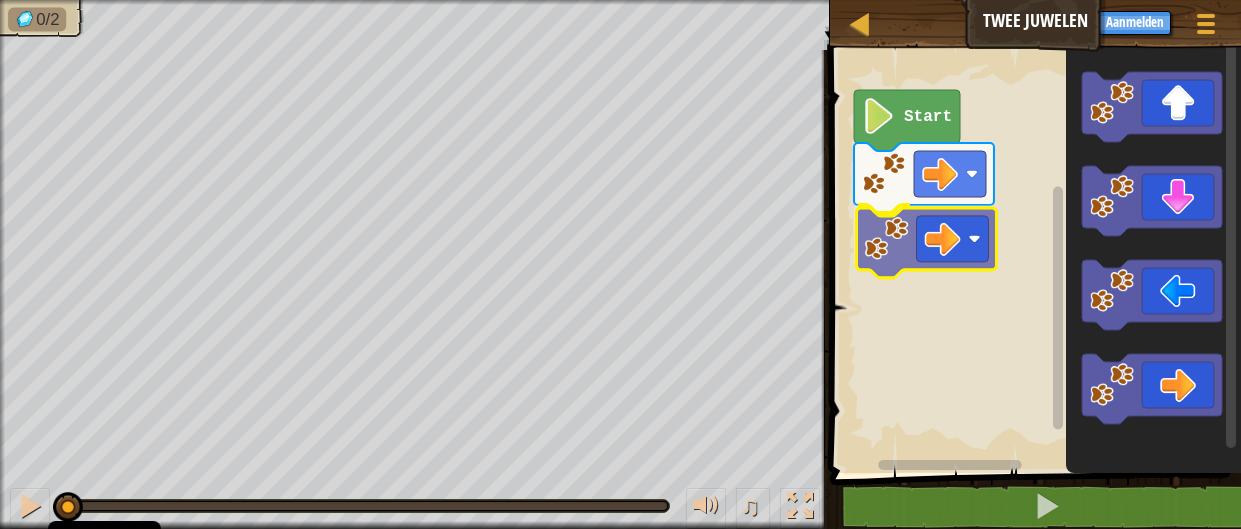 click on "Start" at bounding box center (1032, 256) 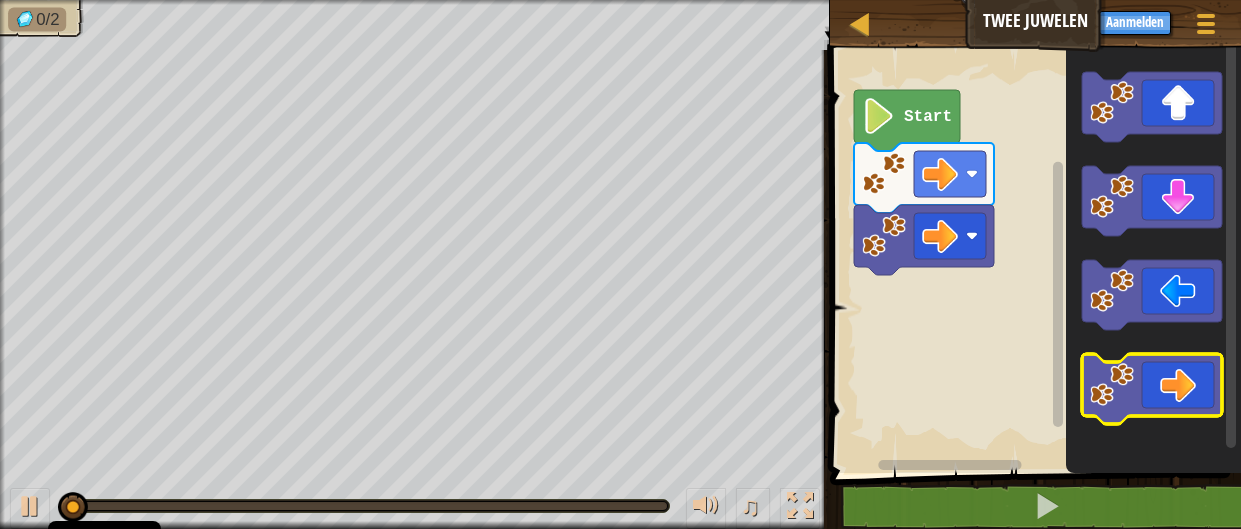 click on "Start" at bounding box center (1032, 256) 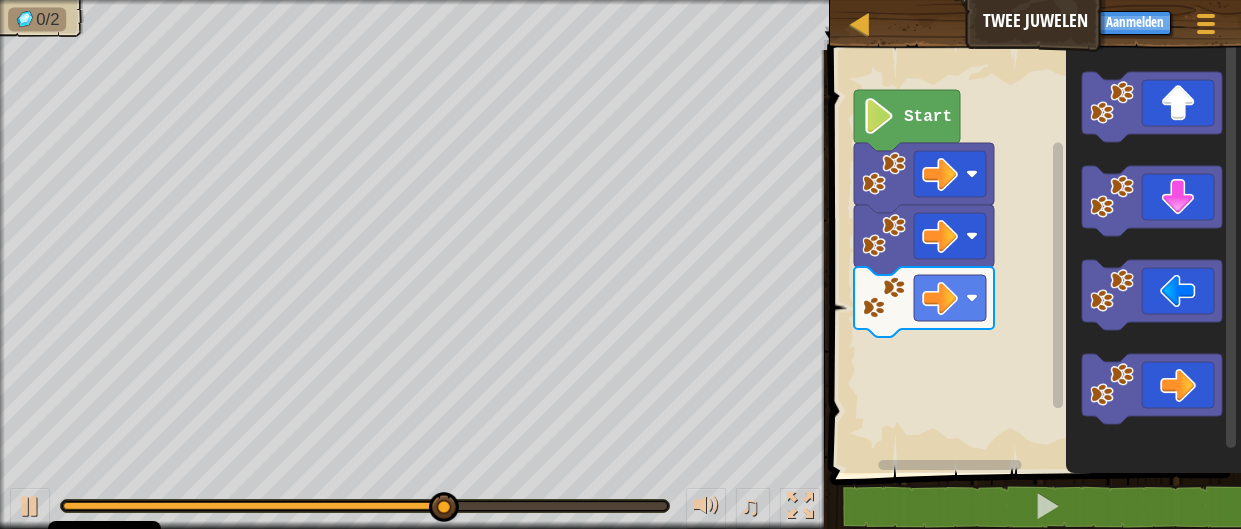 click 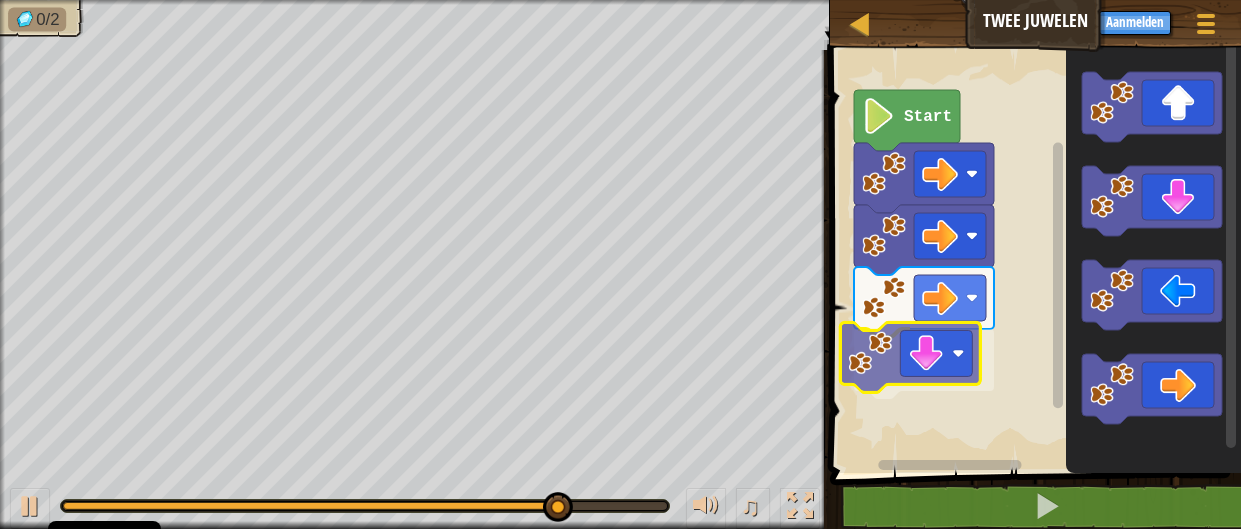 click on "Start" at bounding box center [1032, 256] 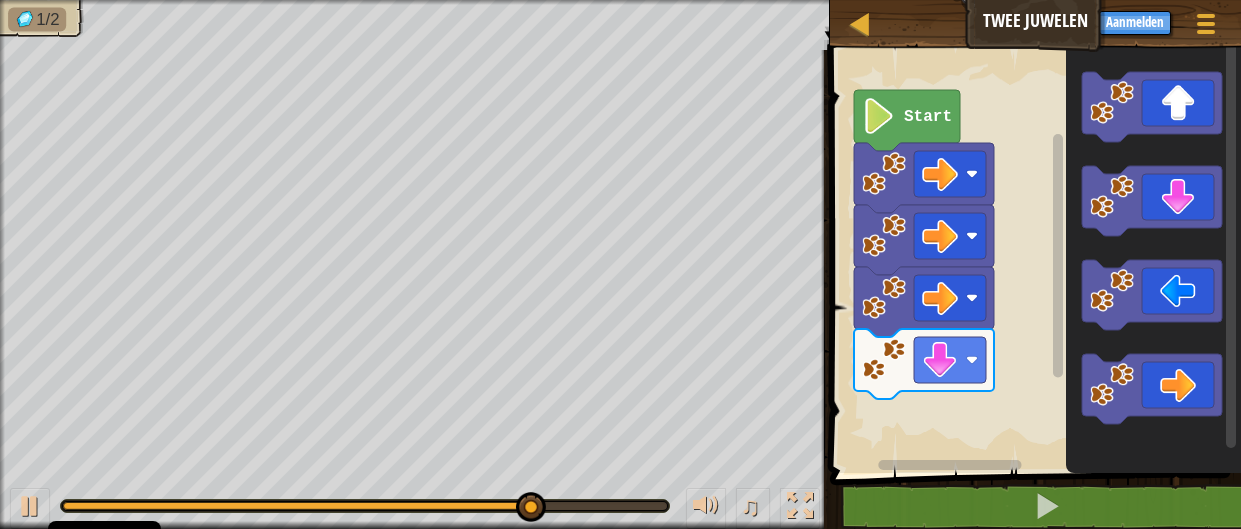 click on "Start" at bounding box center [1032, 256] 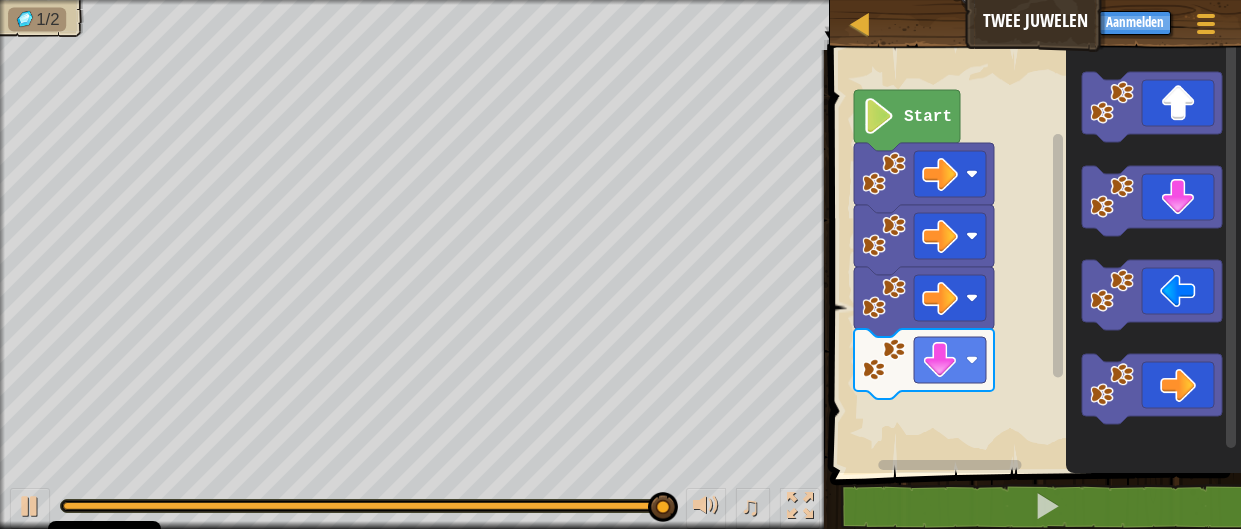 click on "Start" at bounding box center (1032, 256) 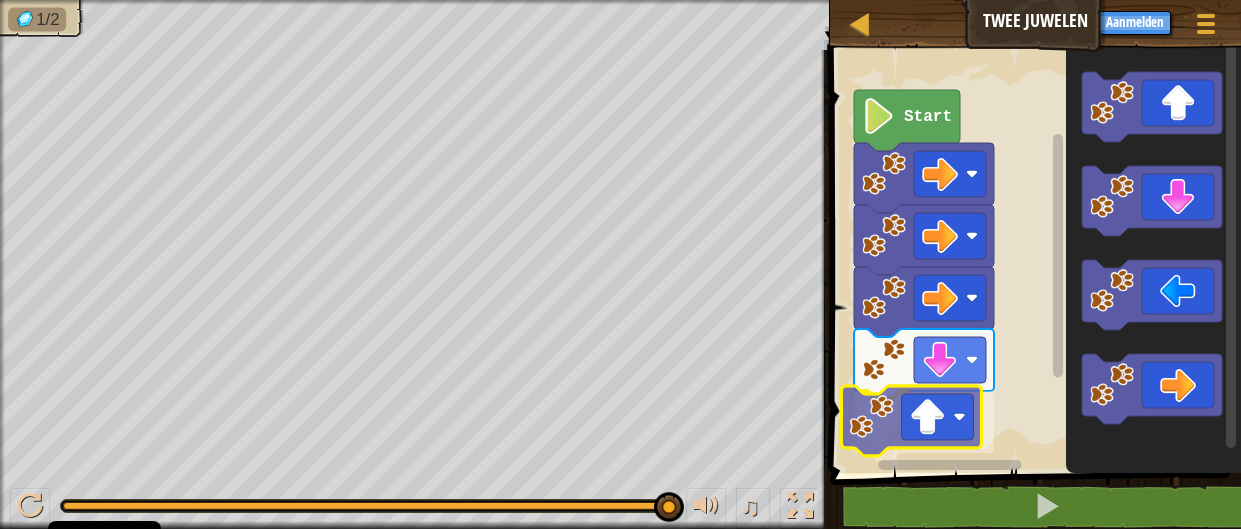 click on "Start" at bounding box center (1032, 256) 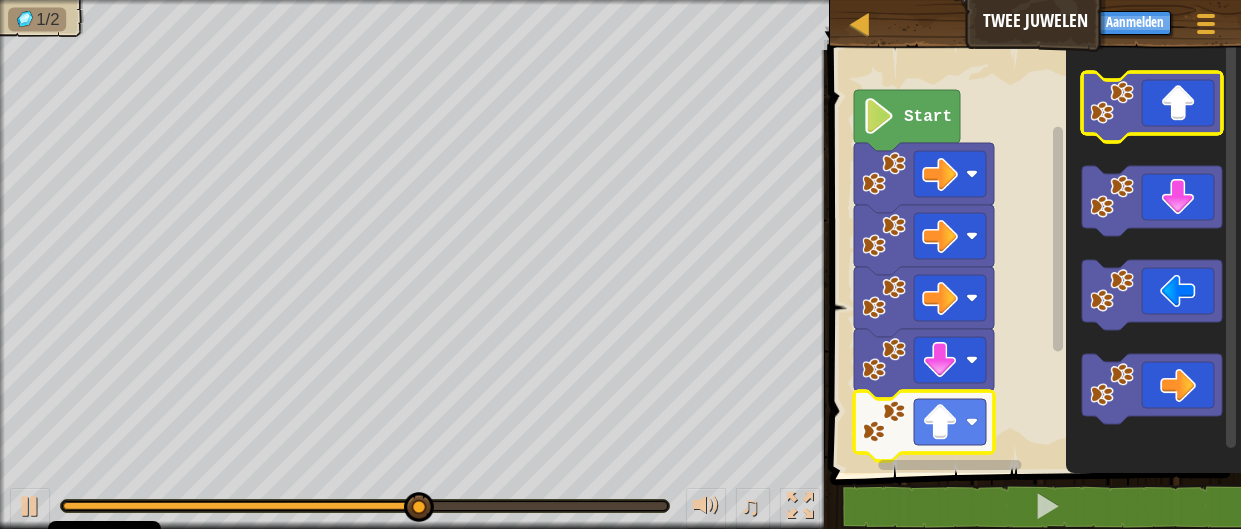 click 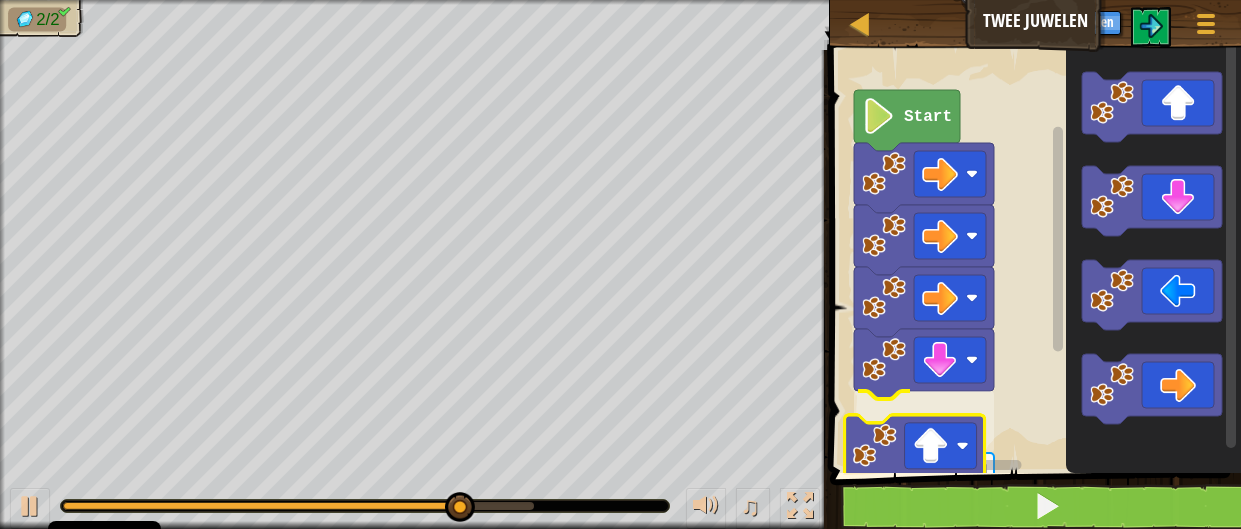 click on "Start" at bounding box center (1032, 256) 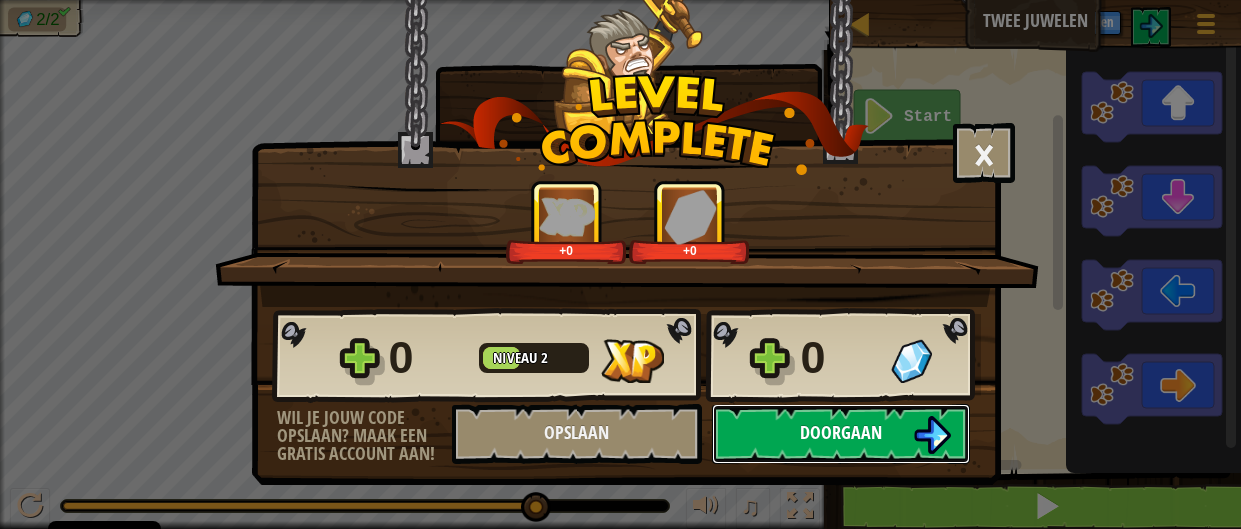 click on "Doorgaan" at bounding box center [841, 434] 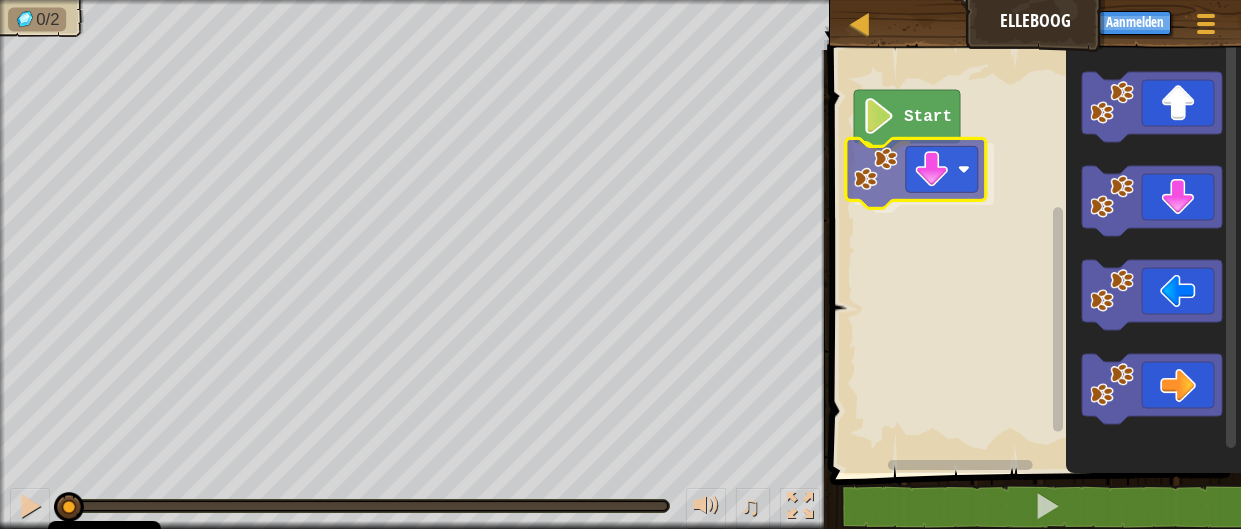 click on "Start" at bounding box center [1032, 256] 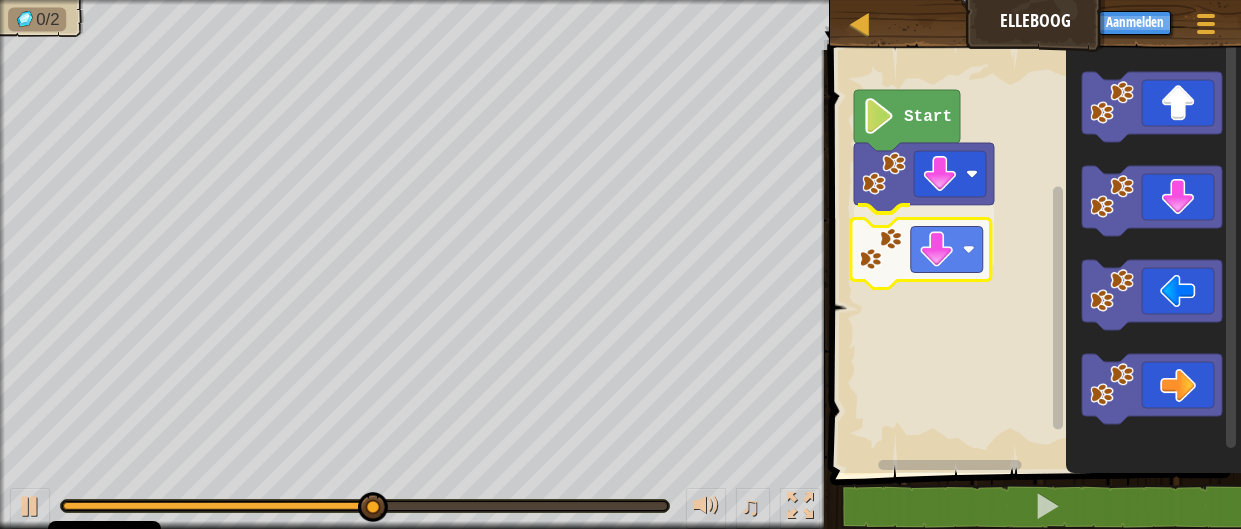 click on "Start" at bounding box center (1032, 256) 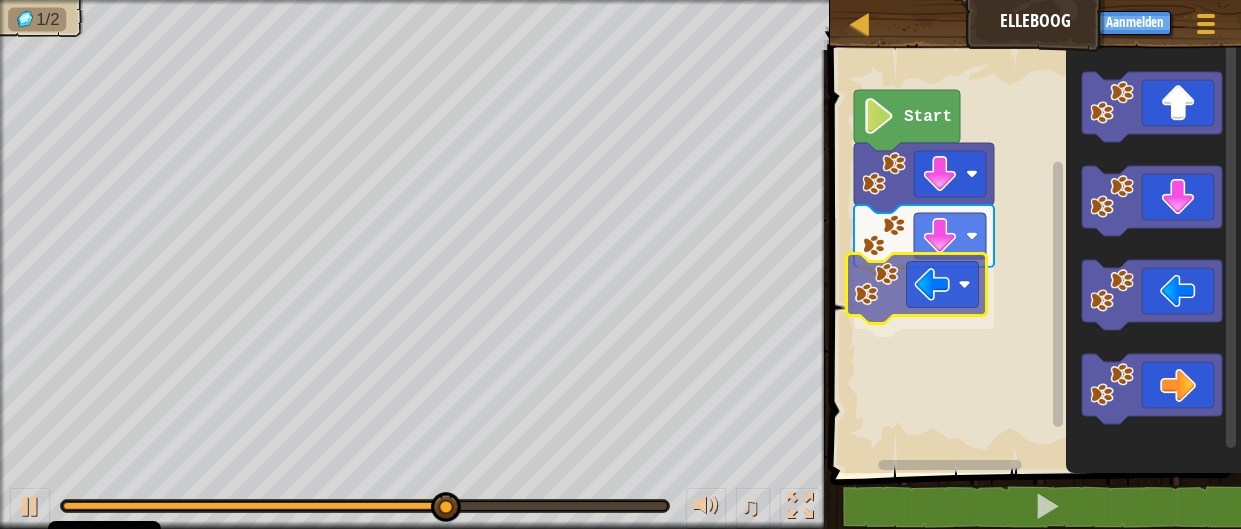 click on "Start" at bounding box center [1032, 256] 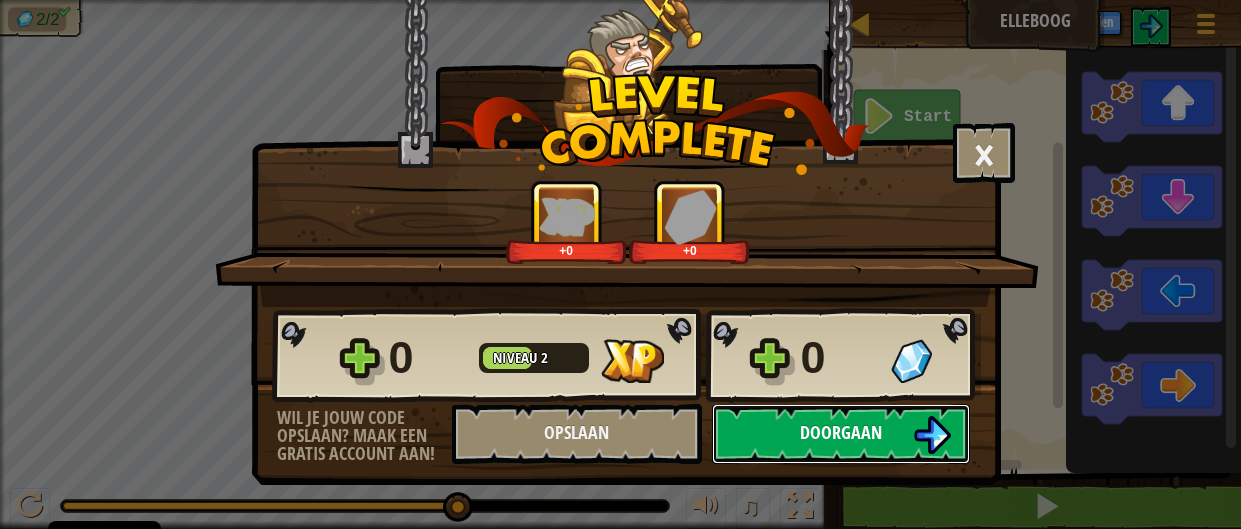 drag, startPoint x: 775, startPoint y: 423, endPoint x: 741, endPoint y: 419, distance: 34.234486 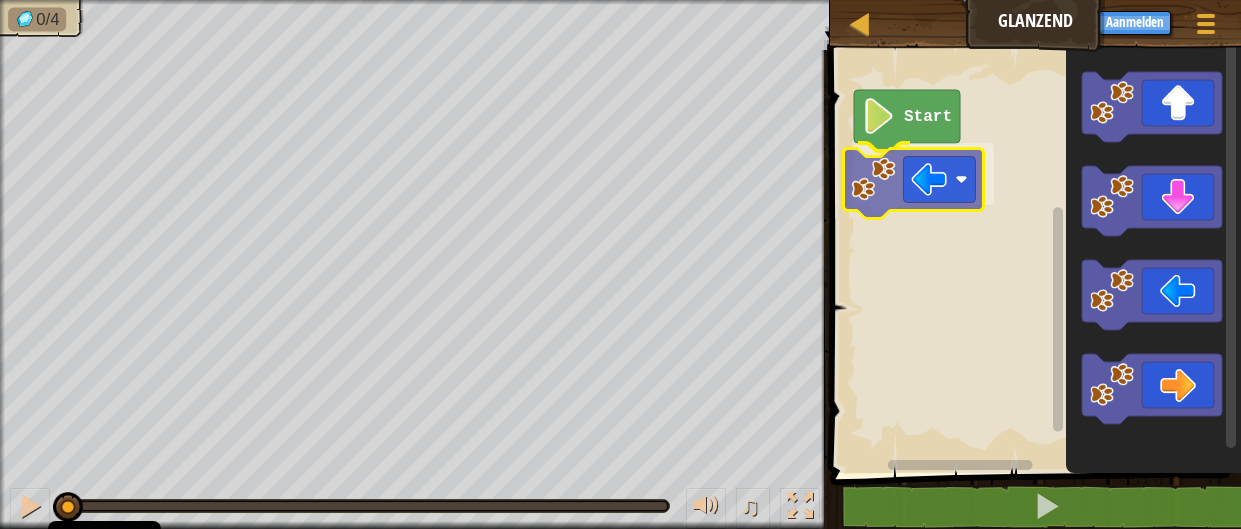 click on "Start" at bounding box center (1032, 256) 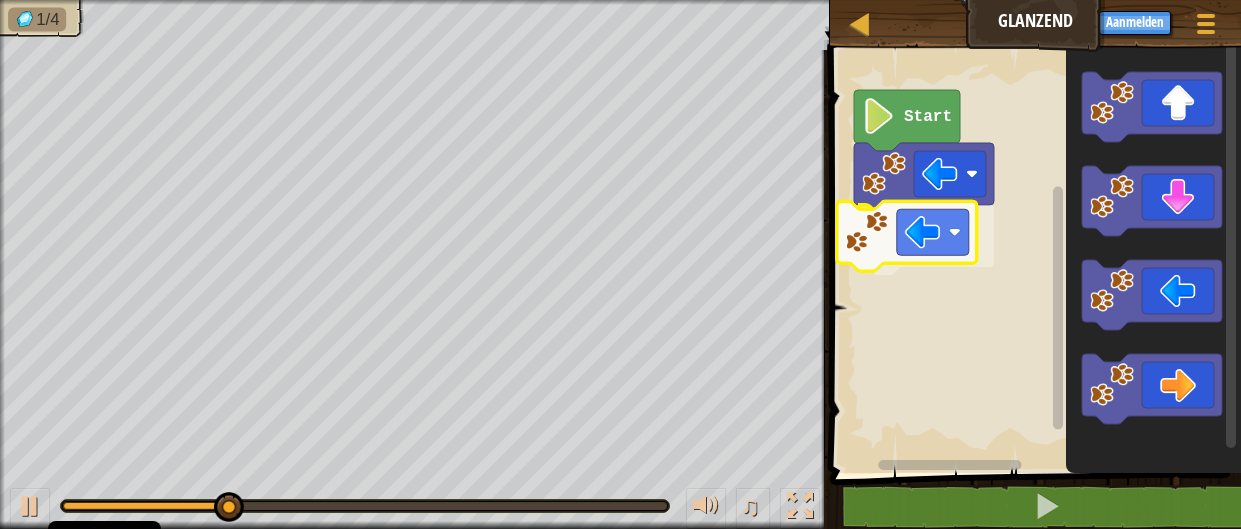 click on "Start" at bounding box center [1032, 256] 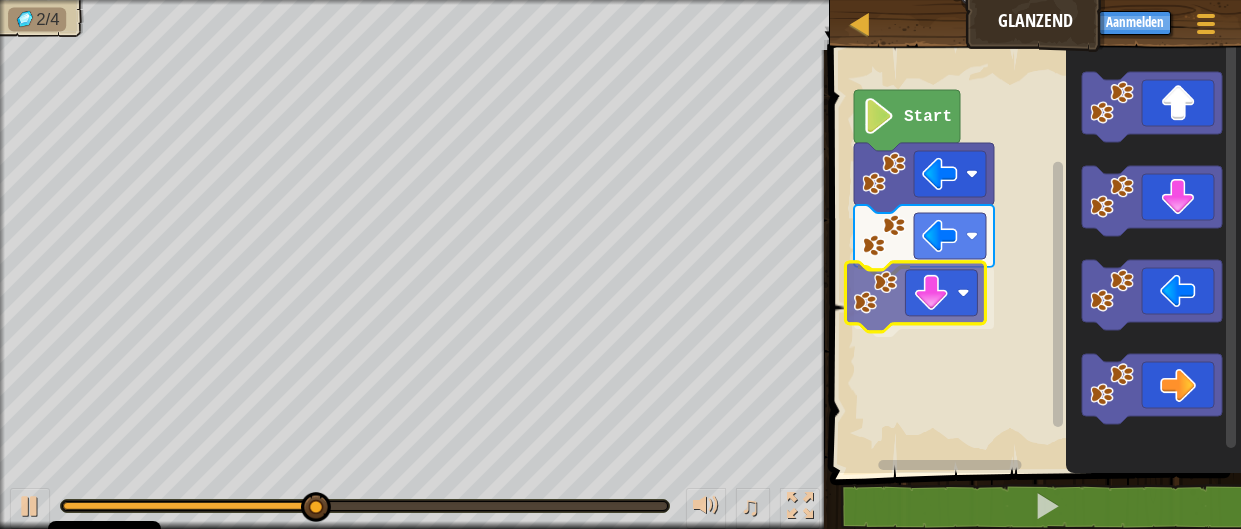 click on "Start" at bounding box center (1032, 256) 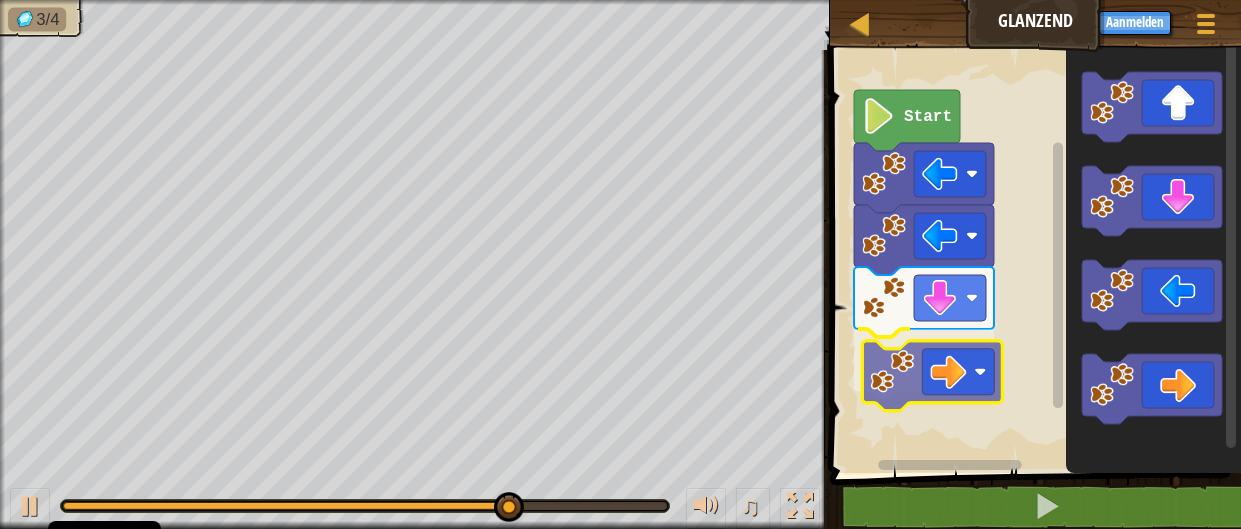 click on "Start" at bounding box center [1032, 256] 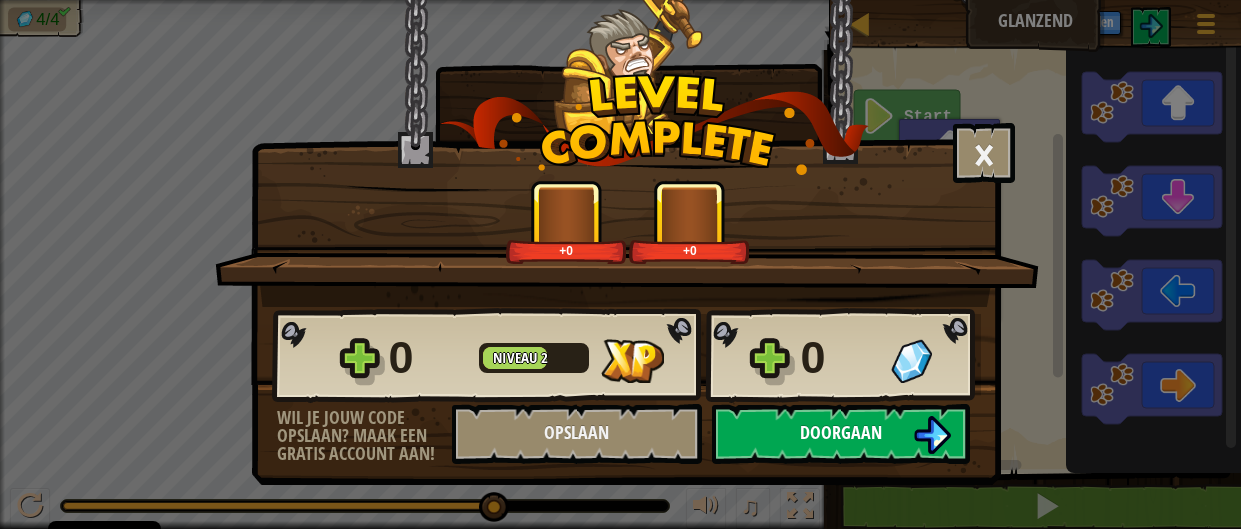 click on "Doorgaan" at bounding box center (841, 432) 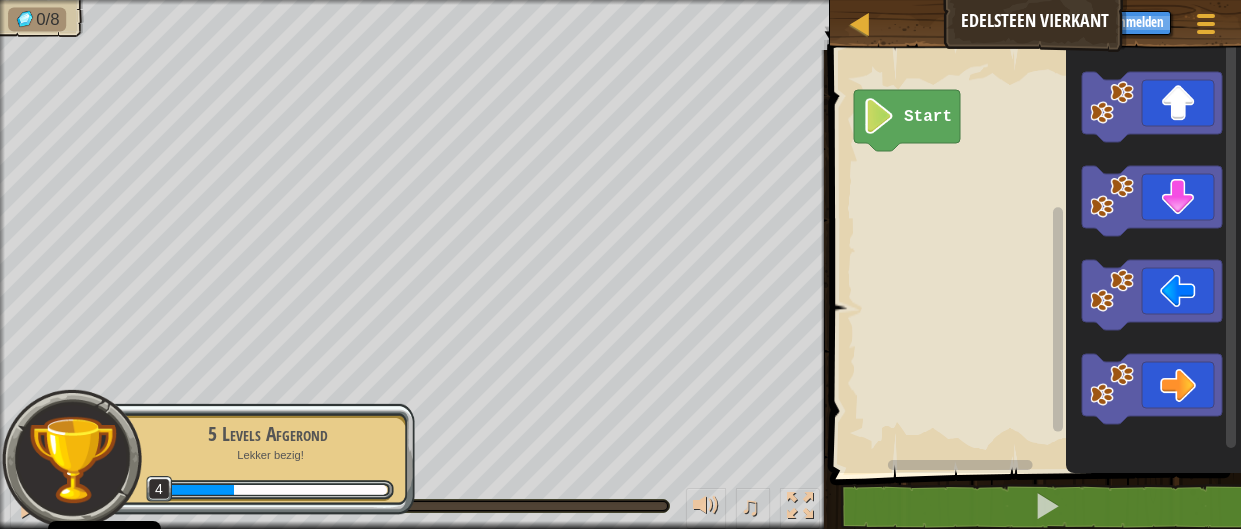 click 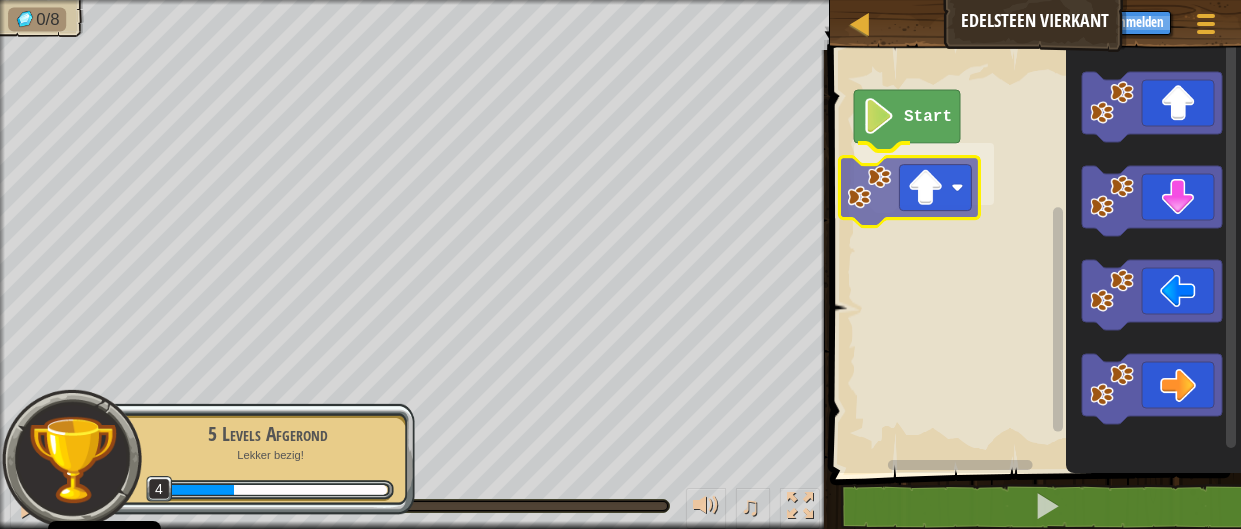 click on "Start" at bounding box center [1032, 256] 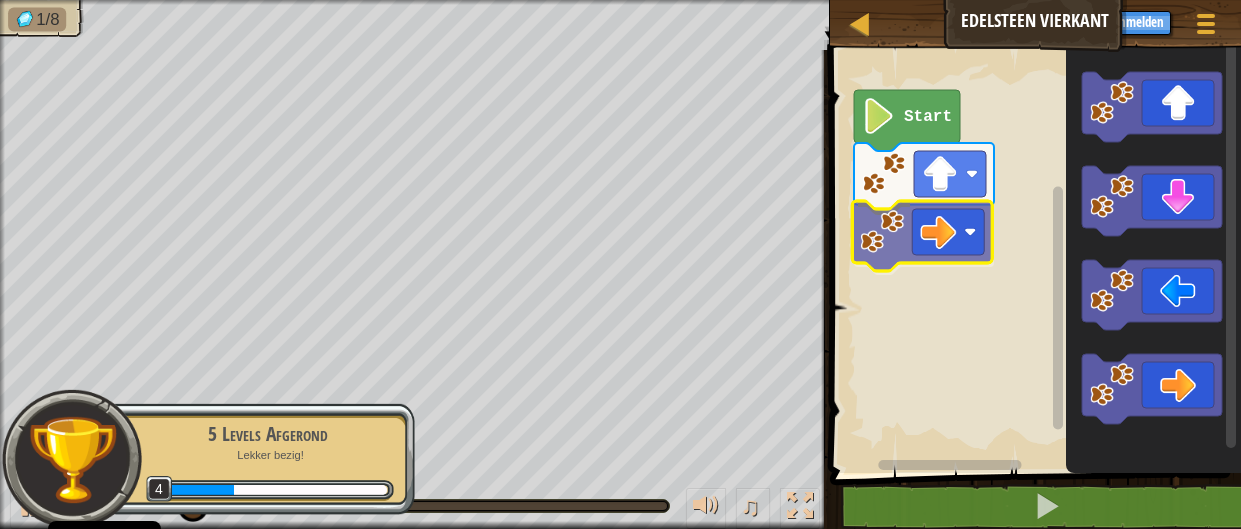 click on "Start" at bounding box center (1032, 256) 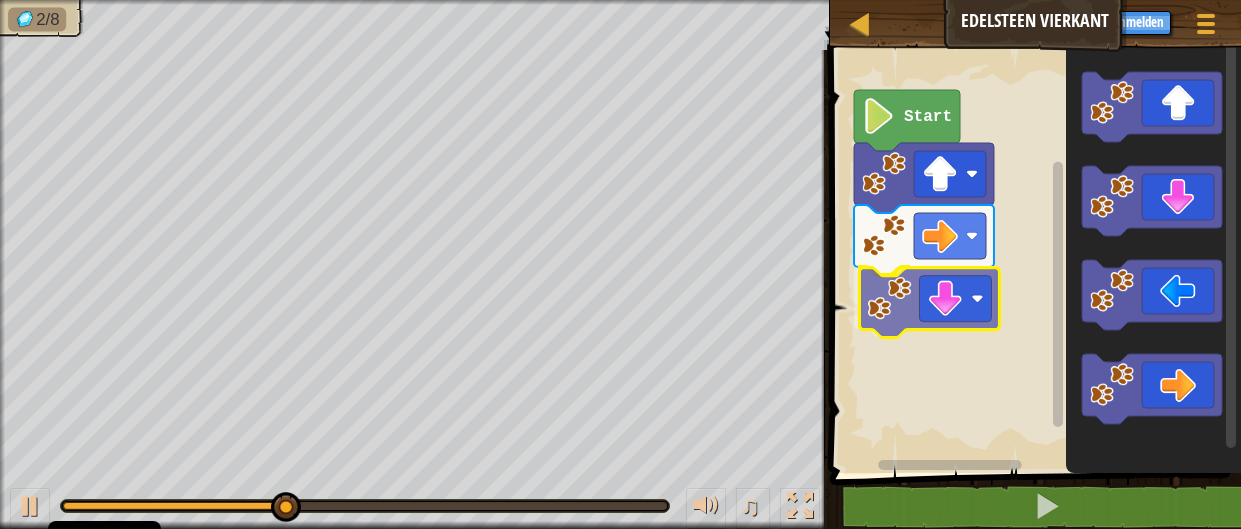 click on "Start" at bounding box center [1032, 256] 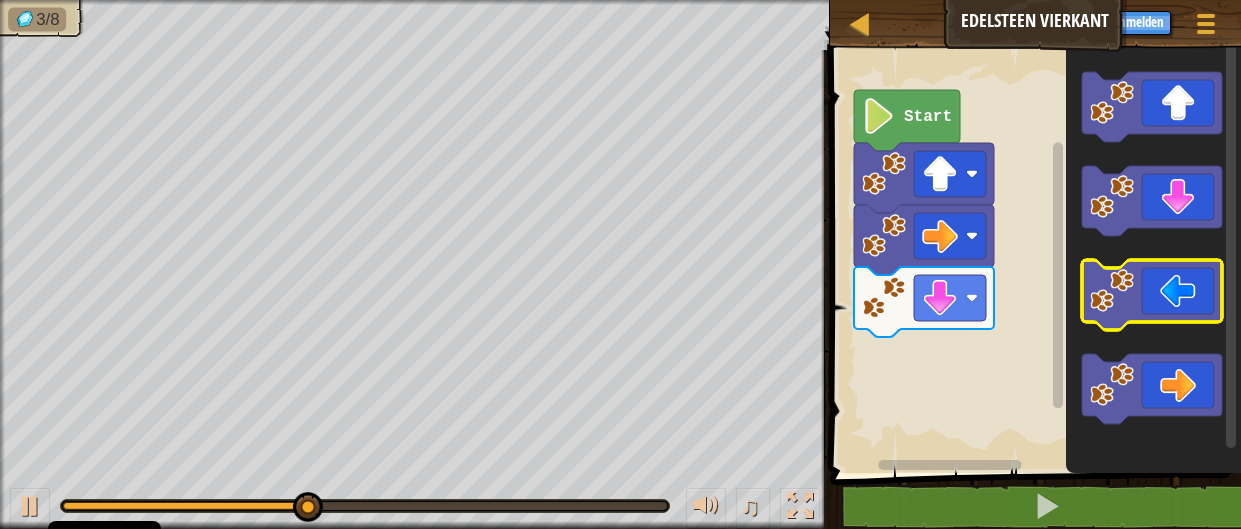 click 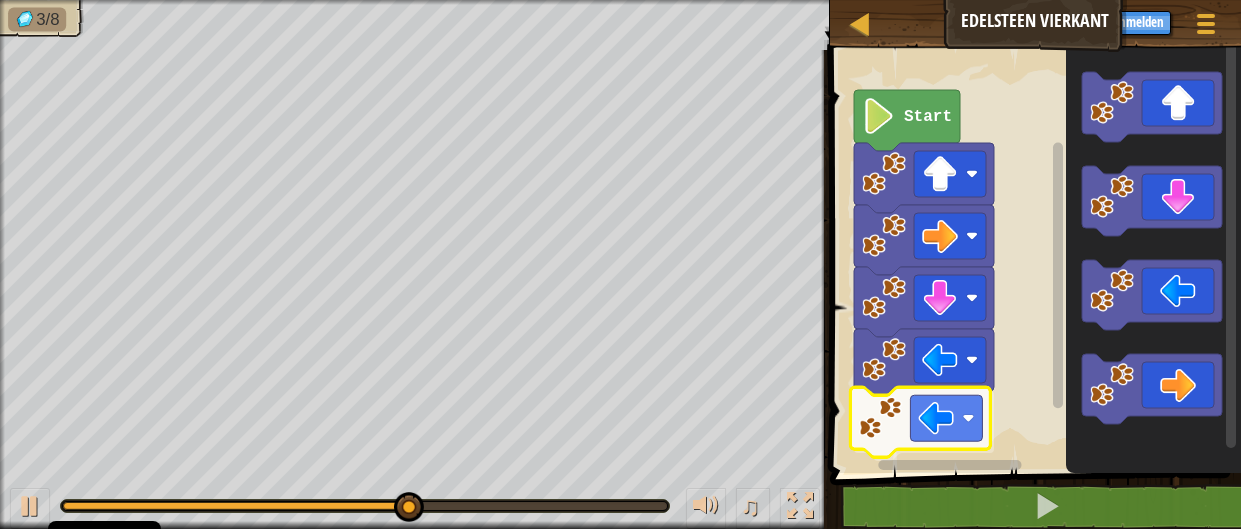 click on "Start" at bounding box center (1032, 256) 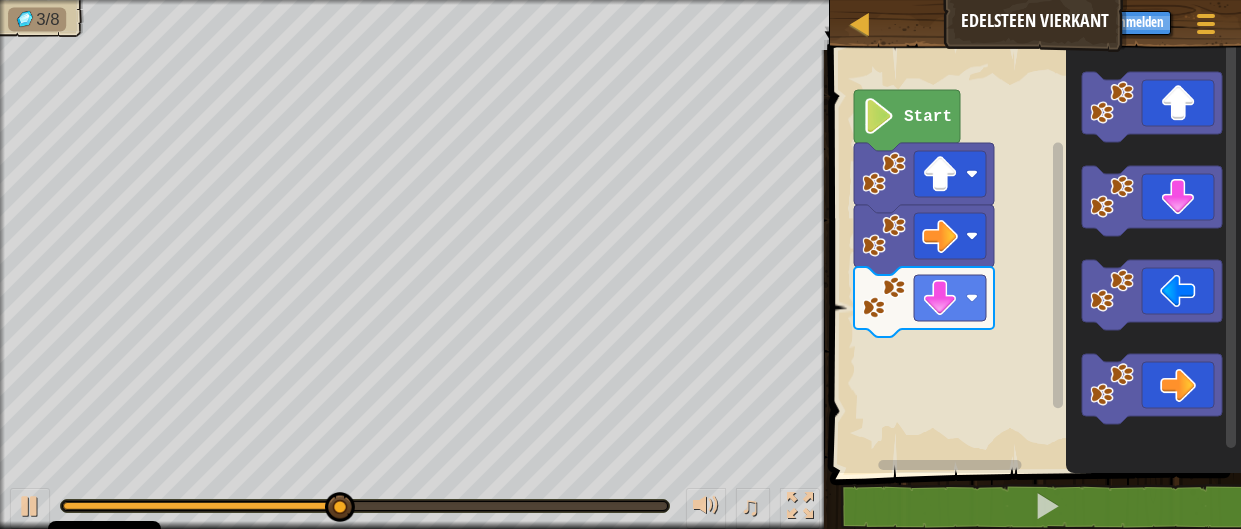 click on "Start" at bounding box center (1032, 256) 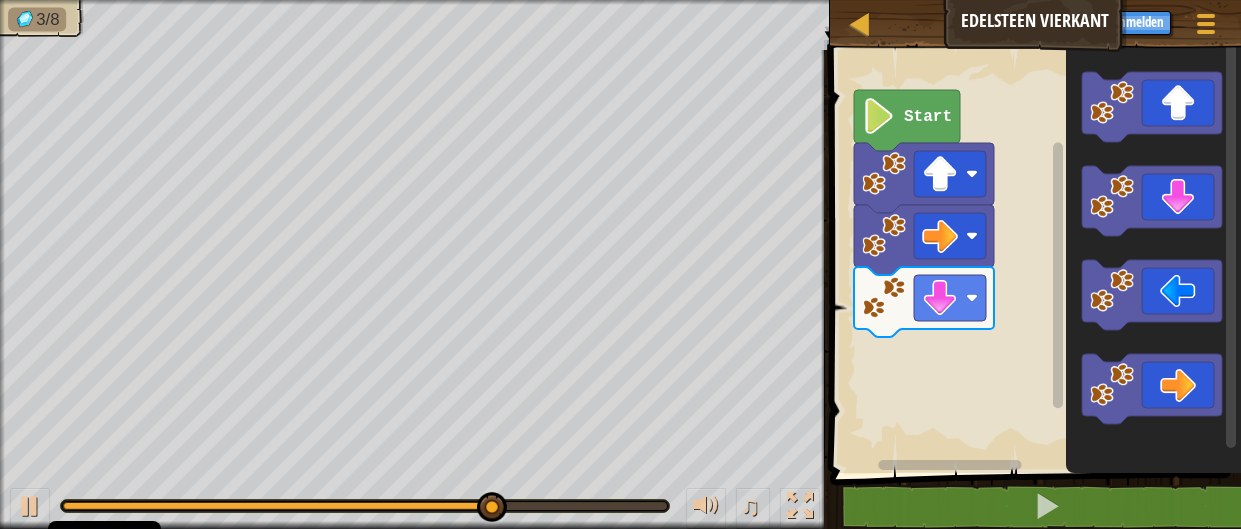 click on "Start" at bounding box center (1032, 256) 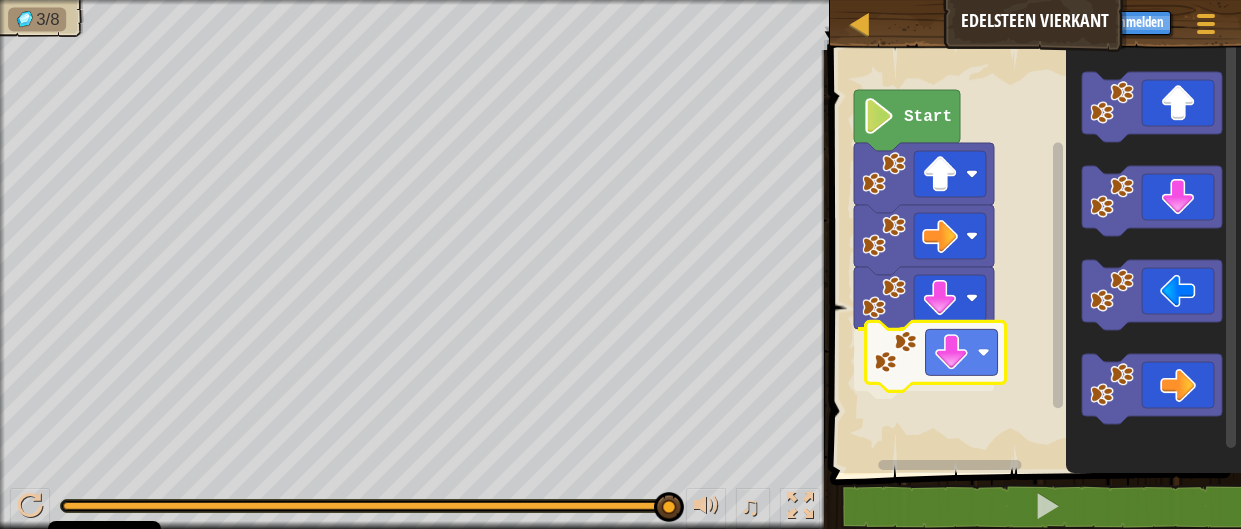 click on "Start" at bounding box center [1032, 256] 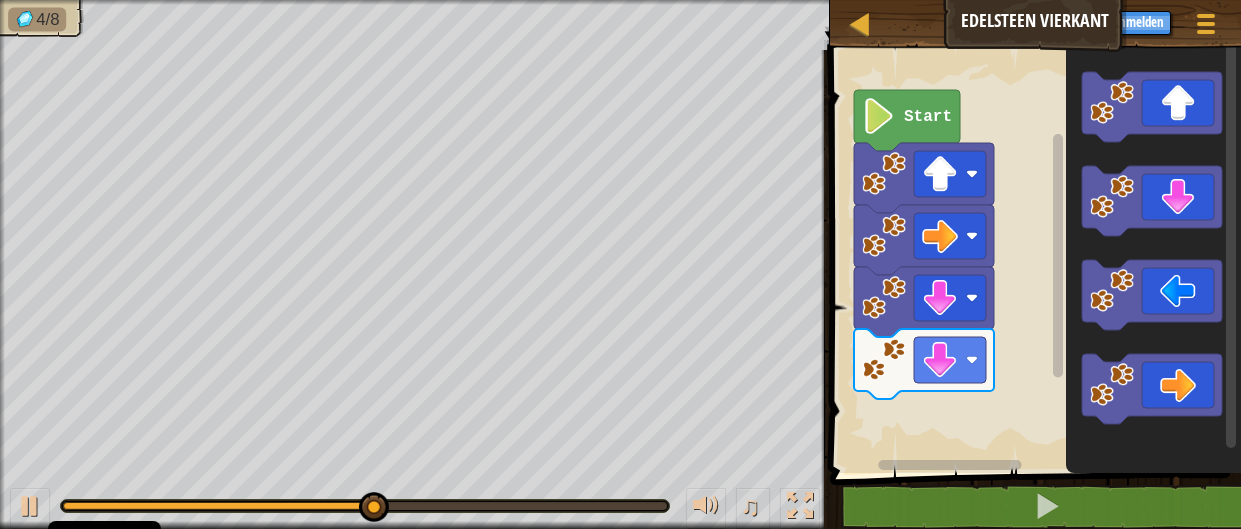 click on "Start" at bounding box center [1032, 256] 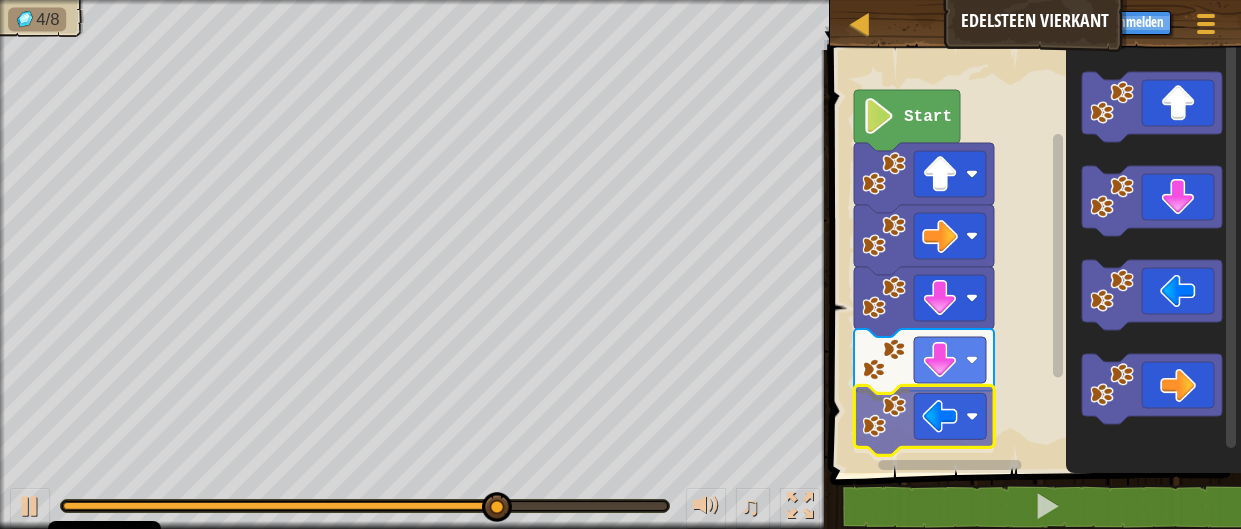 click on "Start" at bounding box center (1032, 256) 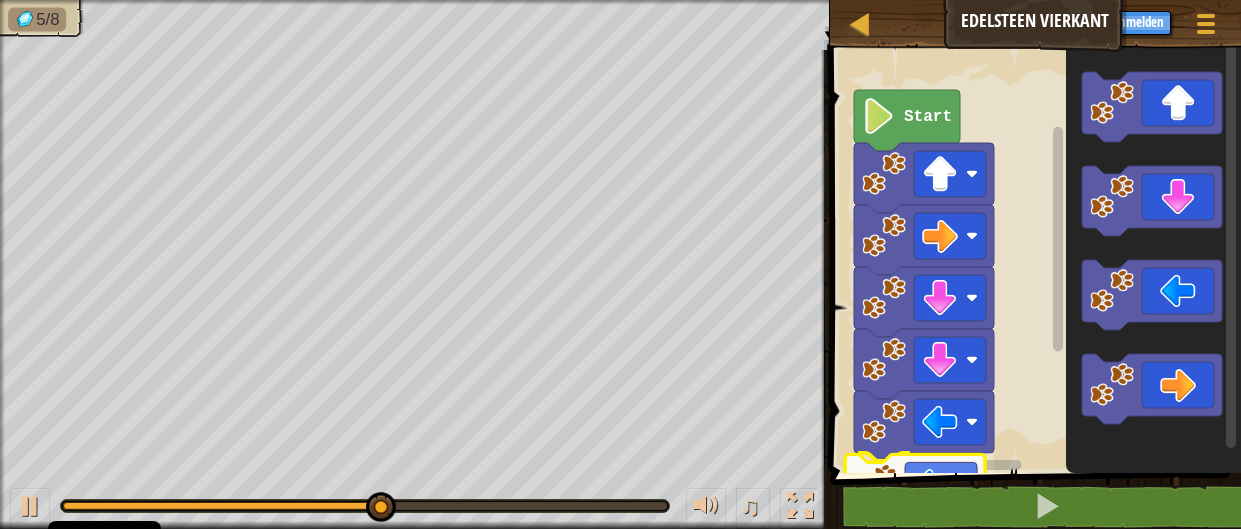 click on "1     הההההההההההההההההההההההההההההההההההההההההההההההההההההההההההההההההההההההההההההההההההההההההההההההההההההההההההההההההההההההההההההההההההההההההההההההההההההההההההההההההההההההההההההההההההההההההההההההההההההההההההההההההההההההההההההההההההההההההההההההההההההההההההההההה XXXXXXXXXXXXXXXXXXXXXXXXXXXXXXXXXXXXXXXXXXXXXXXXXXXXXXXXXXXXXXXXXXXXXXXXXXXXXXXXXXXXXXXXXXXXXXXXXXXXXXXXXXXXXXXXXXXXXXXXXXXXXXXXXXXXXXXXXXXXXXXXXXXXXXXXXXXXXXXXXXXXXXXXXXXXXXXXXXXXXXXXXXXXXXXXXXXXXXXXXXXXXXXXXXXXXXXXXXXXXXXXXXXXXXXXXXXXXXXXXXXXXXXXXXXXXXXX Start Code Opgeslagen Programmeertaal : Python Statement   /  Call   /" at bounding box center [1032, 322] 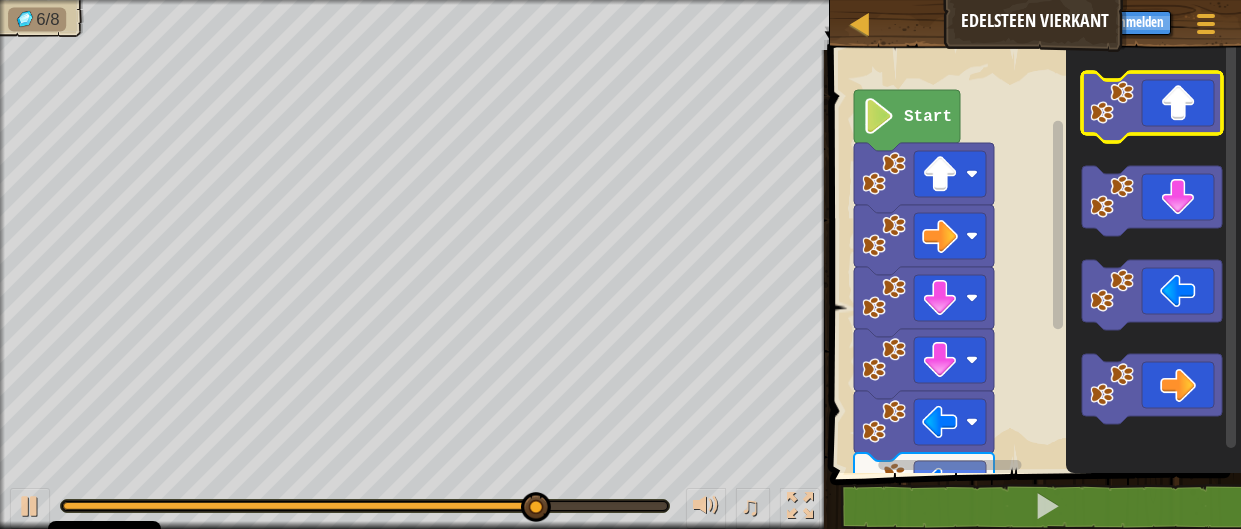 click 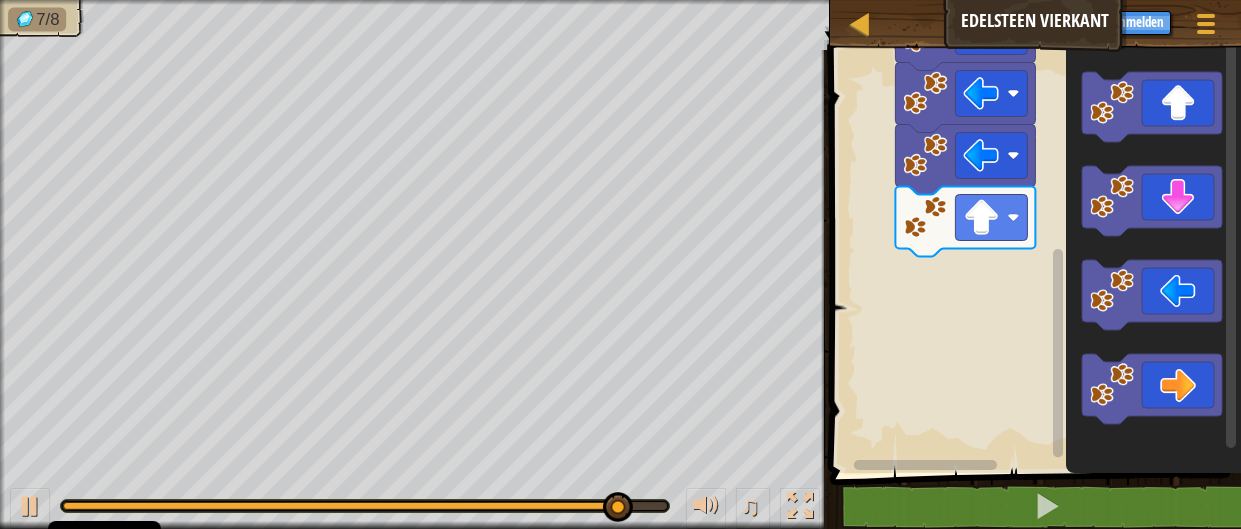 click on "Cookie Policy CodeCombat gebruikt een aantal essentiële en niet-essentiële cookies  Privacy Wijs niet-essentiële cookies af Laat cookies toe Kaart Edelsteen Vierkant Spelmenu Aanmelden 1     הההההההההההההההההההההההההההההההההההההההההההההההההההההההההההההההההההההההההההההההההההההההההההההההההההההההההההההההההההההההההההההההההההההההההההההההההההההההההההההההההההההההההההההההההההההההההההההההההההההההההההההההההההההההההההההההההההההההההההההההההההההההההההההההה XXXXXXXXXXXXXXXXXXXXXXXXXXXXXXXXXXXXXXXXXXXXXXXXXXXXXXXXXXXXXXXXXXXXXXXXXXXXXXXXXXXXXXXXXXXXXXXXXXXXXXXXXXXXXXXXXXXXXXXXXXXXXXXXXXXXXXXXXXXXXXXXXXXXXXXXXXXXXXXXXXXXXXXXXXXXXXXXXXXXXXXXXXXXXXXXXXXXXXXXXXXXXXXXXXXXXXXXXXXXXXXXXXXXXXXXXXXXXXXXXXXXXXXXXXXXXXXX Oplossing × Blokken   1     Start Code Opgeslagen :  /" at bounding box center (620, 0) 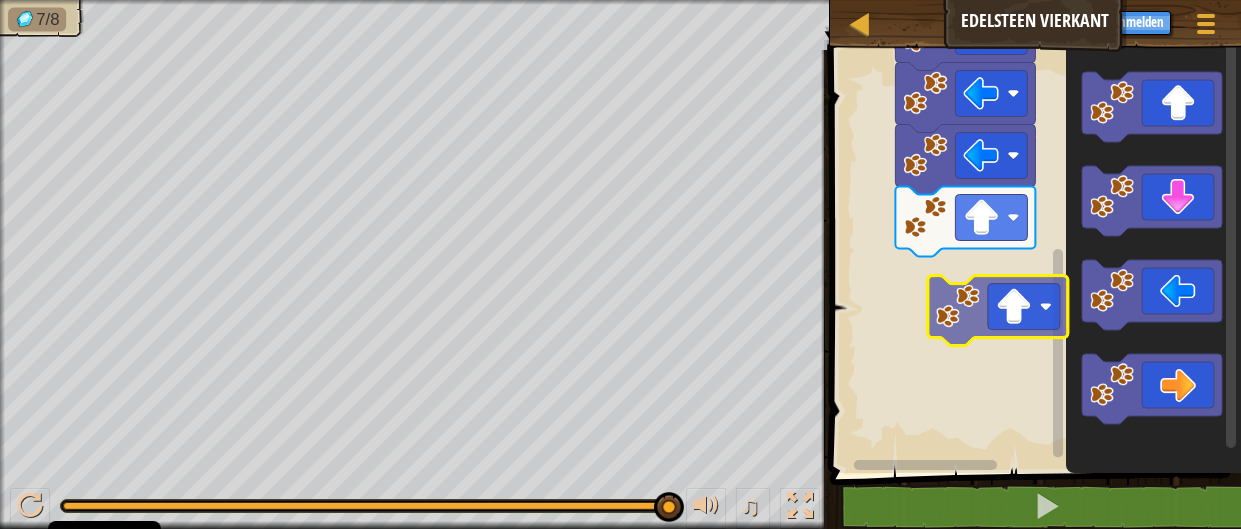 click on "Start" at bounding box center [1032, 256] 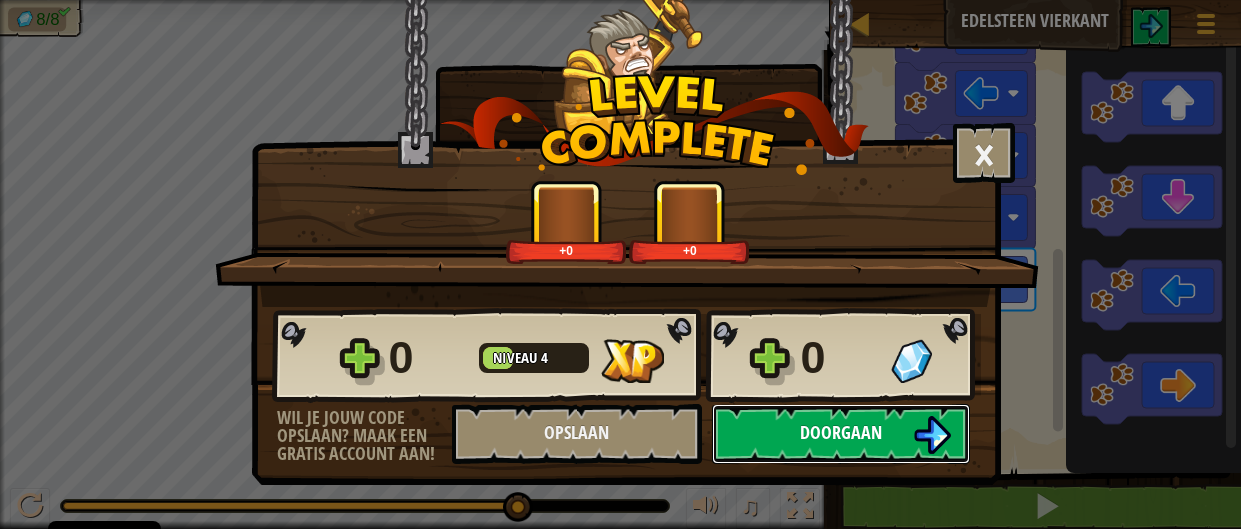 click on "Doorgaan" at bounding box center (841, 434) 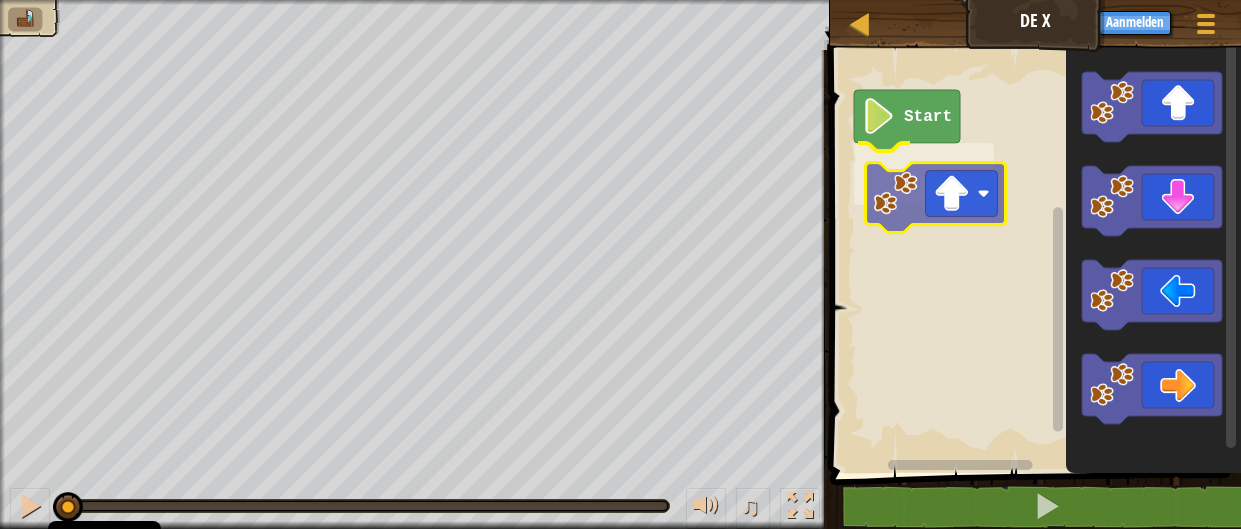 click on "Start" at bounding box center (1032, 256) 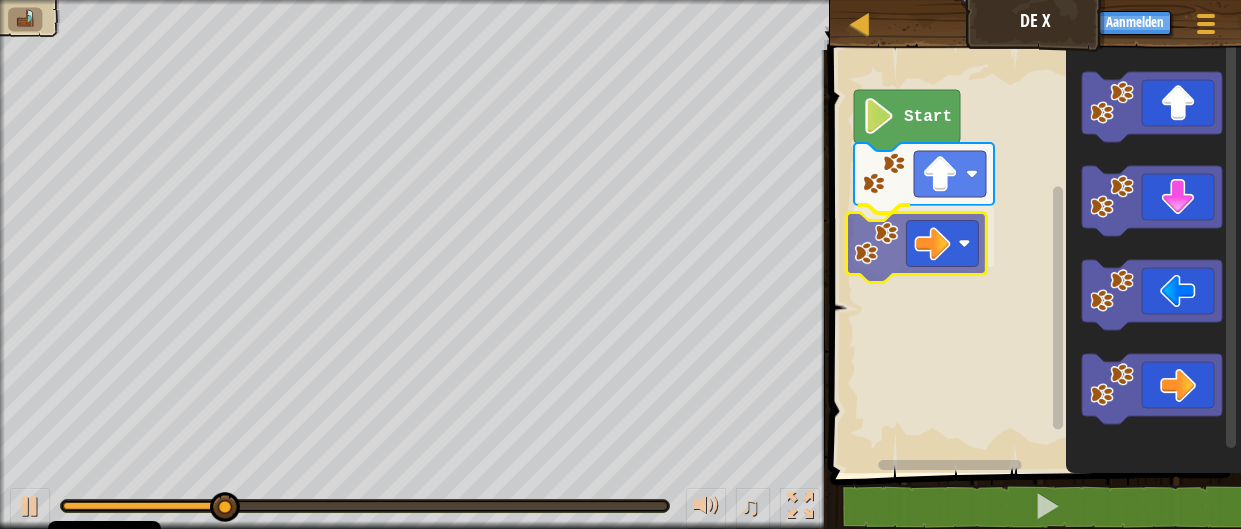 click on "Start" at bounding box center (1032, 256) 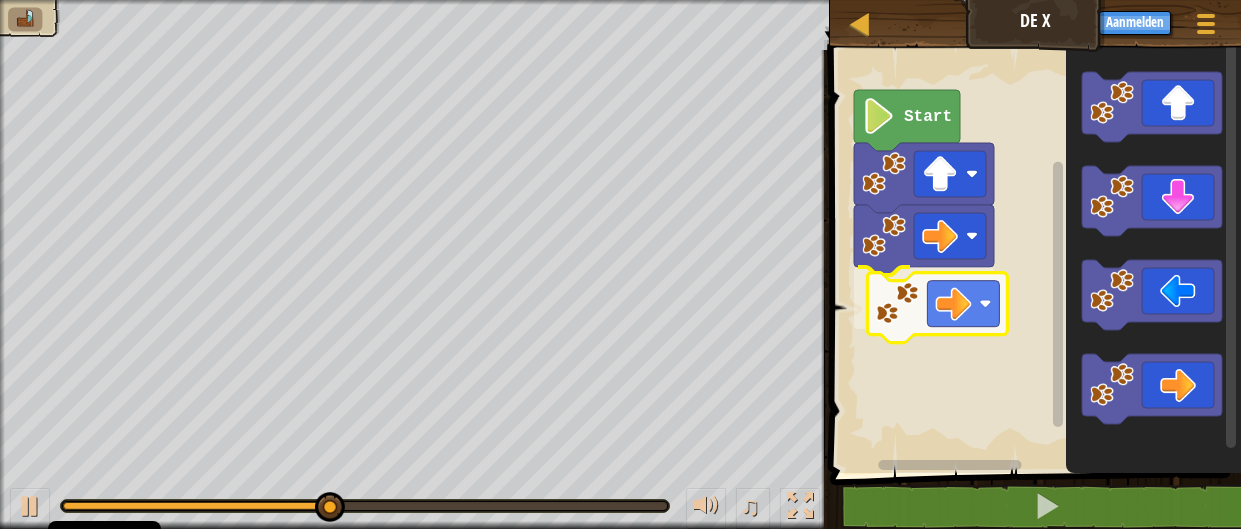 click on "Start" at bounding box center [1032, 256] 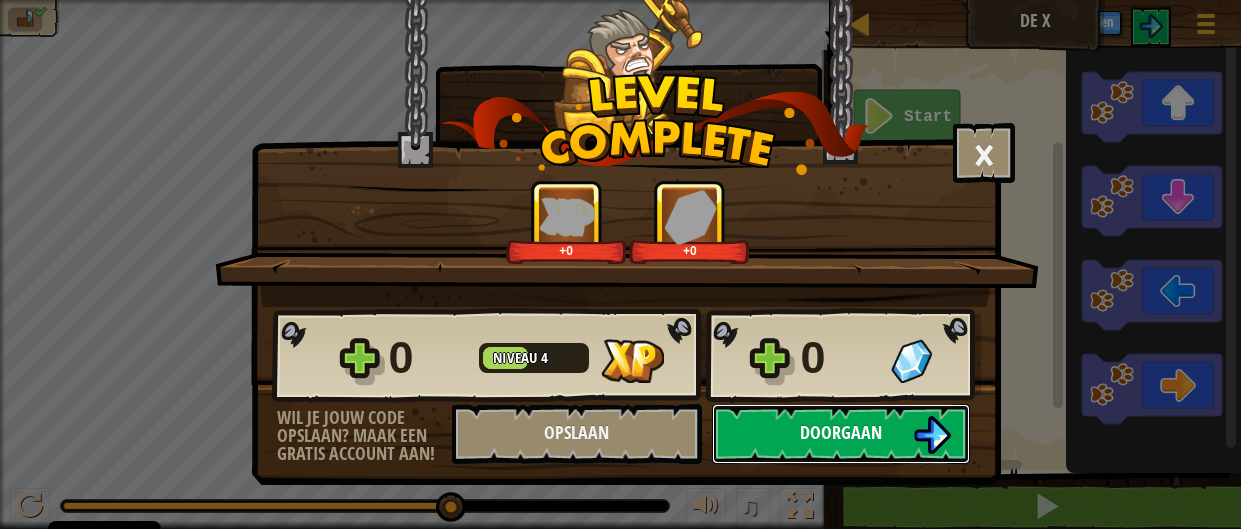 click on "Doorgaan" at bounding box center [841, 434] 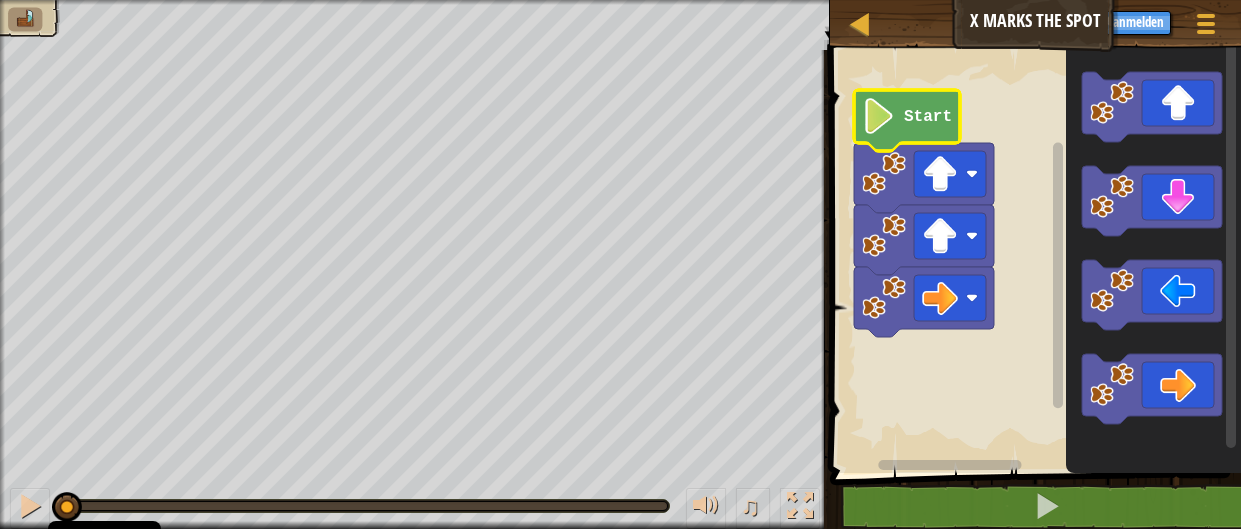 click on "Start" 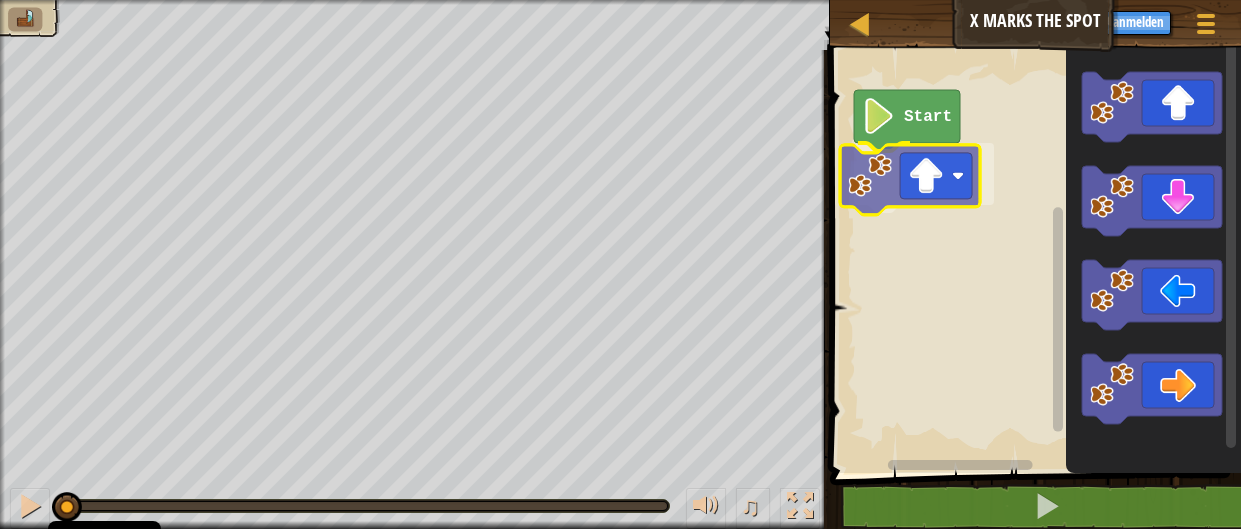 click on "Start" at bounding box center (1032, 256) 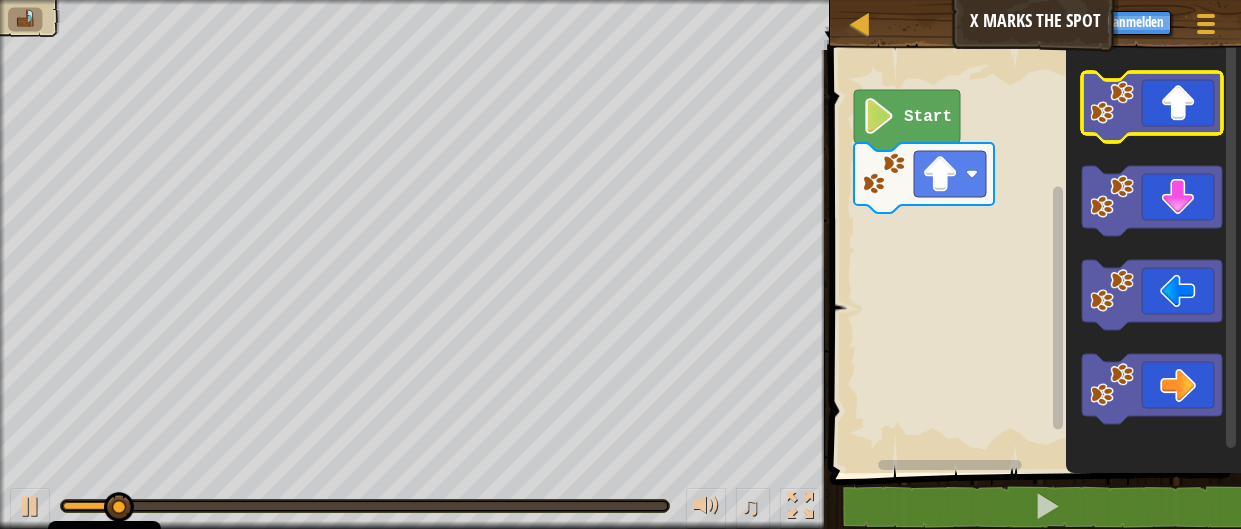 click 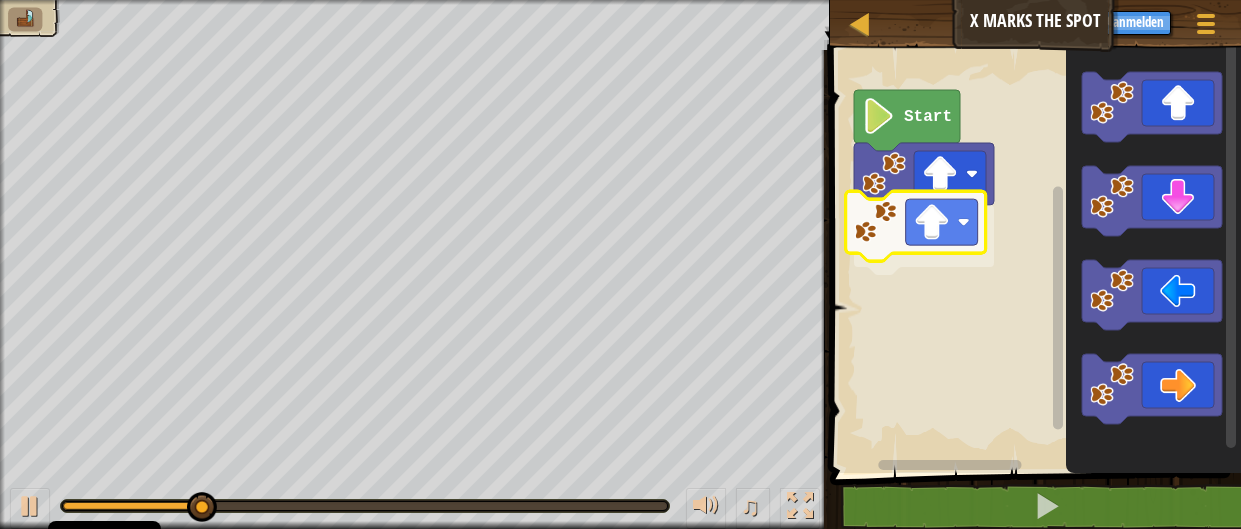 click on "Start" at bounding box center [1032, 256] 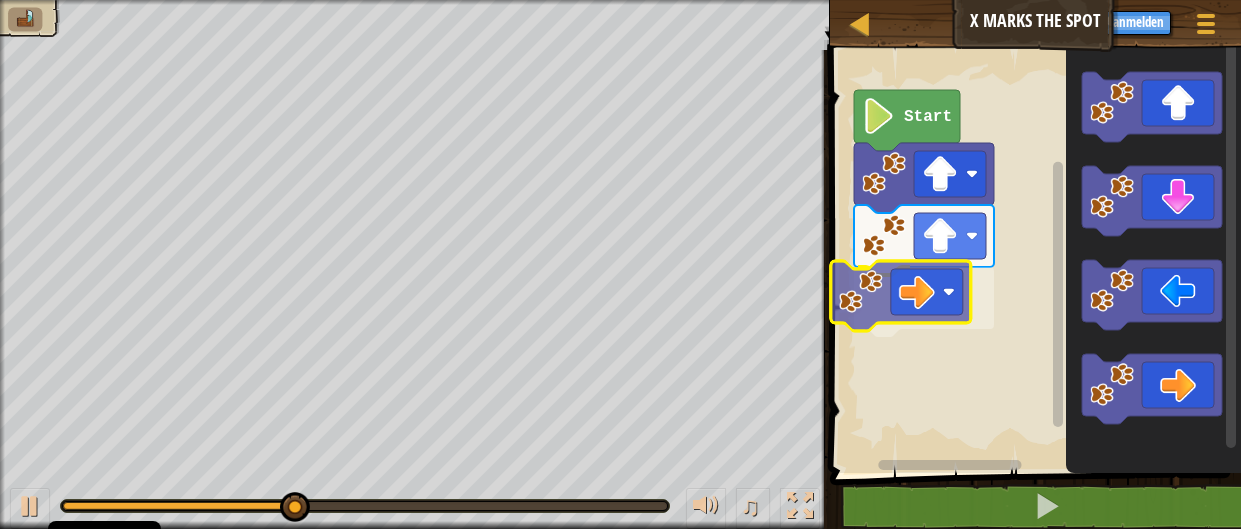 click on "Start" at bounding box center (1032, 256) 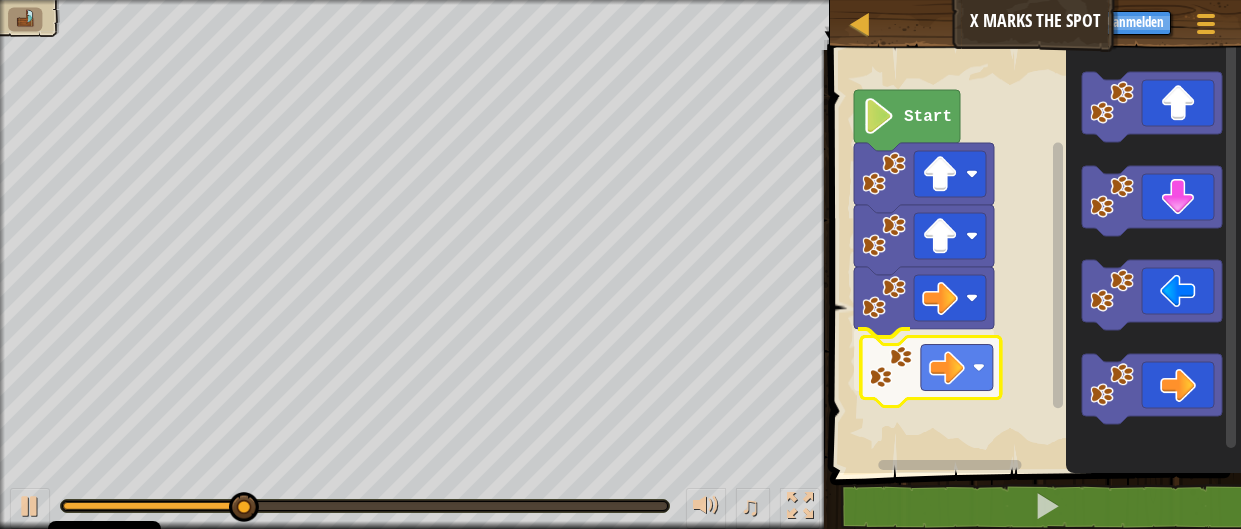 click on "Start" at bounding box center (1032, 256) 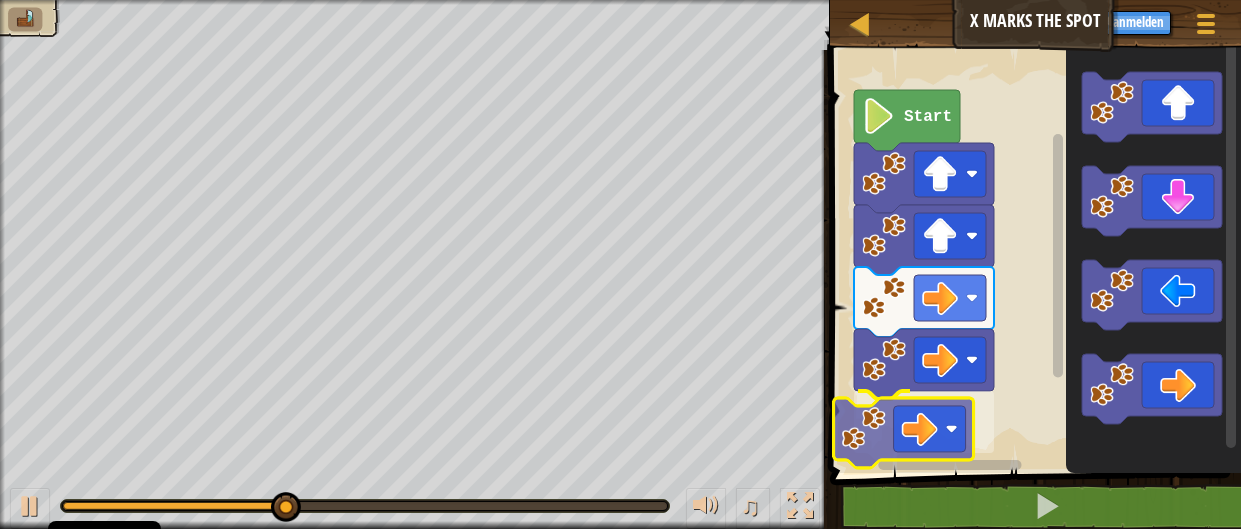 click on "Start" at bounding box center (1032, 256) 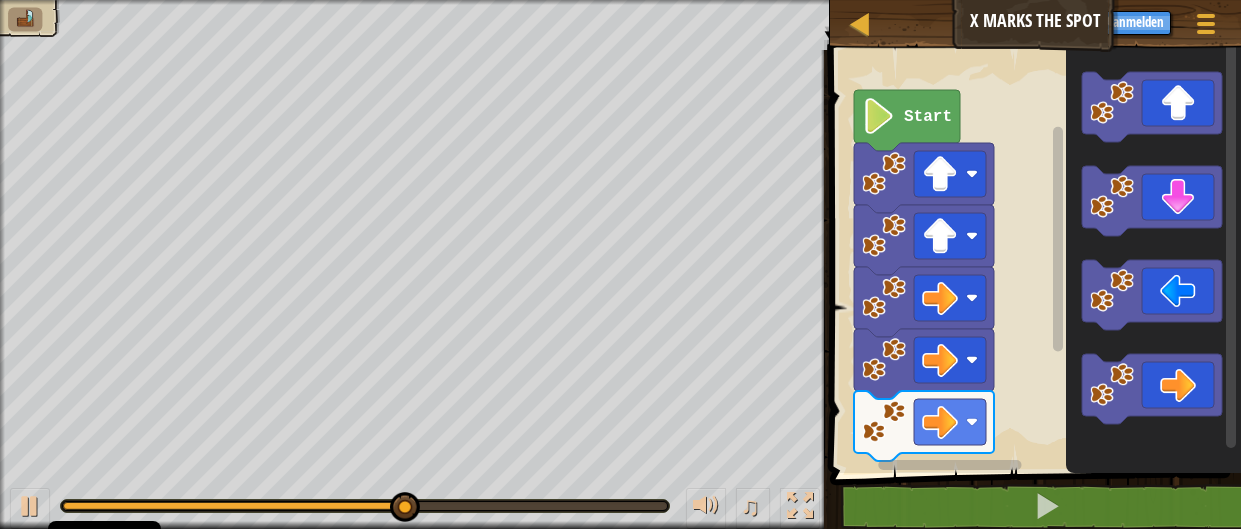 click on "Start" at bounding box center (1032, 256) 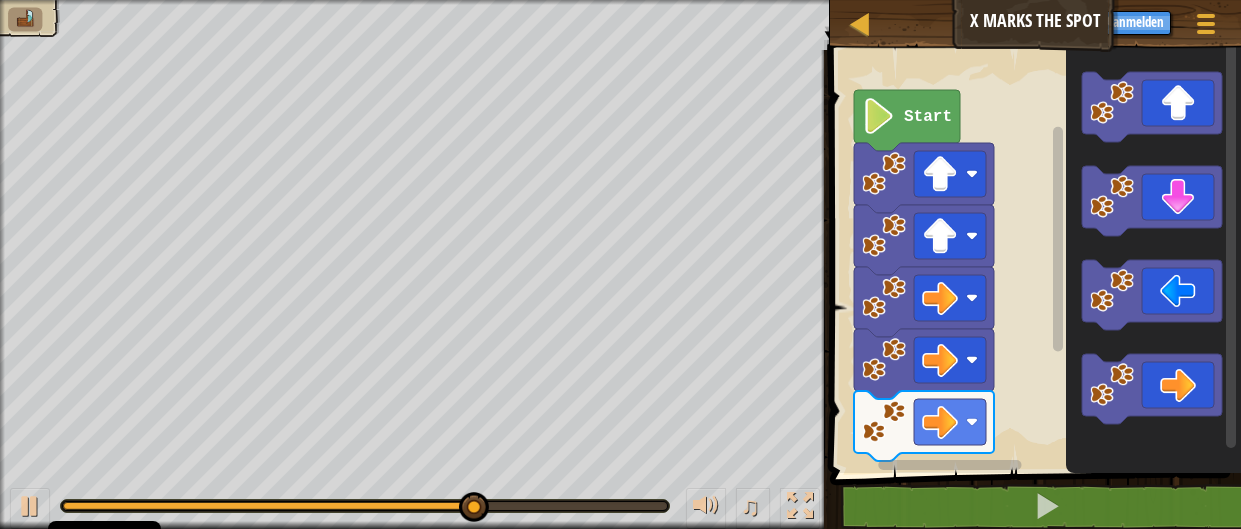 click on "Start" at bounding box center [1032, 256] 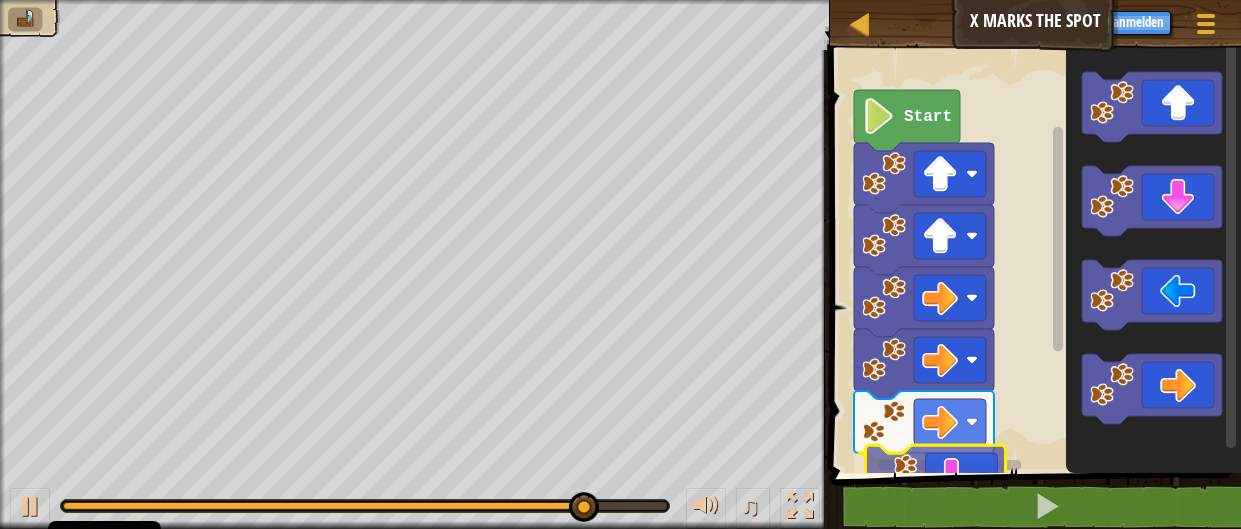click on "1 2 3 4 go ( 'up' ,   1 ) go ( 'up' ,   1 ) go ( 'right' ,   1 )     הההההההההההההההההההההההההההההההההההההההההההההההההההההההההההההההההההההההההההההההההההההההההההההההההההההההההההההההההההההההההההההההההההההההההההההההההההההההההההההההההההההההההההההההההההההההההההההההההההההההההההההההההההההההההההההההההההההההההההההההההההההההההההההההה XXXXXXXXXXXXXXXXXXXXXXXXXXXXXXXXXXXXXXXXXXXXXXXXXXXXXXXXXXXXXXXXXXXXXXXXXXXXXXXXXXXXXXXXXXXXXXXXXXXXXXXXXXXXXXXXXXXXXXXXXXXXXXXXXXXXXXXXXXXXXXXXXXXXXXXXXXXXXXXXXXXXXXXXXXXXXXXXXXXXXXXXXXXXXXXXXXXXXXXXXXXXXXXXXXXXXXXXXXXXXXXXXXXXXXXXXXXXXXXXXXXXXXXXXXXXXXXX Start Code Opgeslagen Programmeertaal : Python Statement   /  Call   /" at bounding box center (1032, 322) 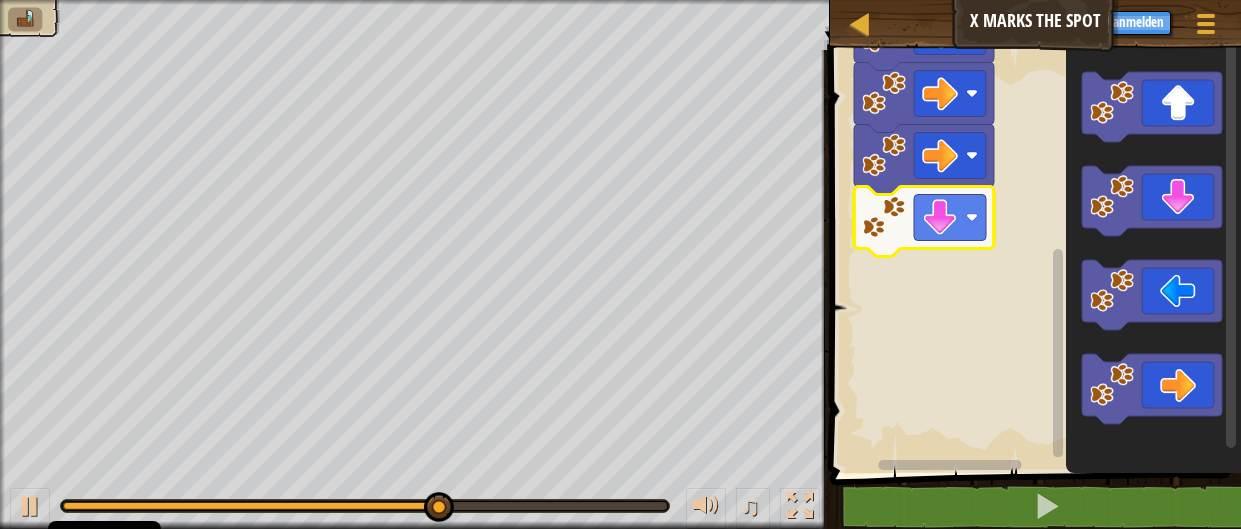 click on "Start" at bounding box center (1032, 256) 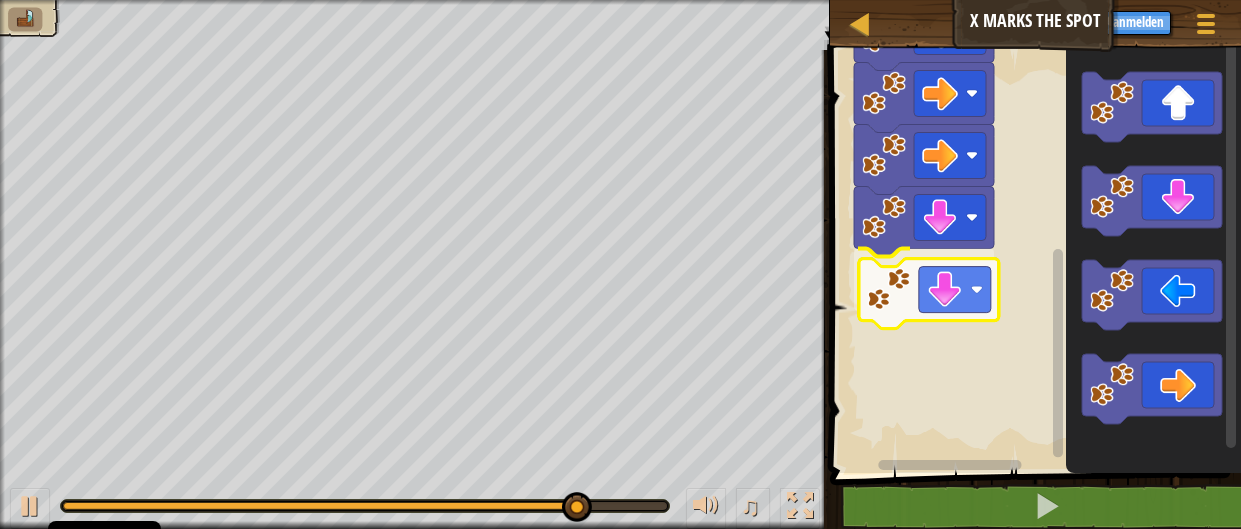 click on "Start" at bounding box center (1032, 256) 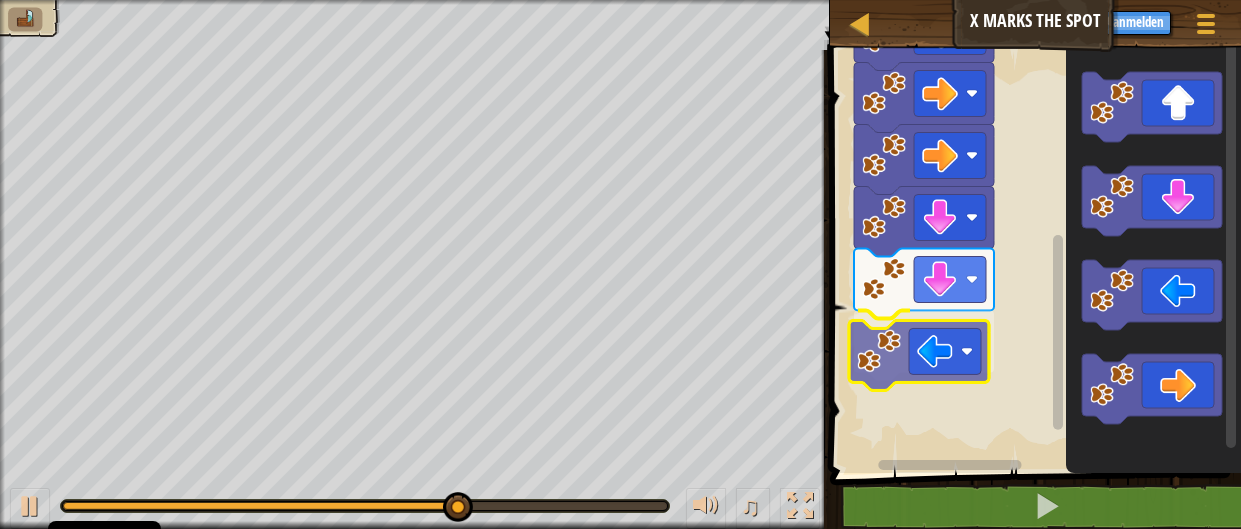 click on "Start" at bounding box center [1032, 256] 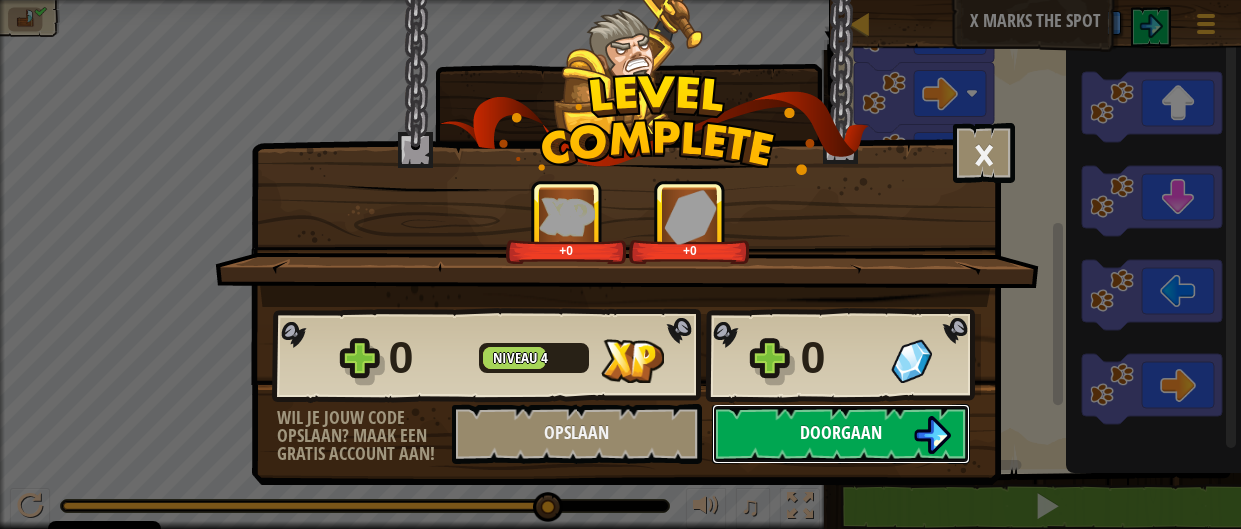 click on "Doorgaan" at bounding box center [841, 434] 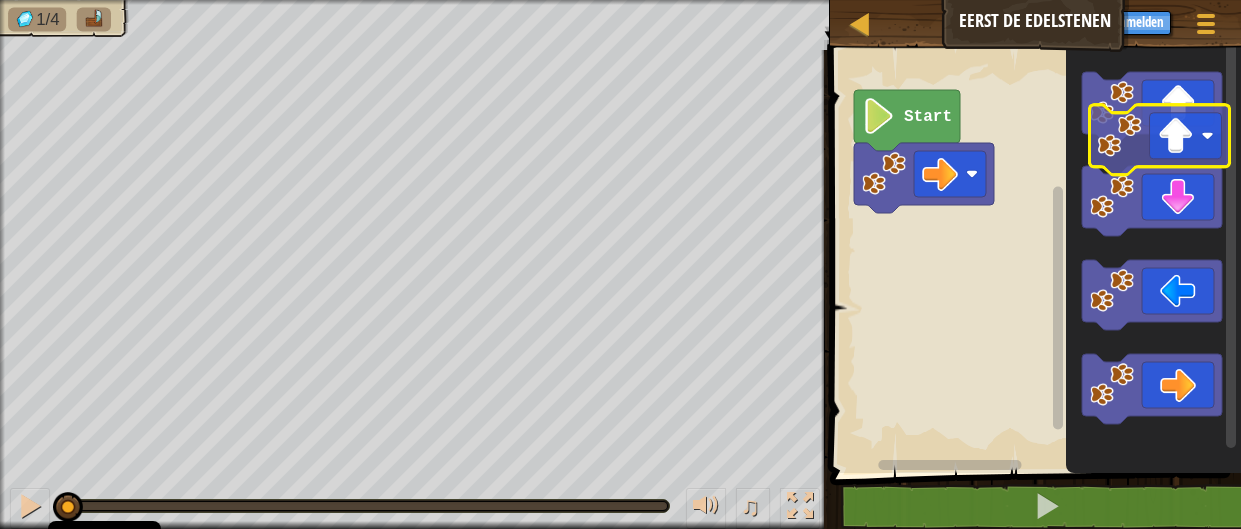 click 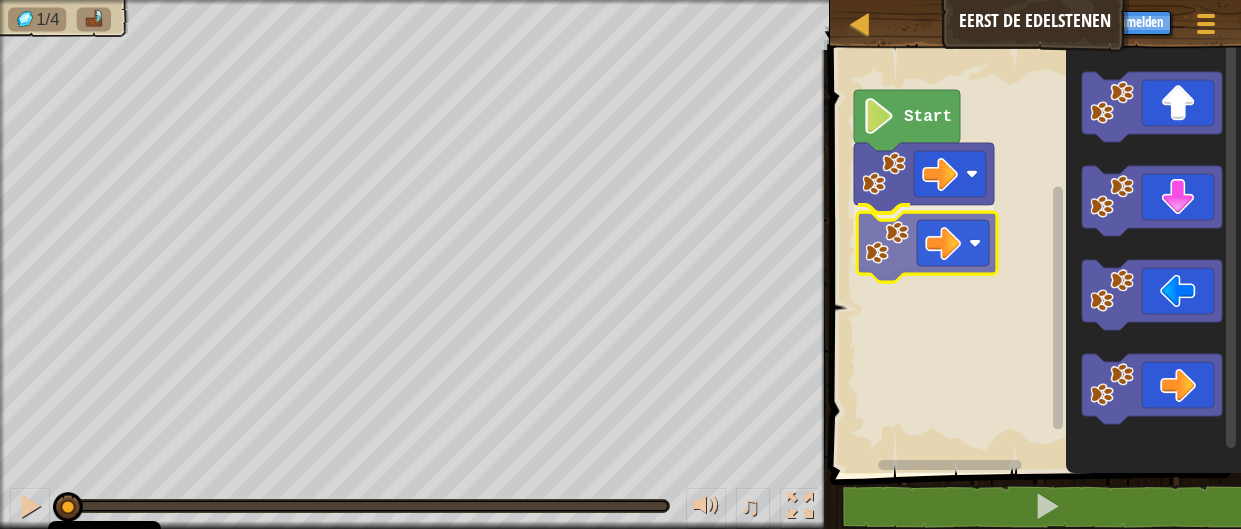 click on "Start" at bounding box center [1032, 256] 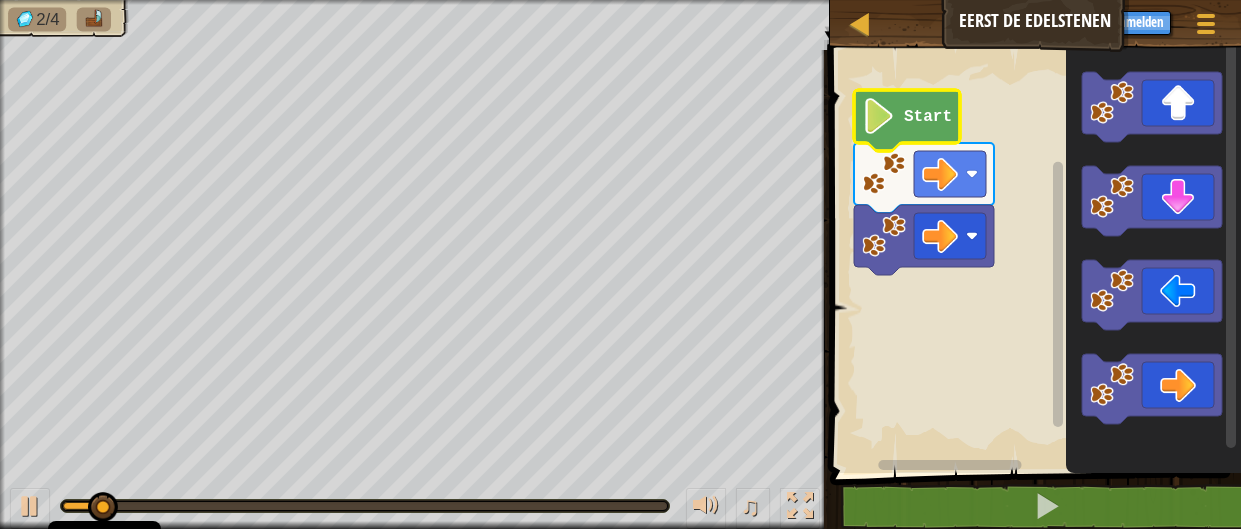 click 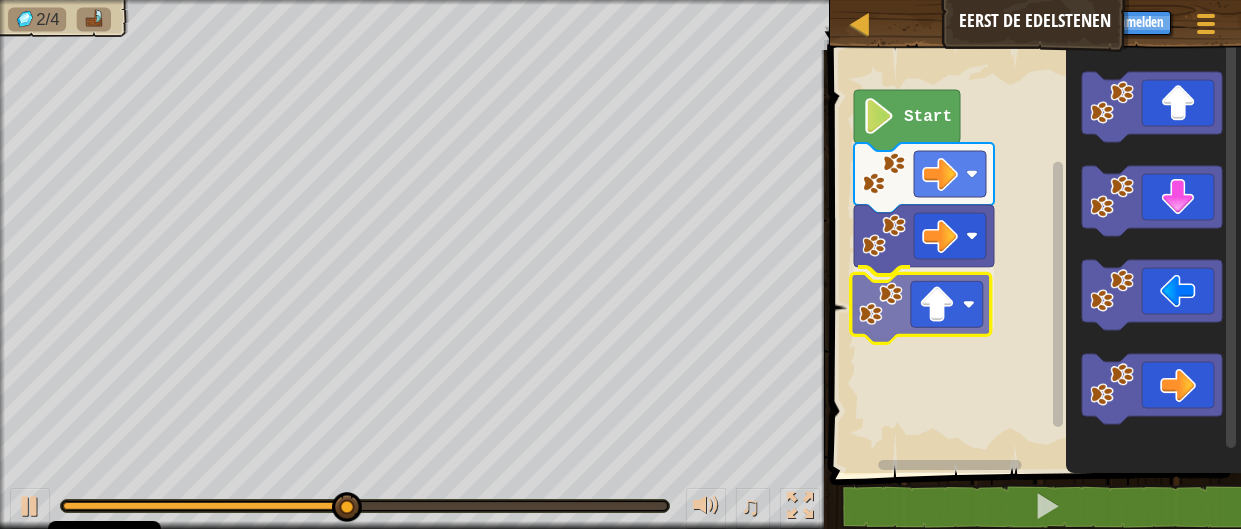 click on "Start" at bounding box center [1032, 256] 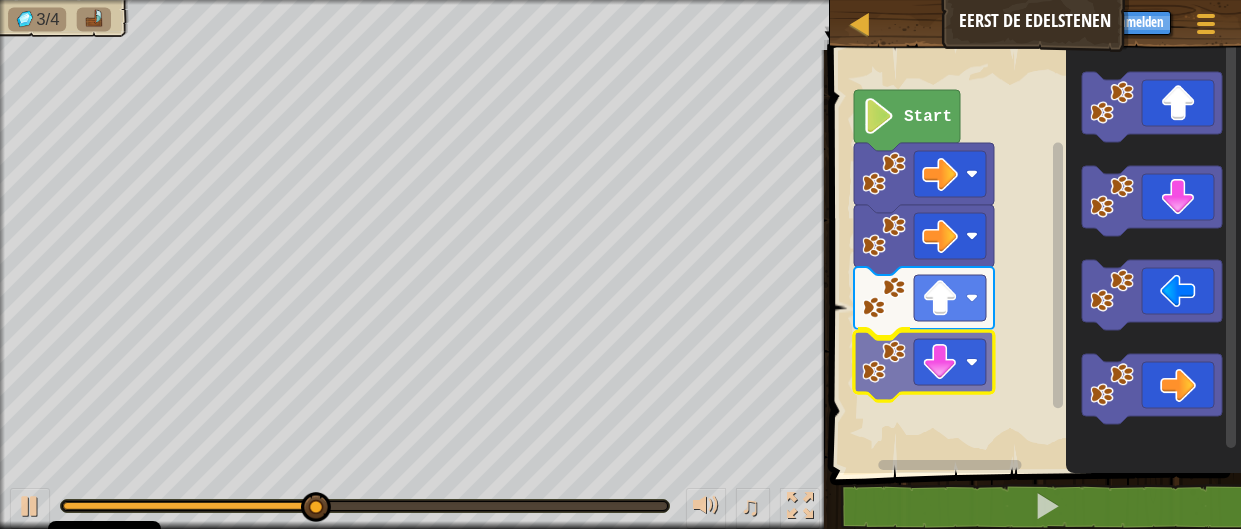 click on "Start" at bounding box center (1032, 256) 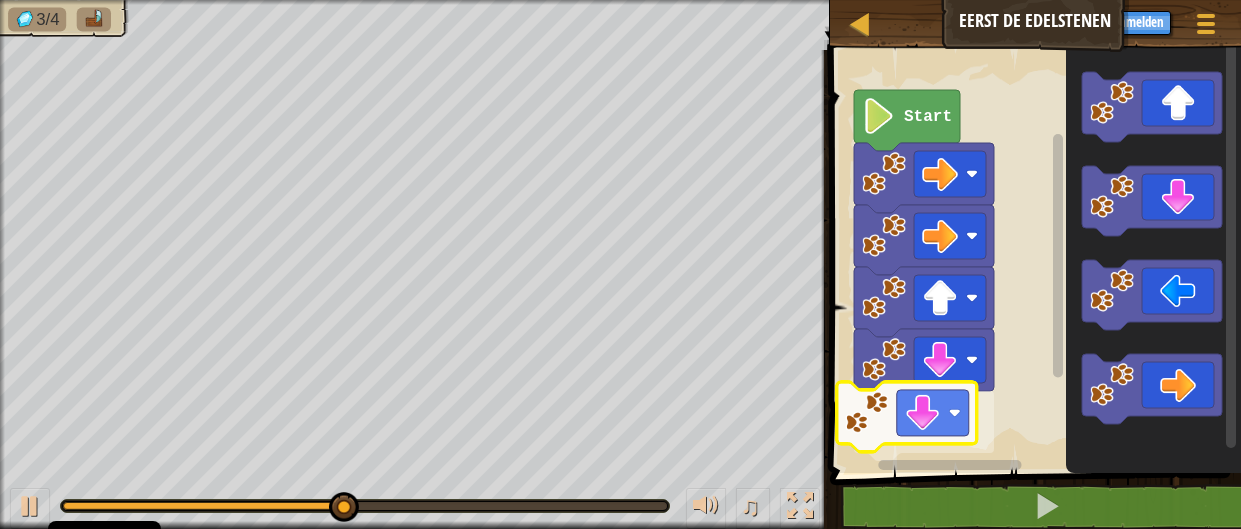 click on "Start" at bounding box center [1032, 256] 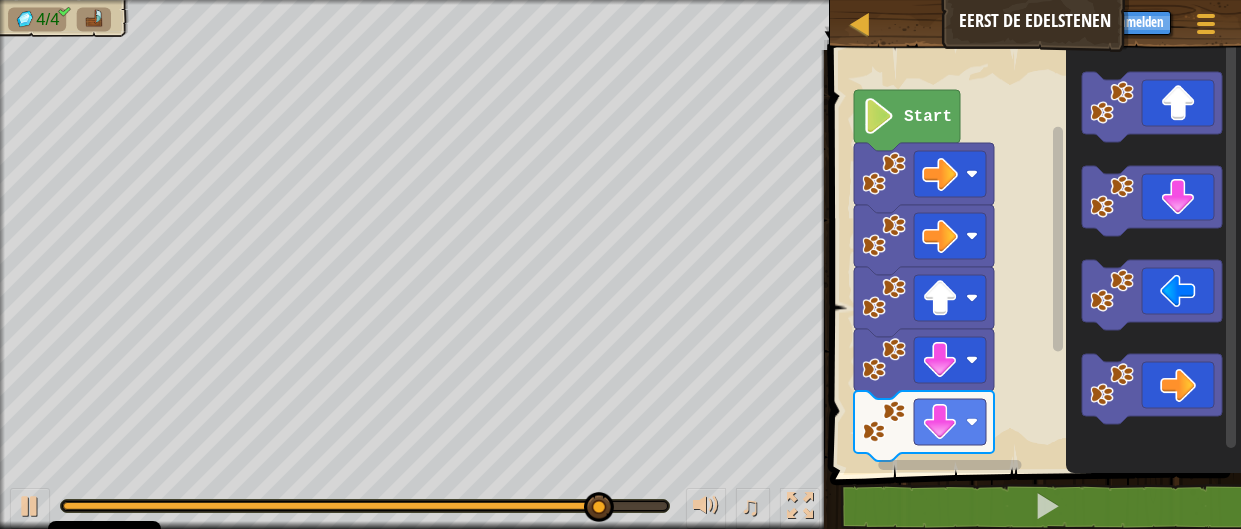click on "Start" at bounding box center (1032, 256) 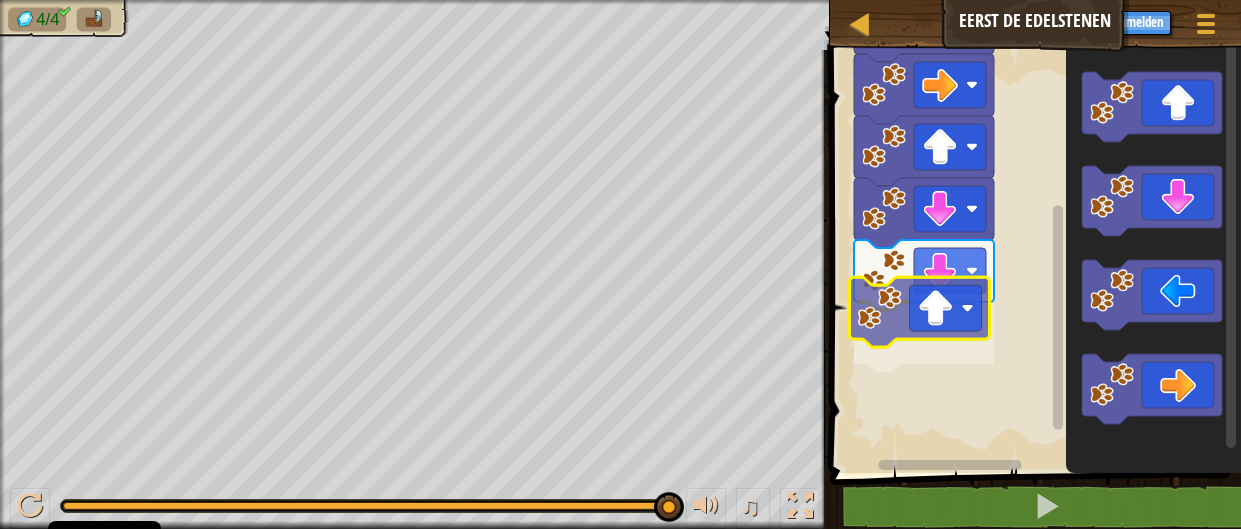 click on "Start" at bounding box center [1032, 256] 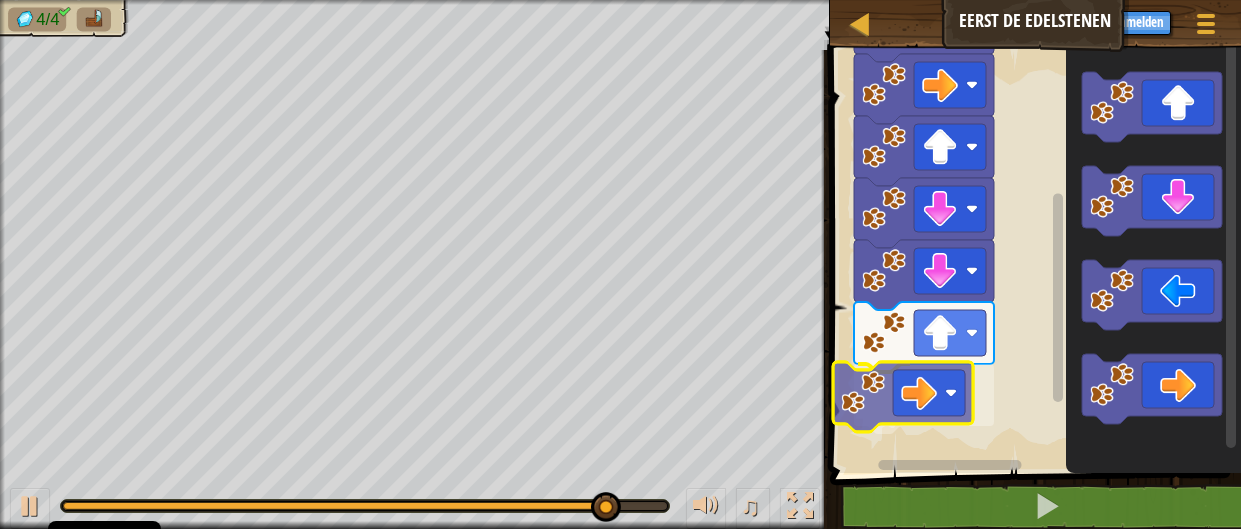 click on "Start" at bounding box center (1032, 256) 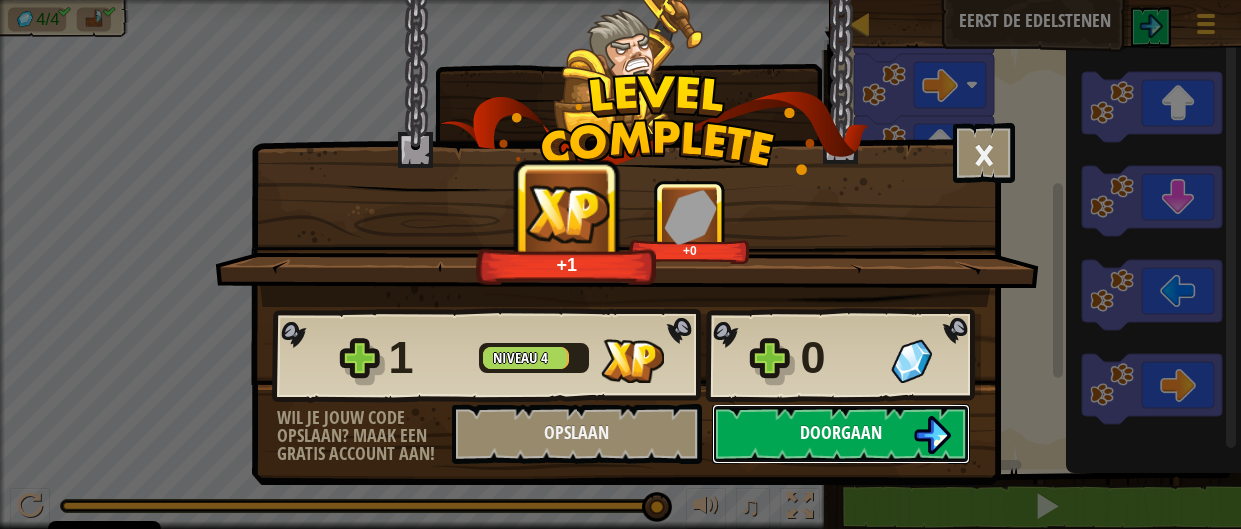click on "Doorgaan" at bounding box center (841, 434) 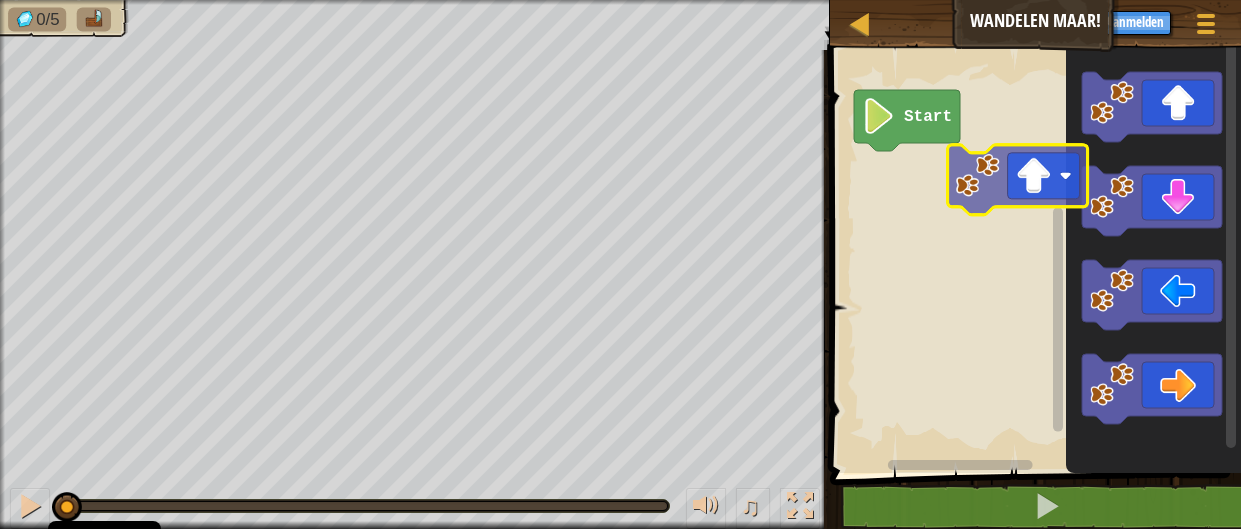 click on "Kaart Wandelen maar! Spelmenu Aanmelden 1     הההההההההההההההההההההההההההההההההההההההההההההההההההההההההההההההההההההההההההההההההההההההההההההההההההההההההההההההההההההההההההההההההההההההההההההההההההההההההההההההההההההההההההההההההההההההההההההההההההההההההההההההההההההההההההההההההההההההההההההההההההההההההההההההה XXXXXXXXXXXXXXXXXXXXXXXXXXXXXXXXXXXXXXXXXXXXXXXXXXXXXXXXXXXXXXXXXXXXXXXXXXXXXXXXXXXXXXXXXXXXXXXXXXXXXXXXXXXXXXXXXXXXXXXXXXXXXXXXXXXXXXXXXXXXXXXXXXXXXXXXXXXXXXXXXXXXXXXXXXXXXXXXXXXXXXXXXXXXXXXXXXXXXXXXXXXXXXXXXXXXXXXXXXXXXXXXXXXXXXXXXXXXXXXXXXXXXXXXXXXXXXXX Oplossing × Blokken   1     Start Code Opgeslagen Programmeertaal : Python Statement   /  Call   /  go('up') go('down') go('left') go('right') × Verbeter je Code Hulp nodig?   Vraag de AI 0/5 ♫ : x" at bounding box center (620, 277) 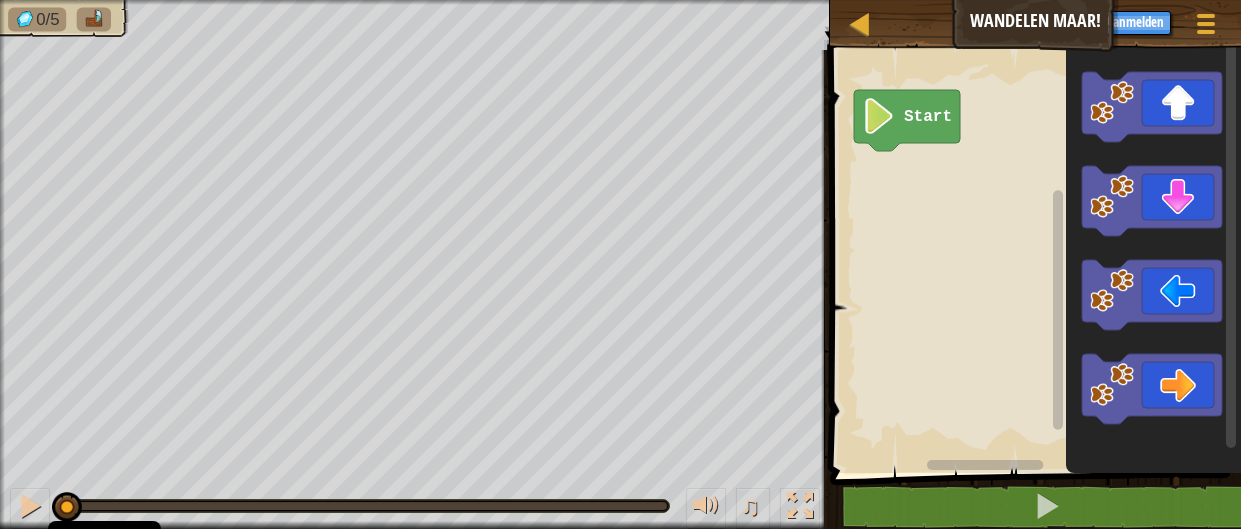 click on "Kaart Wandelen maar! Spelmenu Aanmelden 1     הההההההההההההההההההההההההההההההההההההההההההההההההההההההההההההההההההההההההההההההההההההההההההההההההההההההההההההההההההההההההההההההההההההההההההההההההההההההההההההההההההההההההההההההההההההההההההההההההההההההההההההההההההההההההההההההההההההההההההההההההההההההההההההההה XXXXXXXXXXXXXXXXXXXXXXXXXXXXXXXXXXXXXXXXXXXXXXXXXXXXXXXXXXXXXXXXXXXXXXXXXXXXXXXXXXXXXXXXXXXXXXXXXXXXXXXXXXXXXXXXXXXXXXXXXXXXXXXXXXXXXXXXXXXXXXXXXXXXXXXXXXXXXXXXXXXXXXXXXXXXXXXXXXXXXXXXXXXXXXXXXXXXXXXXXXXXXXXXXXXXXXXXXXXXXXXXXXXXXXXXXXXXXXXXXXXXXXXXXXXXXXXX Oplossing × Blokken   1     Start Code Opgeslagen Programmeertaal : Python Statement   /  Call   /  go('up') go('down') go('left') go('right') × Verbeter je Code Hulp nodig?   Vraag de AI 0/5 ♫ : x" at bounding box center [620, 277] 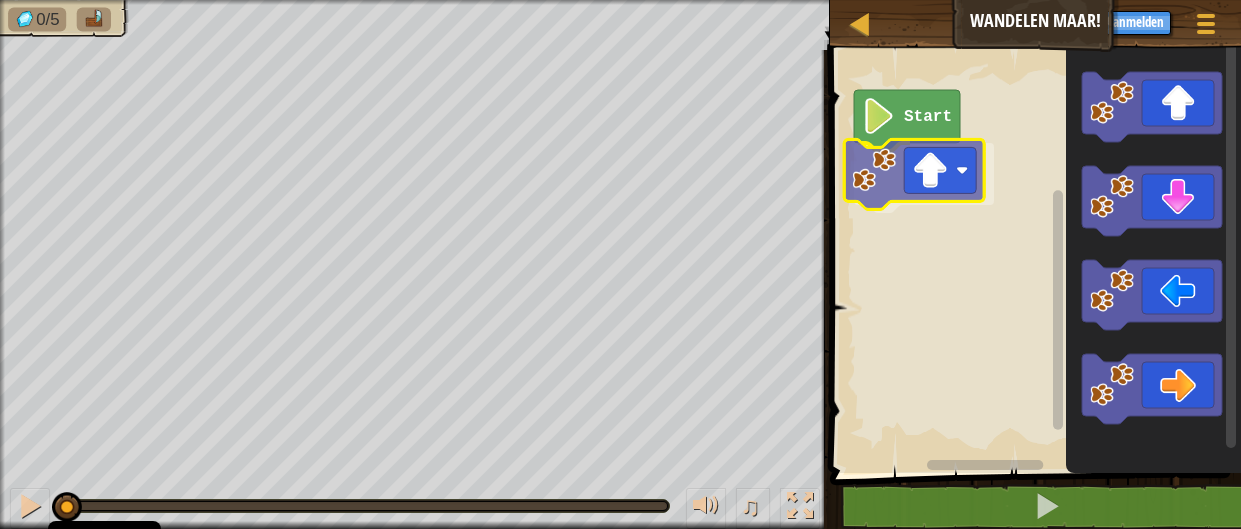 click on "Start" at bounding box center [1032, 256] 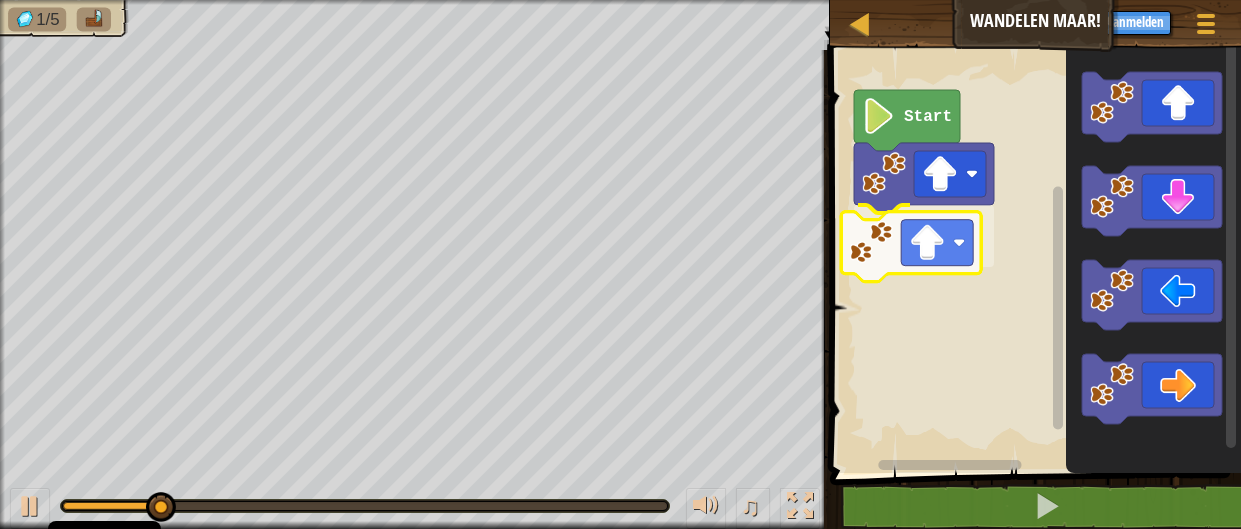 click on "Start" at bounding box center (1032, 256) 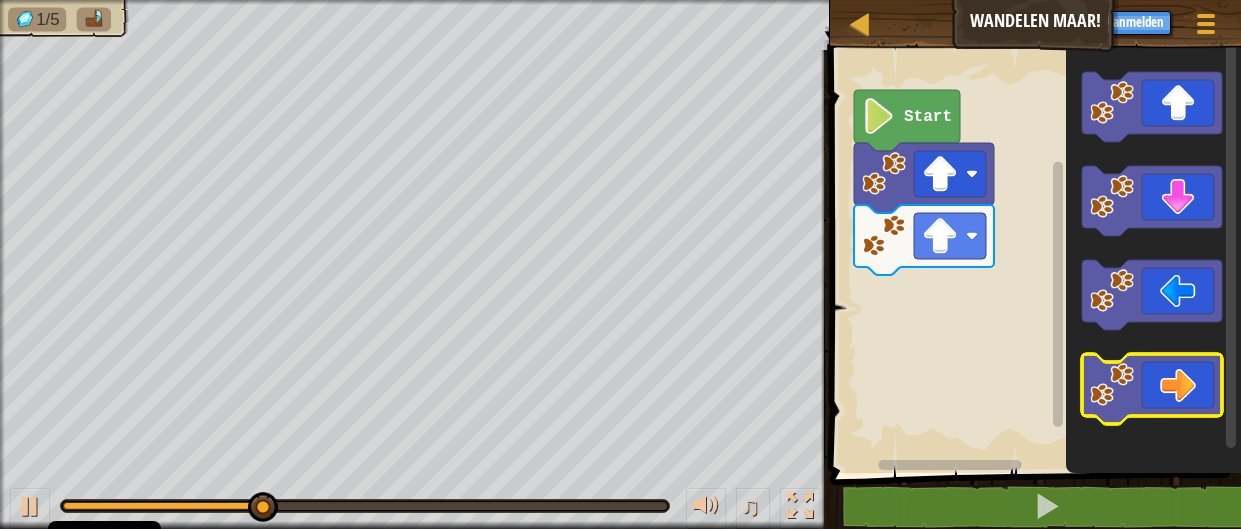 click 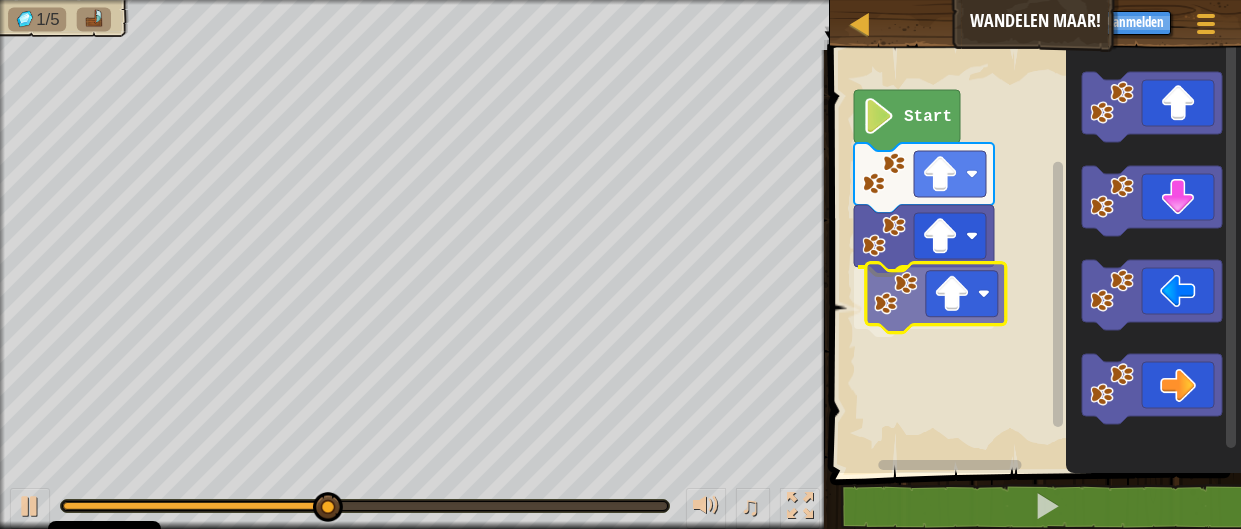 click on "Start" at bounding box center (1032, 256) 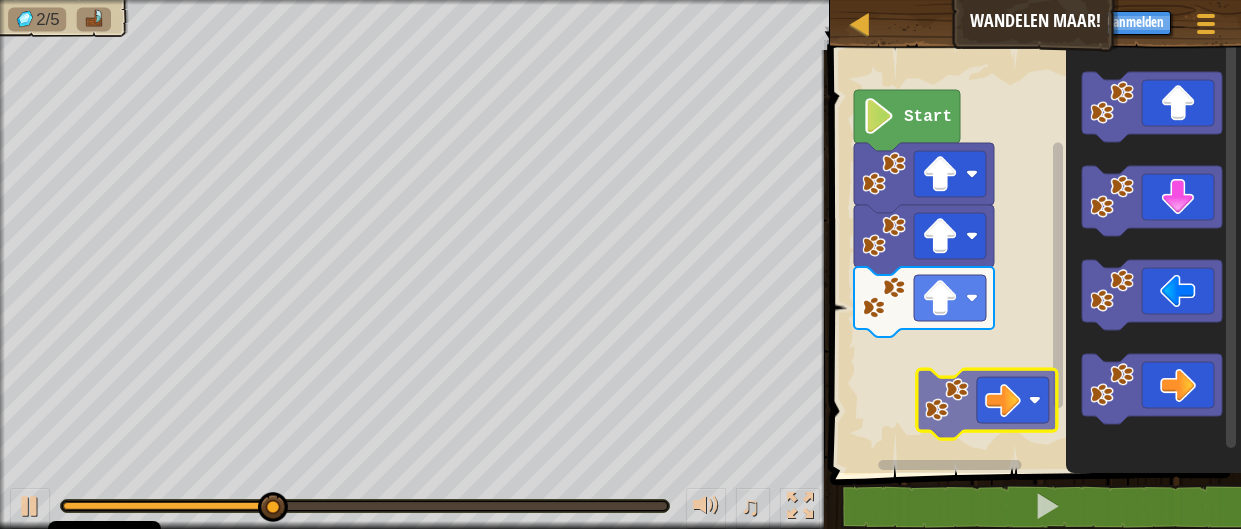 click on "Start" at bounding box center [1032, 256] 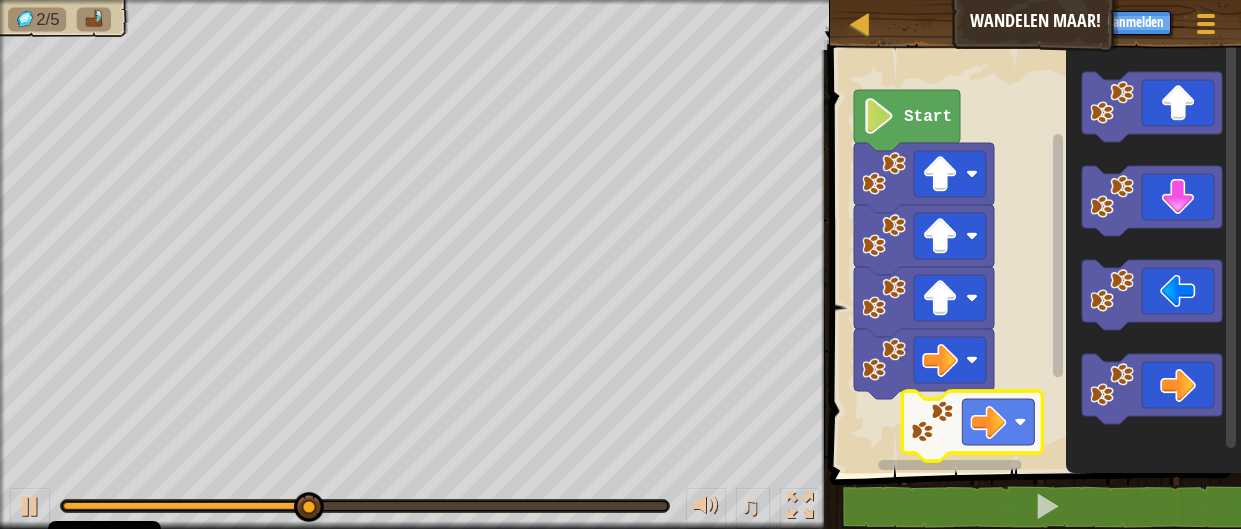 click on "Start" at bounding box center (1032, 256) 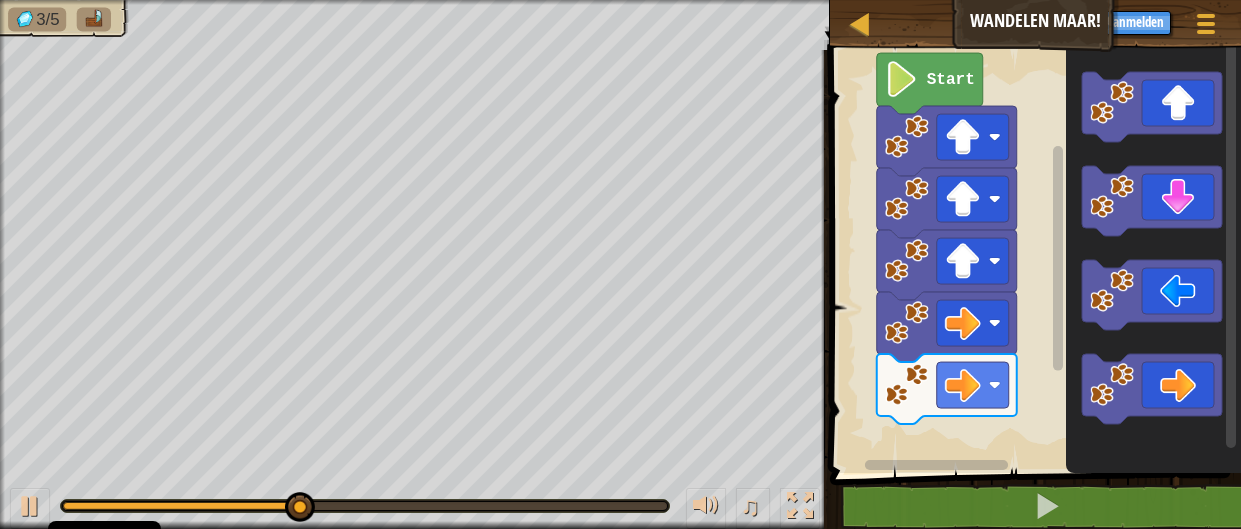 click 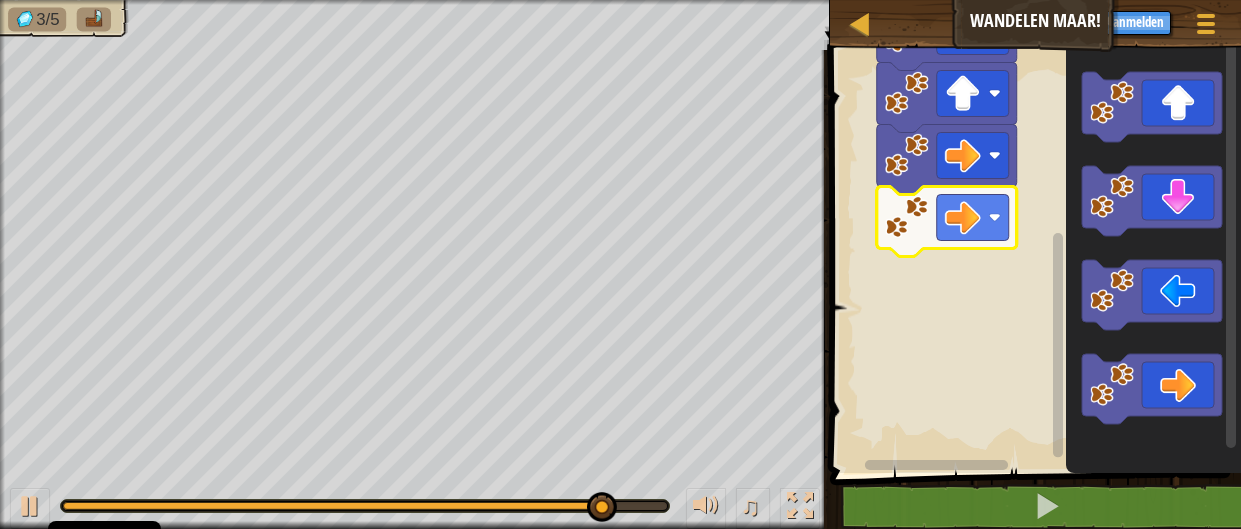 click on "1     הההההההההההההההההההההההההההההההההההההההההההההההההההההההההההההההההההההההההההההההההההההההההההההההההההההההההההההההההההההההההההההההההההההההההההההההההההההההההההההההההההההההההההההההההההההההההההההההההההההההההההההההההההההההההההההההההההההההההההההההההההההההההההההההה XXXXXXXXXXXXXXXXXXXXXXXXXXXXXXXXXXXXXXXXXXXXXXXXXXXXXXXXXXXXXXXXXXXXXXXXXXXXXXXXXXXXXXXXXXXXXXXXXXXXXXXXXXXXXXXXXXXXXXXXXXXXXXXXXXXXXXXXXXXXXXXXXXXXXXXXXXXXXXXXXXXXXXXXXXXXXXXXXXXXXXXXXXXXXXXXXXXXXXXXXXXXXXXXXXXXXXXXXXXXXXXXXXXXXXXXXXXXXXXXXXXXXXXXXXXXXXXX Start Code Opgeslagen Programmeertaal : Python Statement   /  Call   /" at bounding box center (1032, 322) 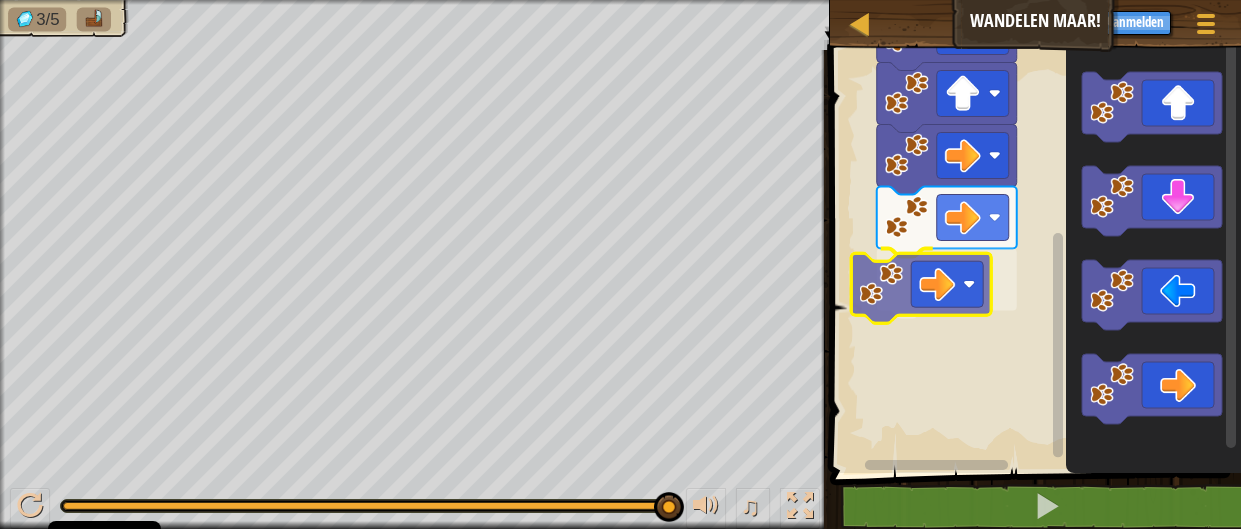 click on "Start" at bounding box center [1032, 256] 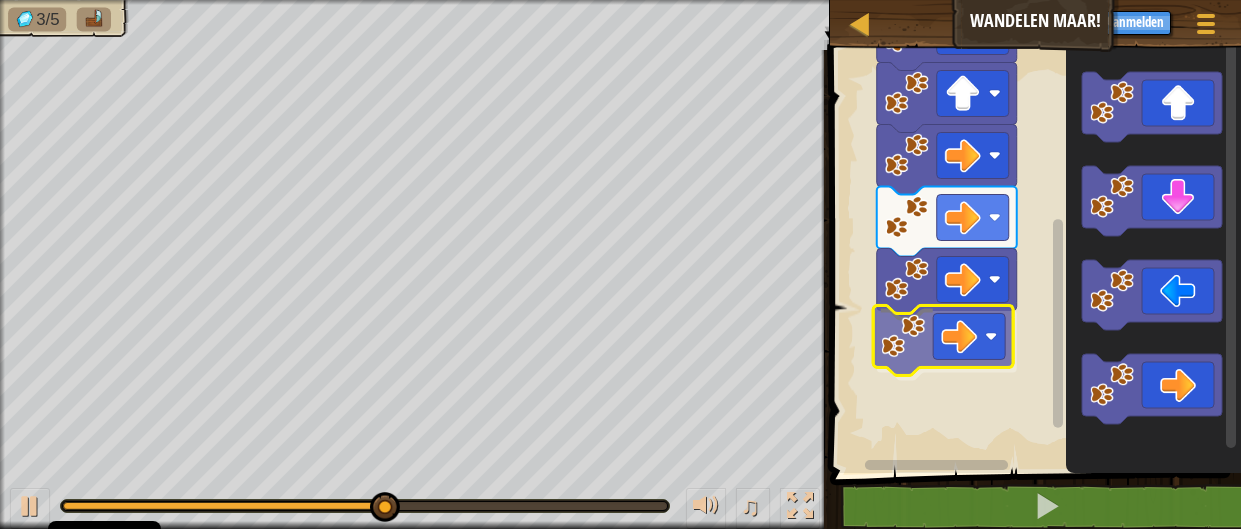 click on "Start" at bounding box center (1032, 256) 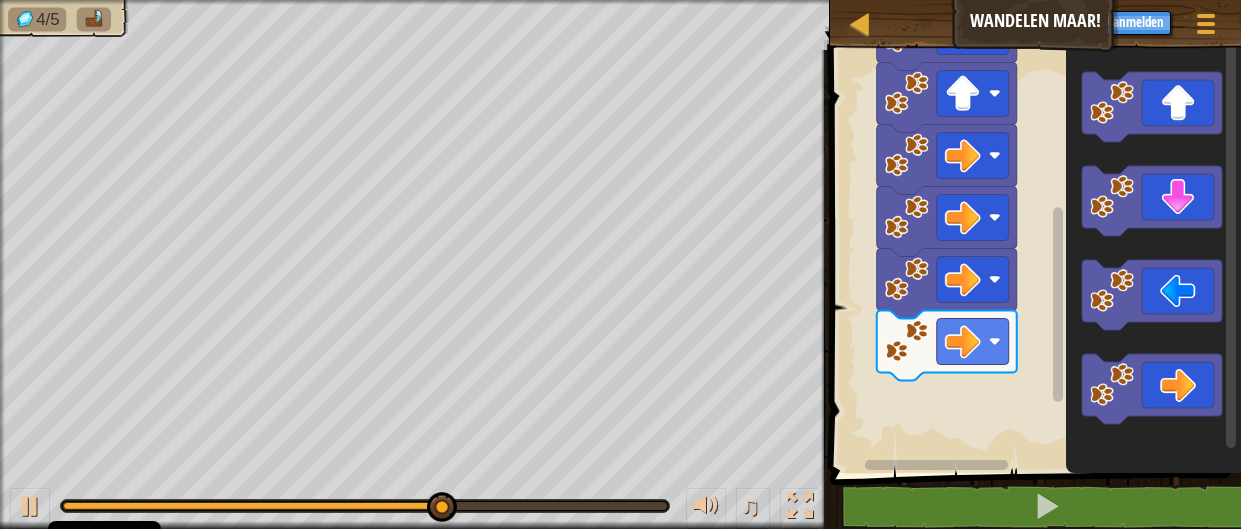 click 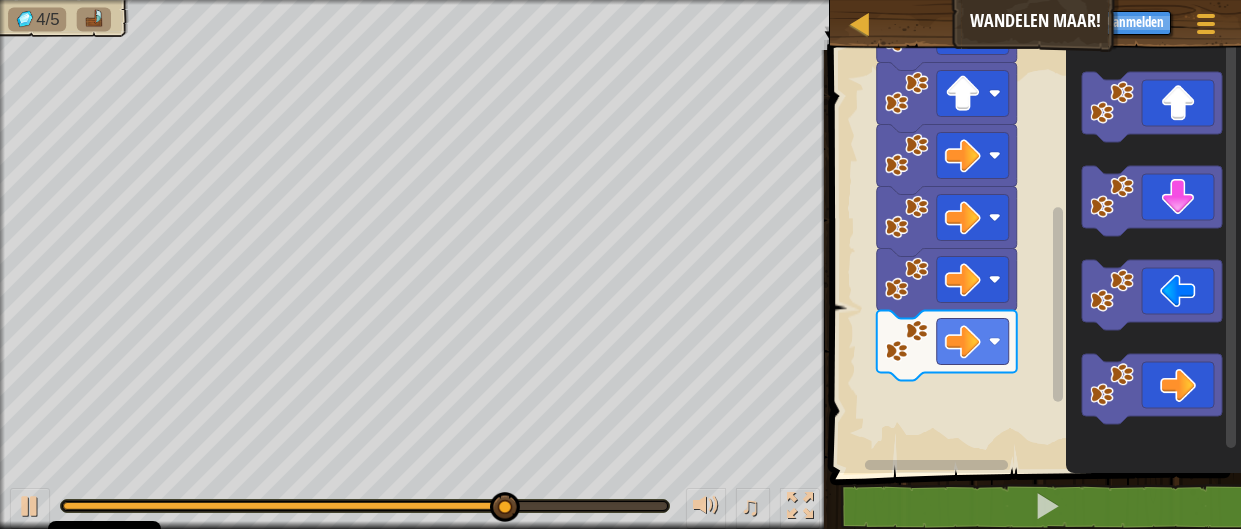 click on "Start" at bounding box center [1032, 256] 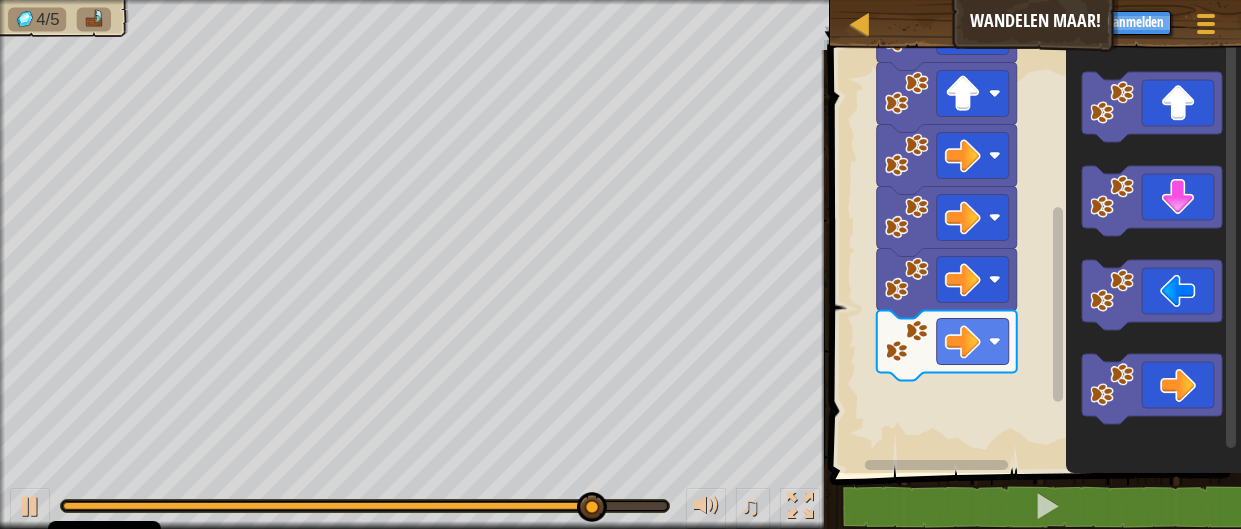 click on "Start" at bounding box center [1032, 256] 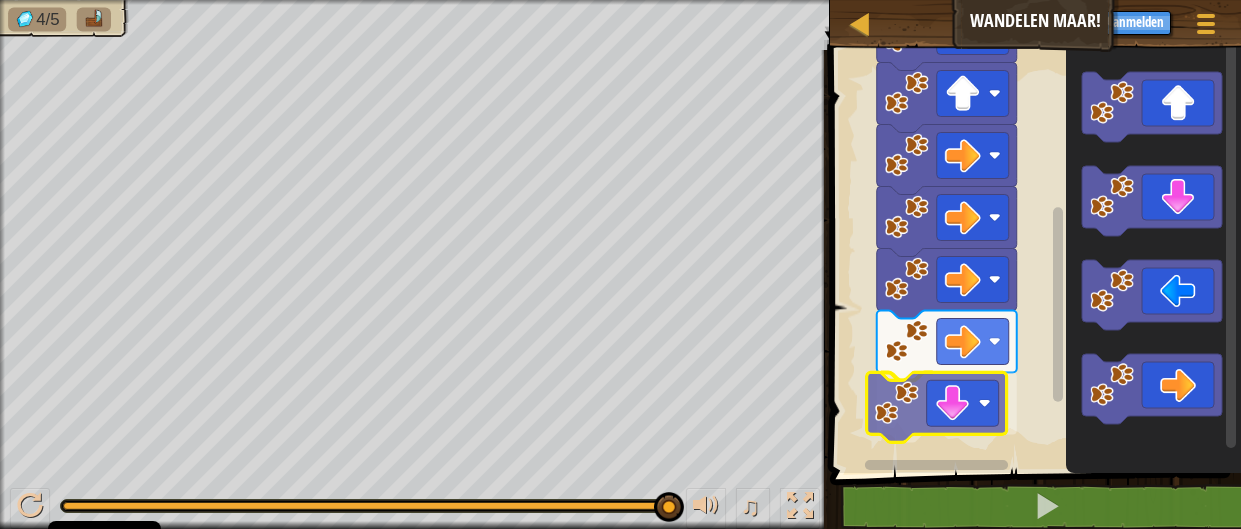 click on "Start" at bounding box center [1032, 256] 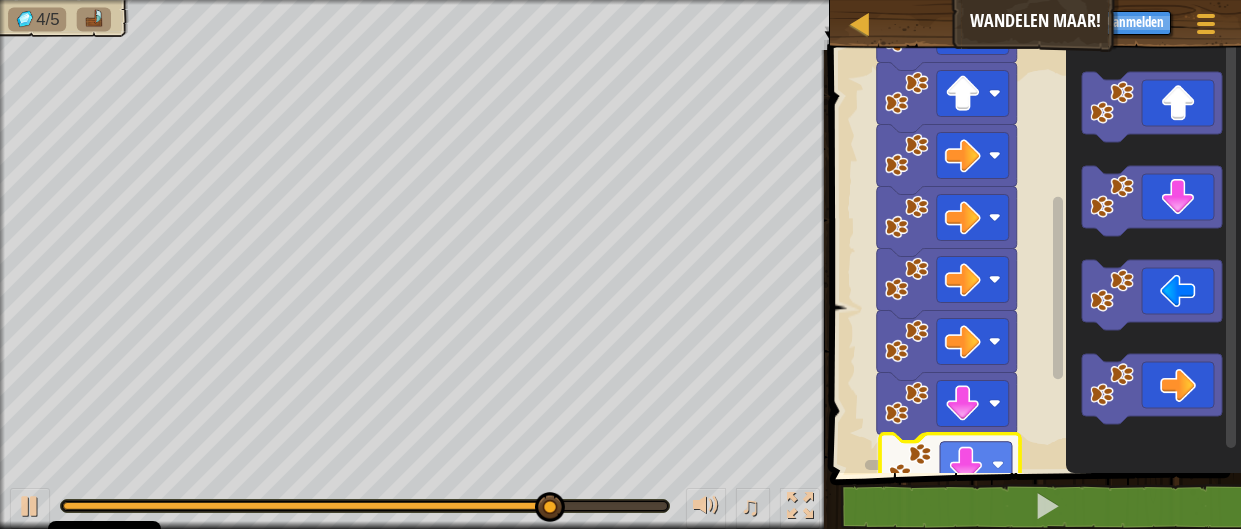 click on "1     הההההההההההההההההההההההההההההההההההההההההההההההההההההההההההההההההההההההההההההההההההההההההההההההההההההההההההההההההההההההההההההההההההההההההההההההההההההההההההההההההההההההההההההההההההההההההההההההההההההההההההההההההההההההההההההההההההההההההההההההההההההההההההההההה XXXXXXXXXXXXXXXXXXXXXXXXXXXXXXXXXXXXXXXXXXXXXXXXXXXXXXXXXXXXXXXXXXXXXXXXXXXXXXXXXXXXXXXXXXXXXXXXXXXXXXXXXXXXXXXXXXXXXXXXXXXXXXXXXXXXXXXXXXXXXXXXXXXXXXXXXXXXXXXXXXXXXXXXXXXXXXXXXXXXXXXXXXXXXXXXXXXXXXXXXXXXXXXXXXXXXXXXXXXXXXXXXXXXXXXXXXXXXXXXXXXXXXXXXXXXXXXX Start Code Opgeslagen Programmeertaal : Python Statement   /  Call   /" at bounding box center (1032, 322) 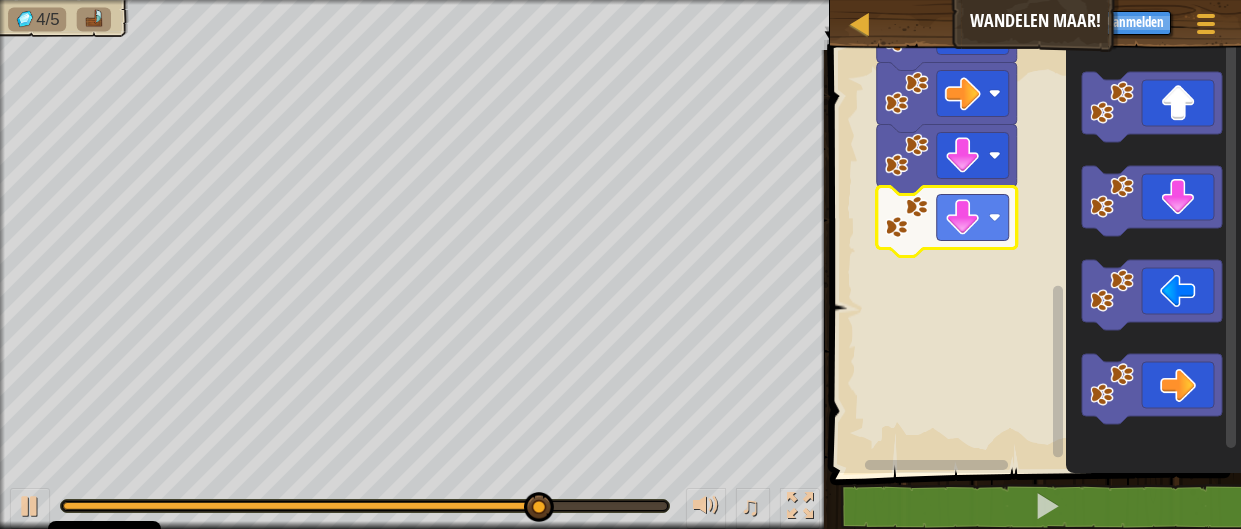 click on "1     הההההההההההההההההההההההההההההההההההההההההההההההההההההההההההההההההההההההההההההההההההההההההההההההההההההההההההההההההההההההההההההההההההההההההההההההההההההההההההההההההההההההההההההההההההההההההההההההההההההההההההההההההההההההההההההההההההההההההההההההההההההההההההההההה XXXXXXXXXXXXXXXXXXXXXXXXXXXXXXXXXXXXXXXXXXXXXXXXXXXXXXXXXXXXXXXXXXXXXXXXXXXXXXXXXXXXXXXXXXXXXXXXXXXXXXXXXXXXXXXXXXXXXXXXXXXXXXXXXXXXXXXXXXXXXXXXXXXXXXXXXXXXXXXXXXXXXXXXXXXXXXXXXXXXXXXXXXXXXXXXXXXXXXXXXXXXXXXXXXXXXXXXXXXXXXXXXXXXXXXXXXXXXXXXXXXXXXXXXXXXXXXX Start Code Opgeslagen Programmeertaal : Python Statement   /  Call   /" at bounding box center [1032, 322] 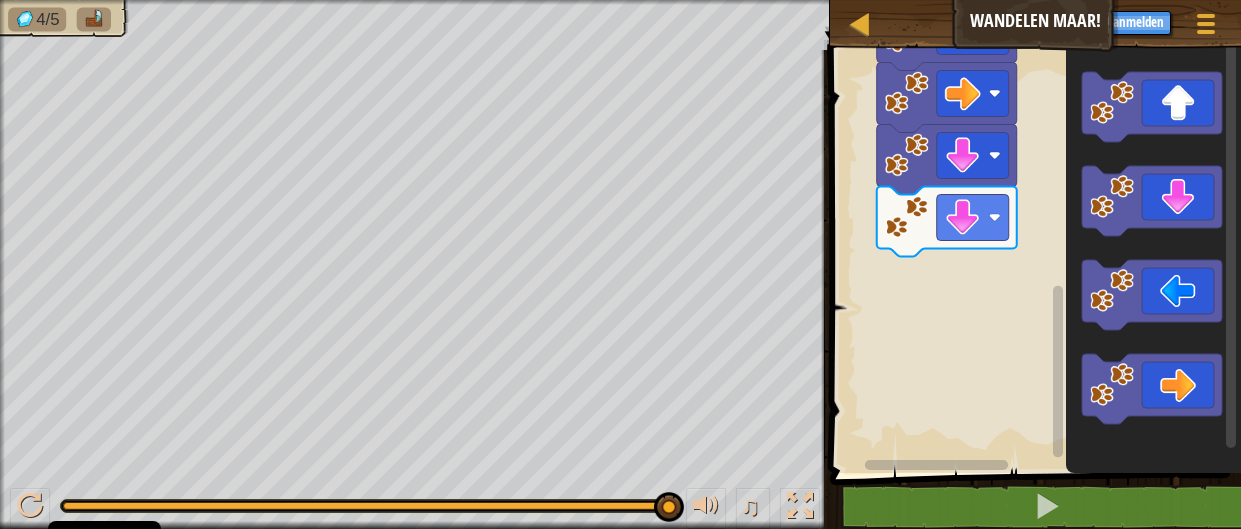 click on "Start" at bounding box center [1032, 256] 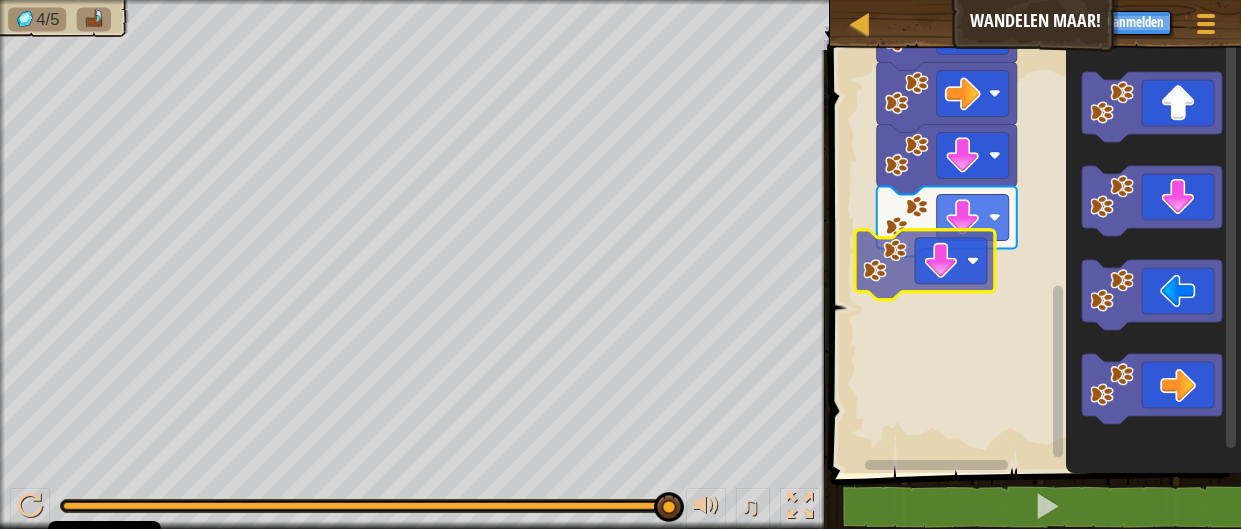 click on "Start" at bounding box center (1032, 256) 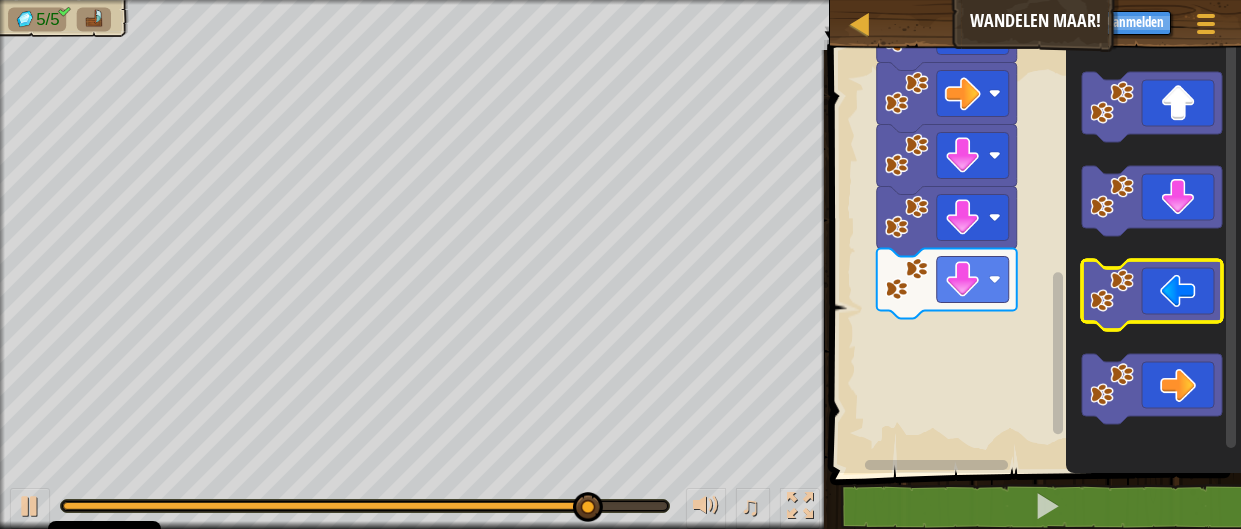 click 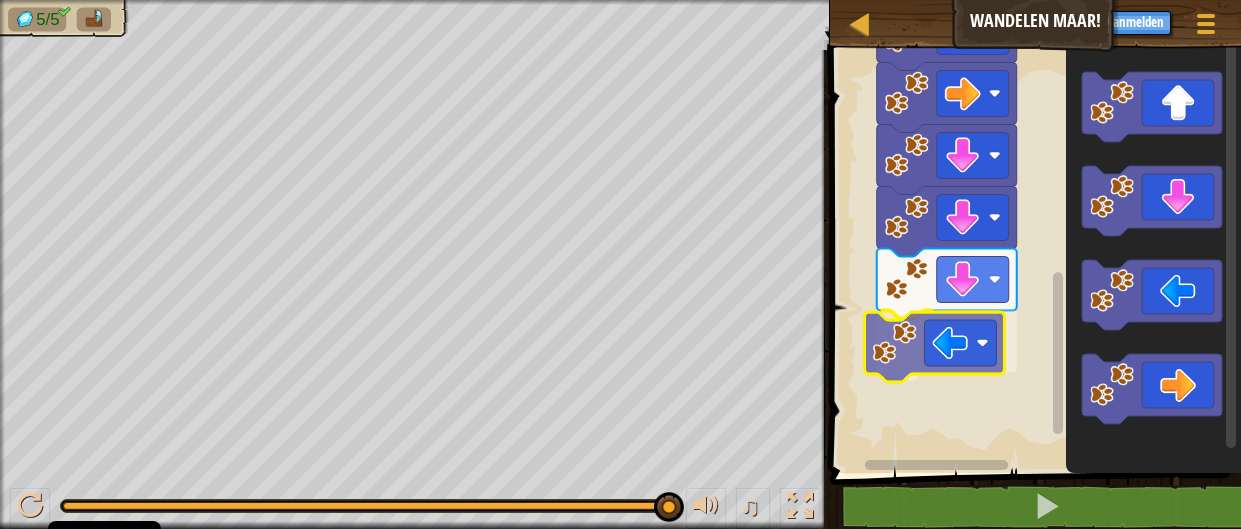 click on "Start" at bounding box center (1032, 256) 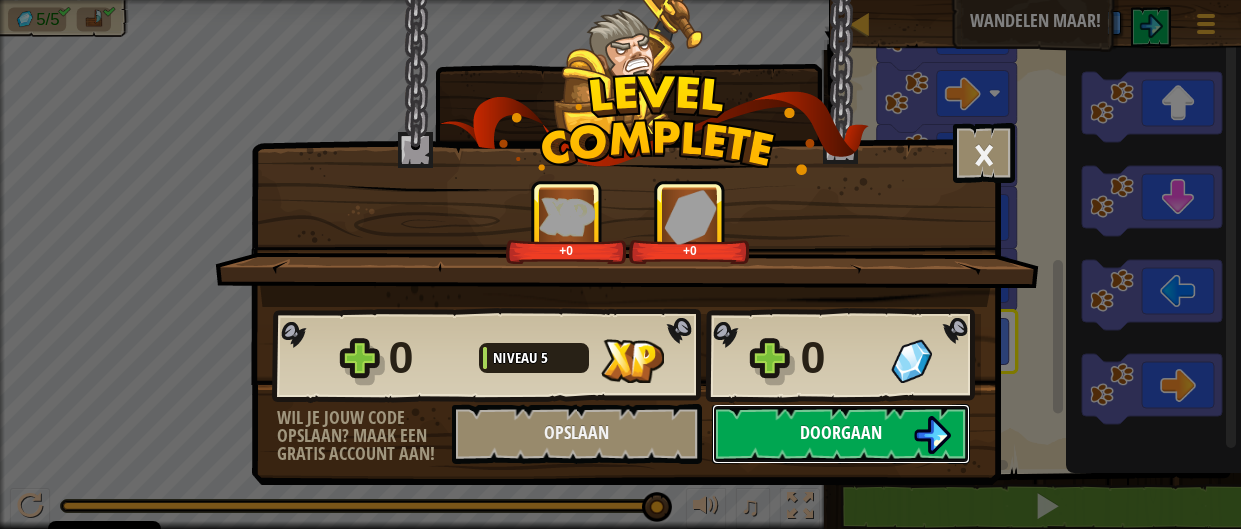 click on "Doorgaan" at bounding box center (841, 434) 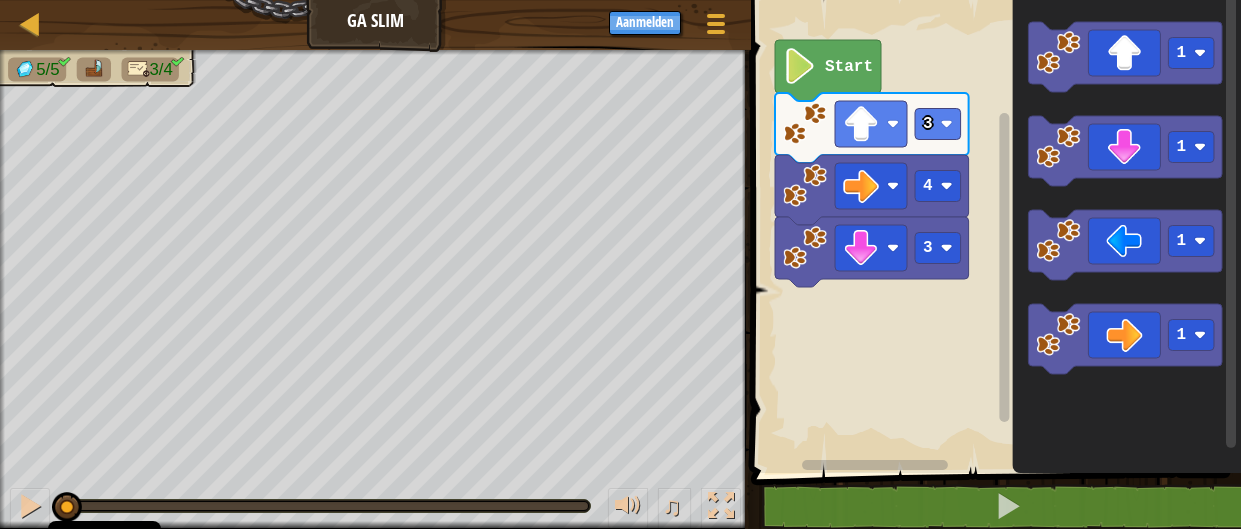 click 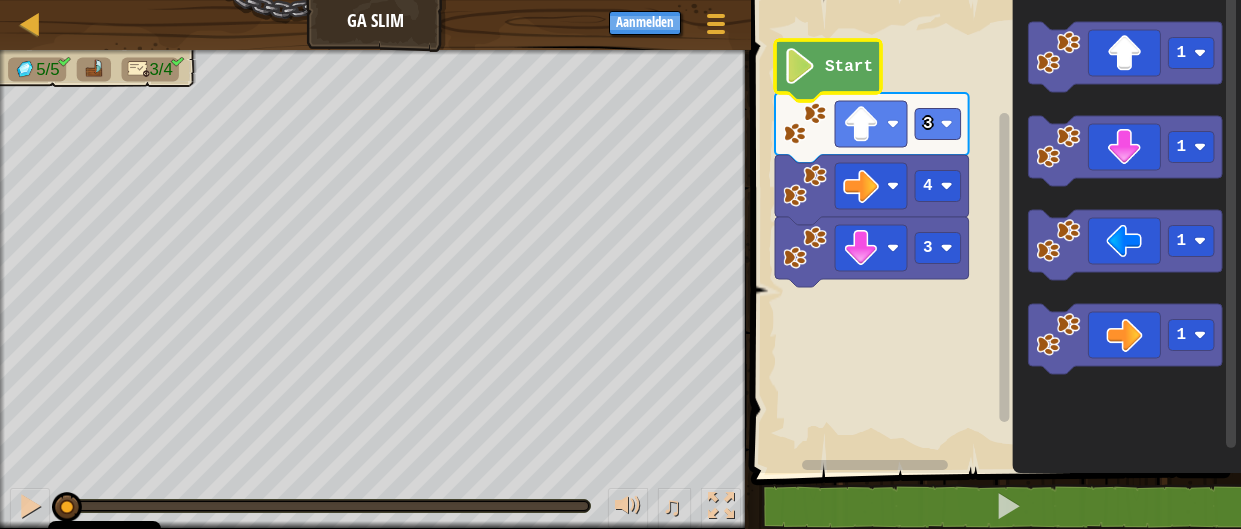click on "Start" 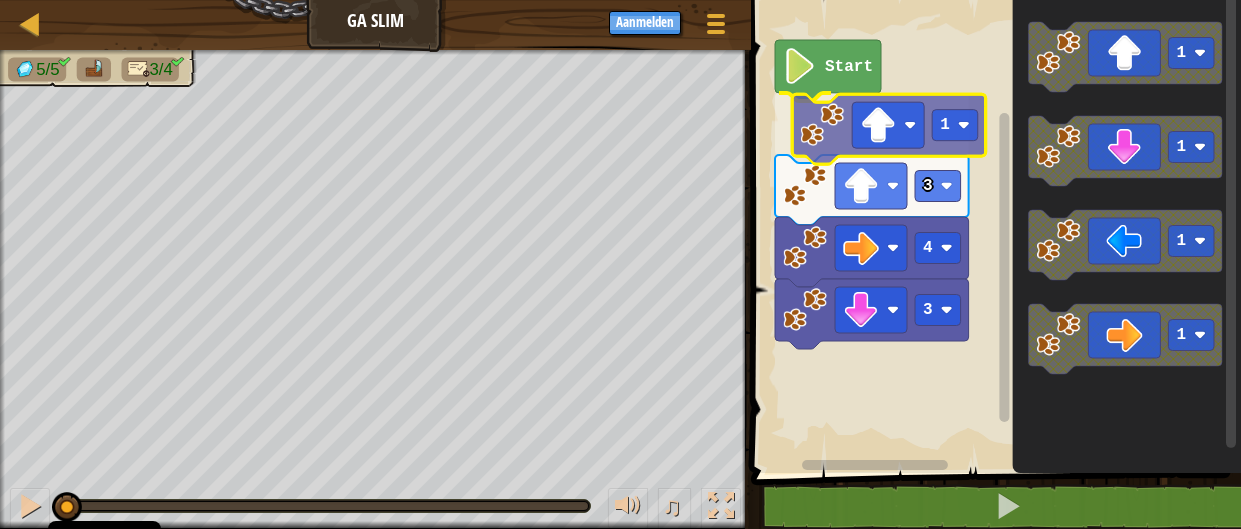 click on "Start 1 3 4 3 1 1 1 1 1" at bounding box center (993, 231) 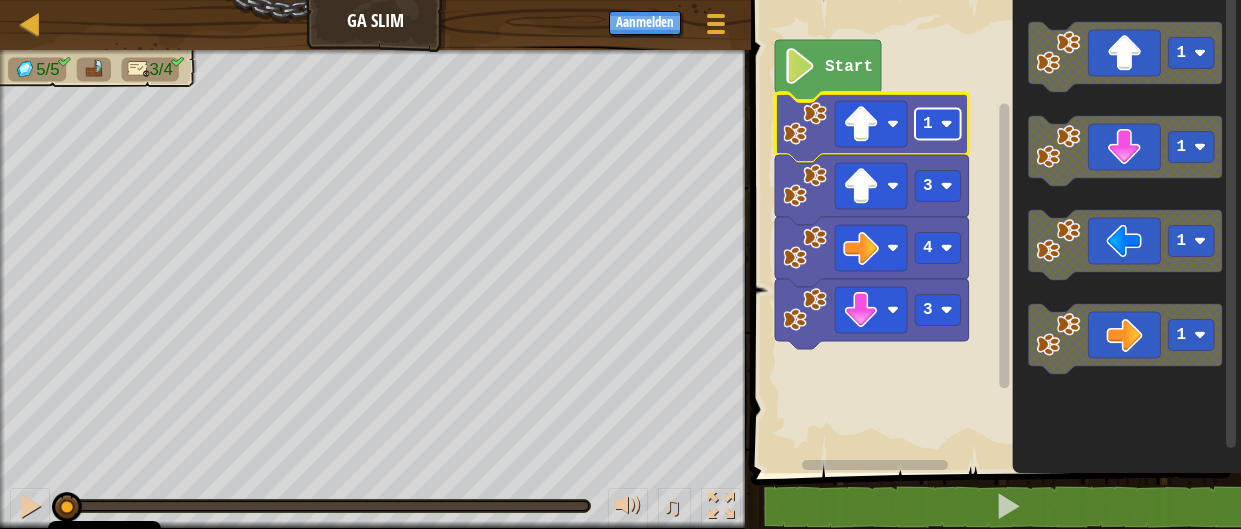 click 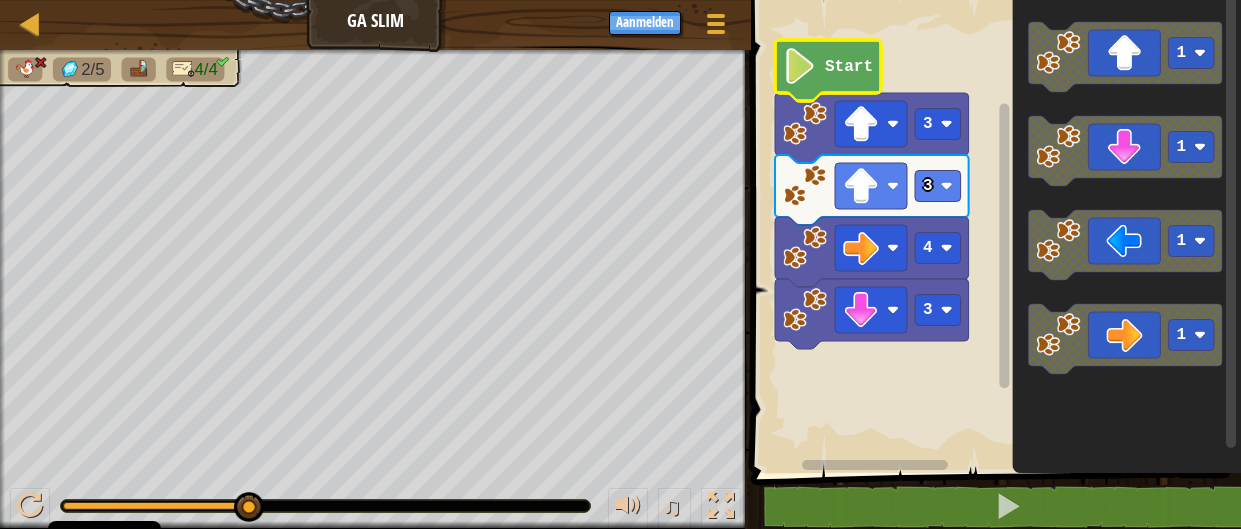 click on "Start" 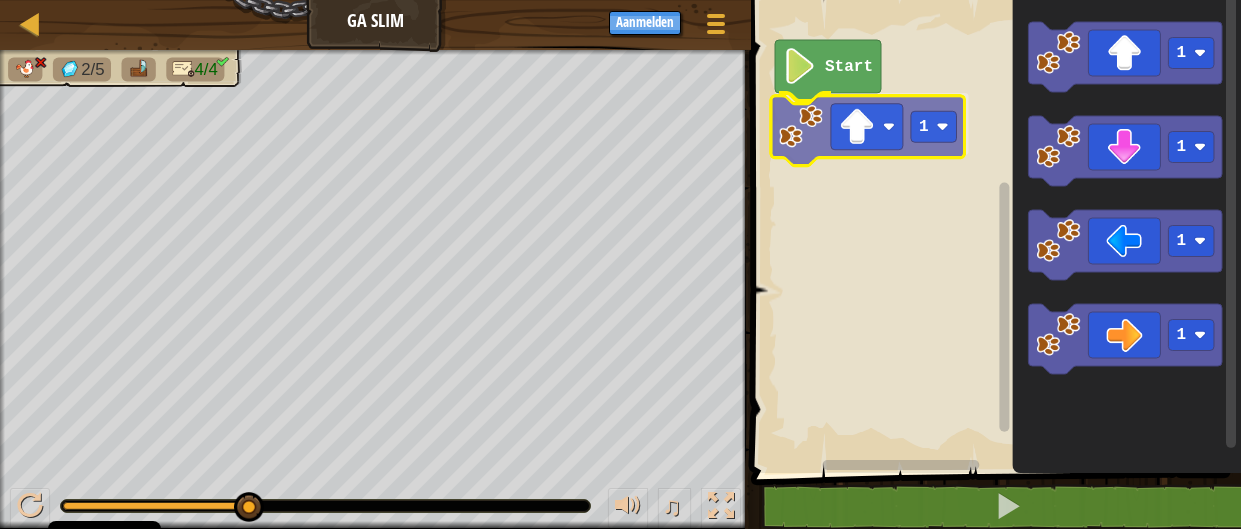 click on "Start 1 1 1 1 1 1" at bounding box center (993, 231) 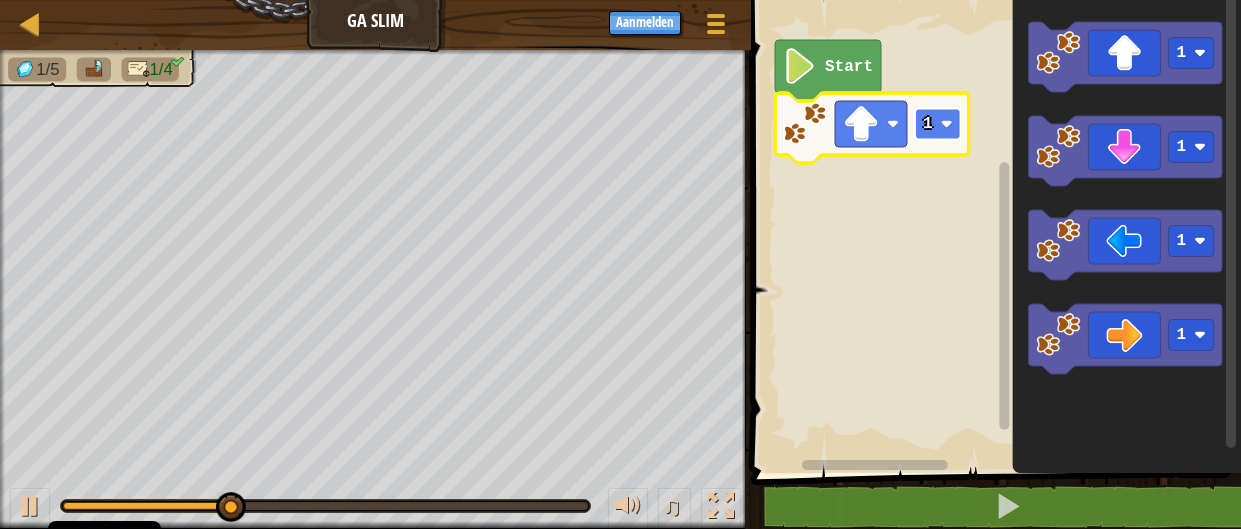click 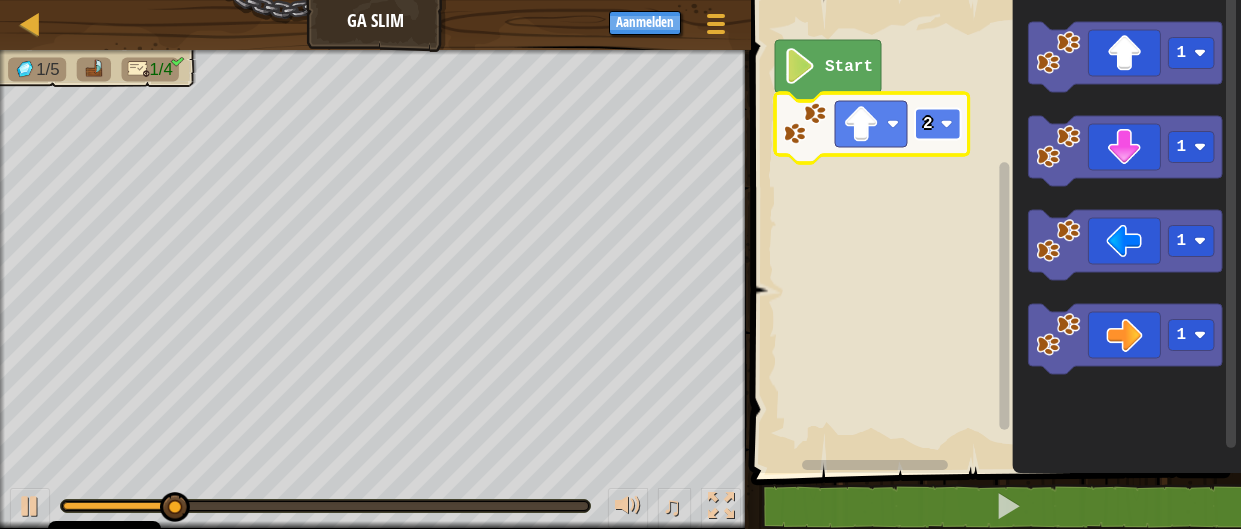 click 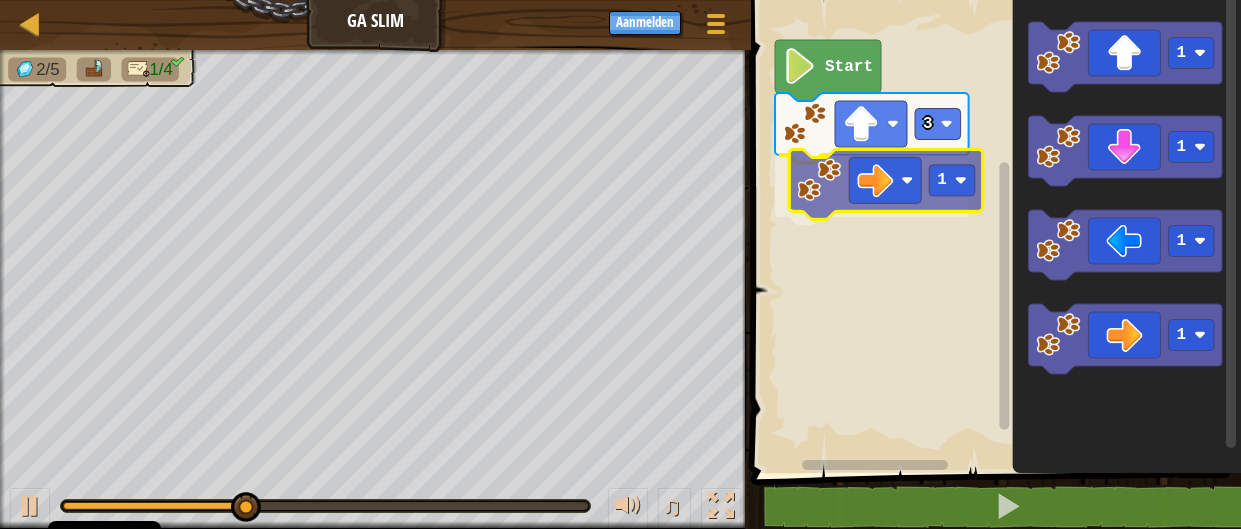 click on "Start 3 1 1 1 1 1 1" at bounding box center (993, 231) 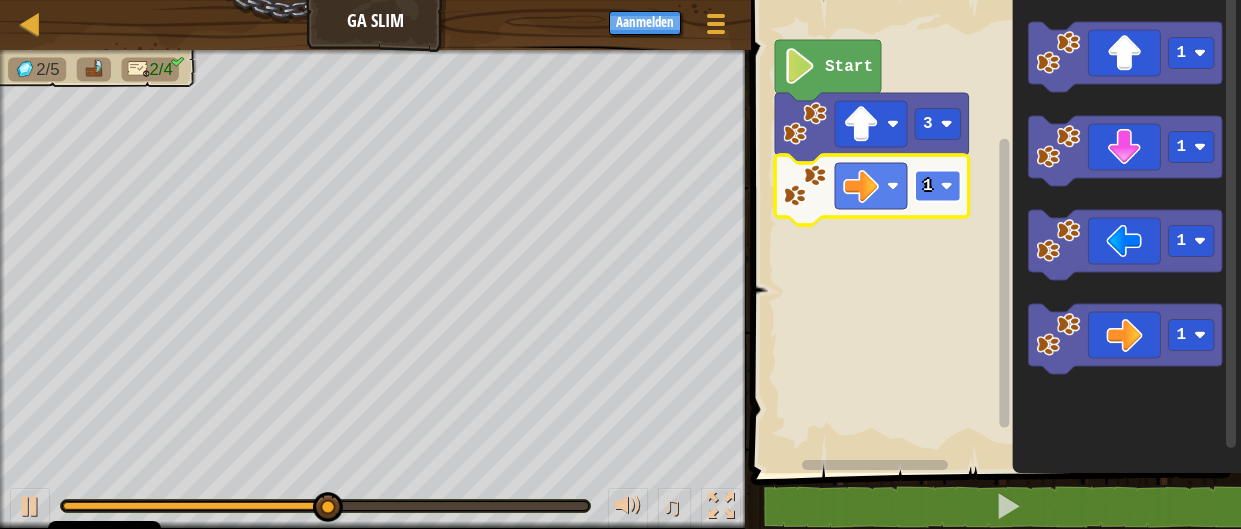 click 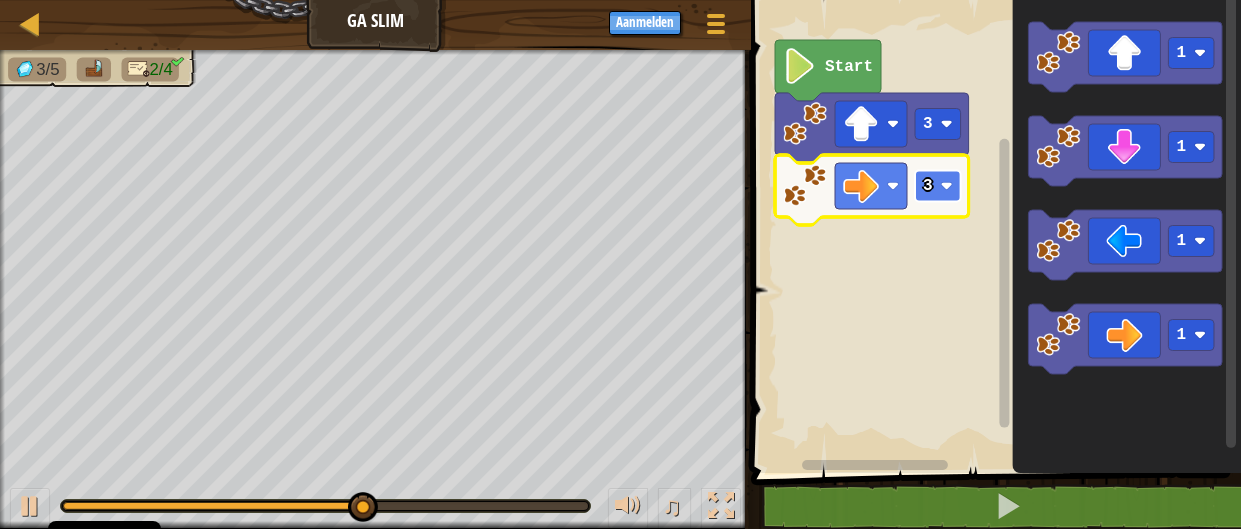 click 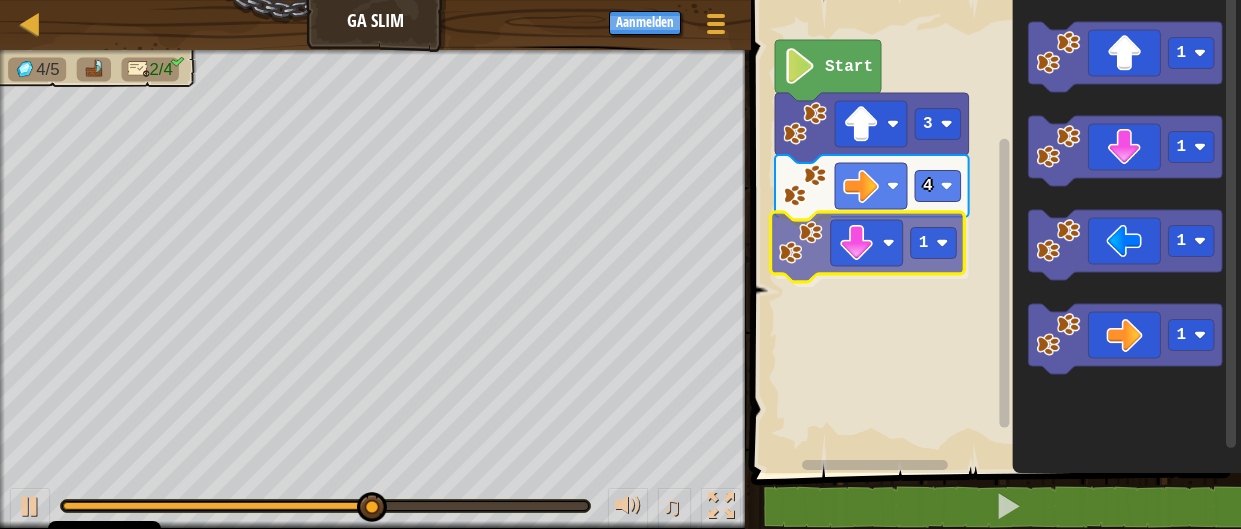 click on "Start 3 4 1 1 1 1 1 1" at bounding box center [993, 231] 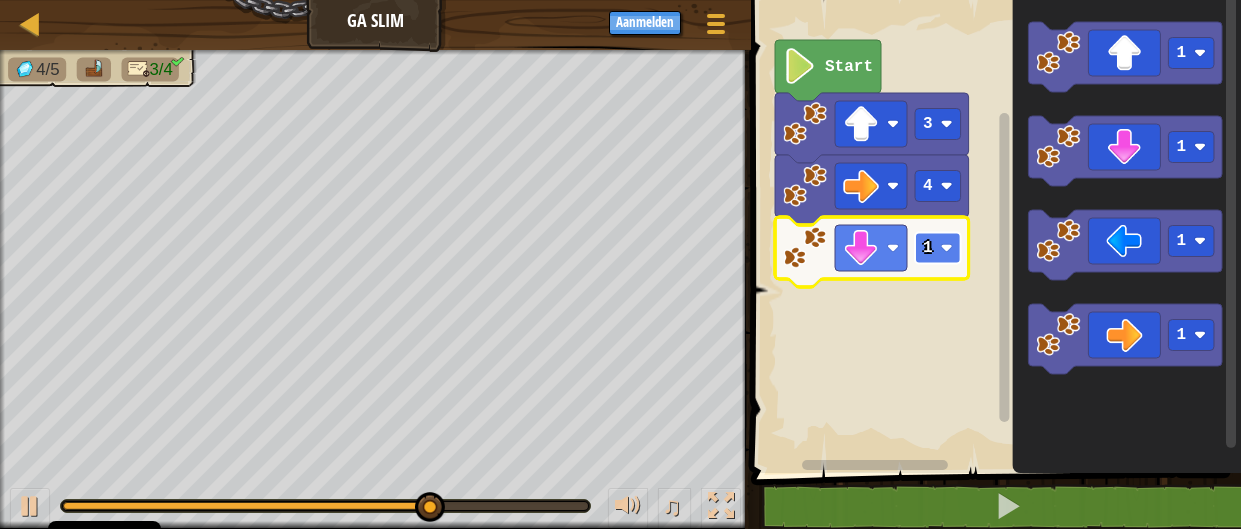 click 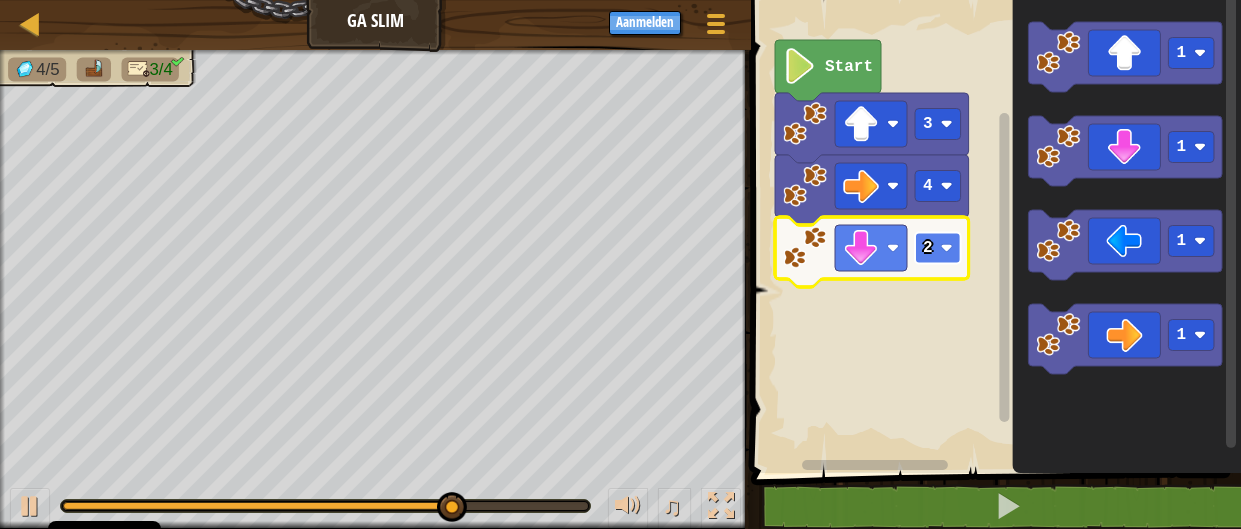 click 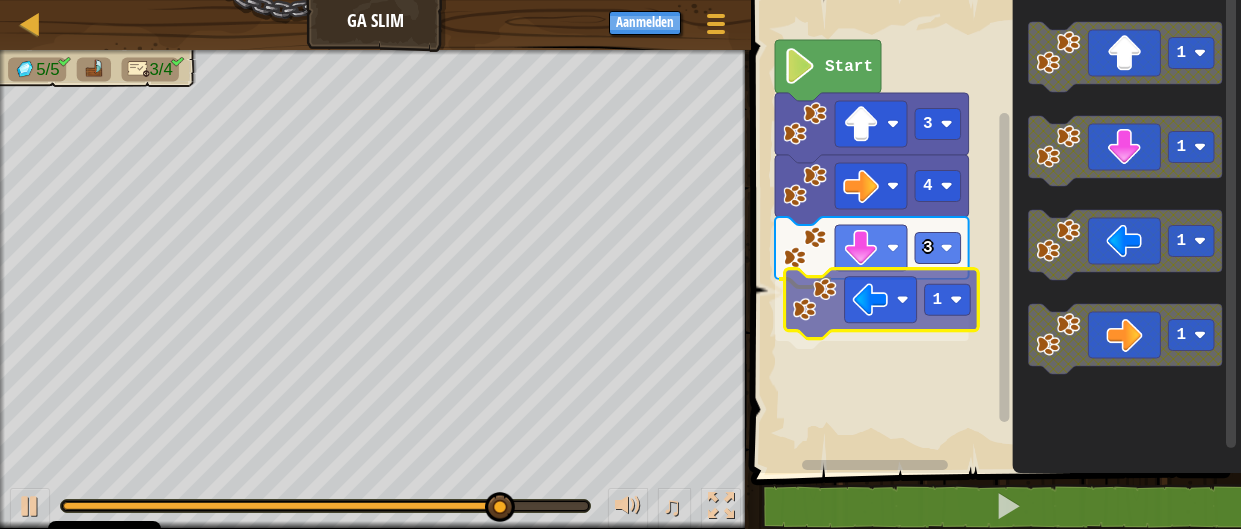 click on "Start 3 4 3 1 1 1 1 1 1" at bounding box center [993, 231] 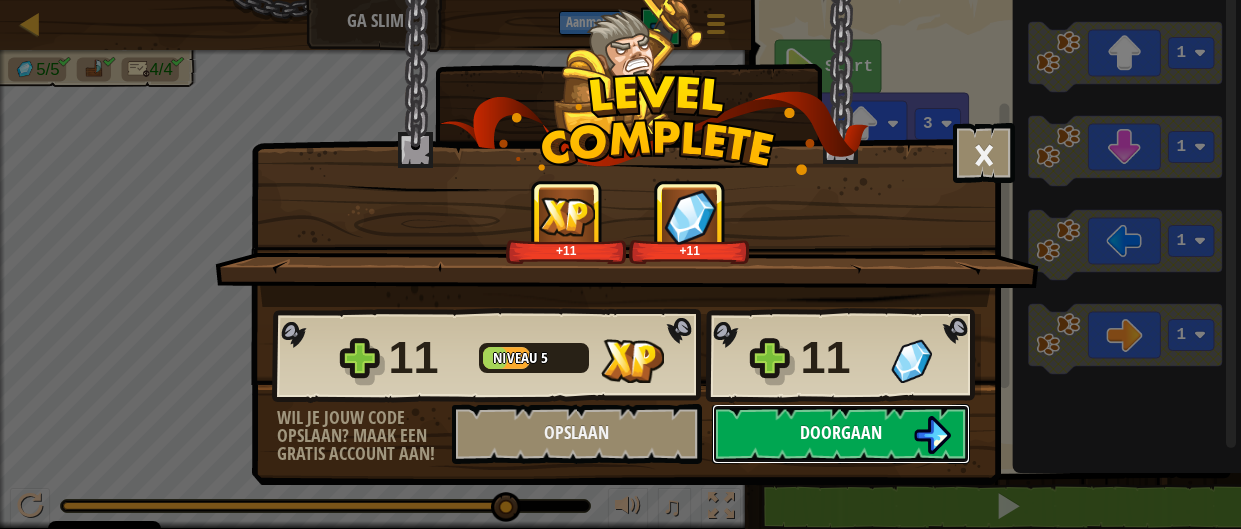 click at bounding box center [932, 435] 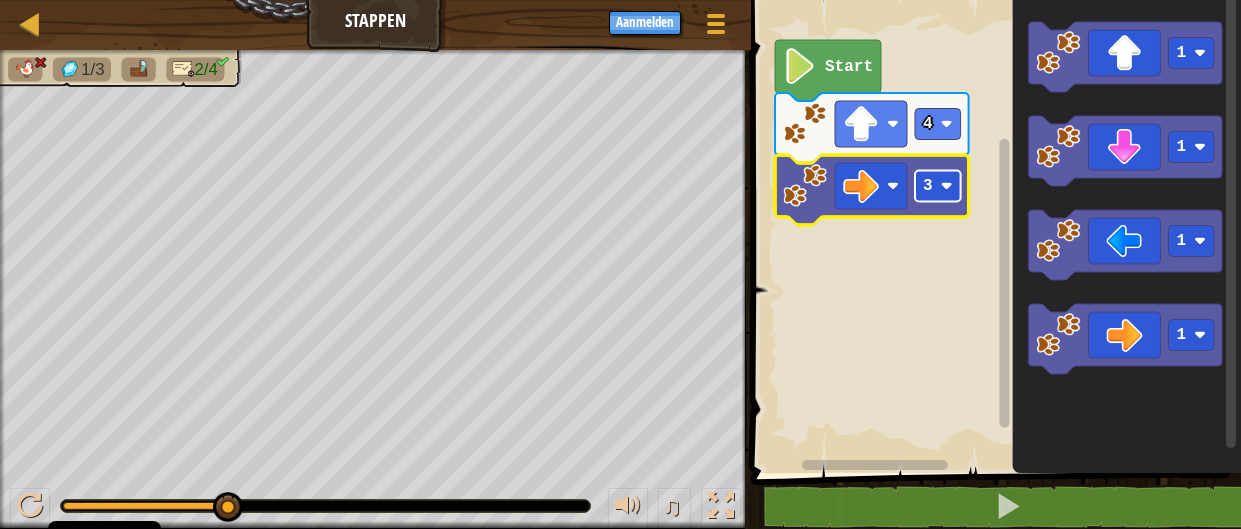 click 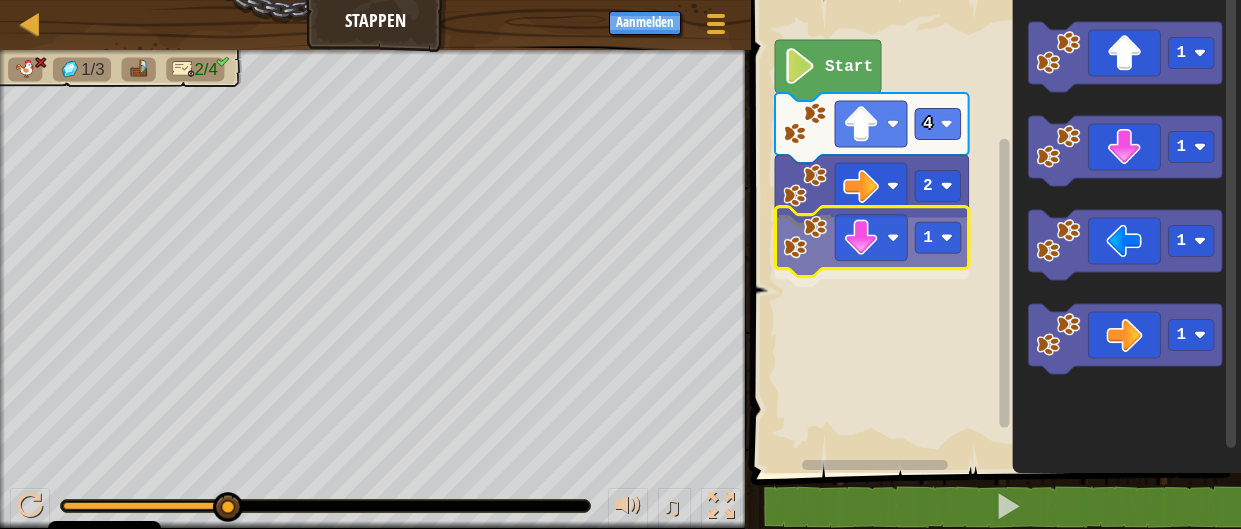 click on "Start 4 2 1 1 1 1 1 1" at bounding box center (993, 231) 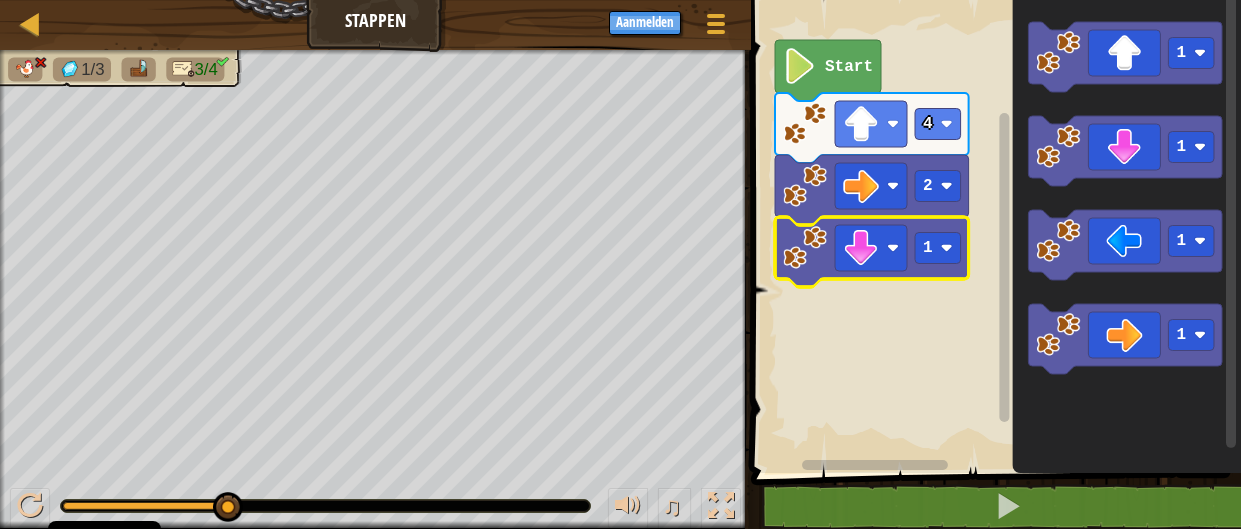click 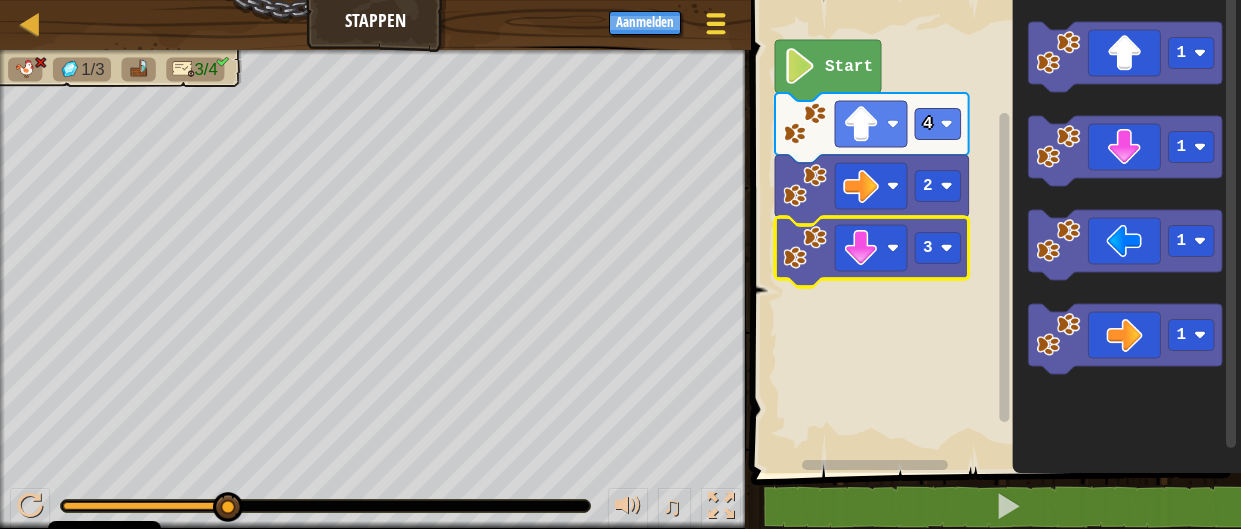click at bounding box center [716, 23] 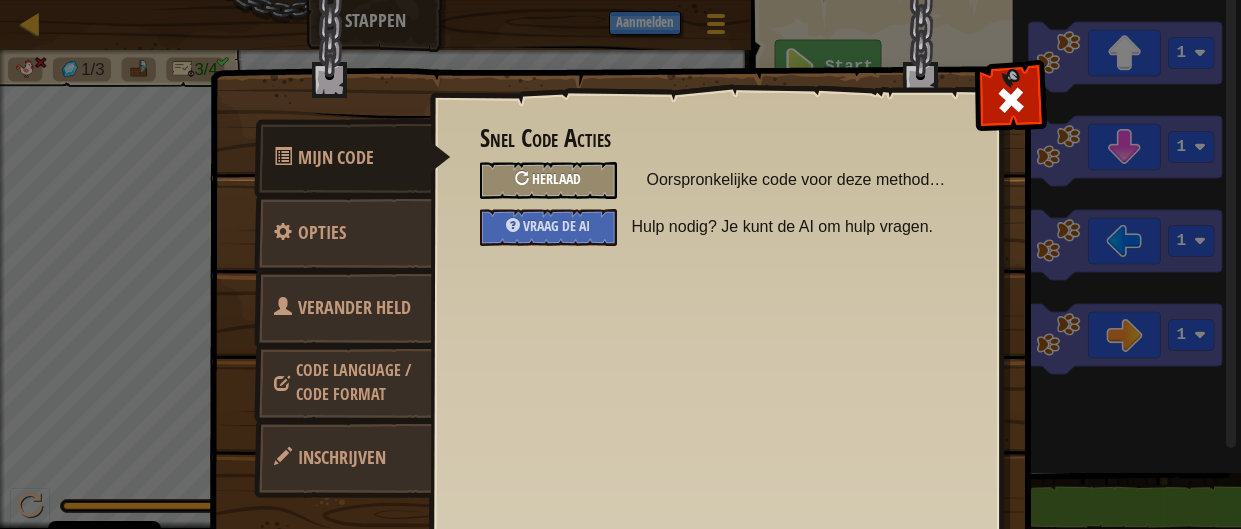 click on "Herlaad" at bounding box center [556, 178] 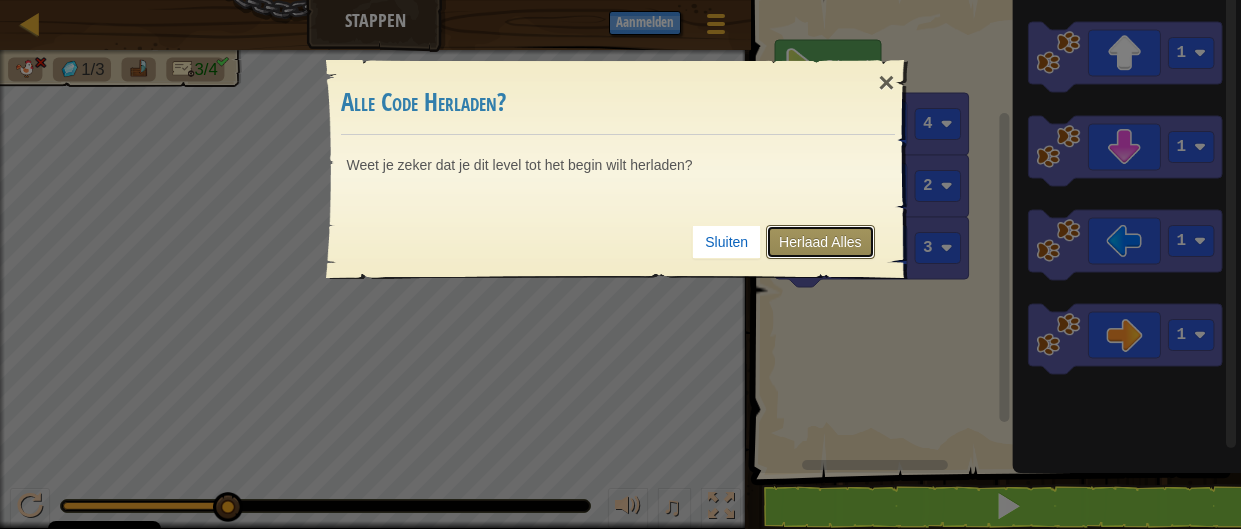 click on "Herlaad Alles" at bounding box center [820, 242] 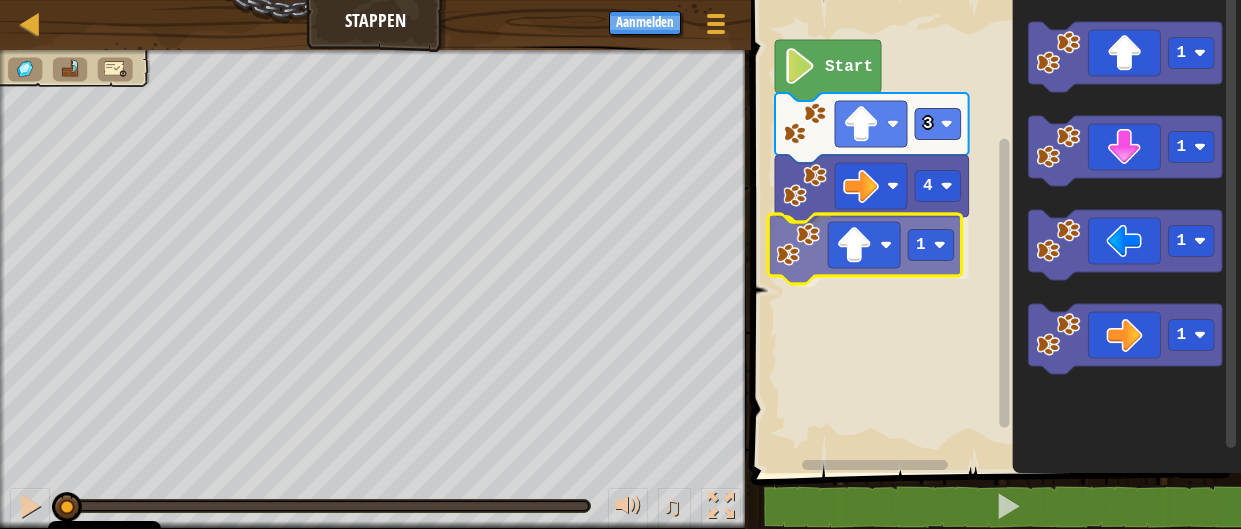 click on "4 1 3 Start 1 1 1 1 1" at bounding box center (993, 231) 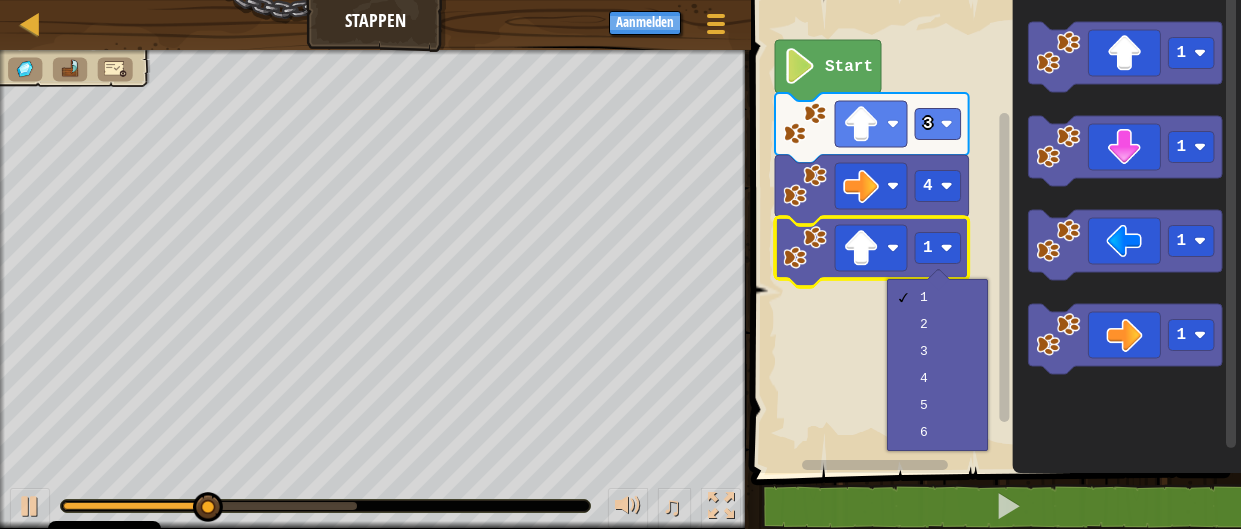 click 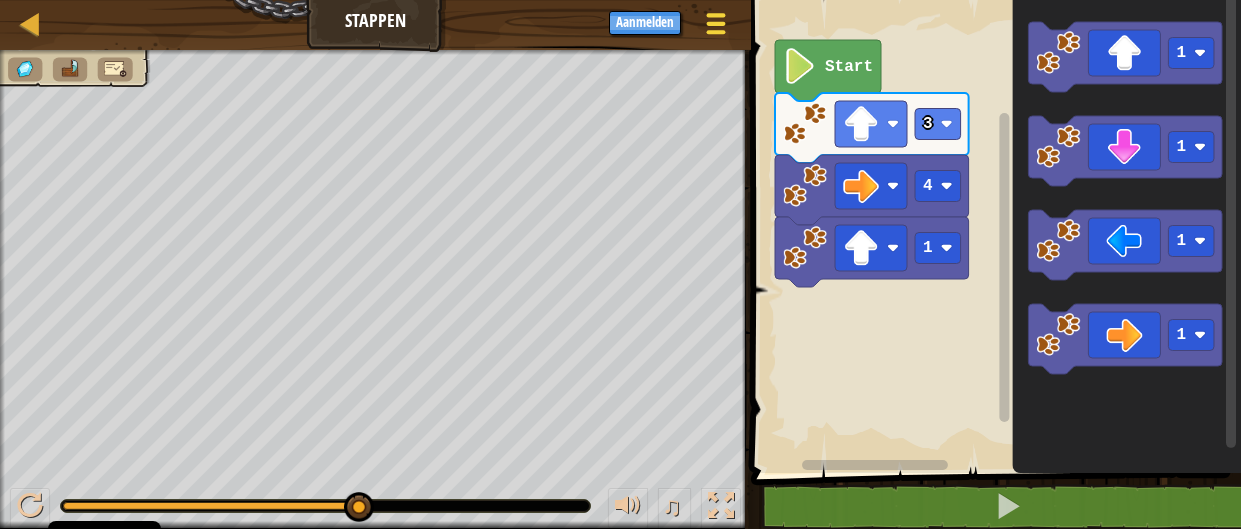 click at bounding box center [716, 23] 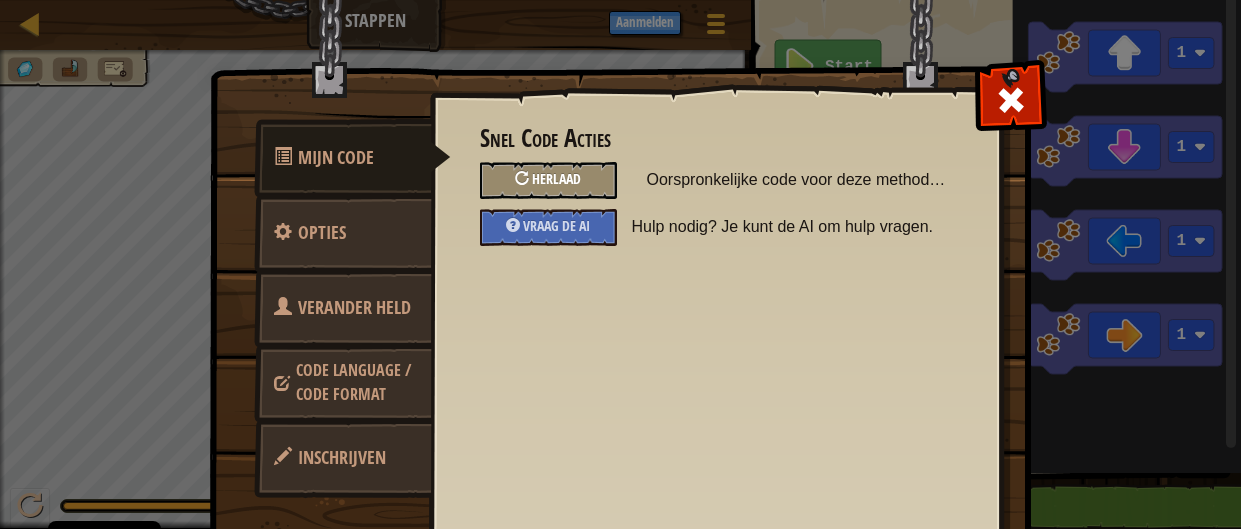 click on "Herlaad" at bounding box center [548, 180] 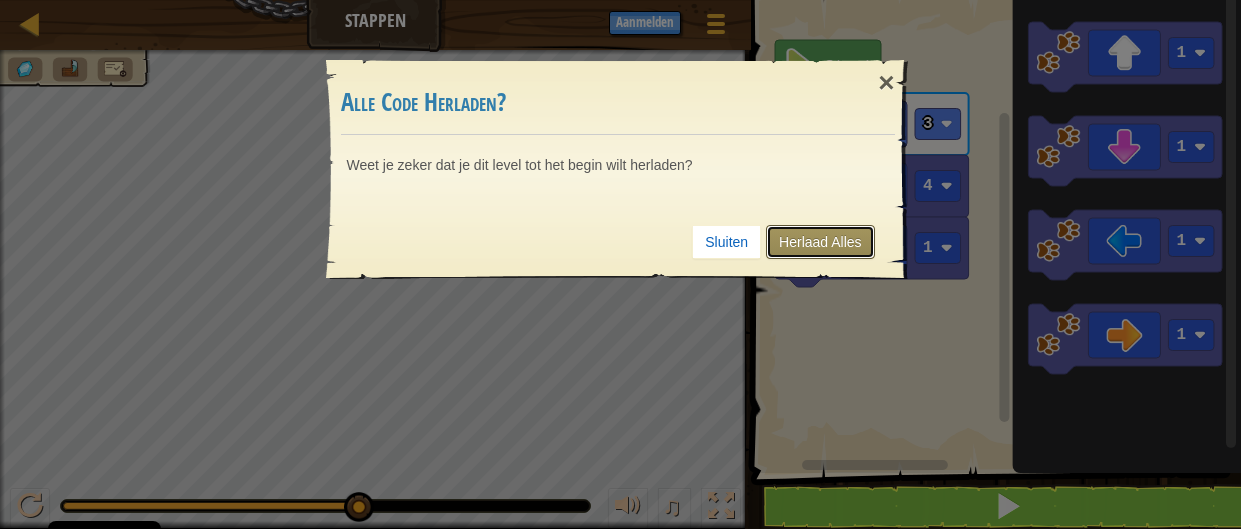 click on "Herlaad Alles" at bounding box center [820, 242] 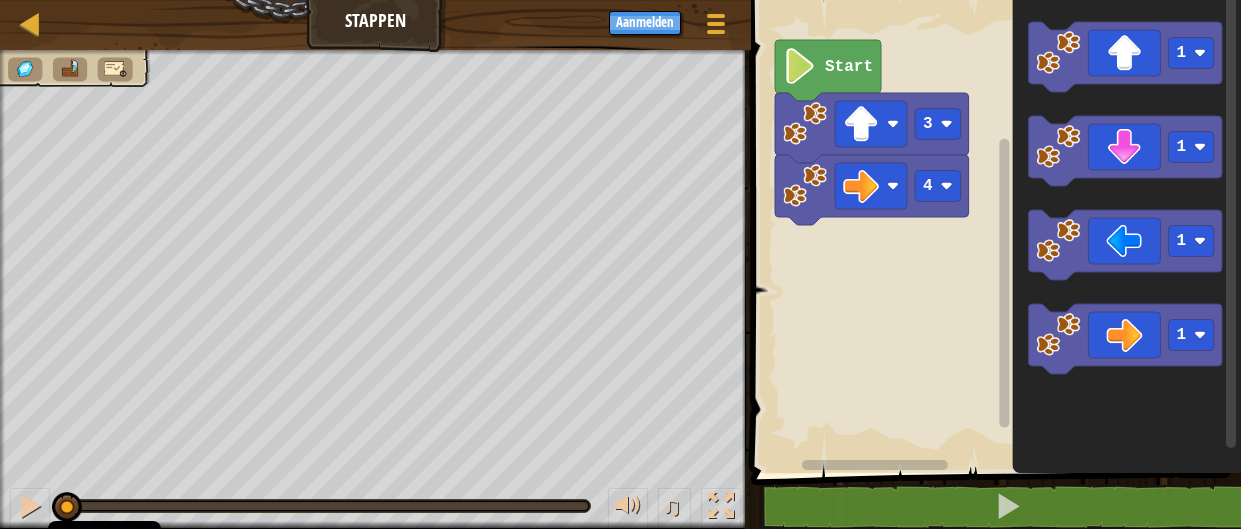 click 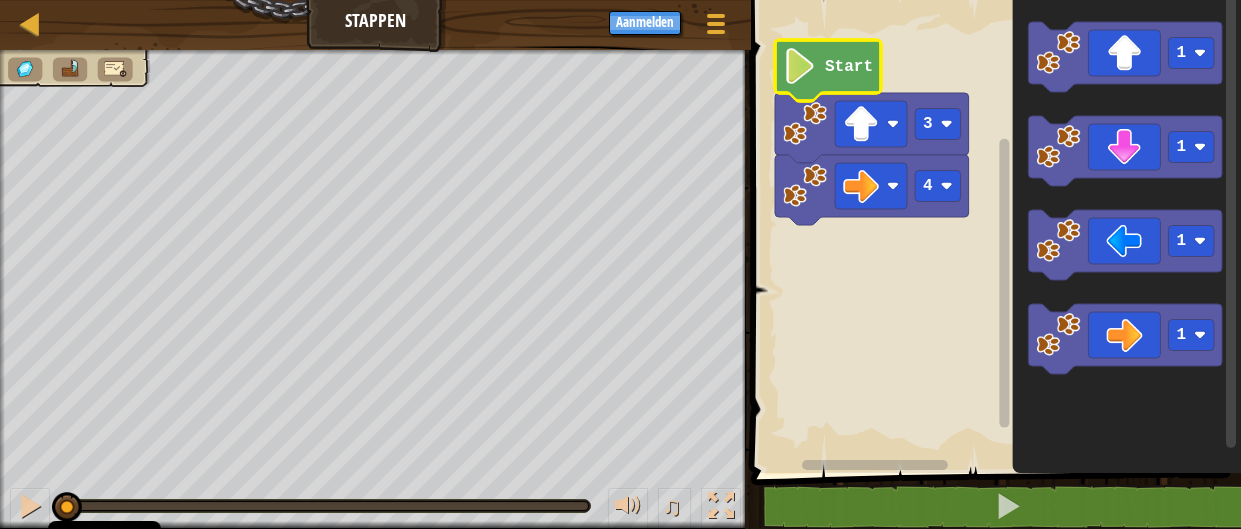 click 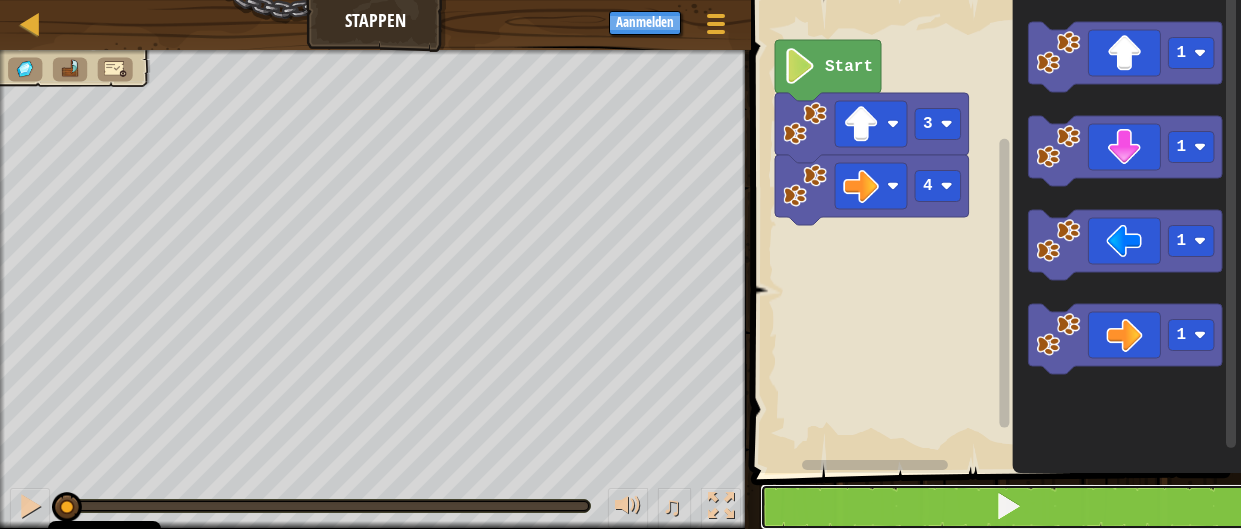 click at bounding box center [1008, 507] 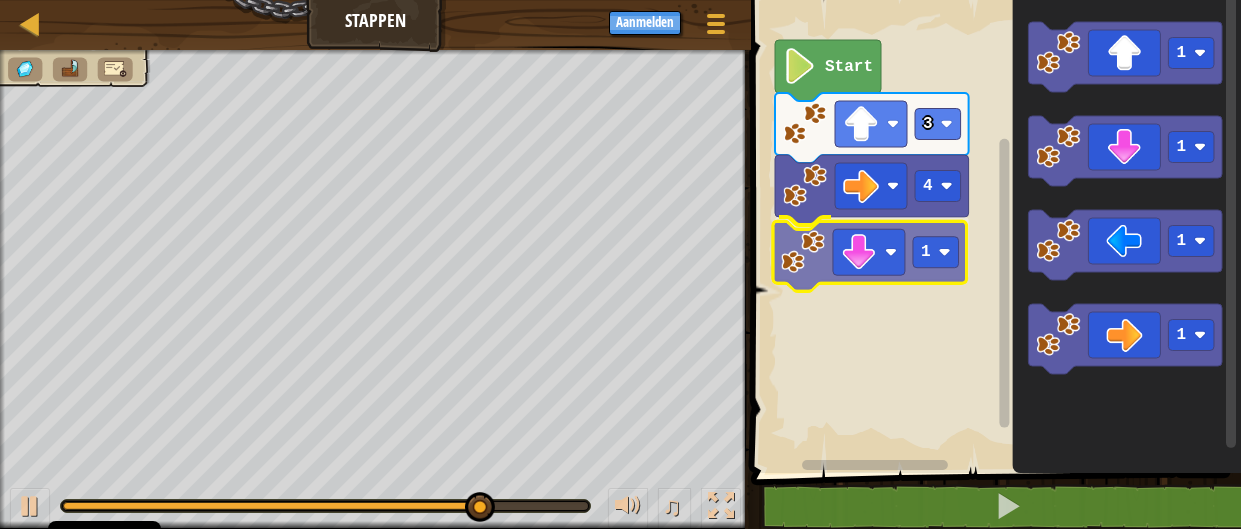 click on "4 1 3 Start 1 1 1 1 1" at bounding box center (993, 231) 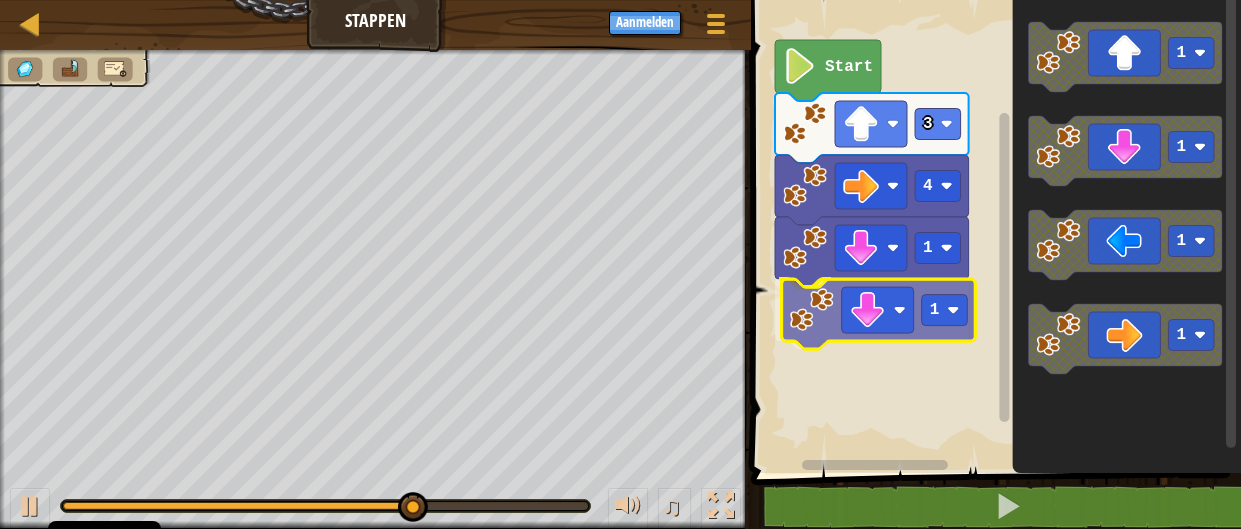 click on "4 1 1 3 Start 1 1 1 1 1" at bounding box center (993, 231) 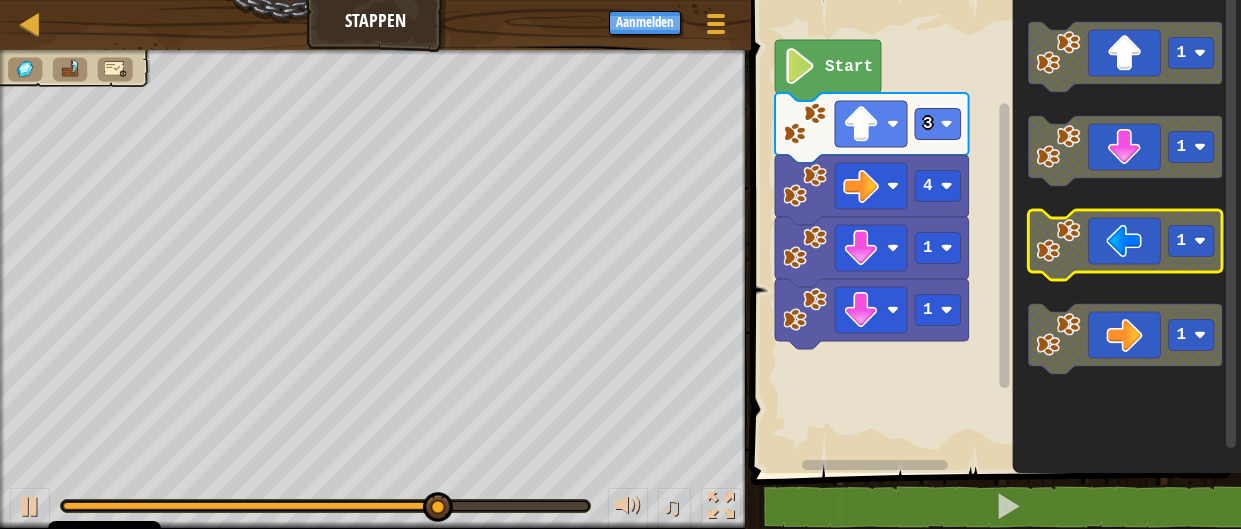 click on "1 1 1 1" 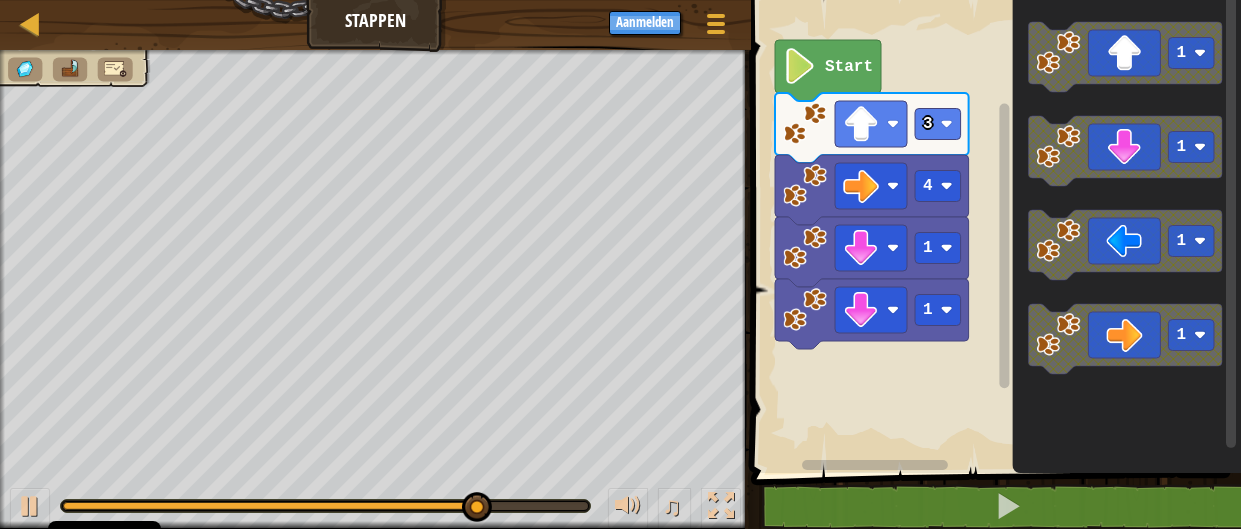 click on "4 1 1 3 Start 1 1 1 1" at bounding box center (993, 231) 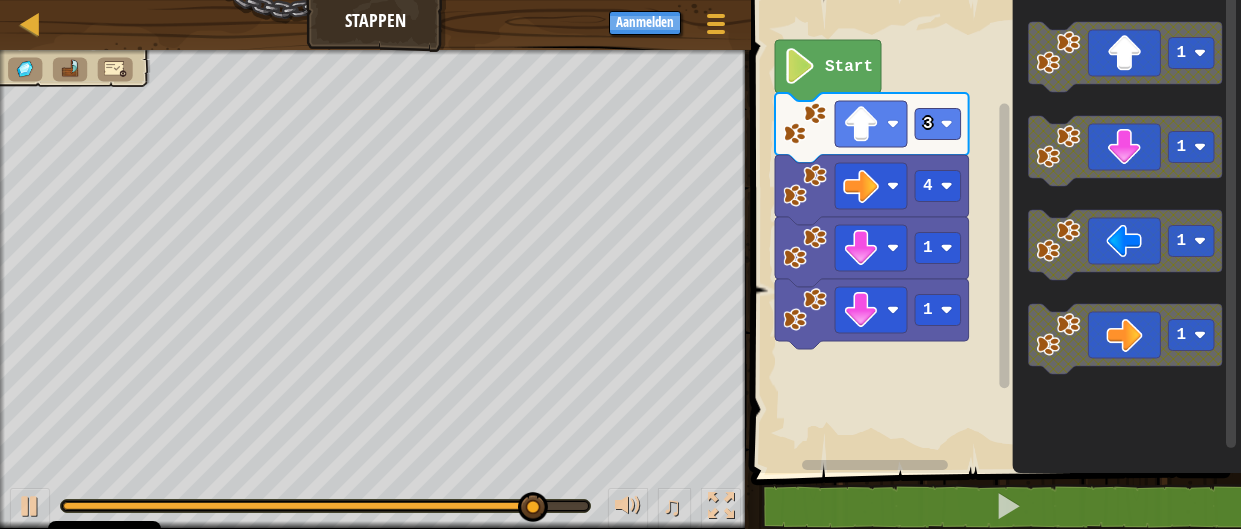 click on "4 1 1 3 Start 1 1 1 1" at bounding box center [993, 231] 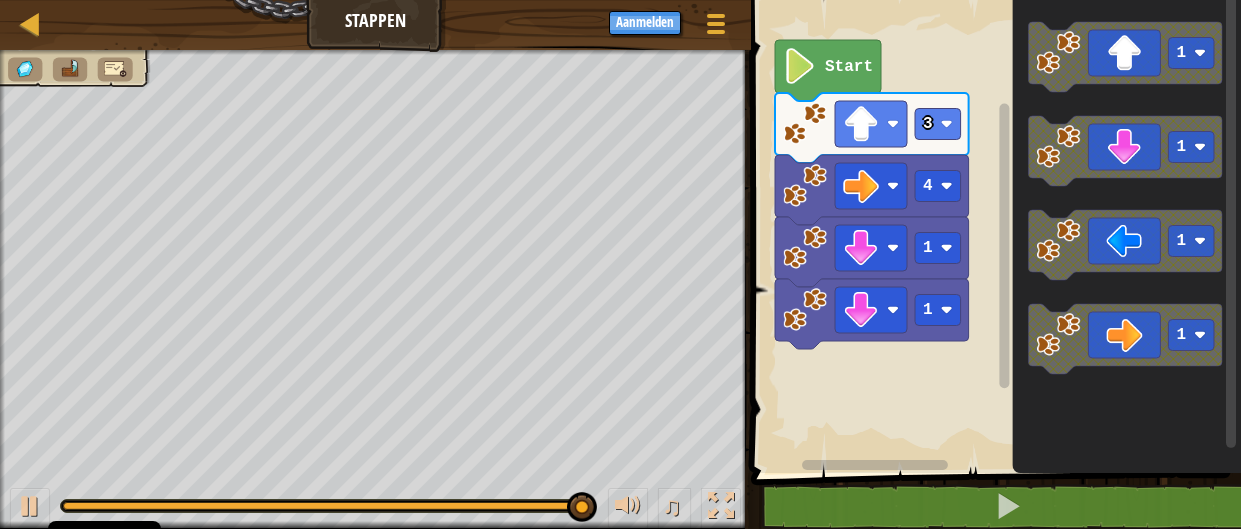 click on "4 1 1 3 Start 1 1 1 1" at bounding box center [993, 231] 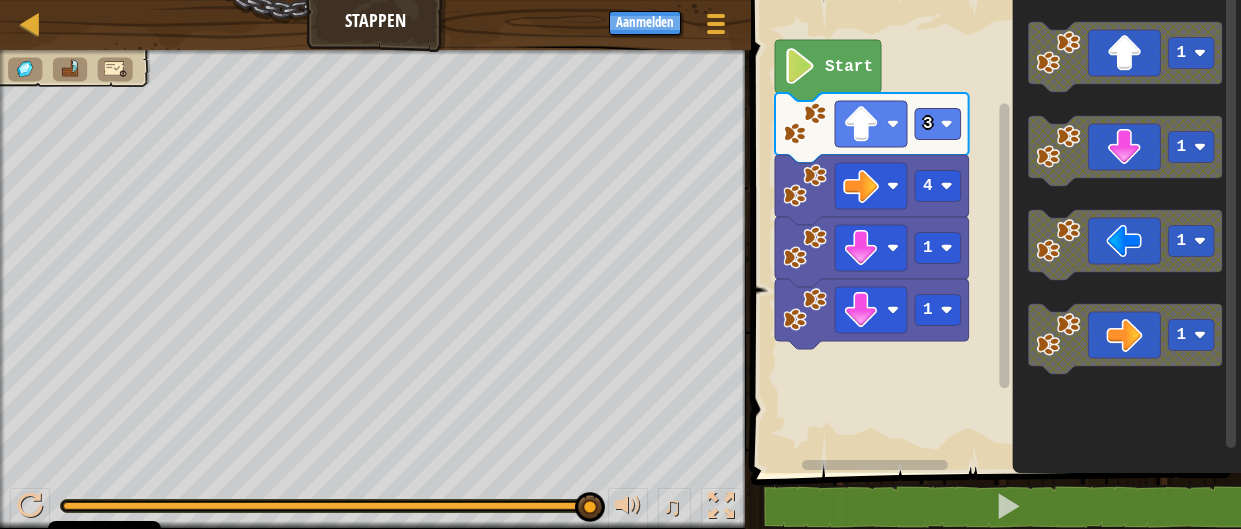 click on "4 1 1 3 Start 1 1 1 1" at bounding box center (993, 231) 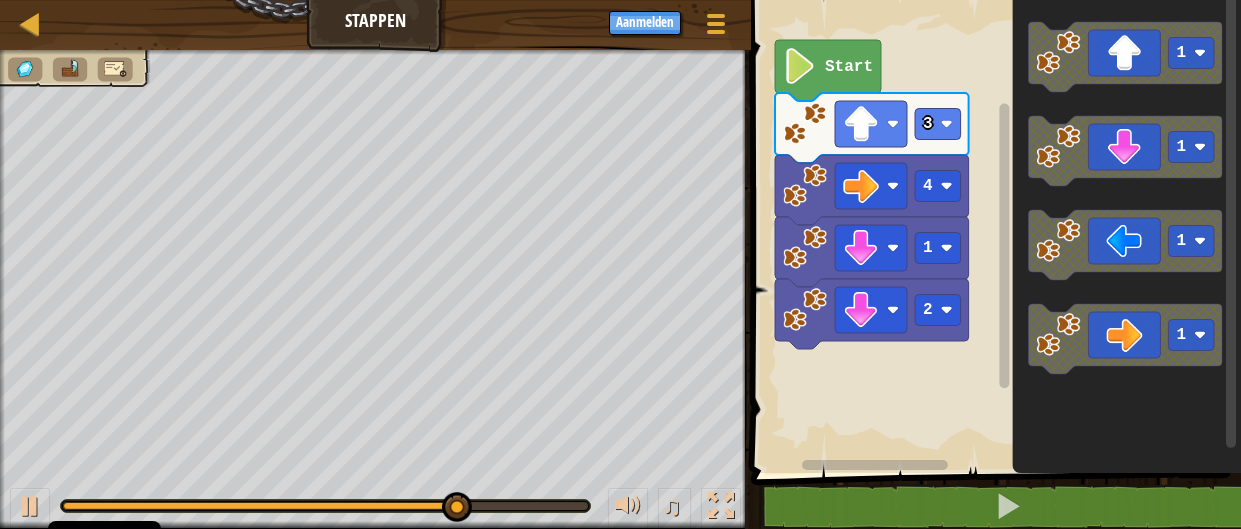 click on "Start 3 4 1 2 1 1 1 1" at bounding box center (993, 231) 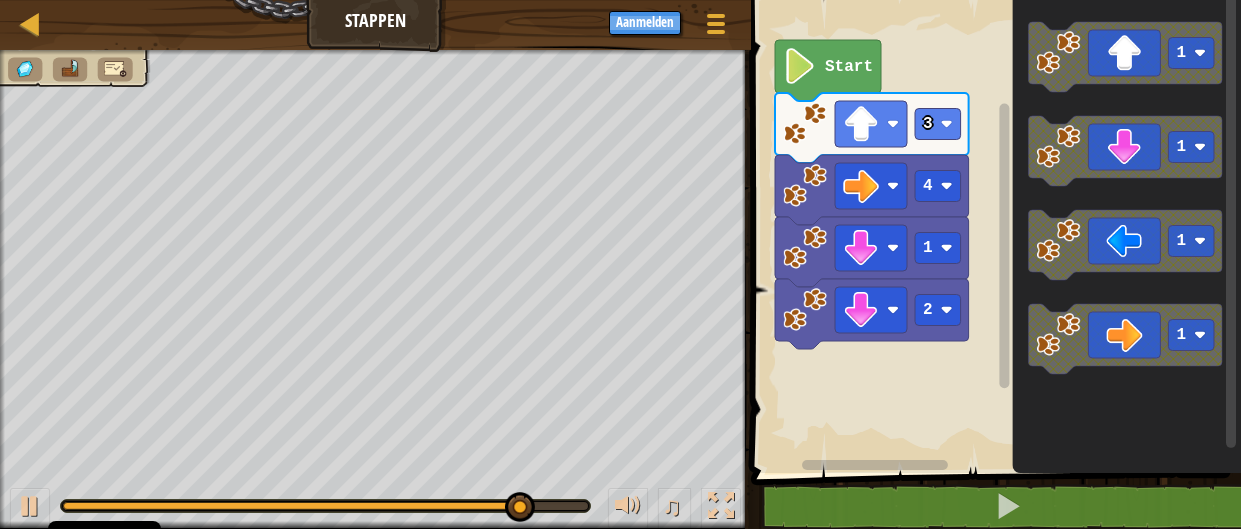 click on "Start 3 4 1 2 1 1 1 1" at bounding box center [993, 231] 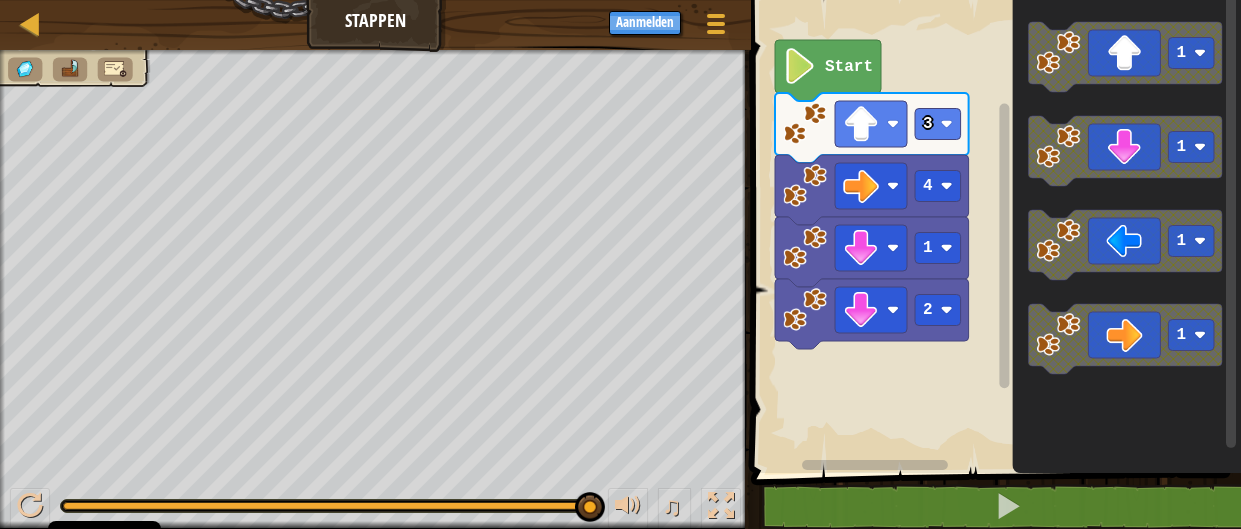 click on "Start 3 4 1 2 1 1 1 1" at bounding box center (993, 231) 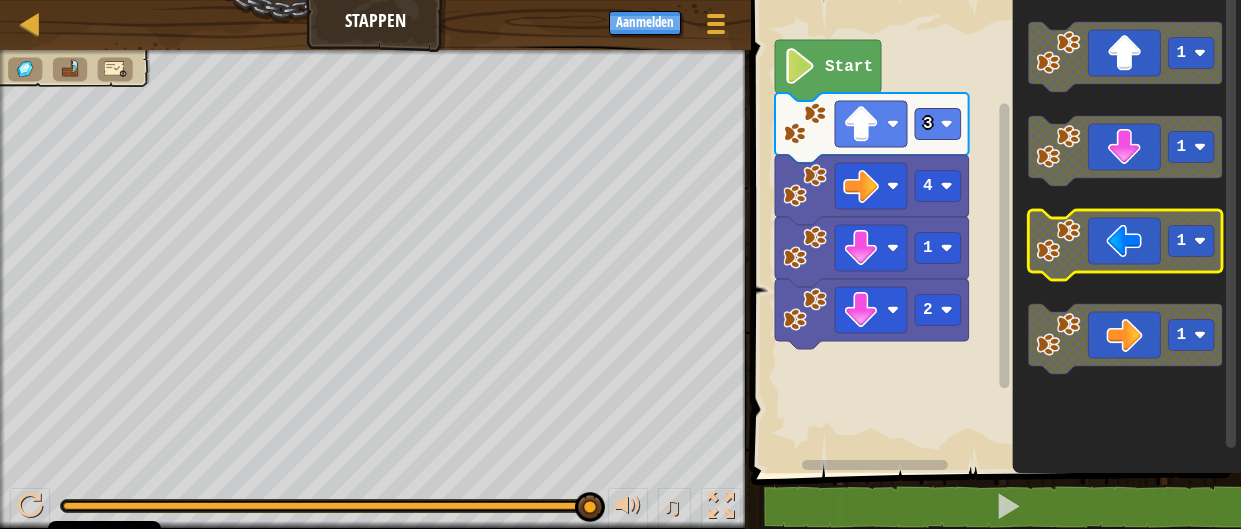 click on "1" 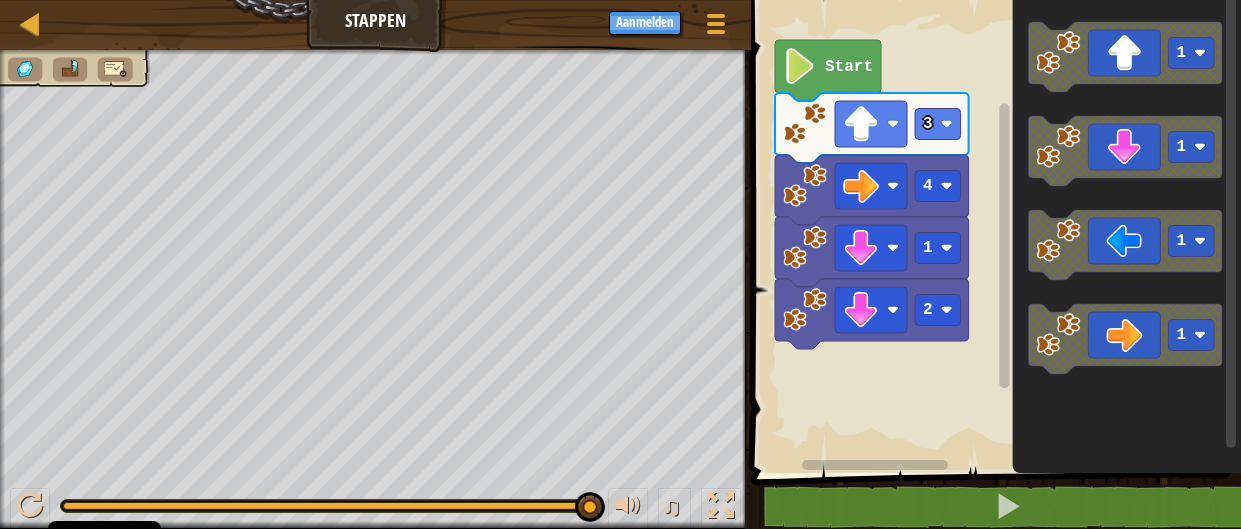 click 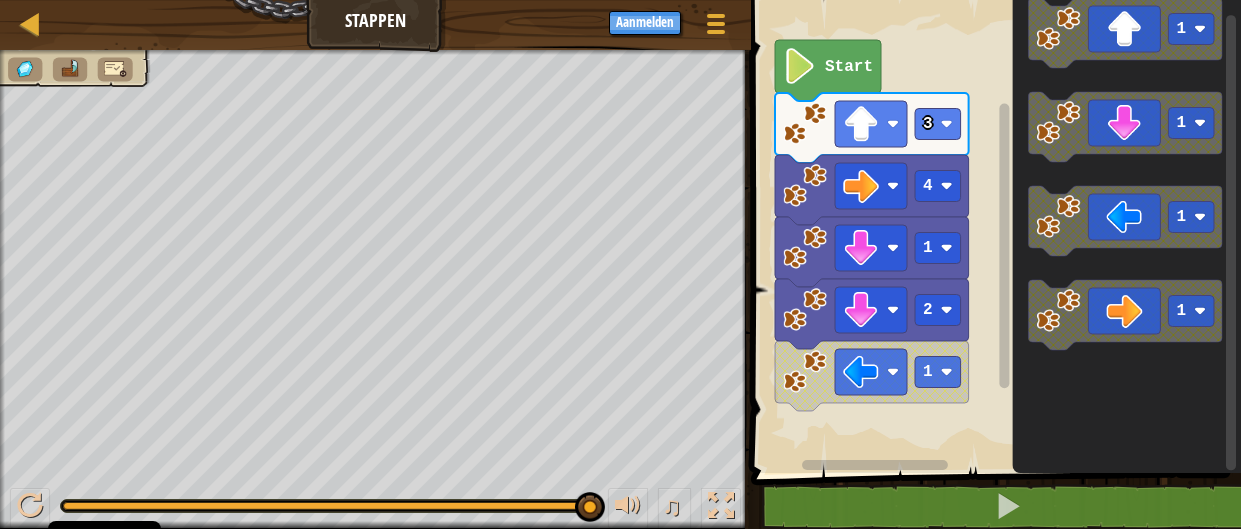 click on "Start 3 4 1 2 1 1 1 1 1" at bounding box center [993, 231] 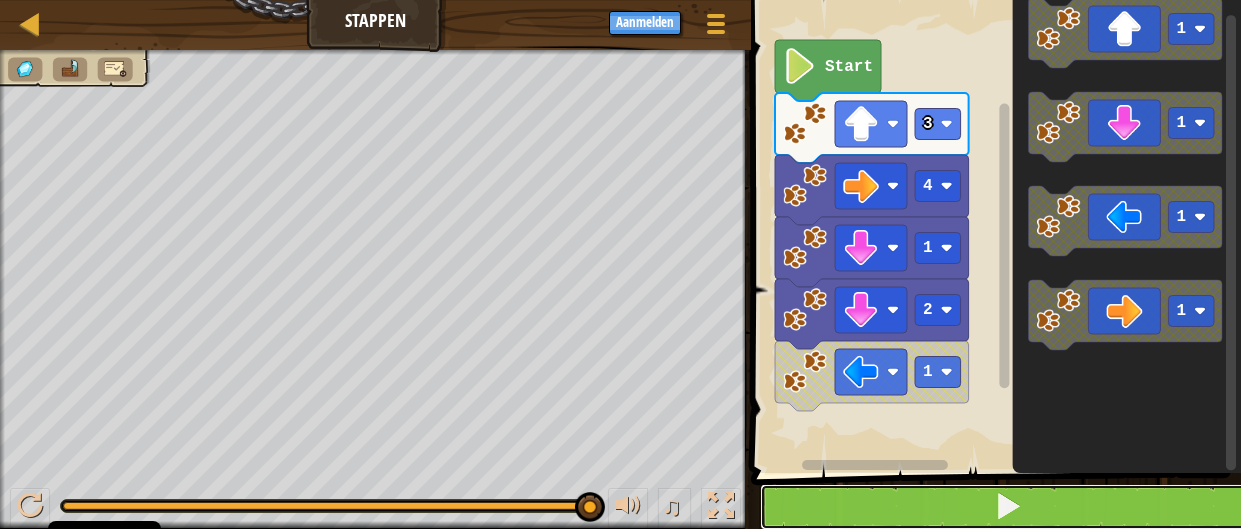 click at bounding box center (1008, 507) 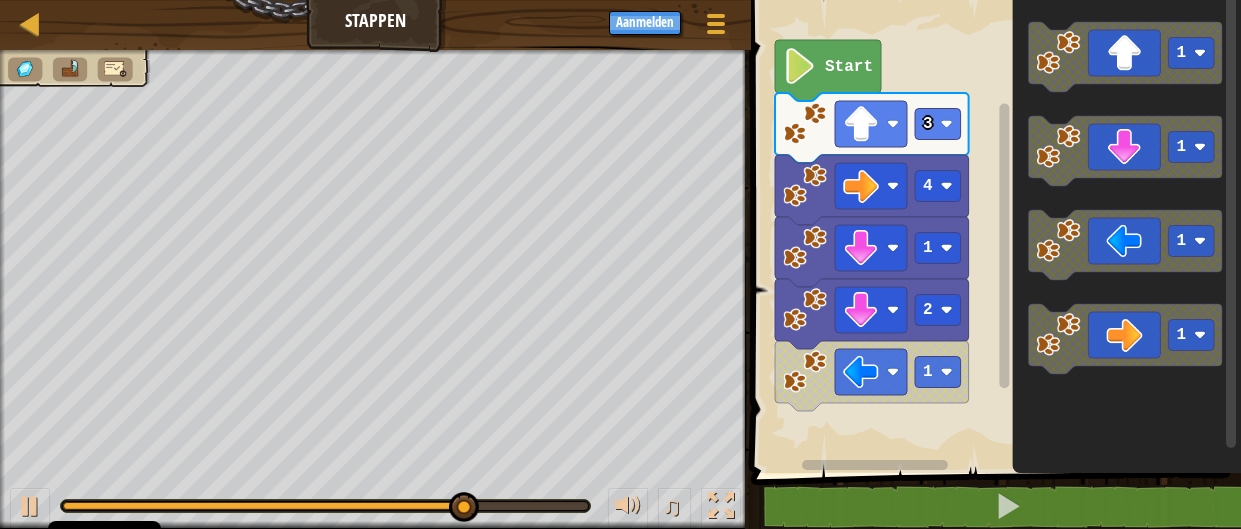 click on "Start 3 4 1 2 1 1 1 1 1" at bounding box center (993, 231) 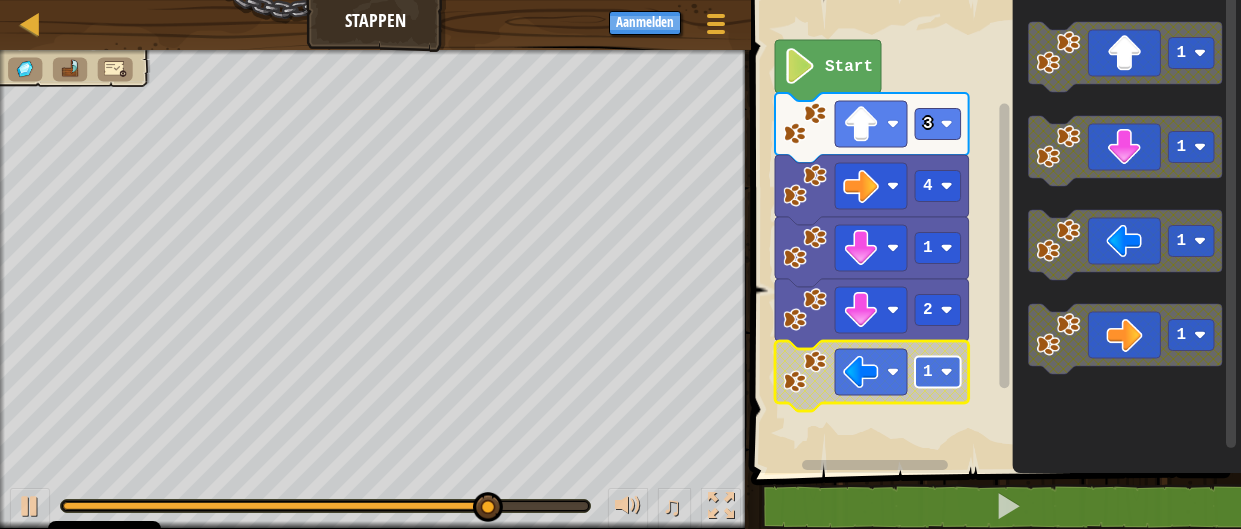 click 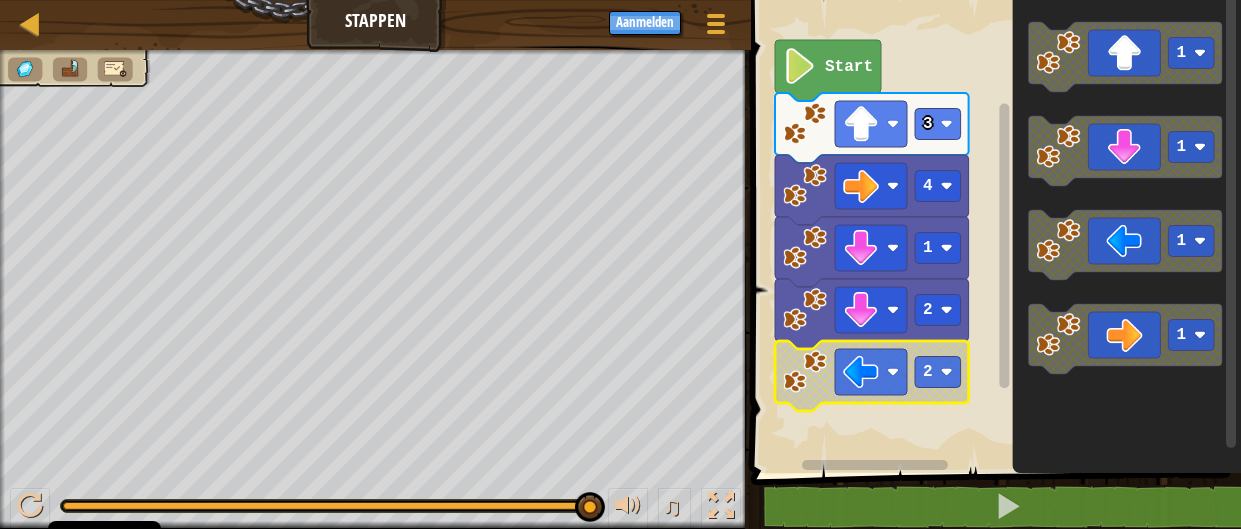 click on "Start" 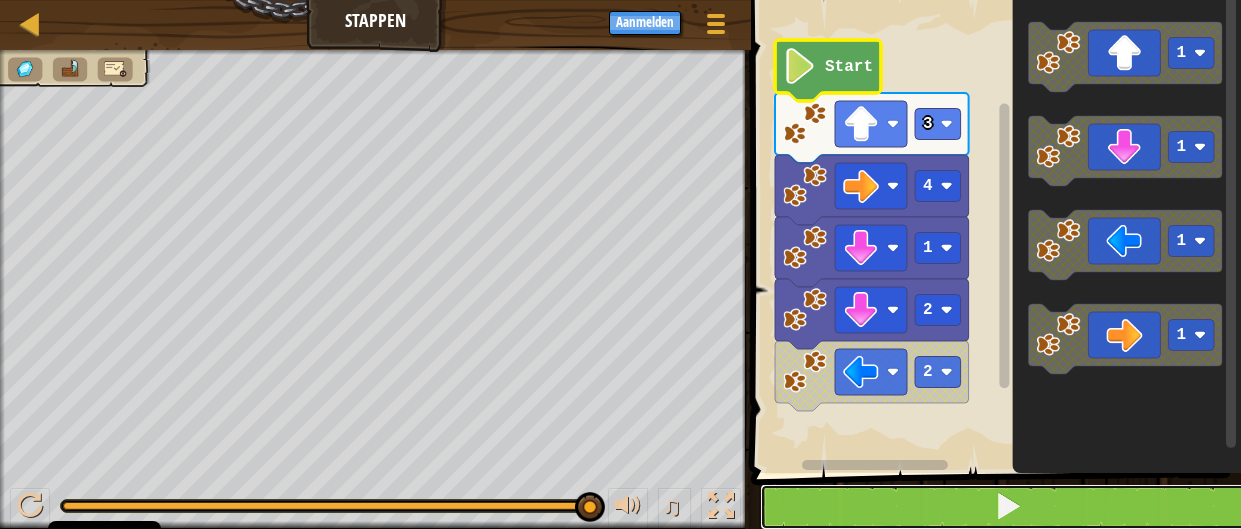 click at bounding box center (1008, 507) 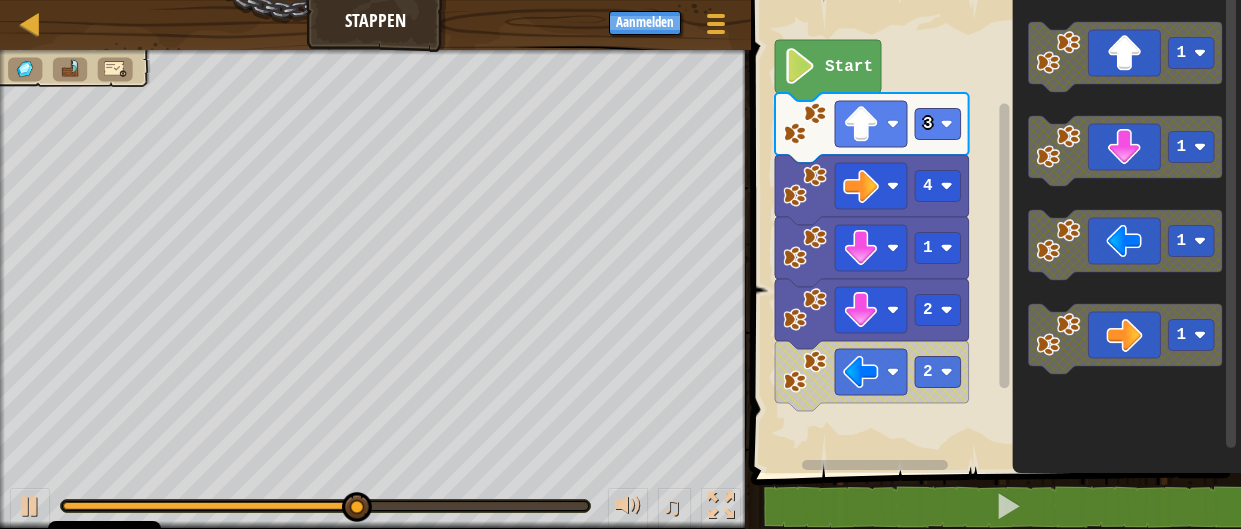 click on "Start 3 4 1 2 2 1 1 1 1" at bounding box center [993, 231] 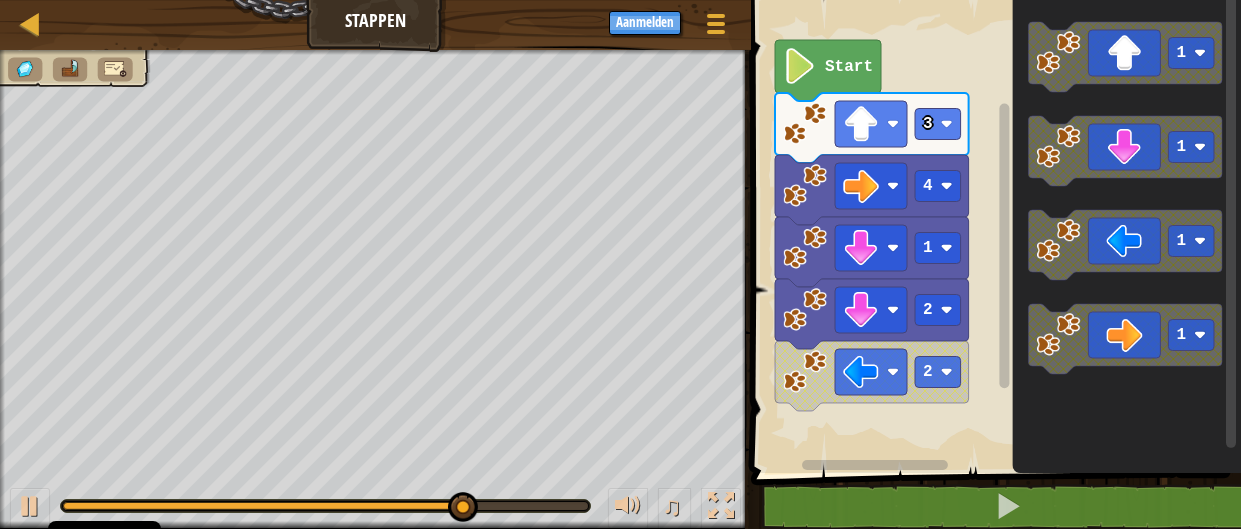 click on "1" 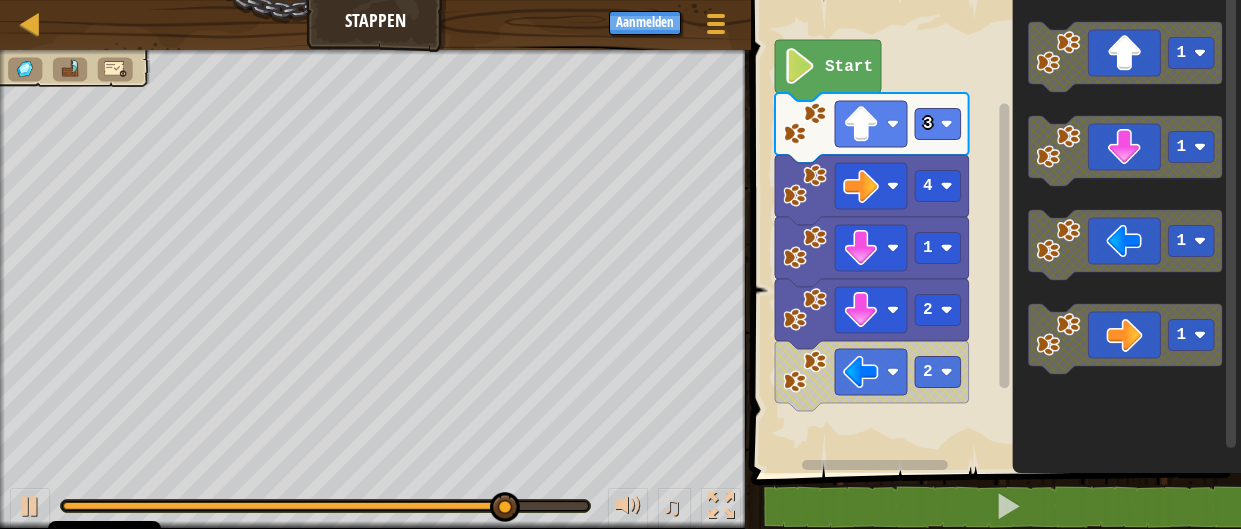 click on "Start 3 4 1 2 2 1 1 1 1" at bounding box center (993, 231) 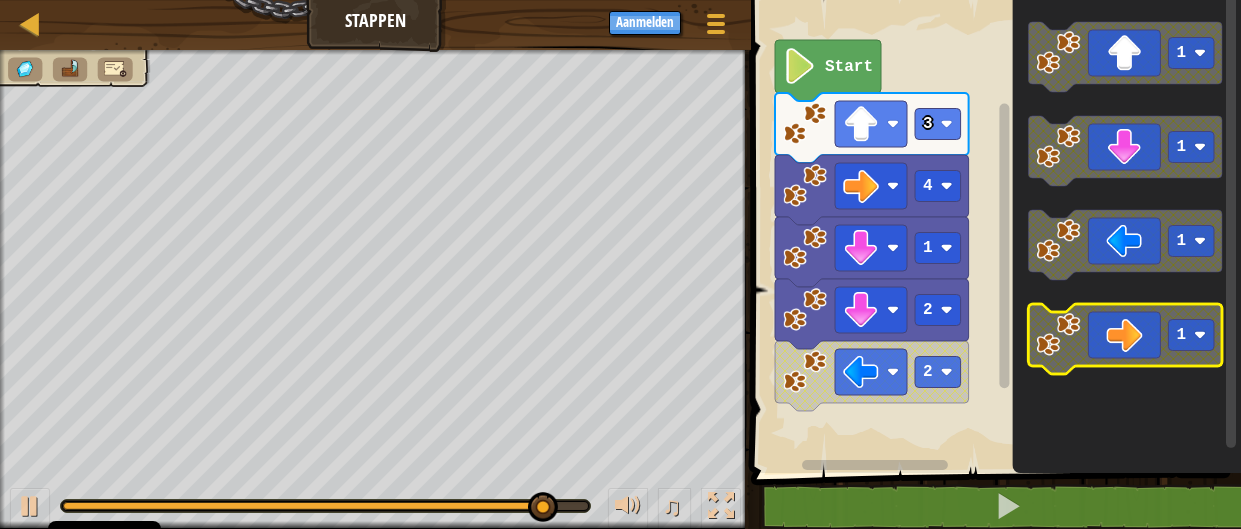 click on "1 1 1 1" 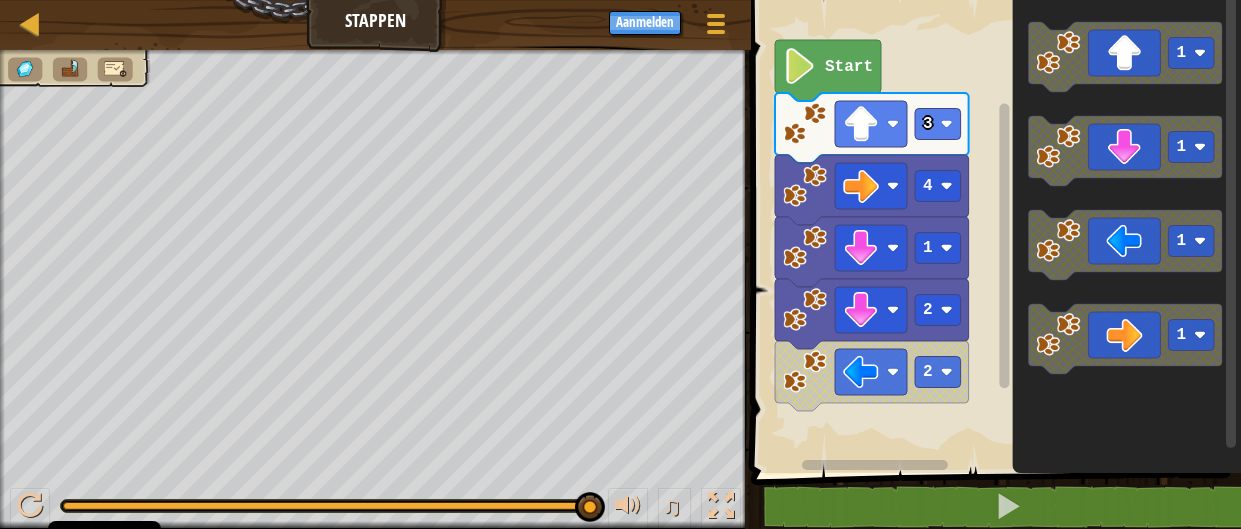 click on "Start 3 4 1 2 2 1 1 1 1" at bounding box center (993, 231) 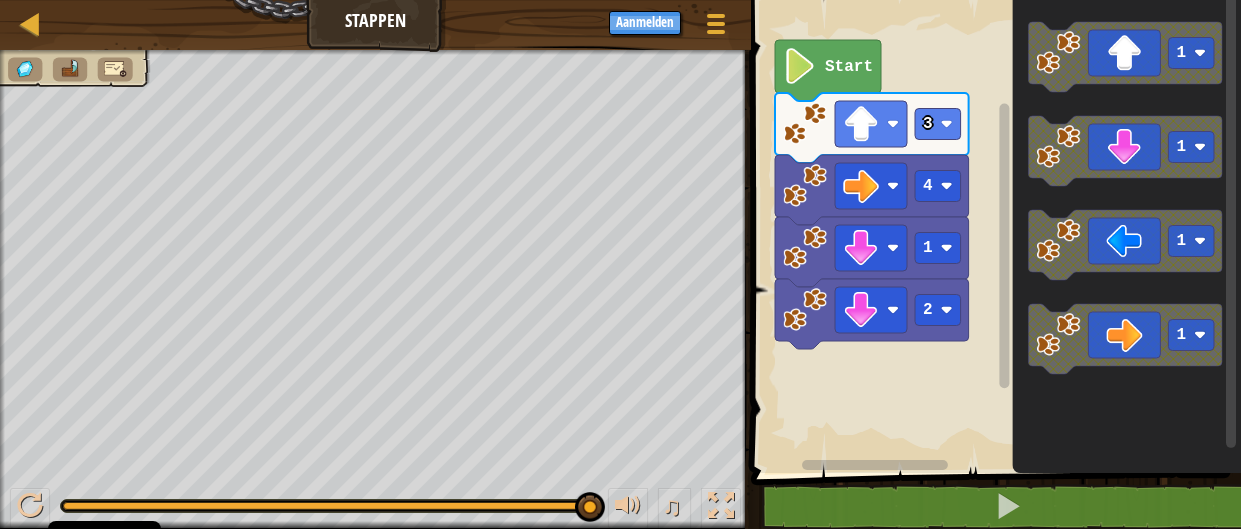 click on "1 1 1 1" 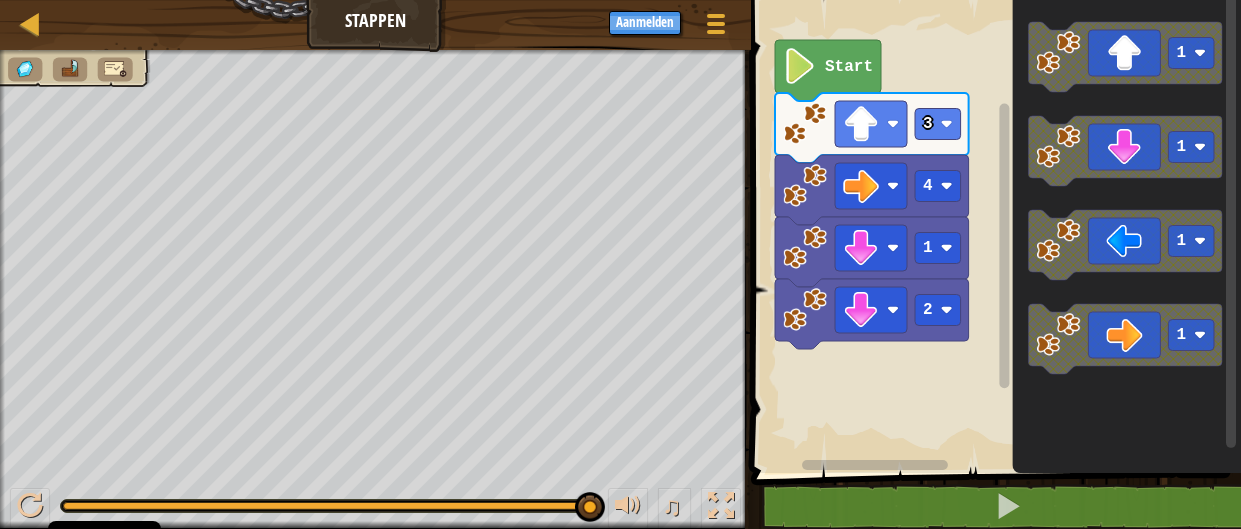 click on "1 1 1 1" 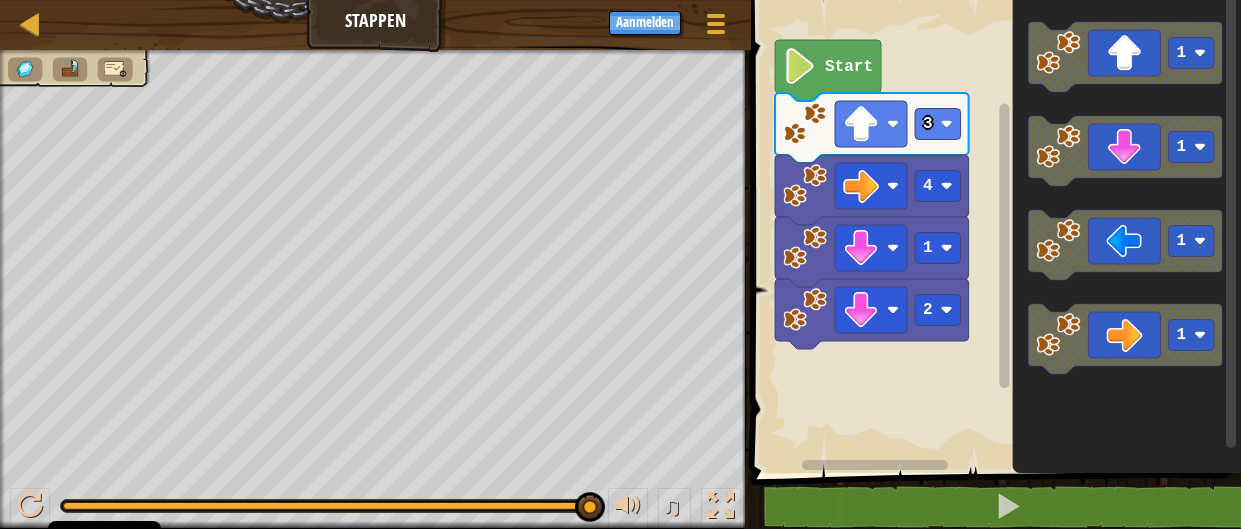 click on "Start 3 4 1 2 1 1 1 1" at bounding box center (993, 231) 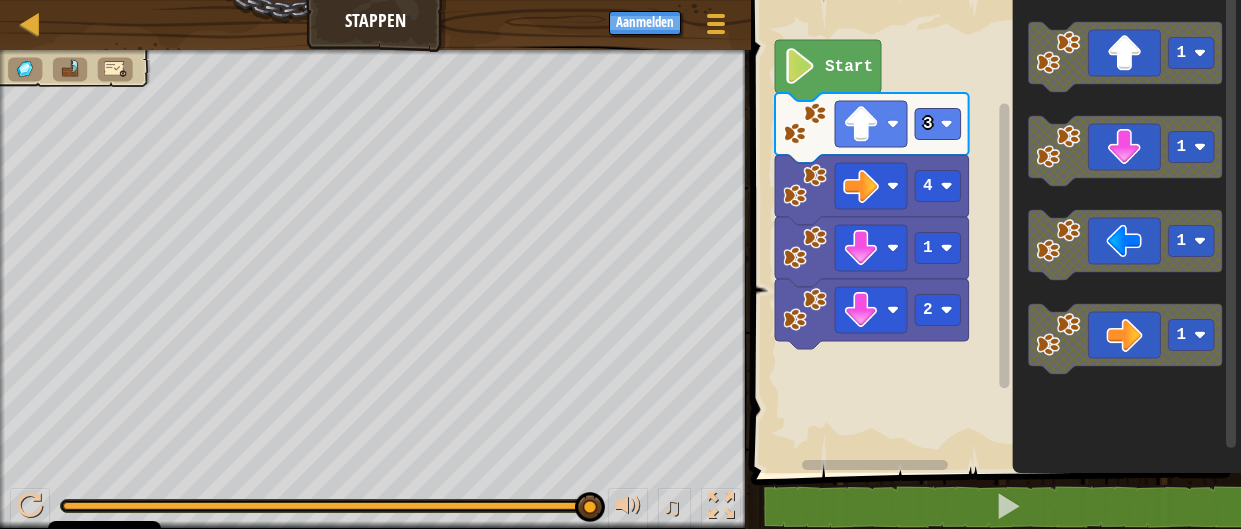 click on "1" 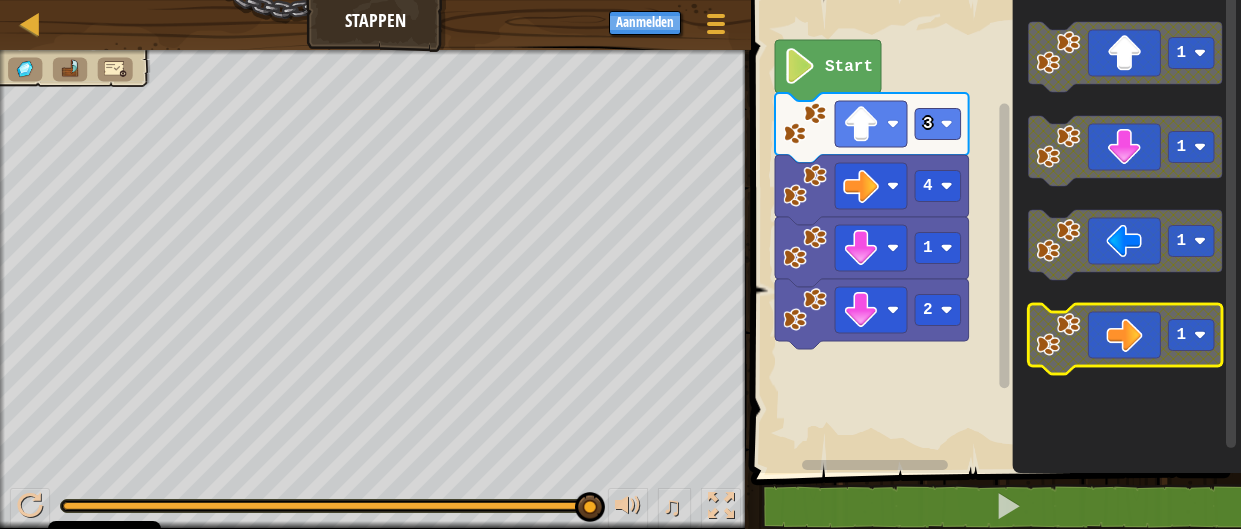 click on "1 1 1 1" 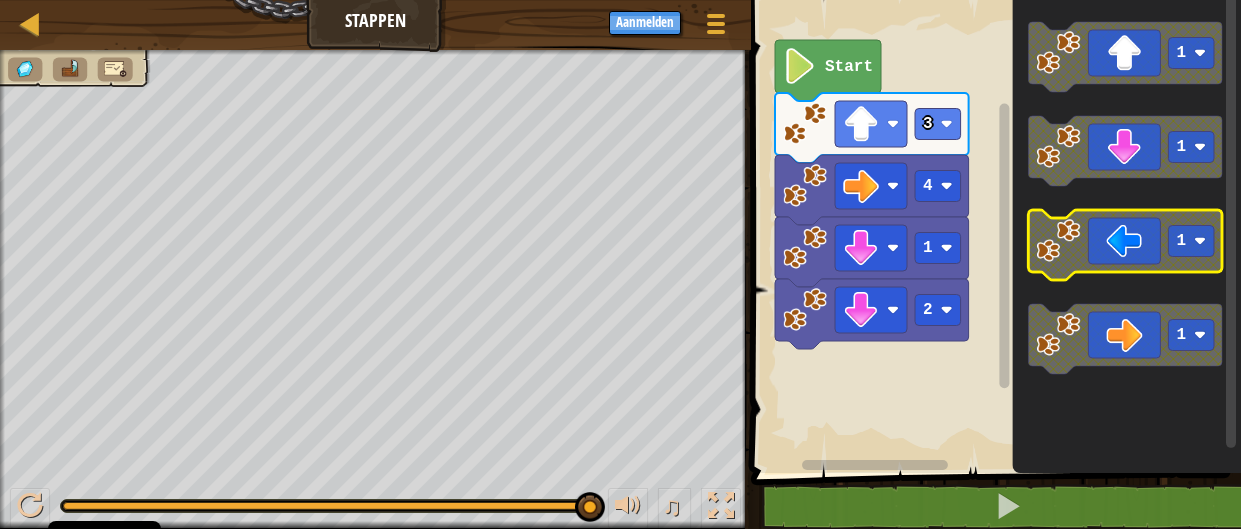 click on "1" 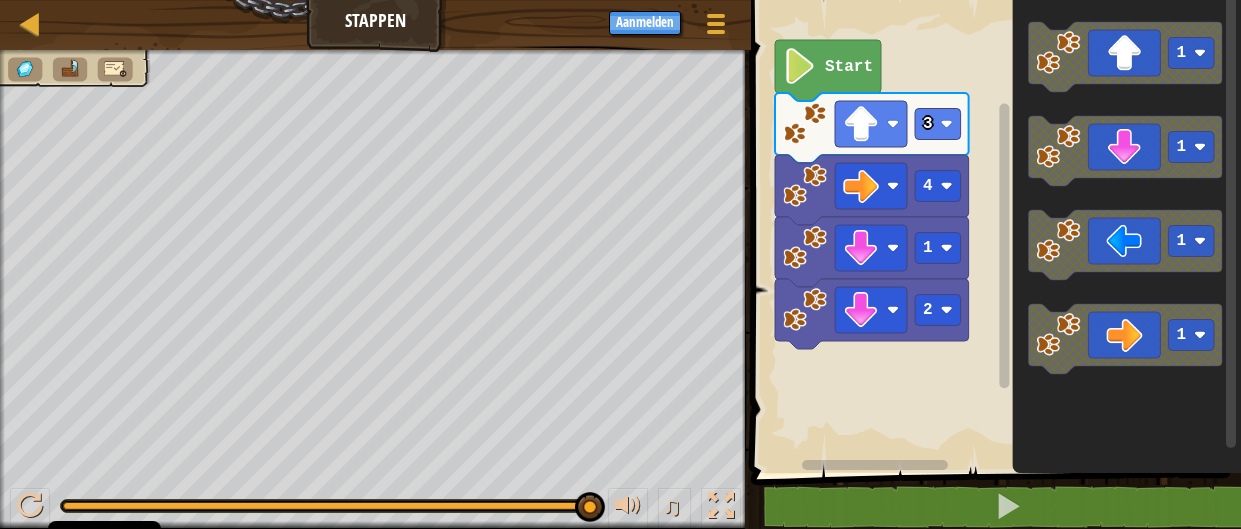click 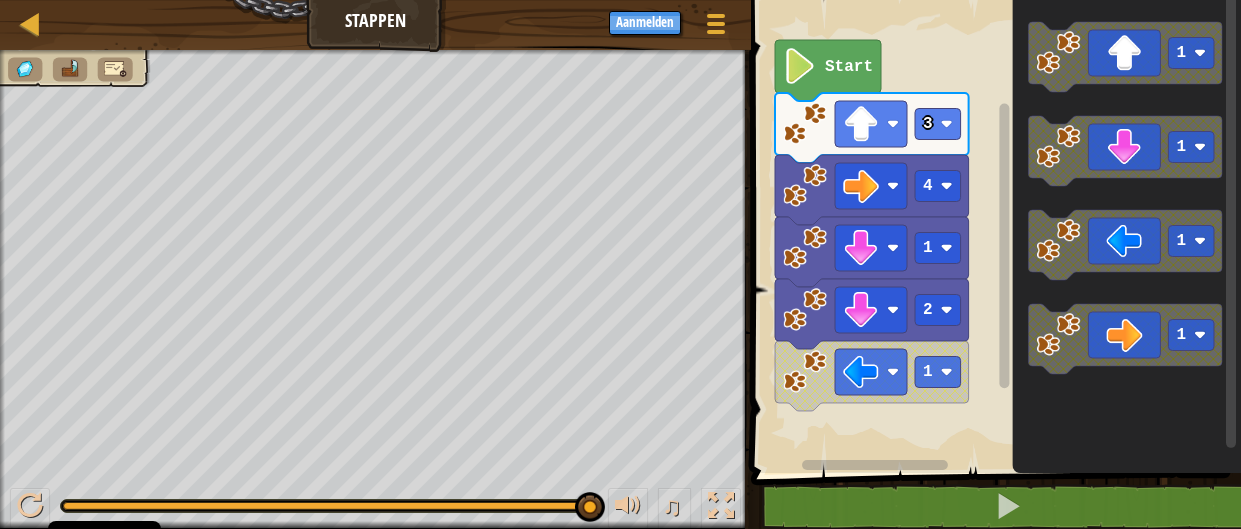 click 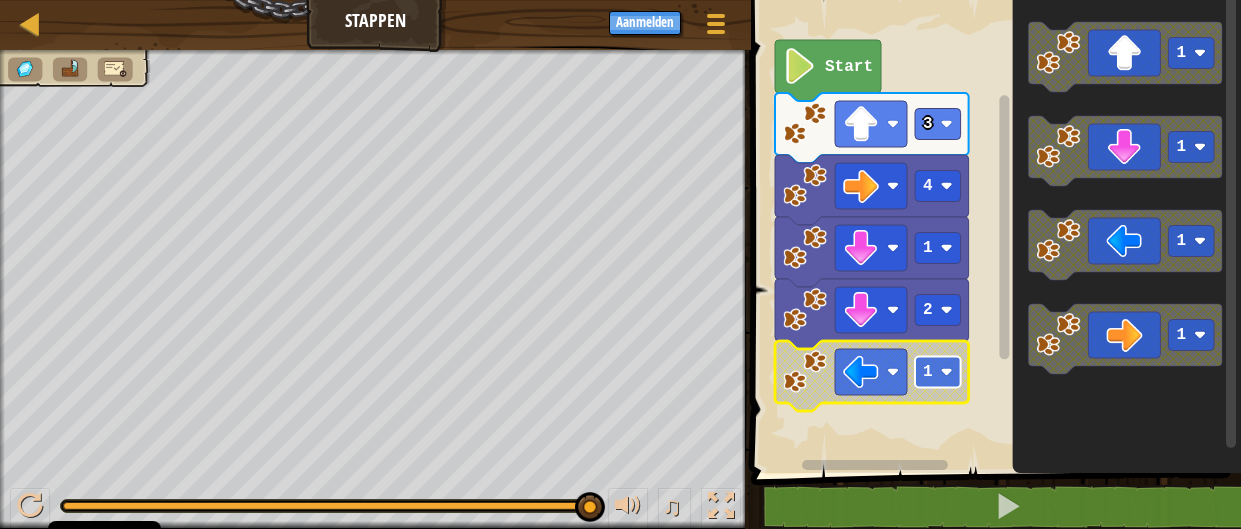 click 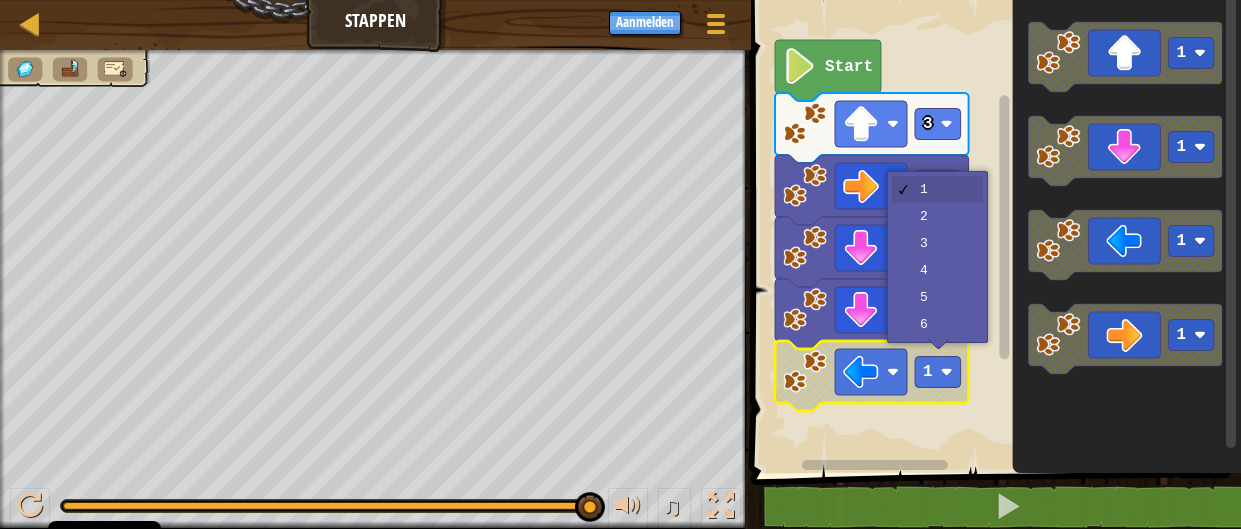 click 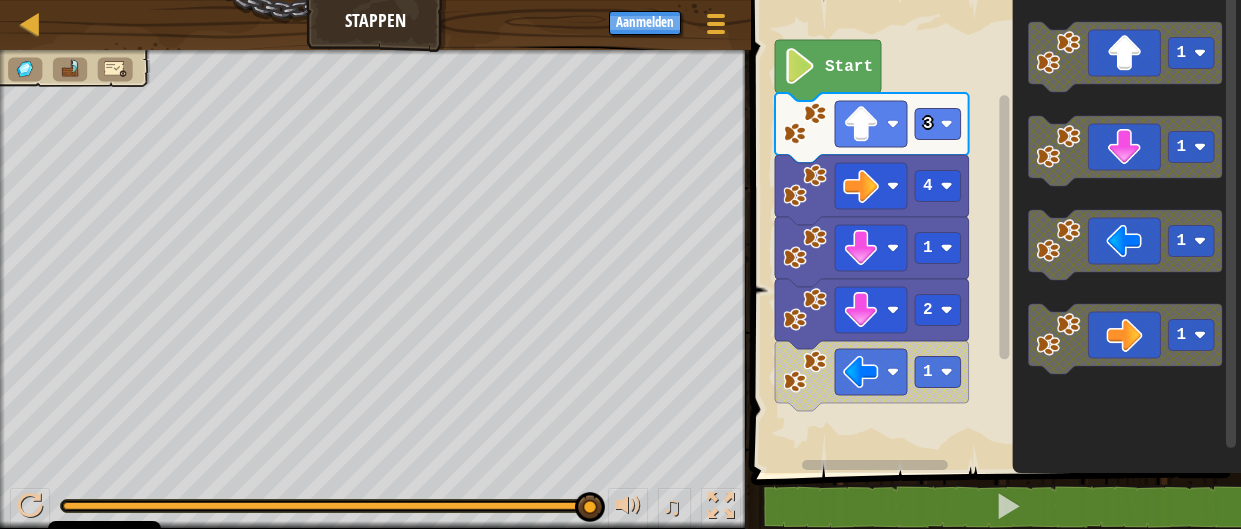 click 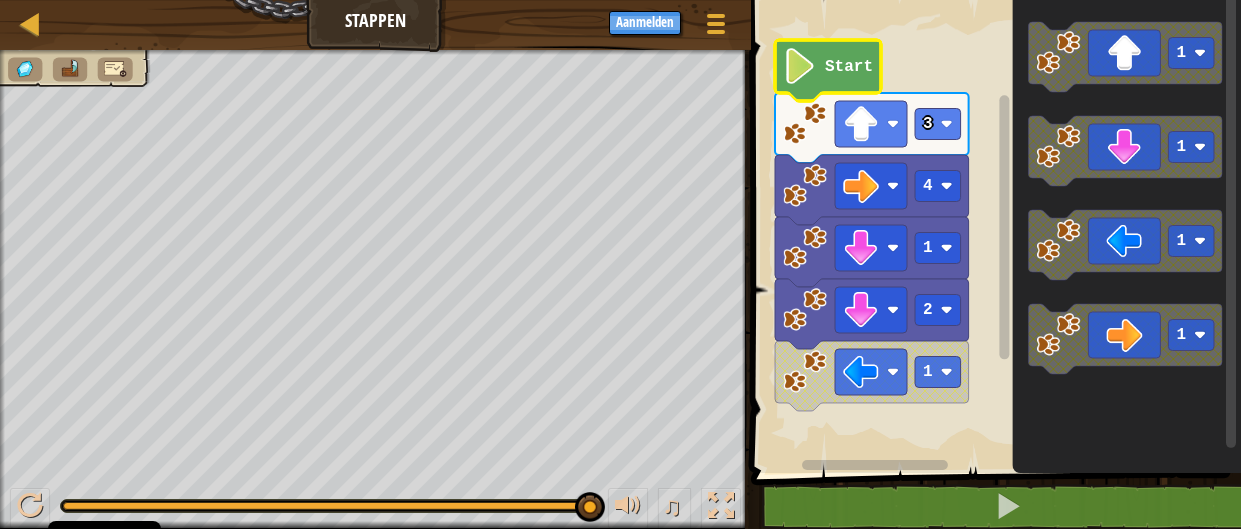 click 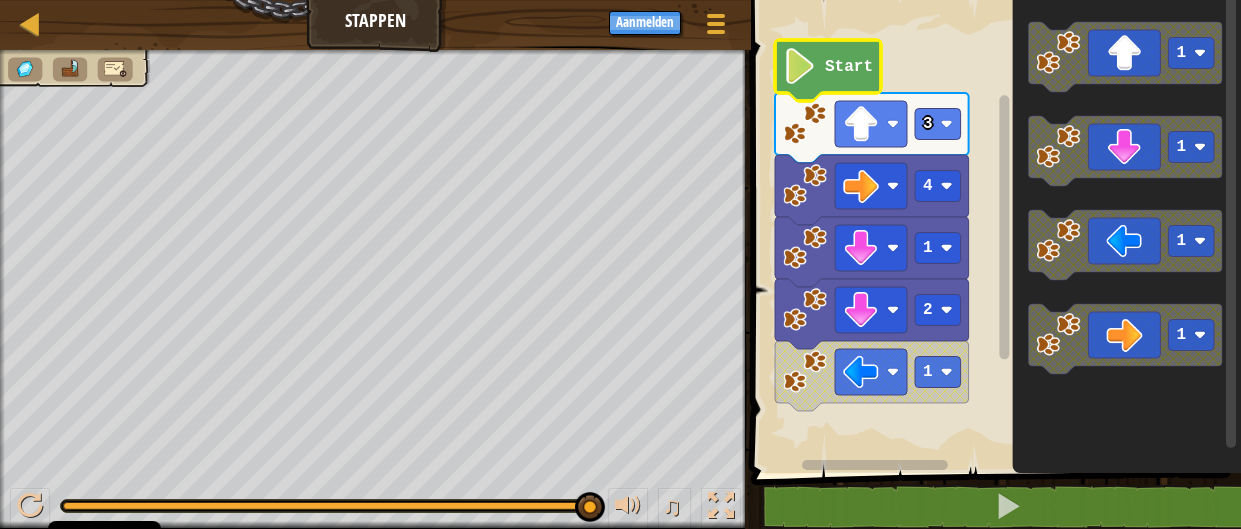 click on "Kaart Stappen Spelmenu Aanmelden" at bounding box center (375, 25) 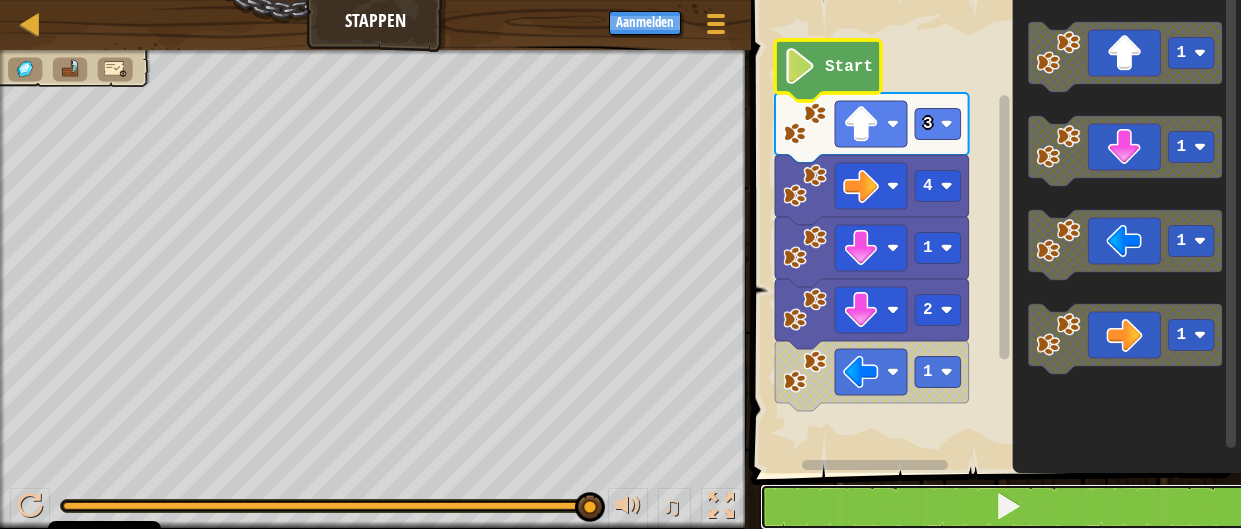 click at bounding box center (1008, 507) 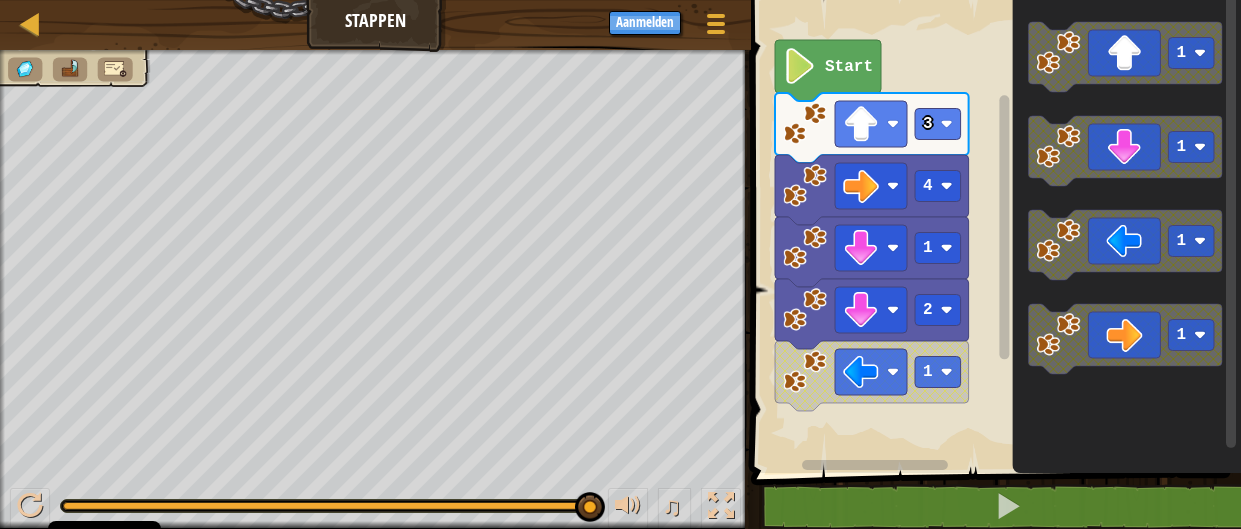 click on "Start 3 4 1 2 1 1 1 1 1" at bounding box center (993, 231) 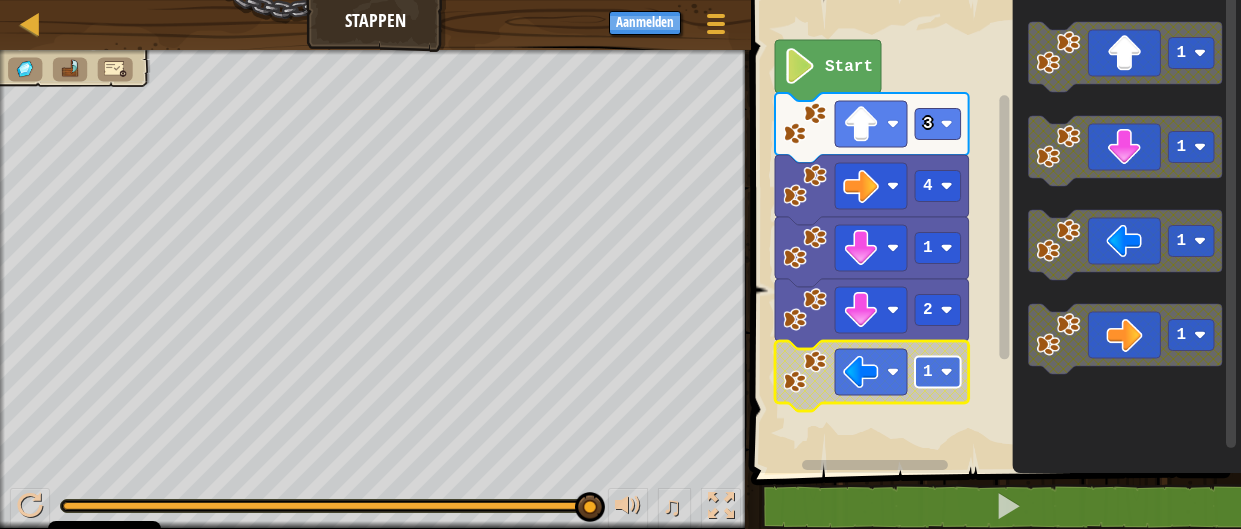 click 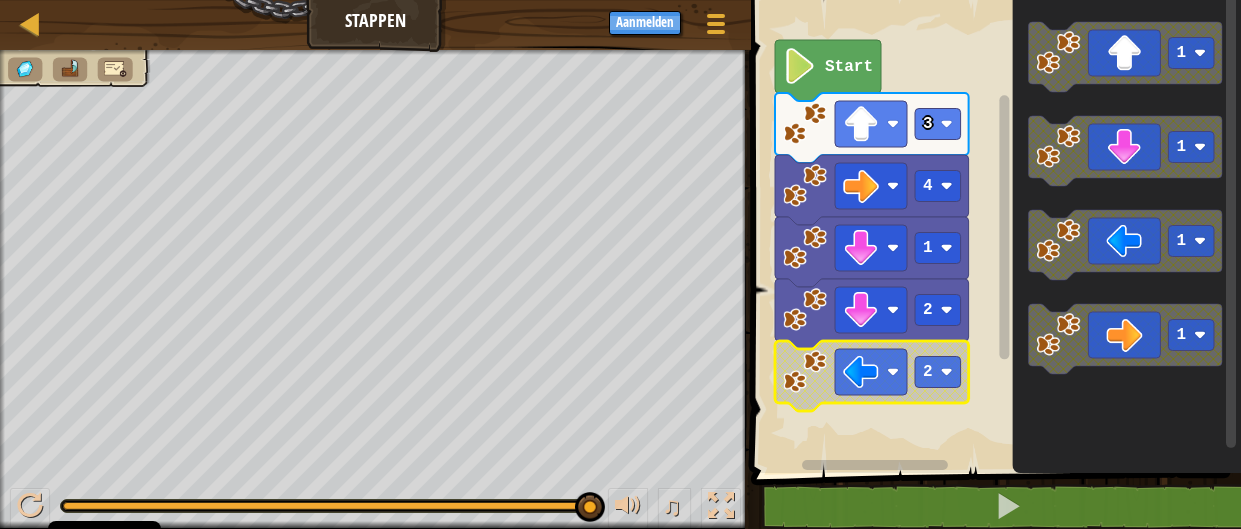 click 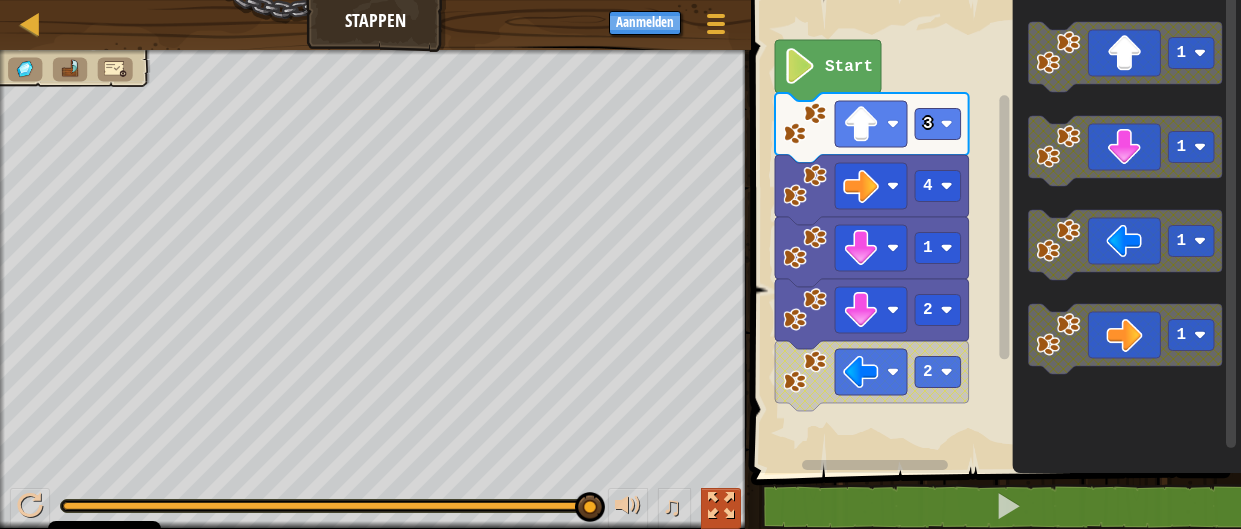 click at bounding box center [721, 506] 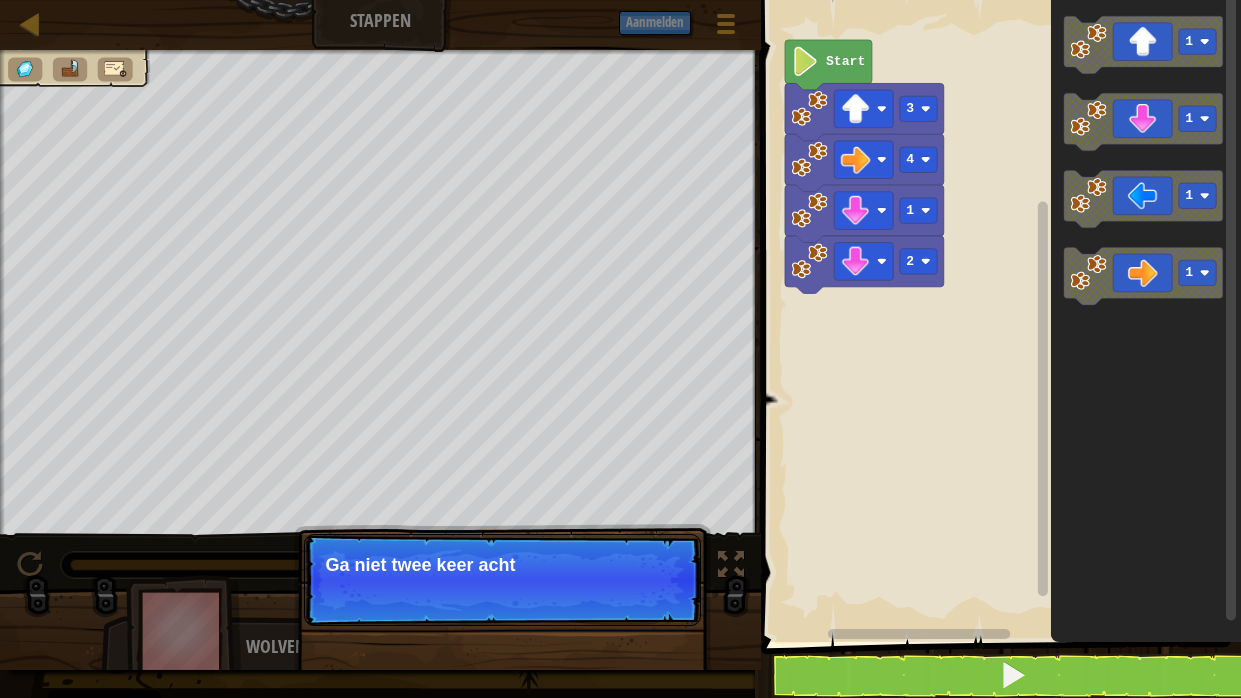 click on "♫ Wolvenwelp Doorgaan  Ga niet twee keer acht" at bounding box center [620, 360] 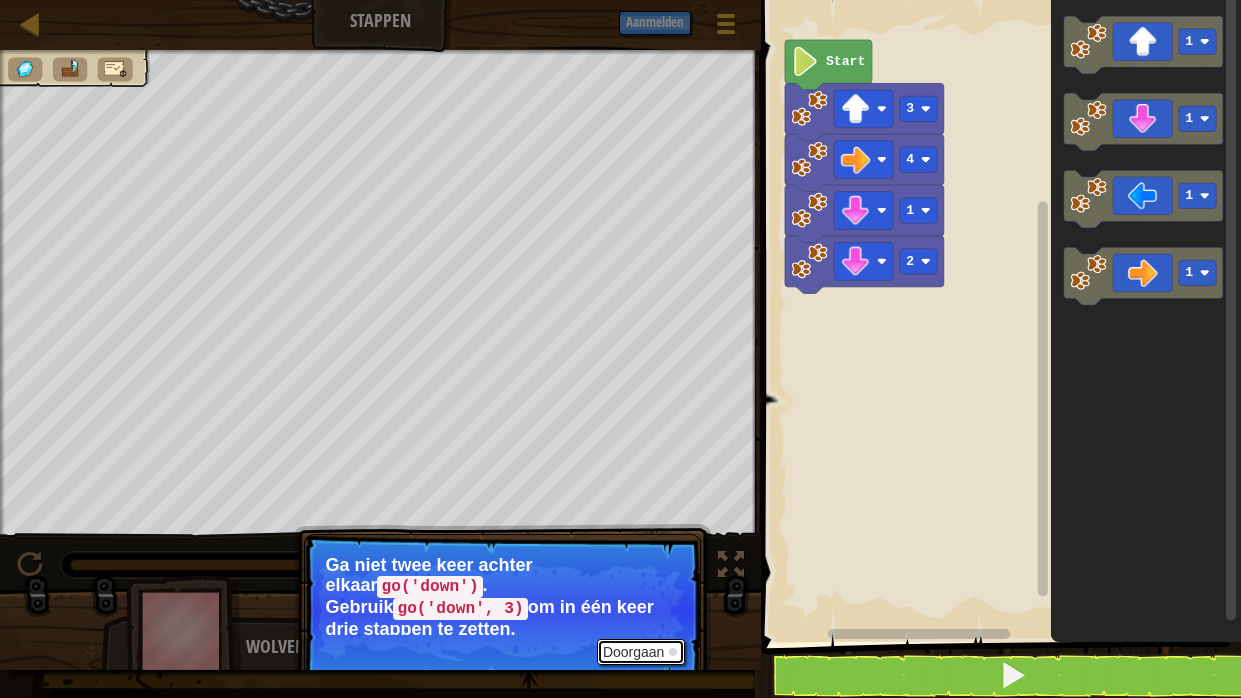 click on "Doorgaan" at bounding box center [641, 652] 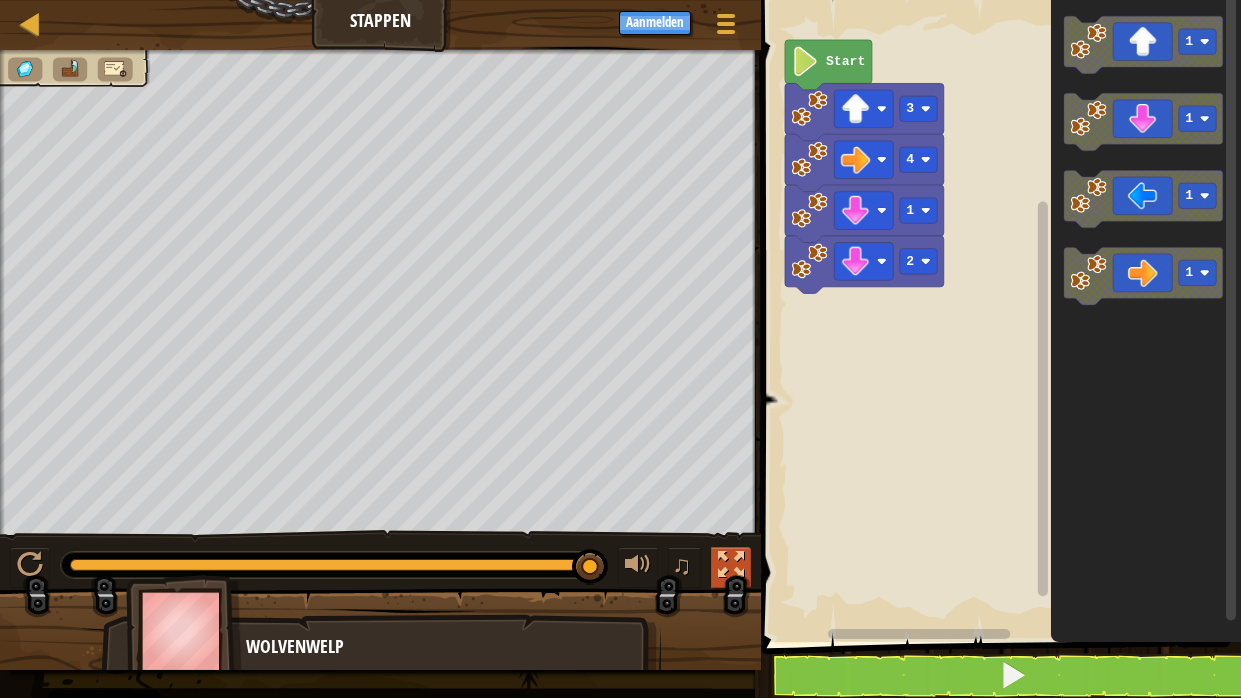 click at bounding box center (731, 567) 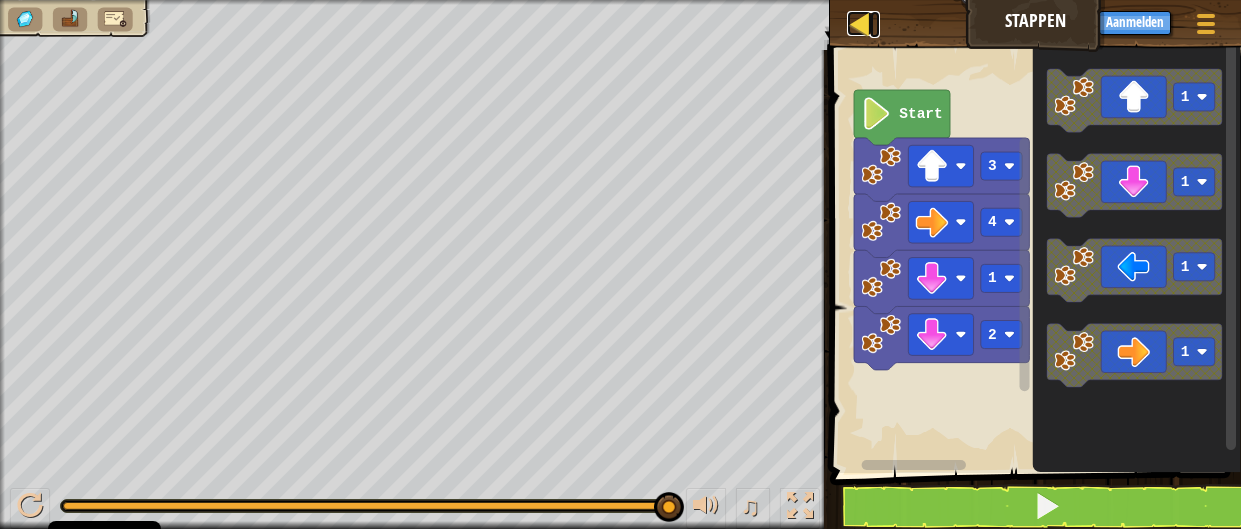 click at bounding box center [859, 23] 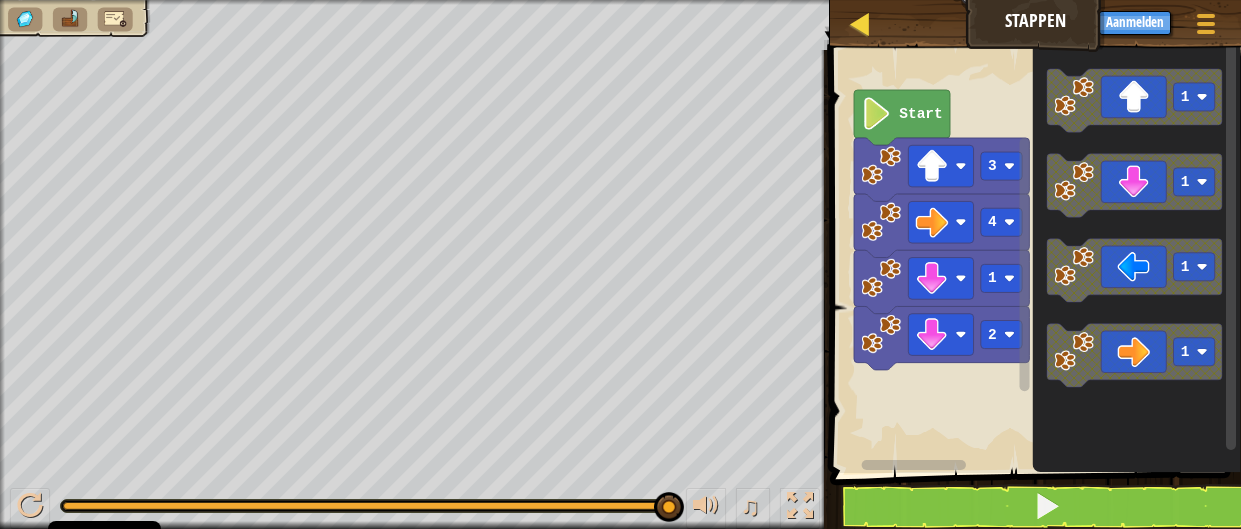 select on "nl-NL" 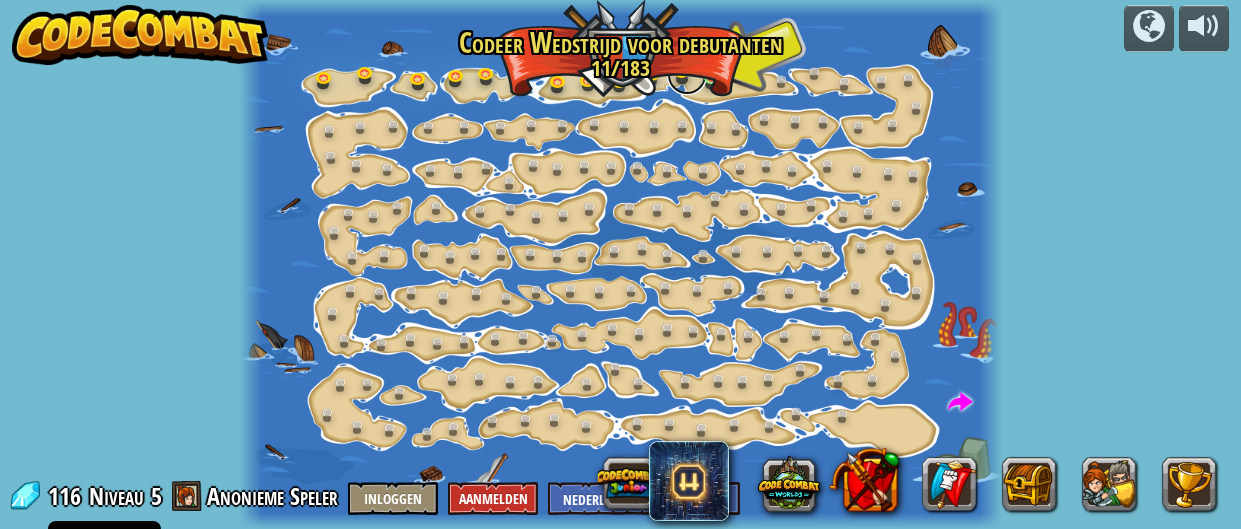 click at bounding box center [687, 75] 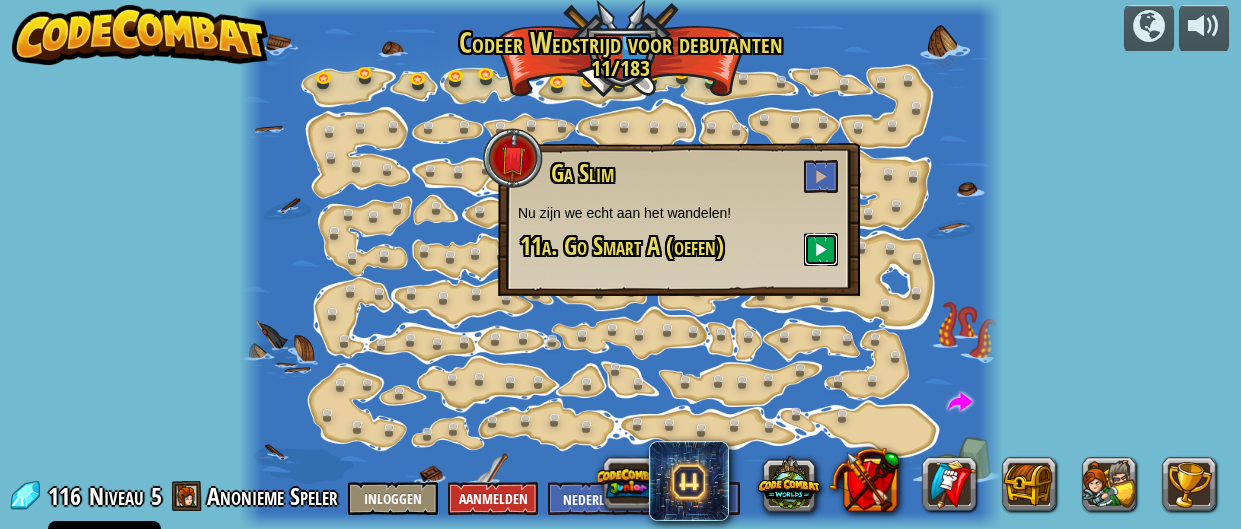 click at bounding box center (821, 249) 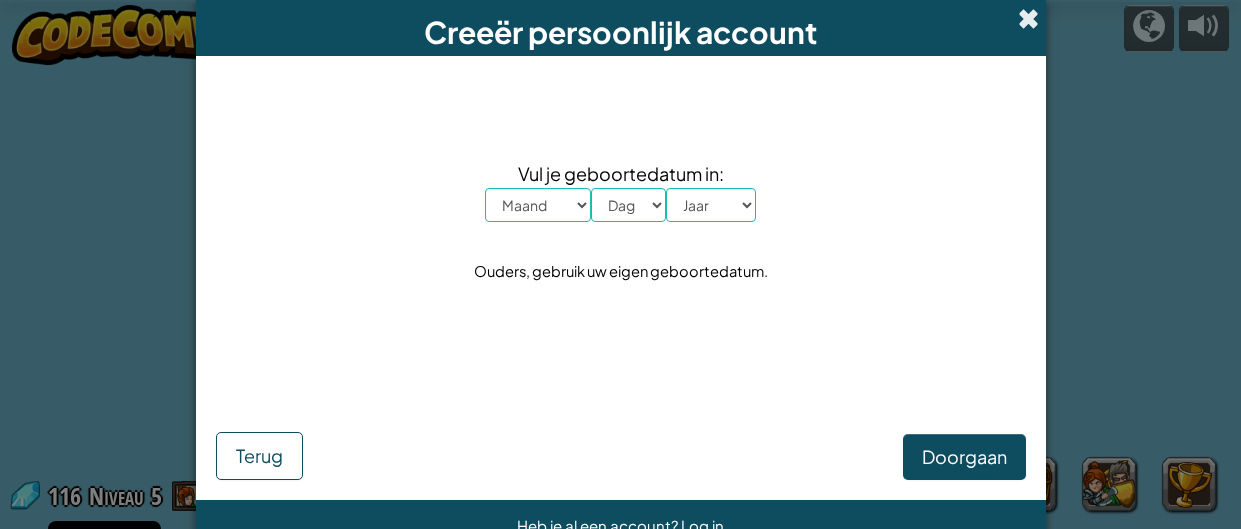 click at bounding box center [1028, 18] 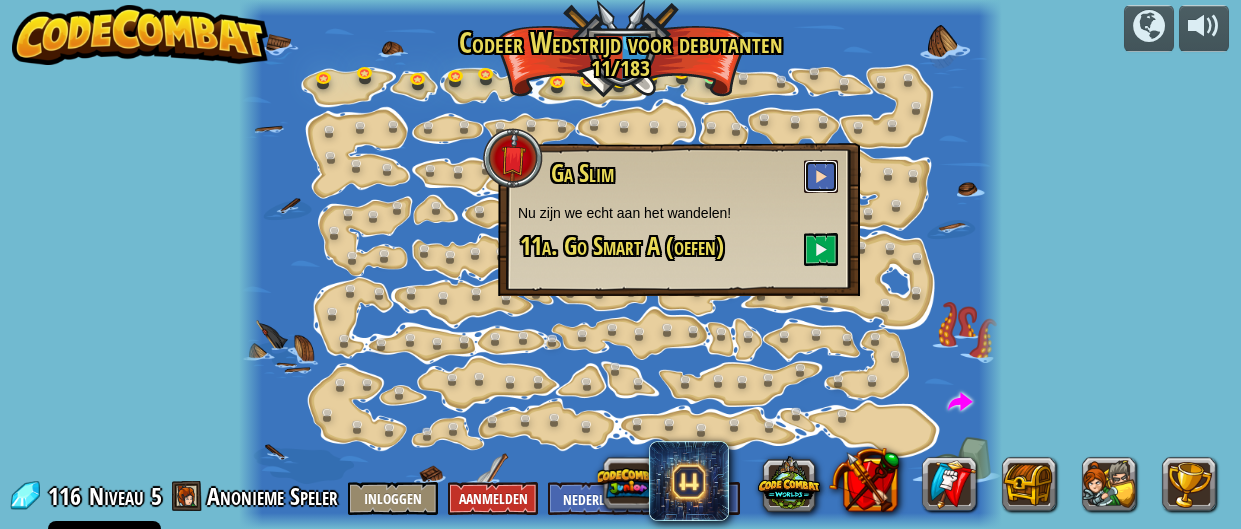 click at bounding box center [821, 176] 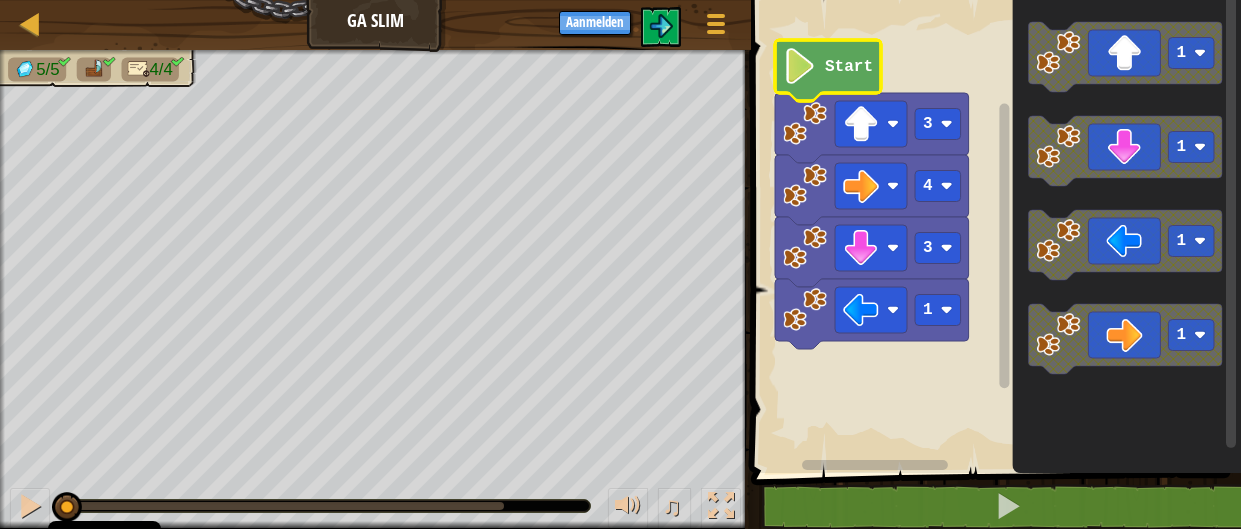 click on "Start" 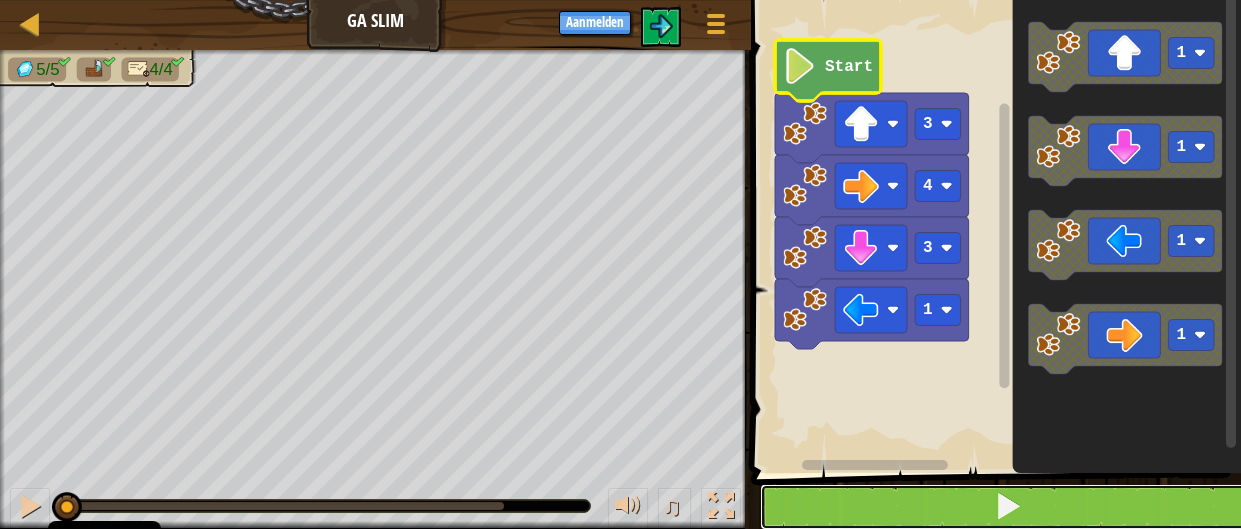 click at bounding box center [1008, 507] 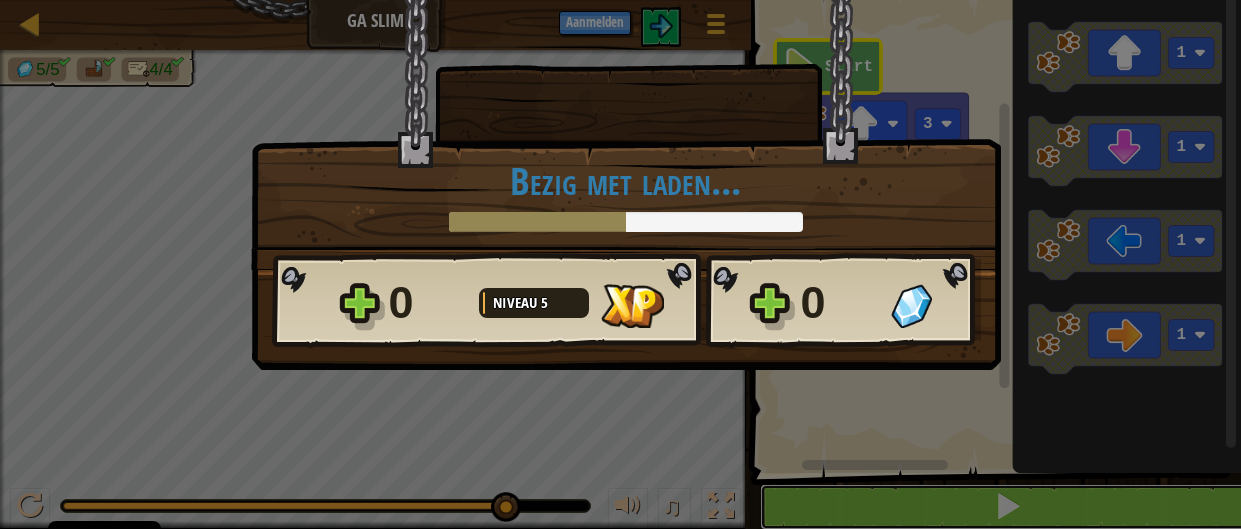 scroll, scrollTop: 0, scrollLeft: 0, axis: both 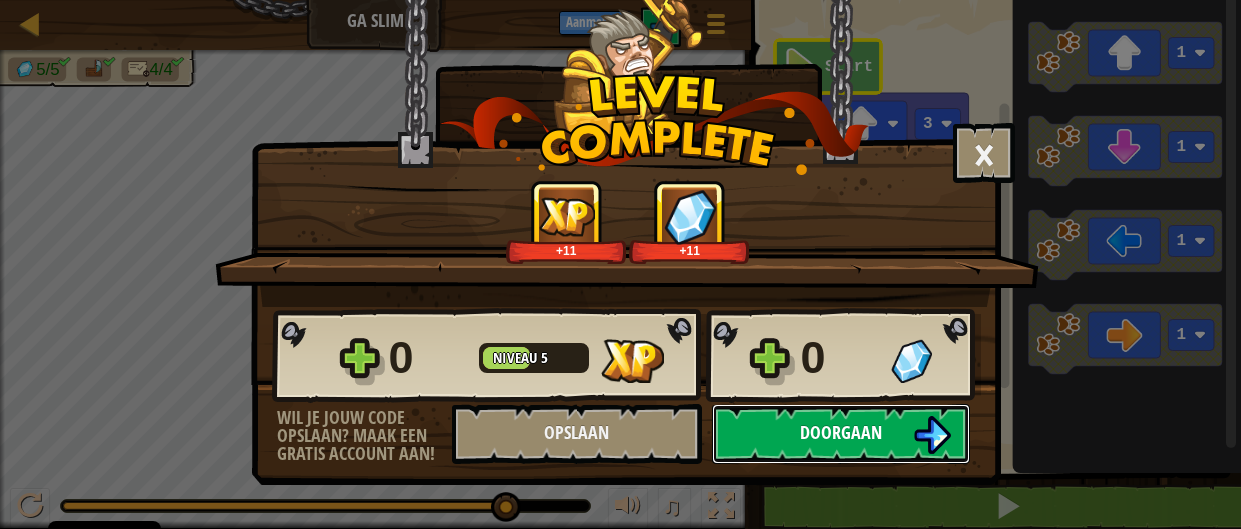 click on "Doorgaan" at bounding box center [841, 432] 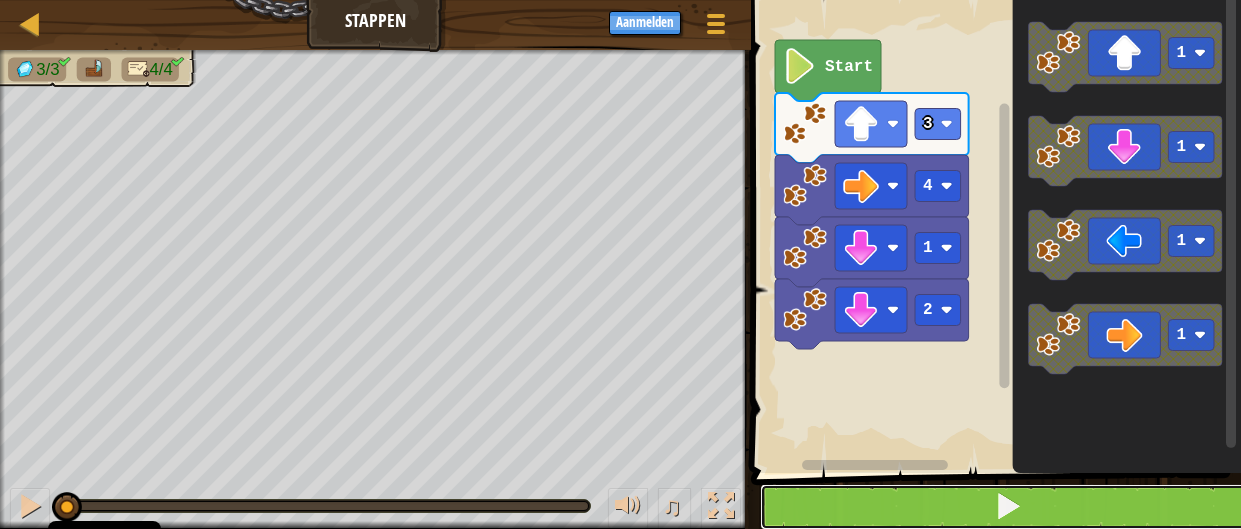 click at bounding box center (1008, 507) 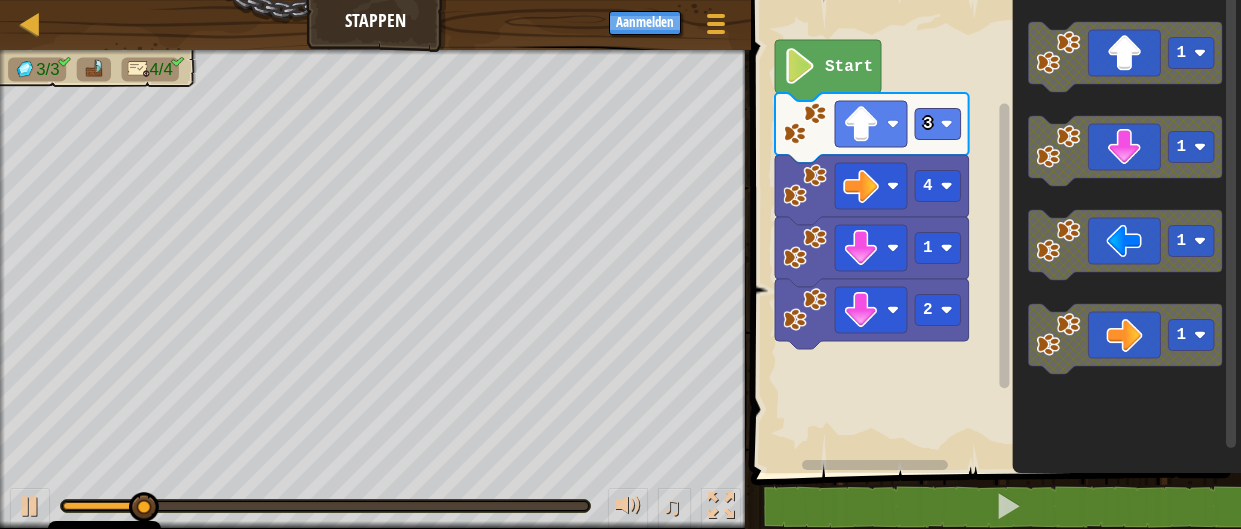 click 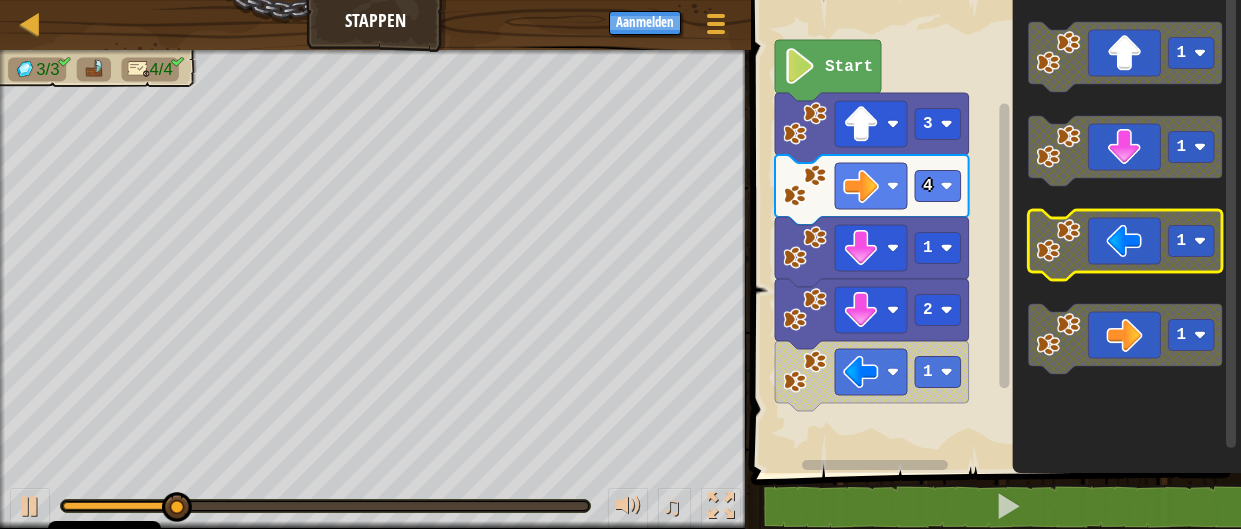 click 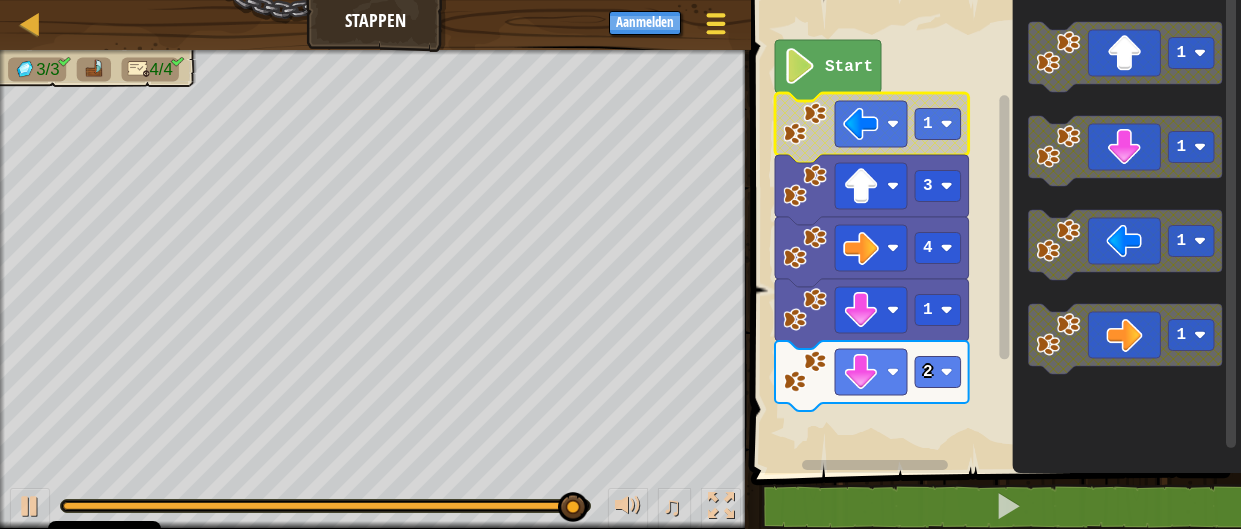click at bounding box center [716, 24] 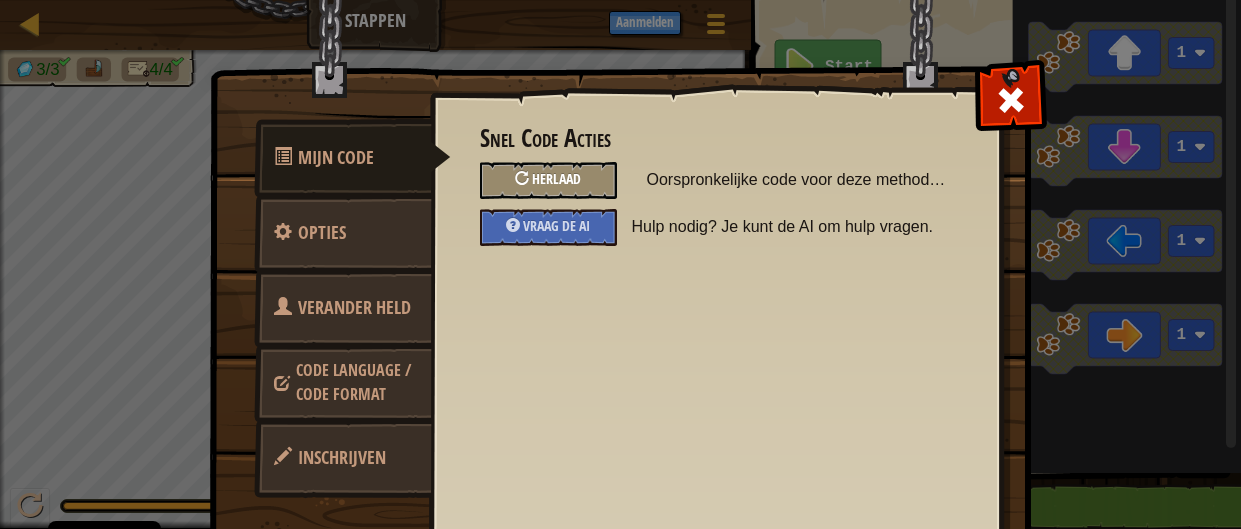 click on "Herlaad" at bounding box center [556, 178] 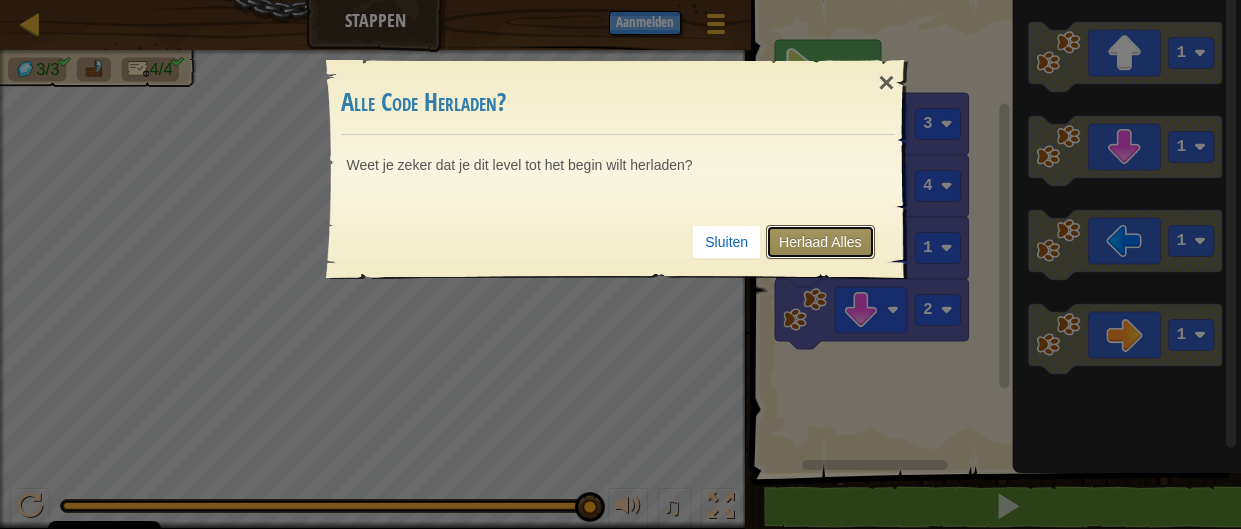 click on "Herlaad Alles" at bounding box center [820, 242] 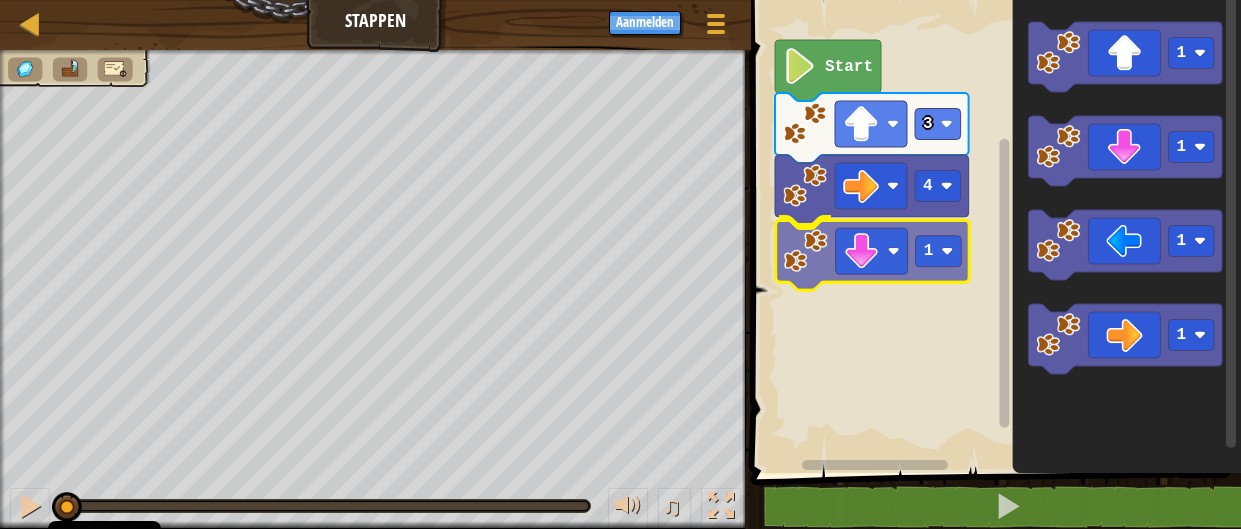 click on "4 1 3 Start 1 1 1 1 1" at bounding box center (993, 231) 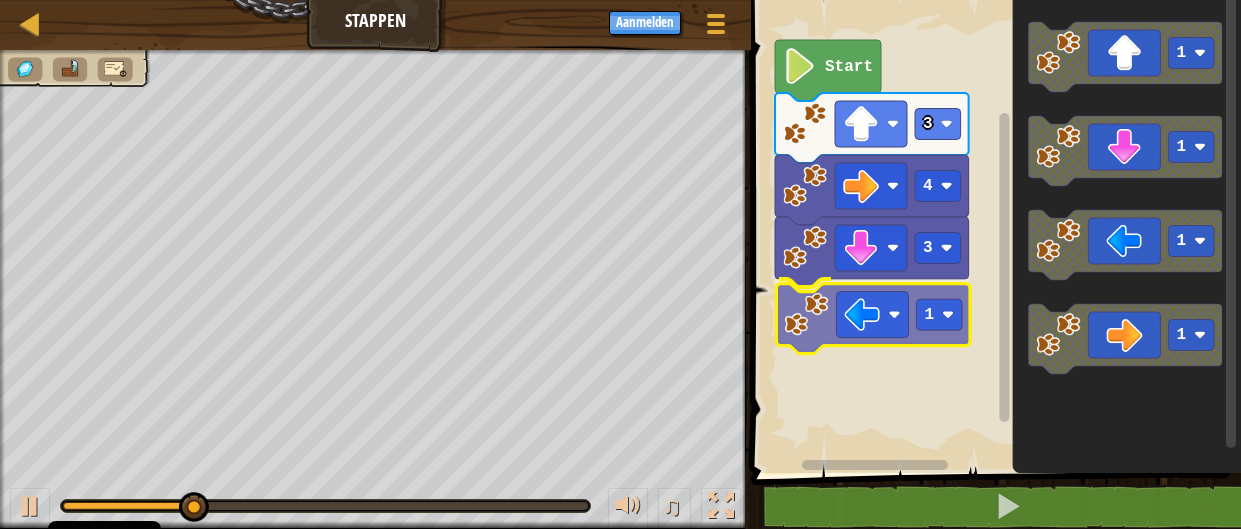 click on "Start 3 4 3 1 1 1 1 1 1" at bounding box center (993, 231) 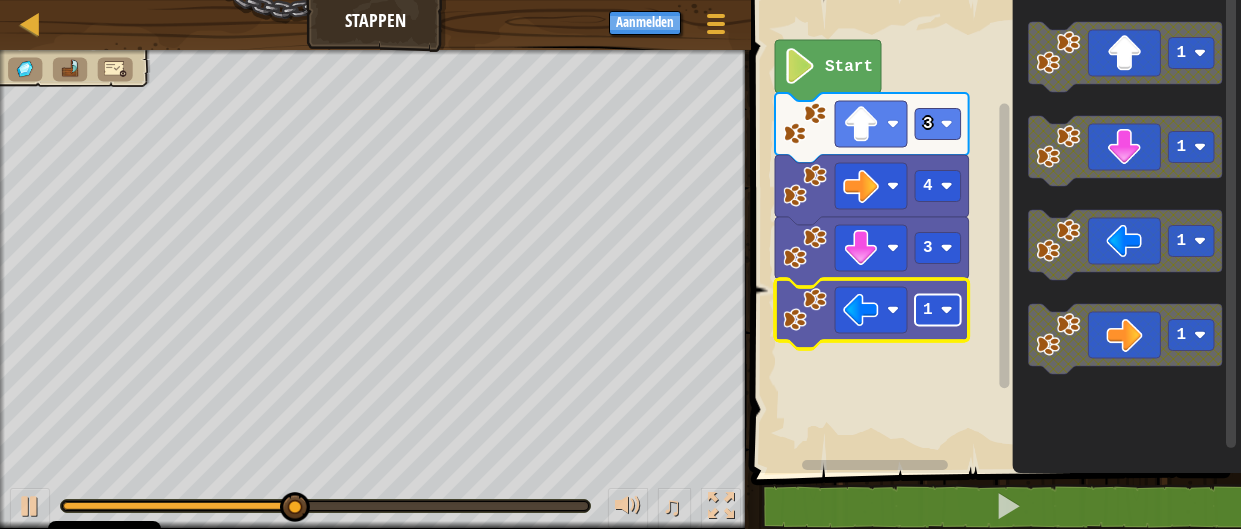 click 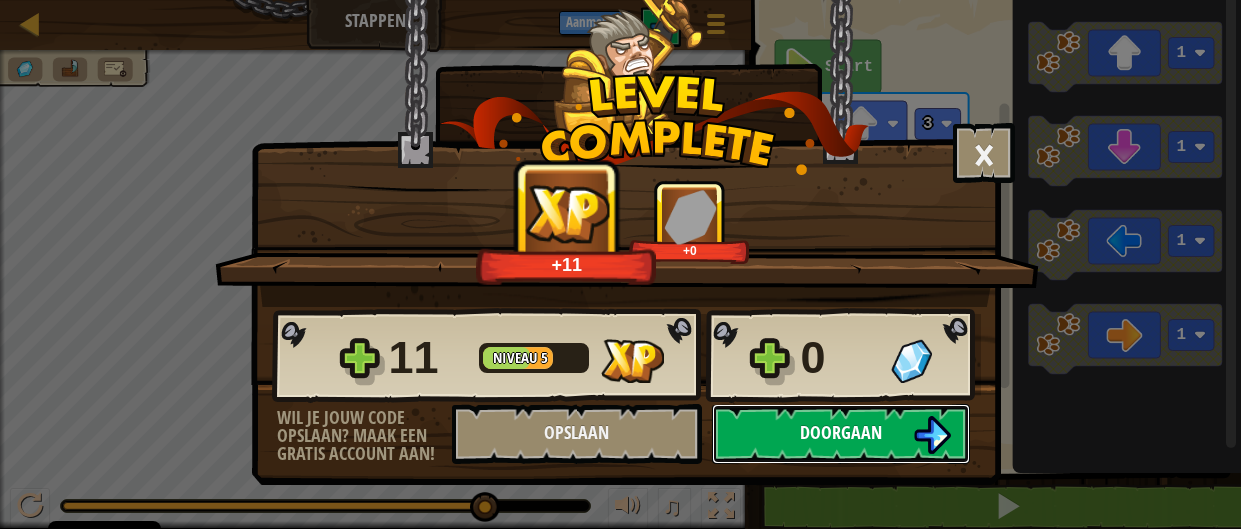 click on "Doorgaan" at bounding box center (841, 434) 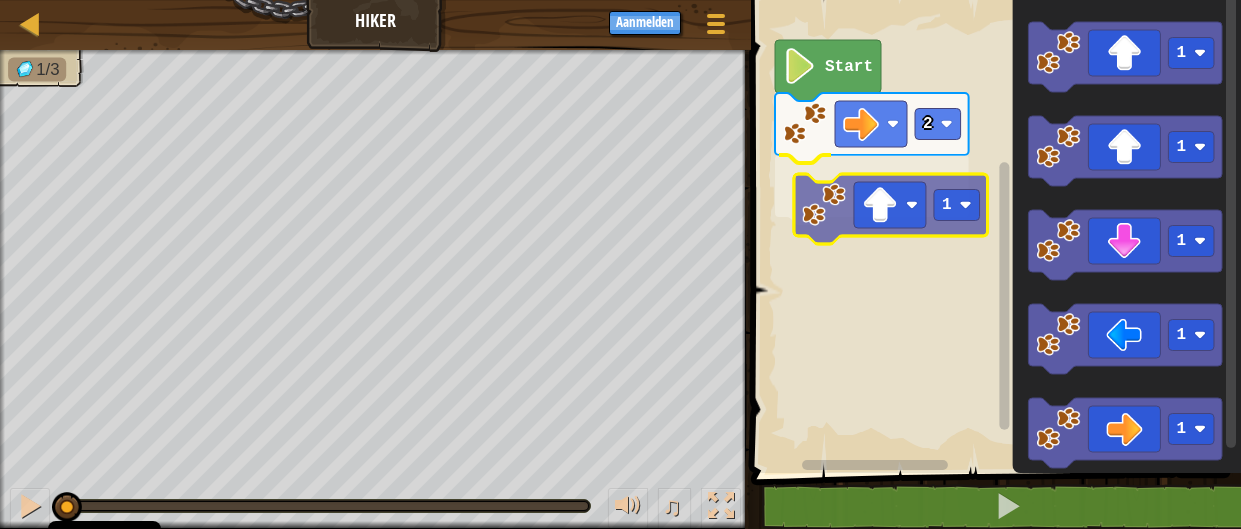click on "2 1 Start 1 1 1 1 1 1" at bounding box center [993, 231] 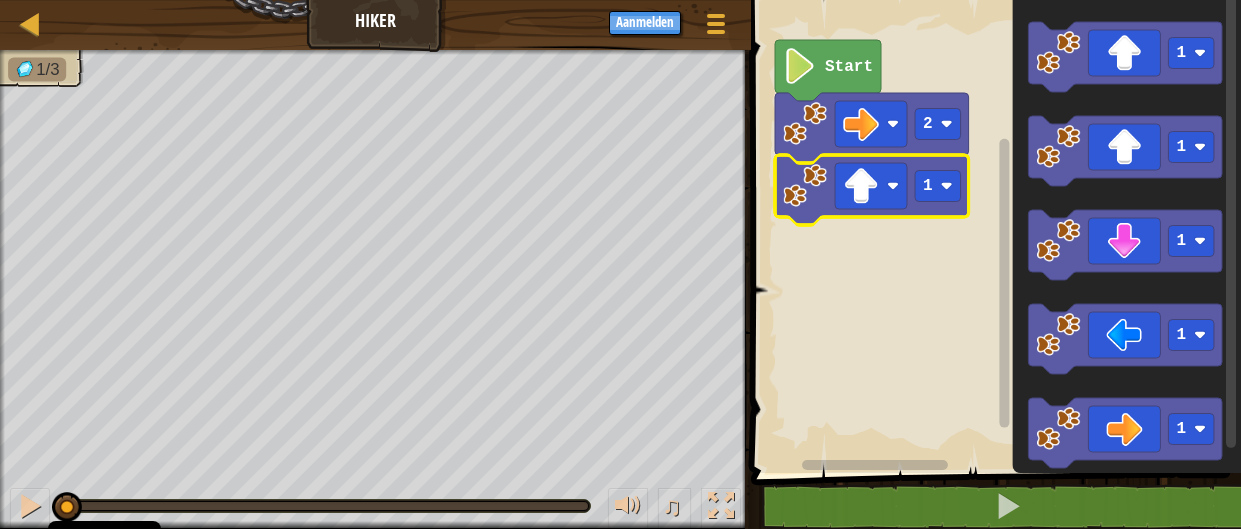 click 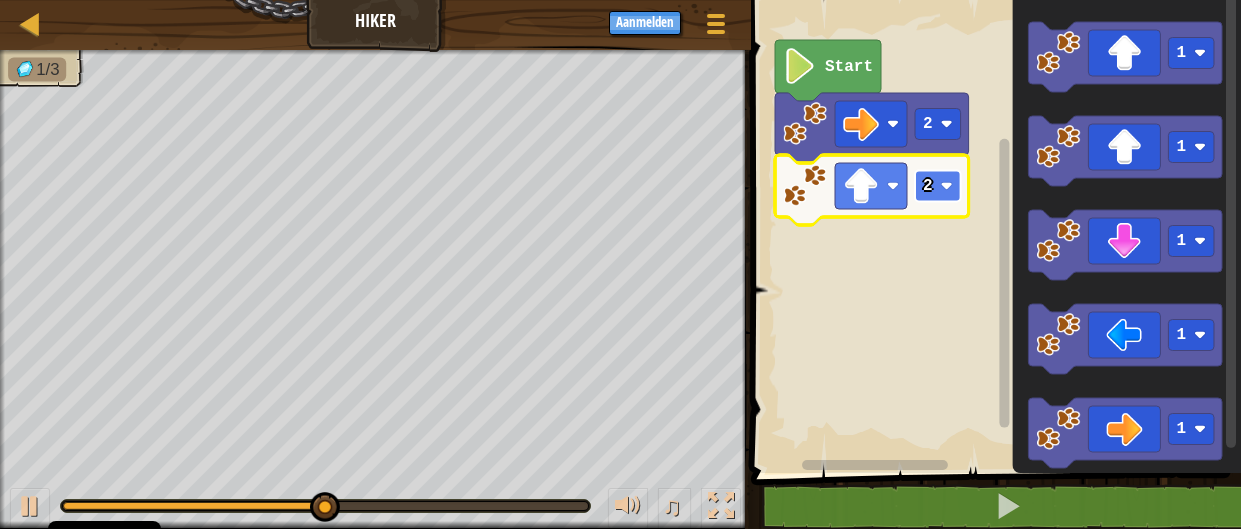 click 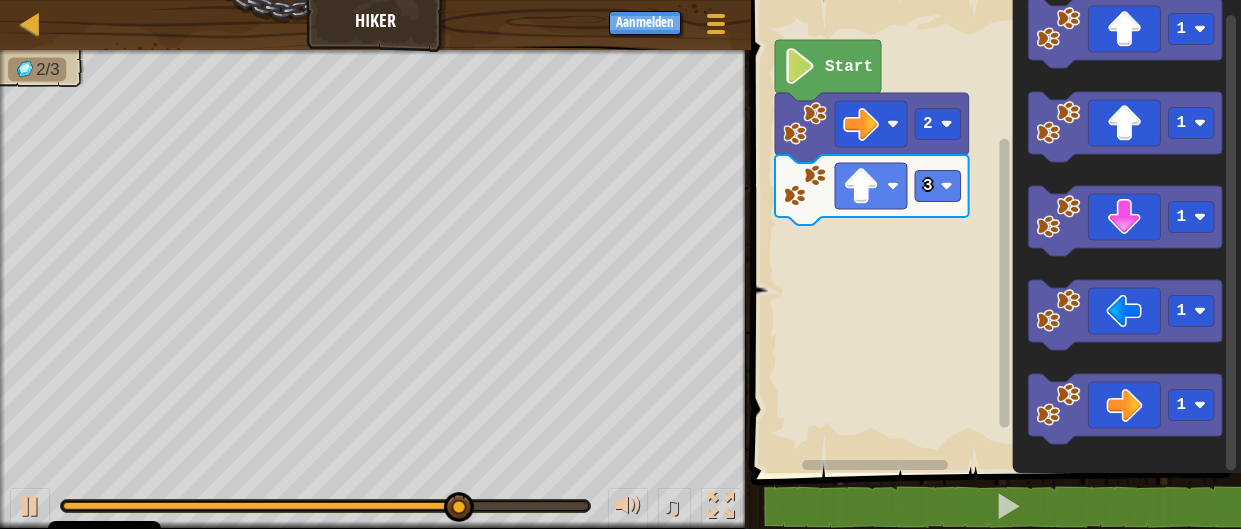 click on "Start 2 3 1 1 1 1 1" at bounding box center (993, 231) 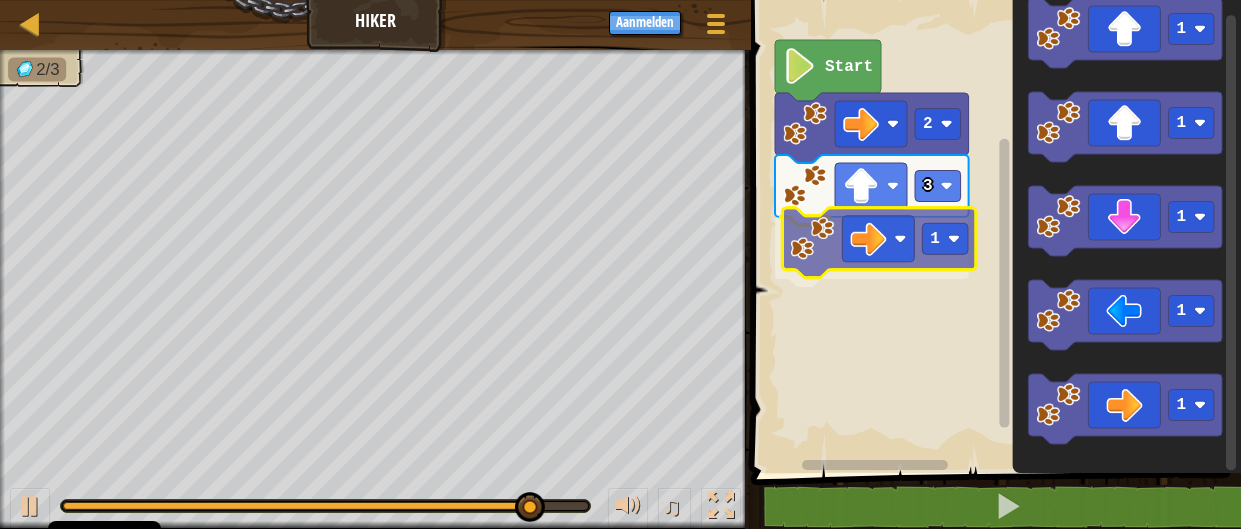 click on "Start 2 3 1 1 1 1 1 1 1" at bounding box center (993, 231) 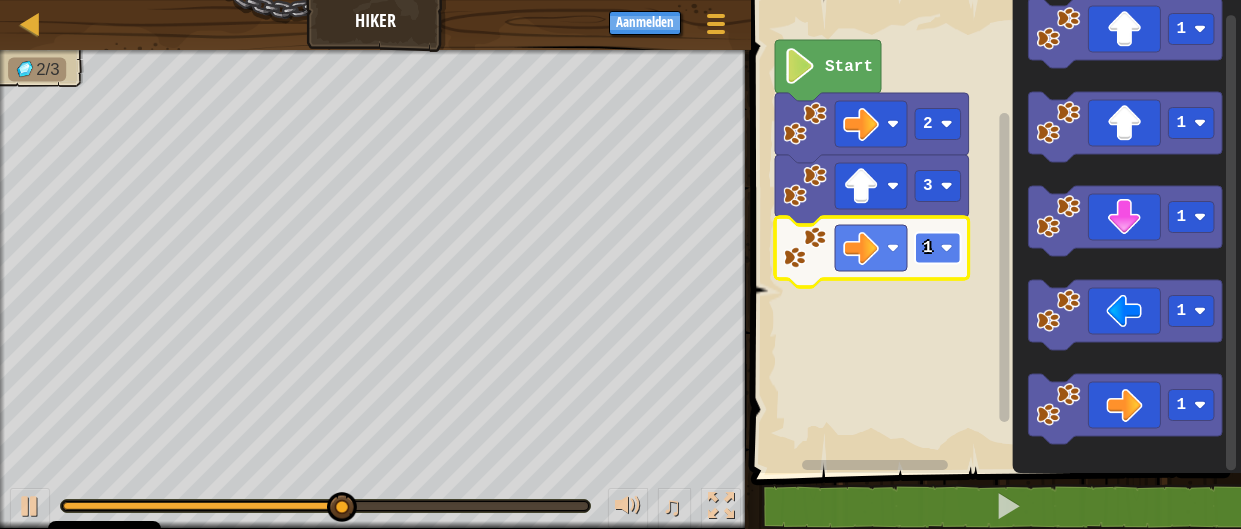 click 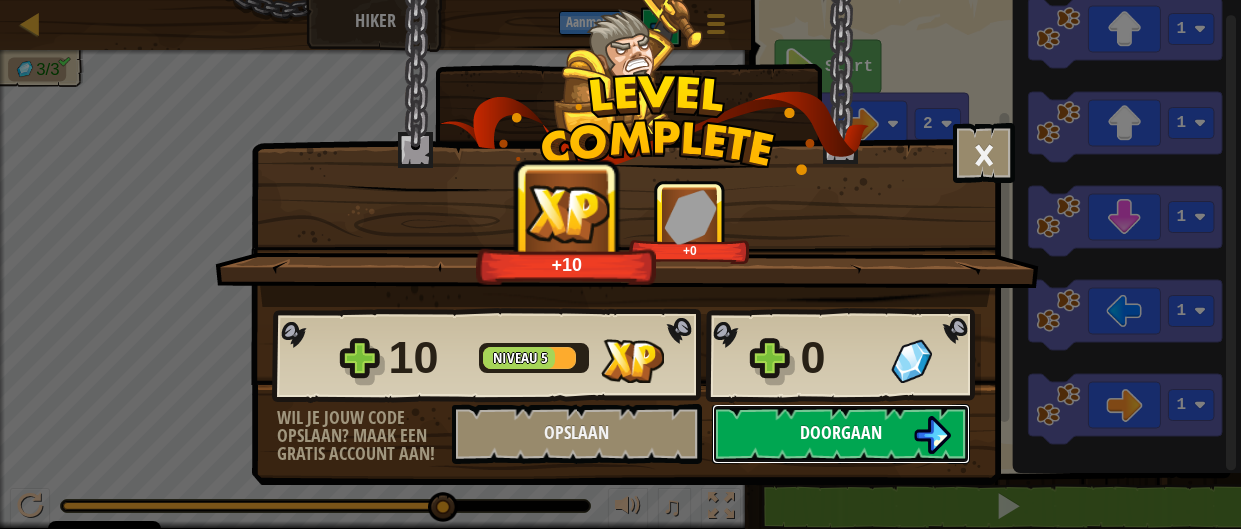 click on "Doorgaan" at bounding box center [841, 434] 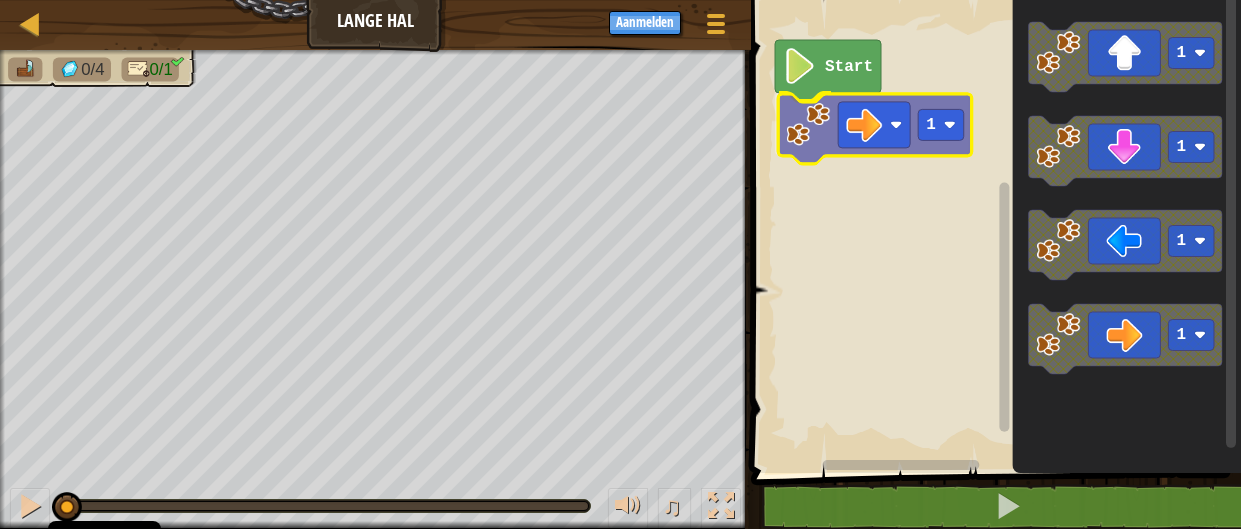 click on "Start 1 1 1 1 1 1" at bounding box center (993, 231) 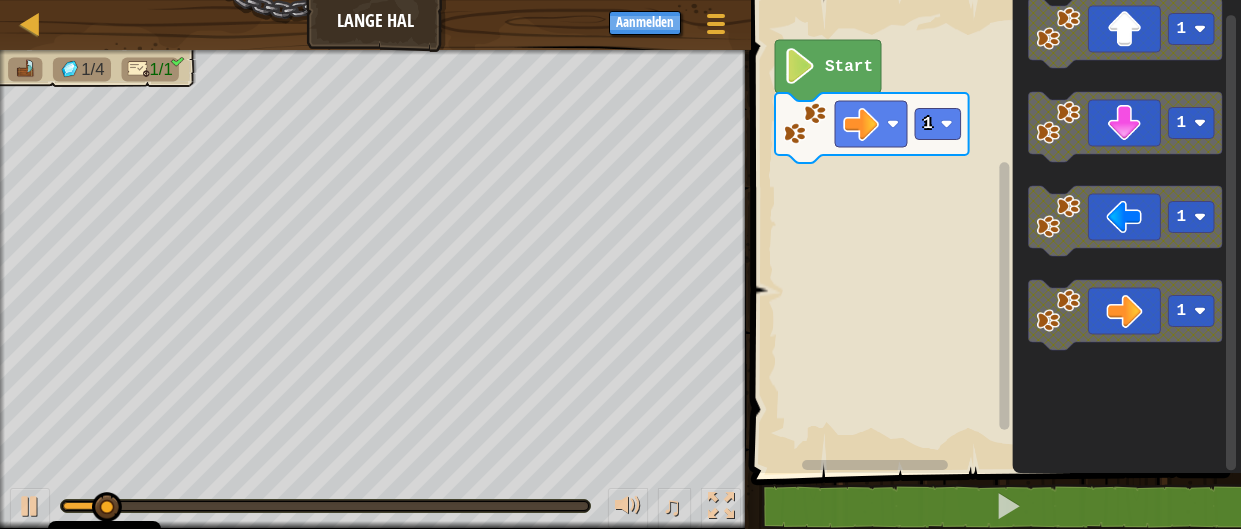 click on "1 1 1 1" 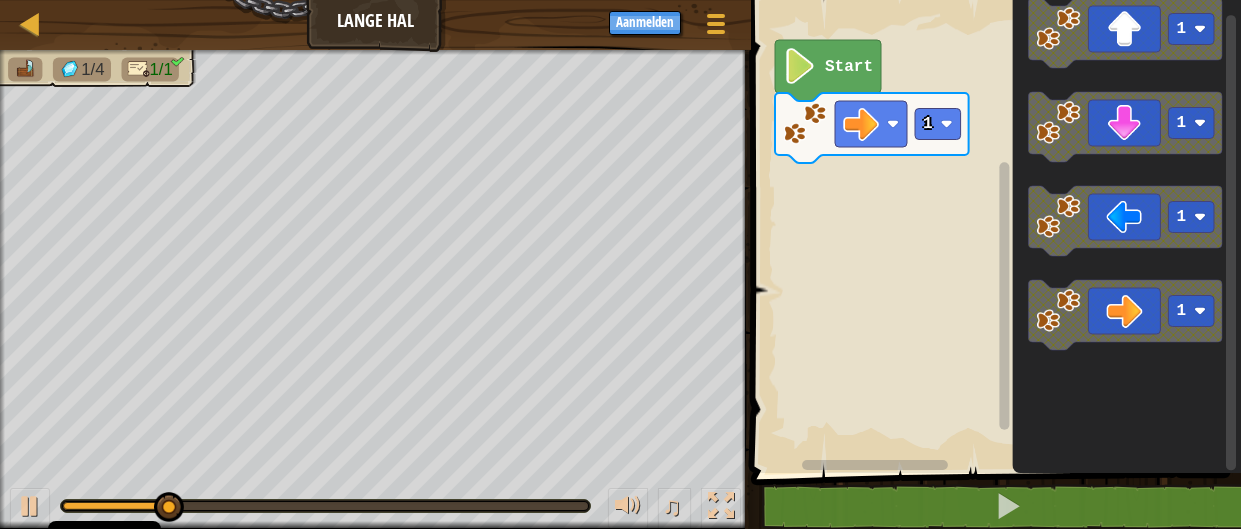 click on "1 1 1 1" 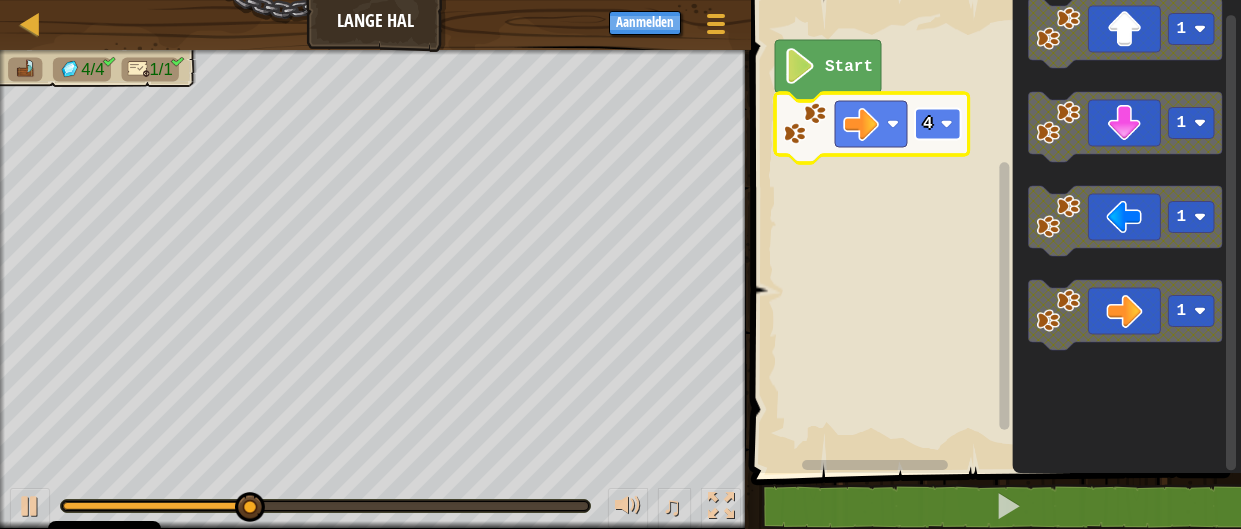 click 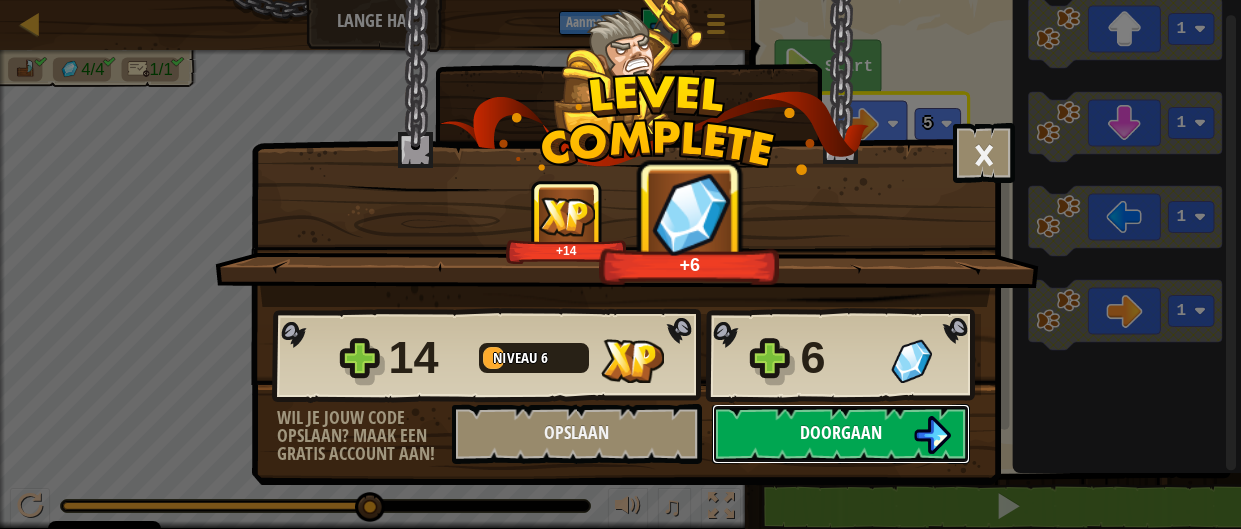 click on "Doorgaan" at bounding box center (841, 434) 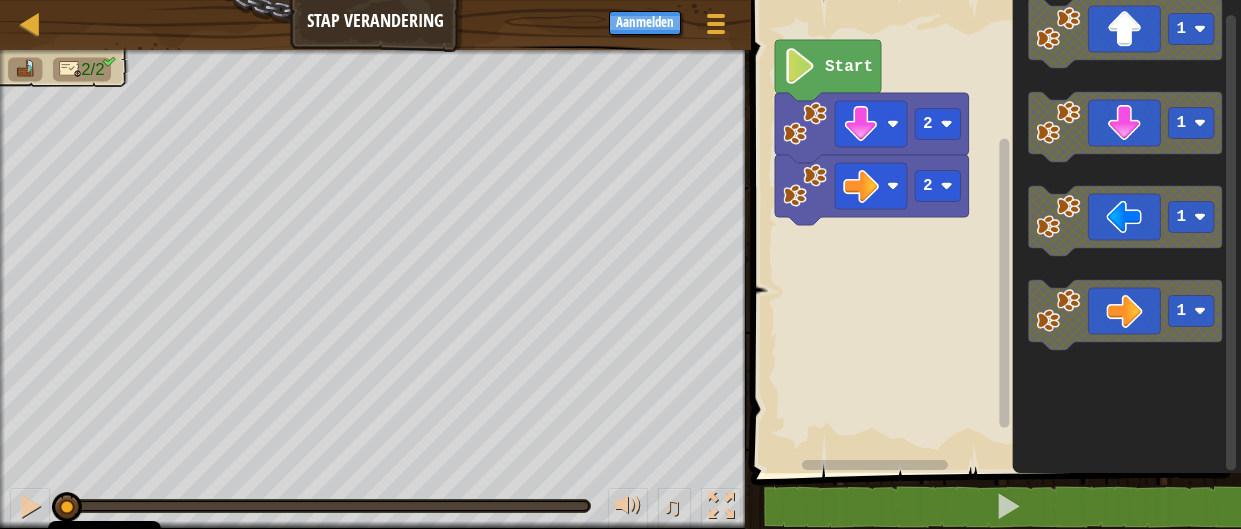 click on "2 2 Start 1 1 1 1" at bounding box center (993, 231) 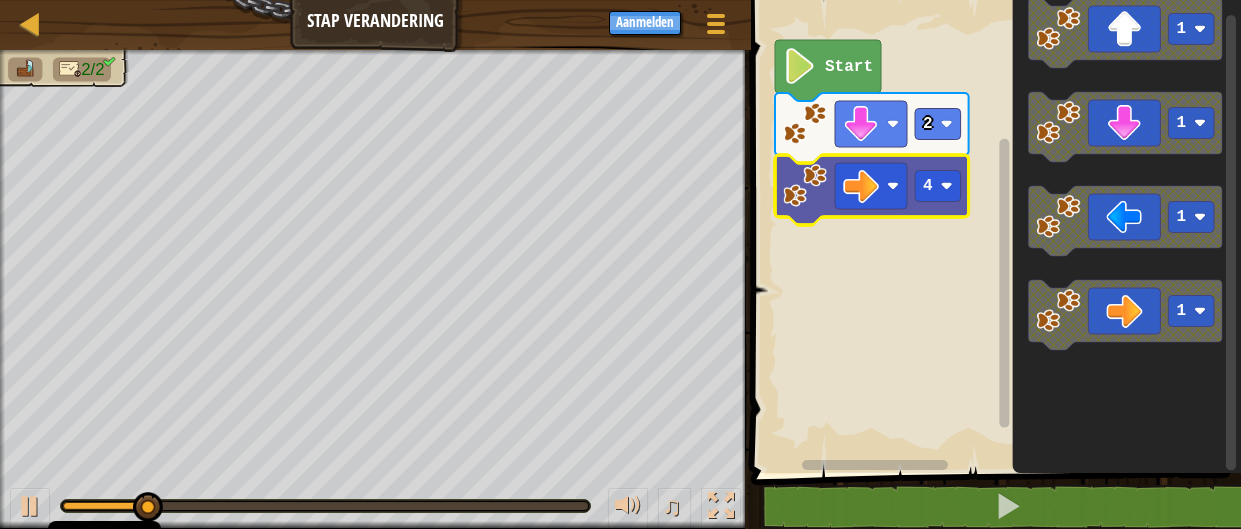 click 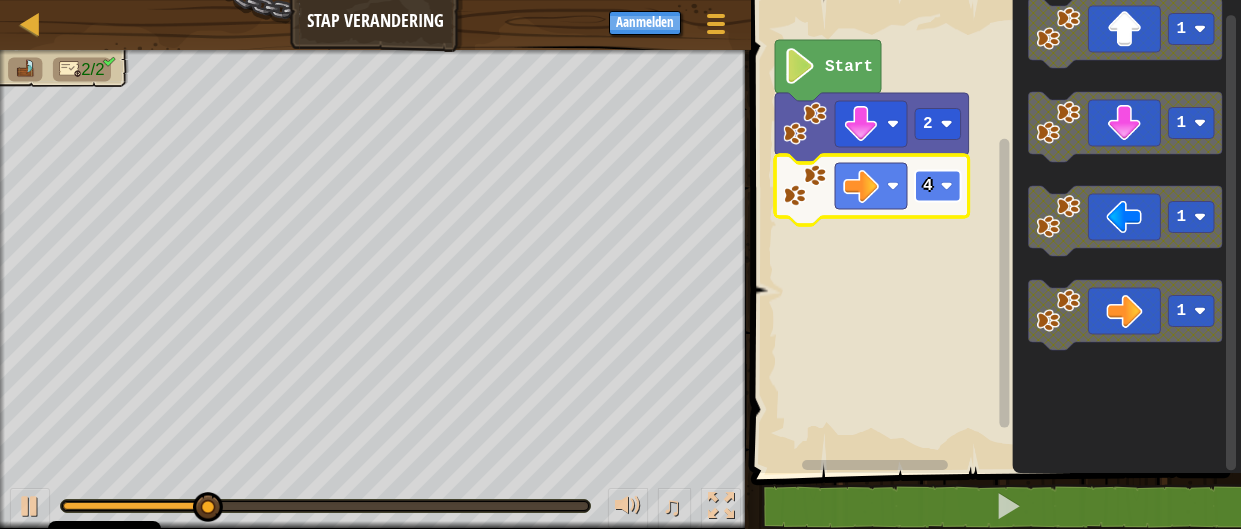 click 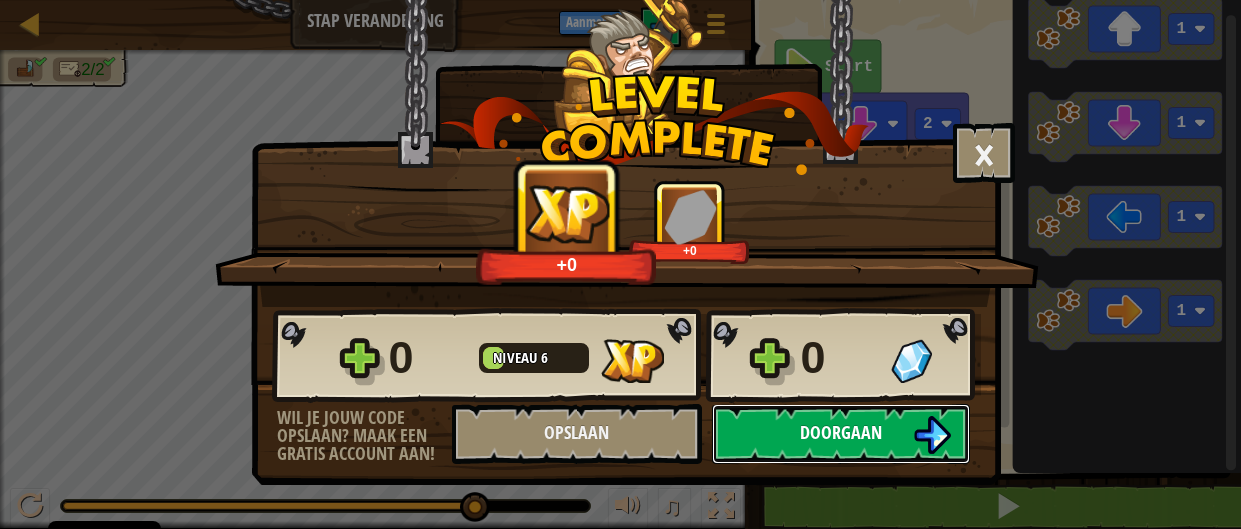 click at bounding box center [932, 435] 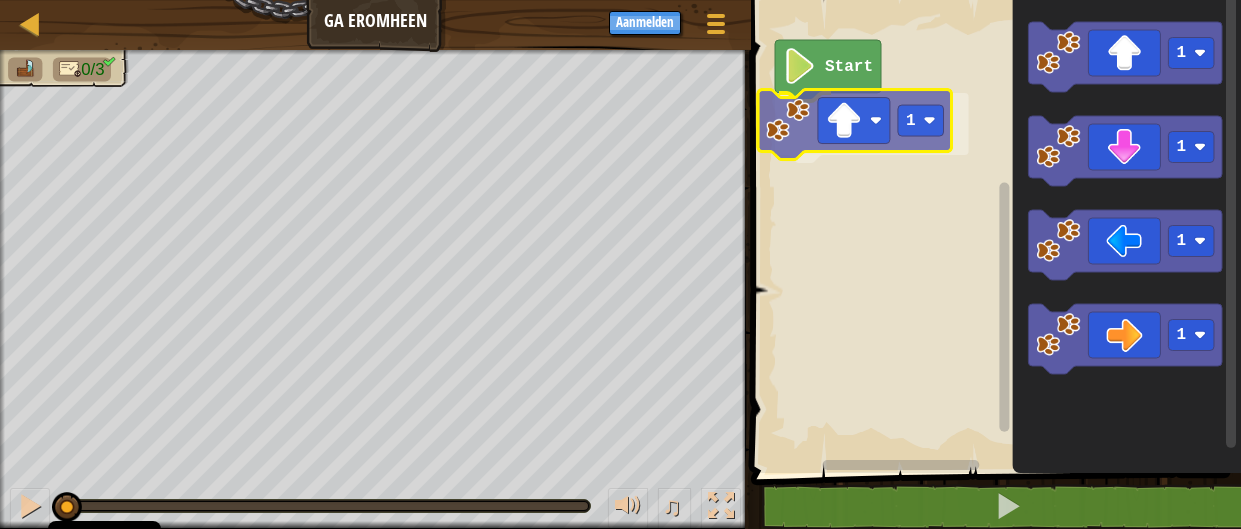 click on "Start 1 1 1 1 1 1" at bounding box center (993, 231) 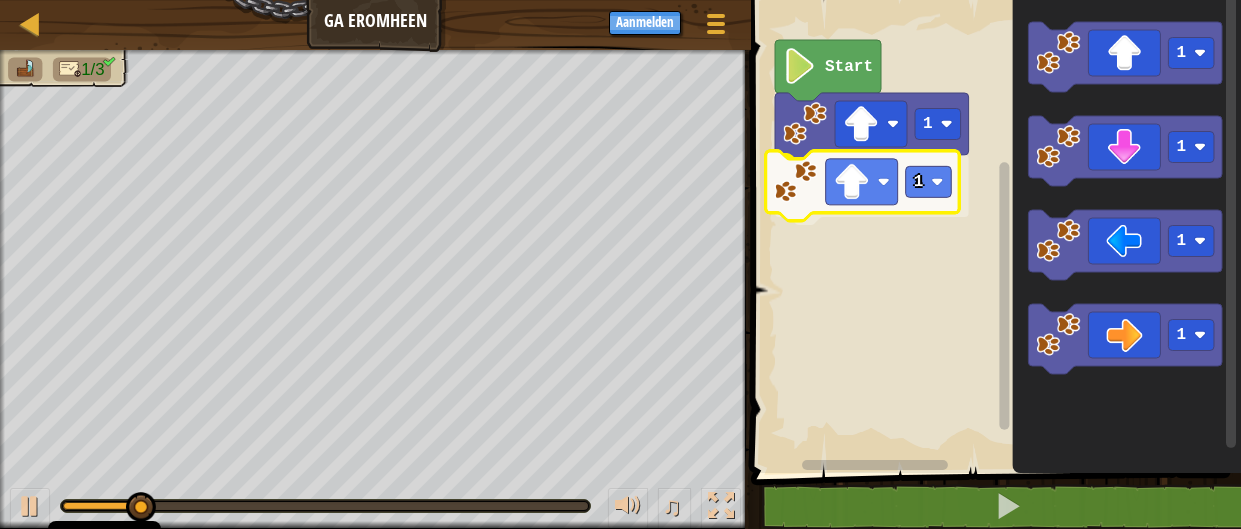 click on "Start 1 1 1 1 1 1 1" at bounding box center [993, 231] 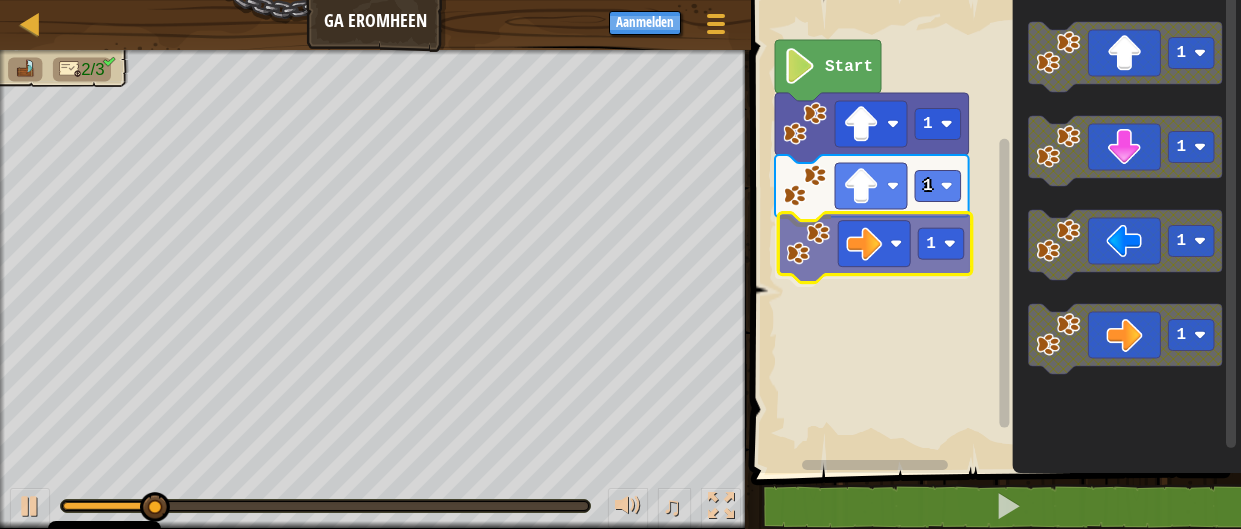 click on "Start 1 1 1 1 1 1 1 1" at bounding box center (993, 231) 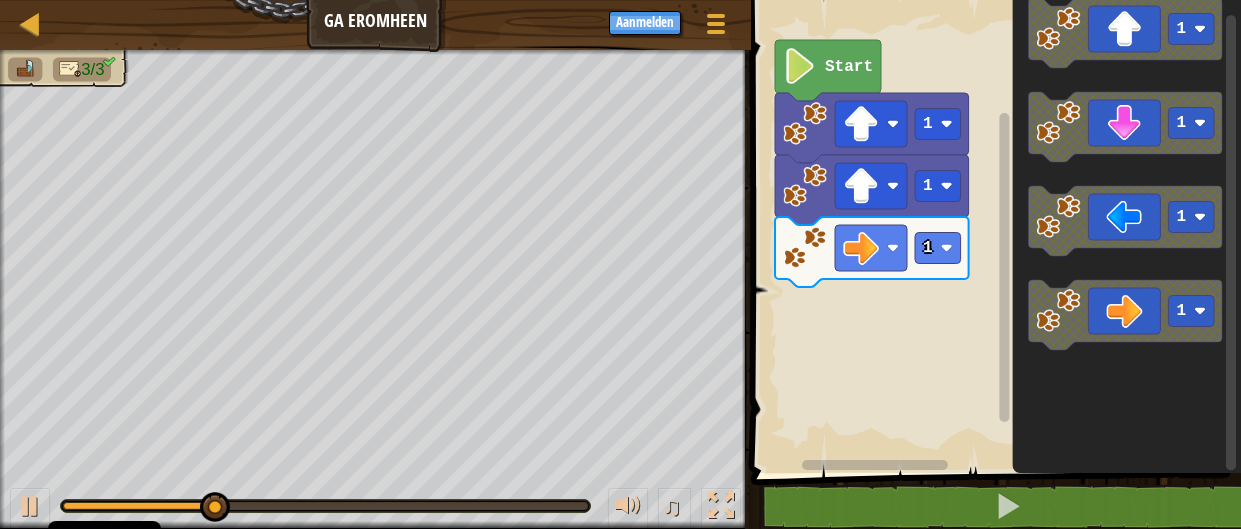 click on "Start 1 1 1 1 1 1 1" at bounding box center (993, 231) 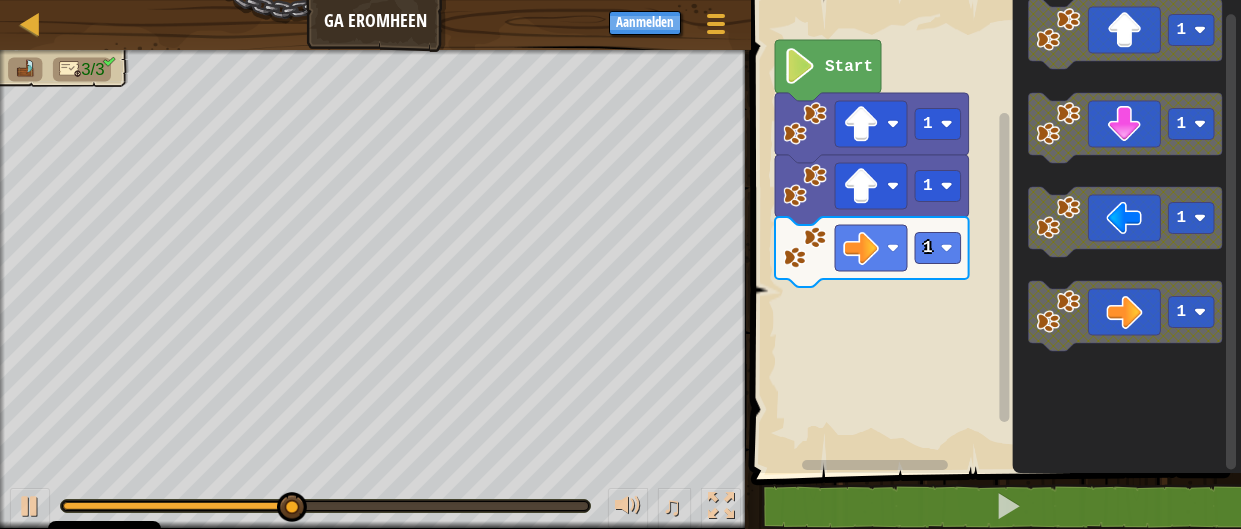 click on "Start 1 1 1 1 1 1 1" at bounding box center [993, 231] 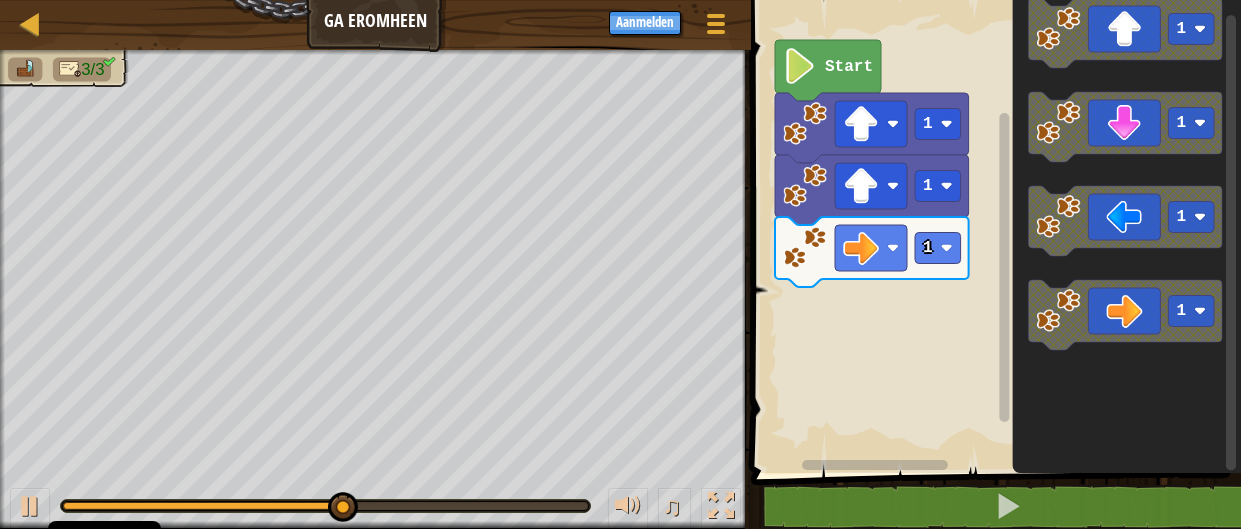 click on "Start 1 1 1 1 1 1 1" at bounding box center (993, 231) 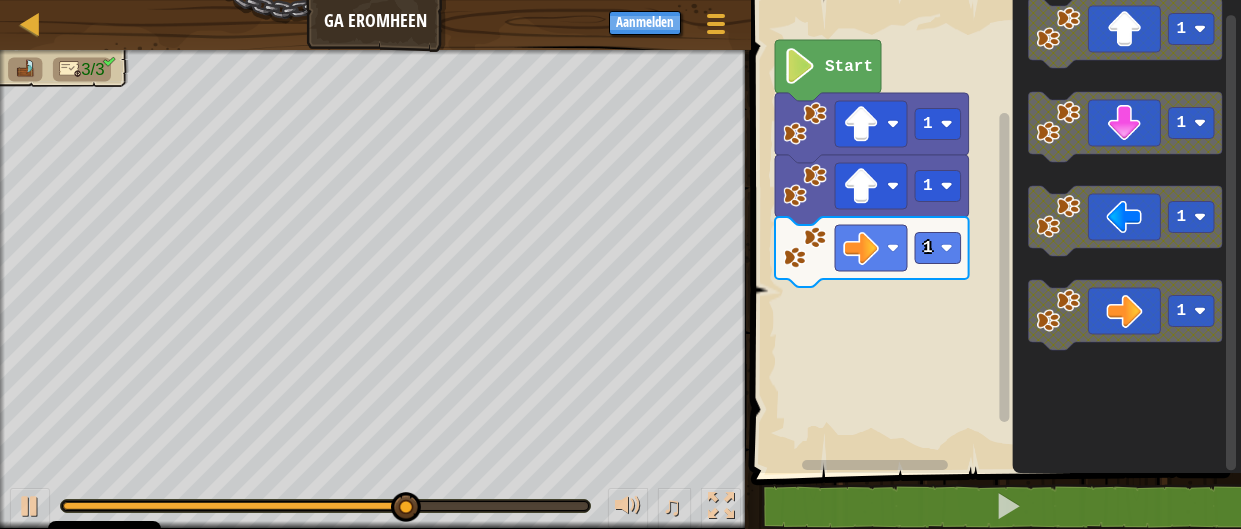 click on "Start 1 1 1 1 1 1 1" at bounding box center (993, 231) 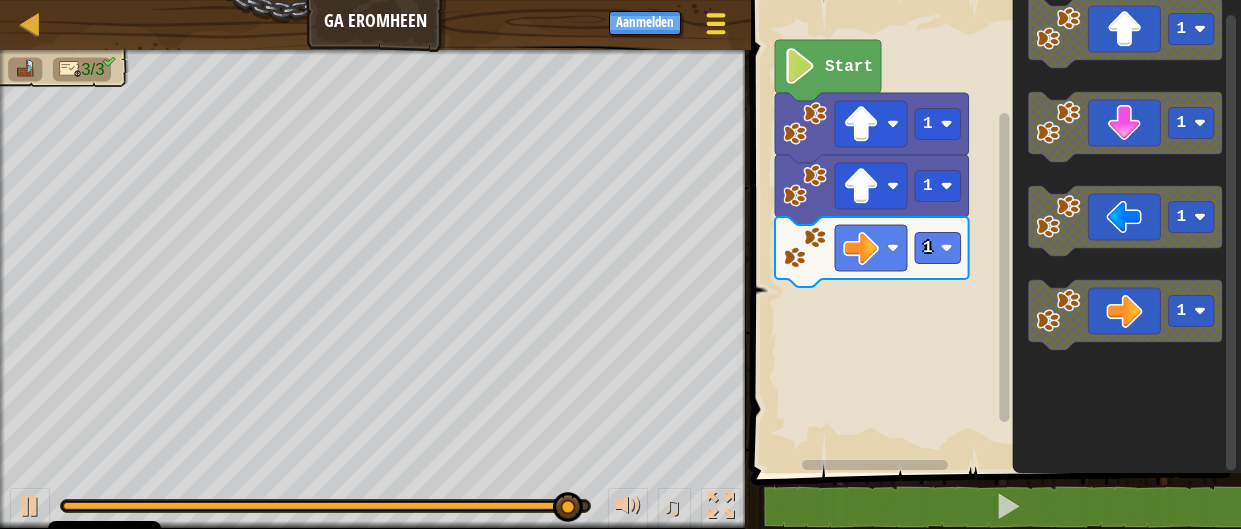 click at bounding box center (716, 23) 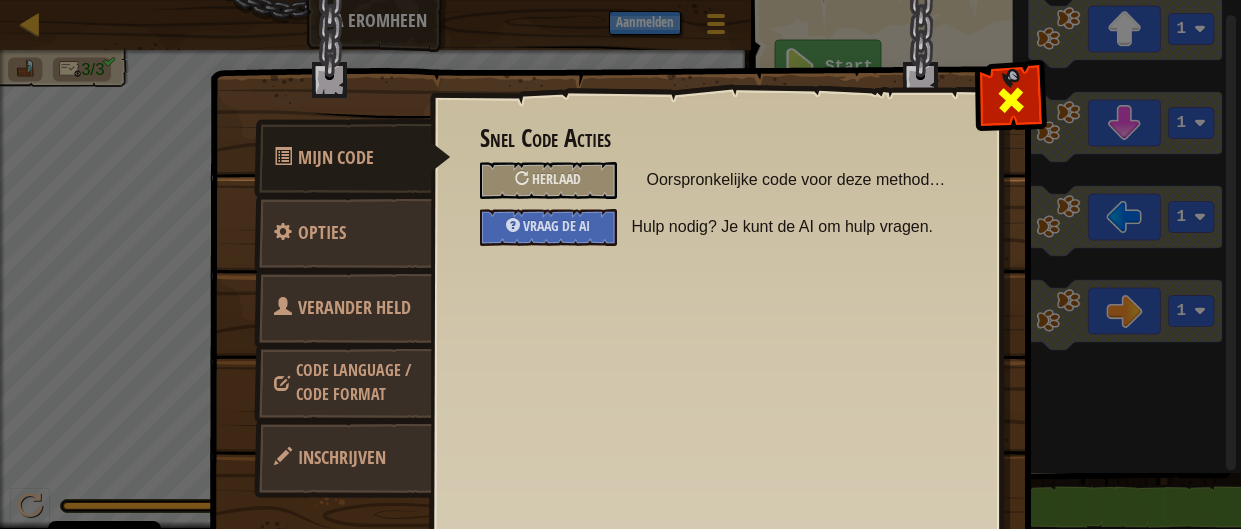 click at bounding box center (1011, 100) 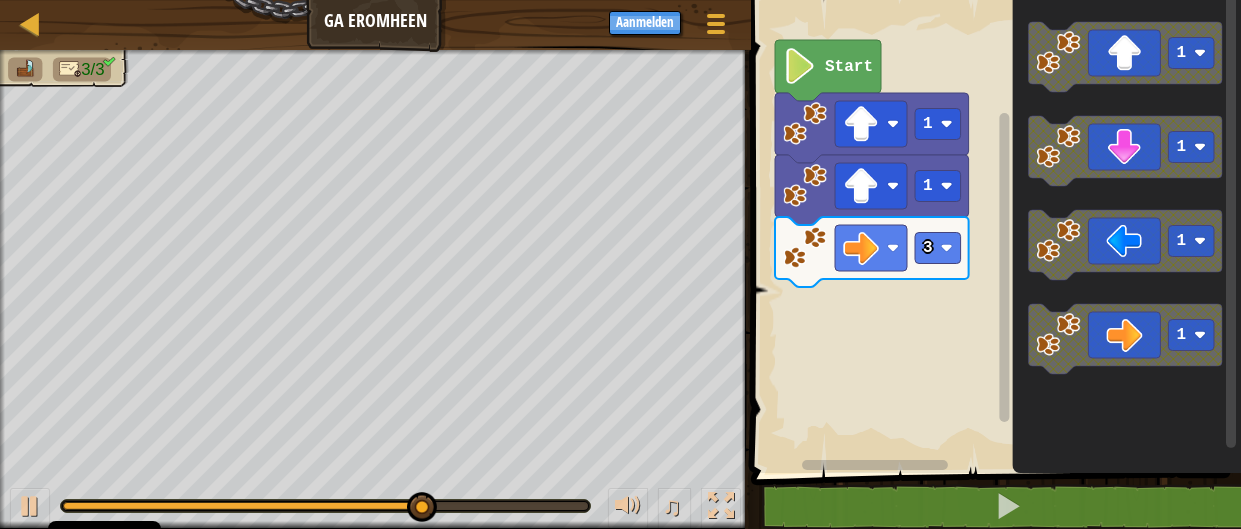 click on "1 1 1 1" 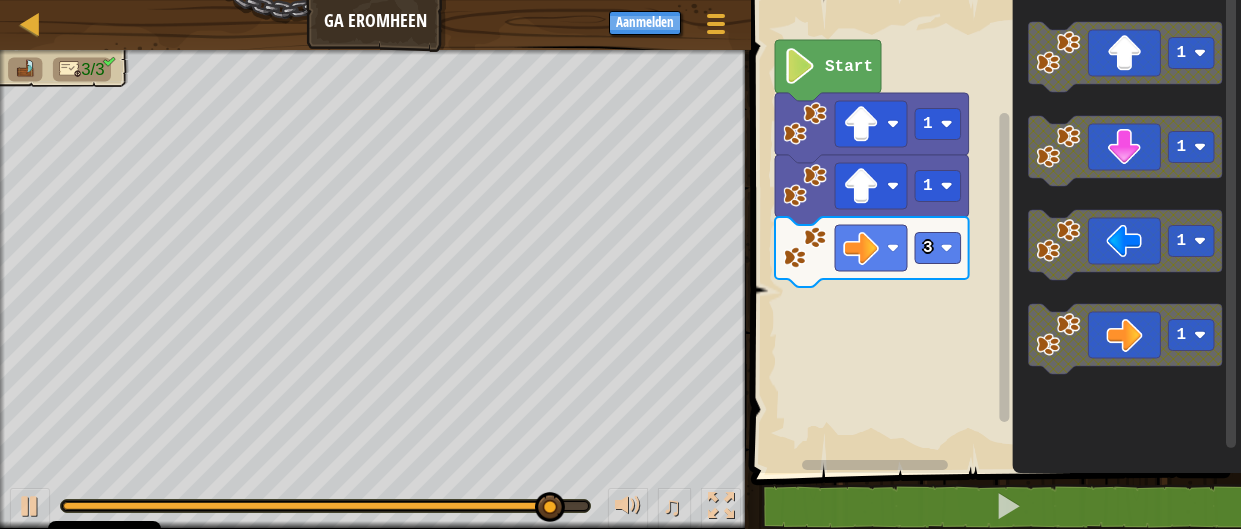 click on "Start 1 1 3 1 1 1 1" at bounding box center (993, 231) 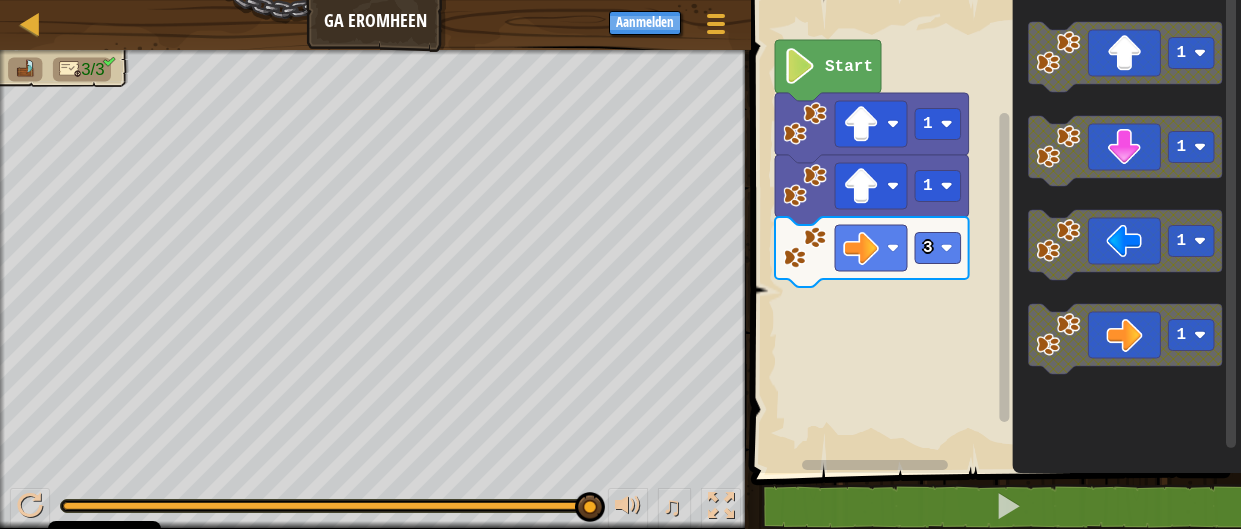 click on "1" 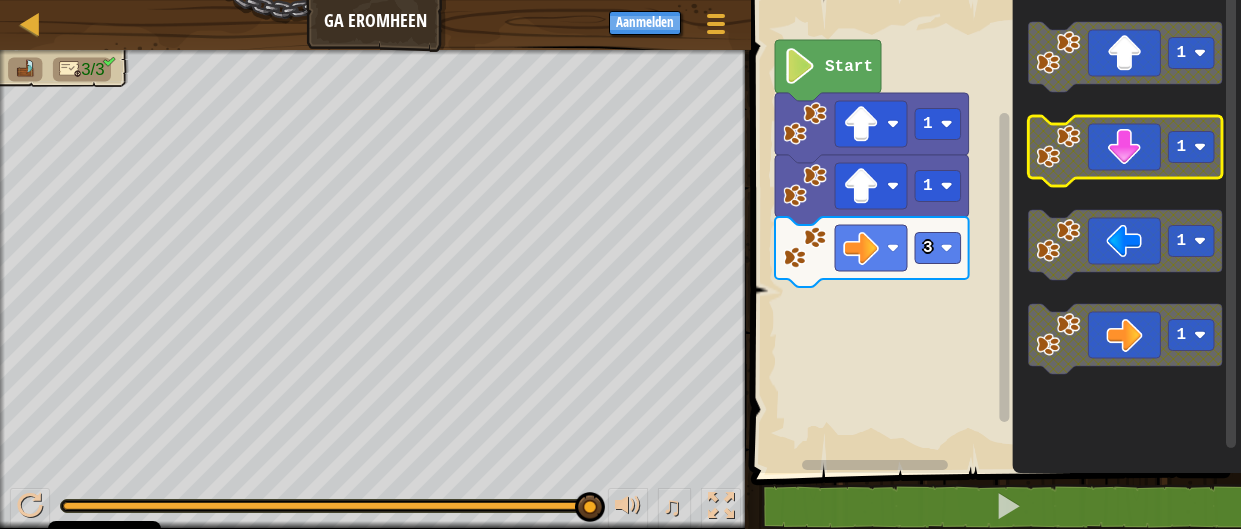 click on "1" 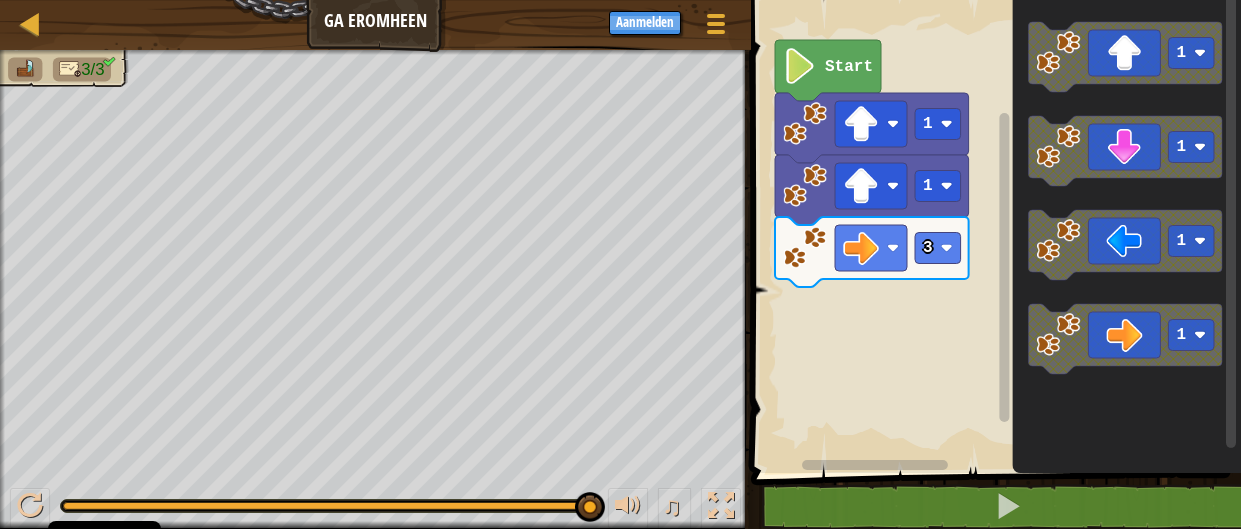 click on "1" 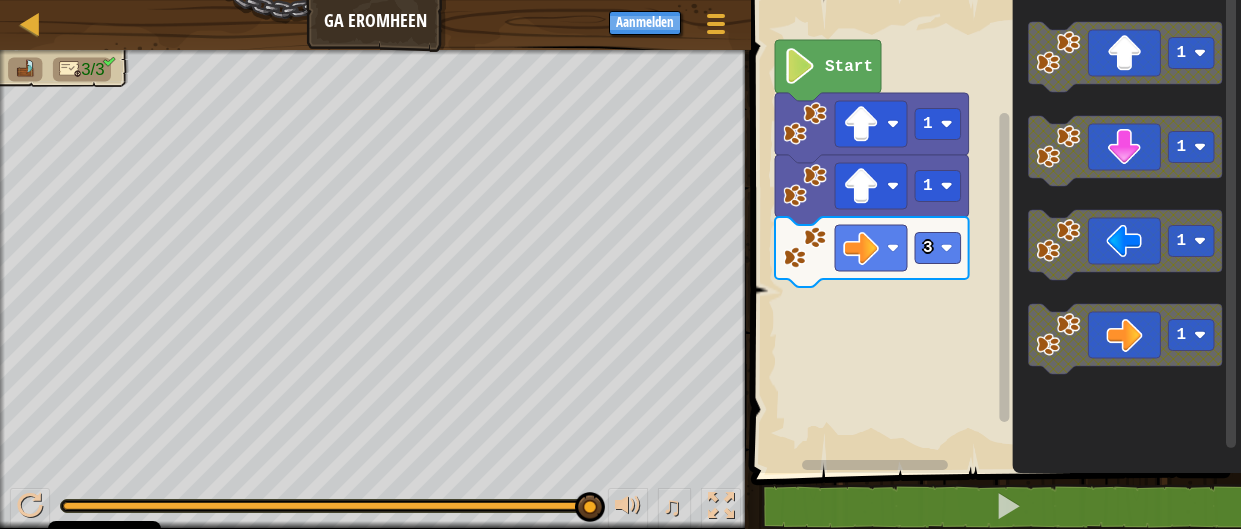 click on "Start 1 1 3 1 1 1 1" at bounding box center (993, 231) 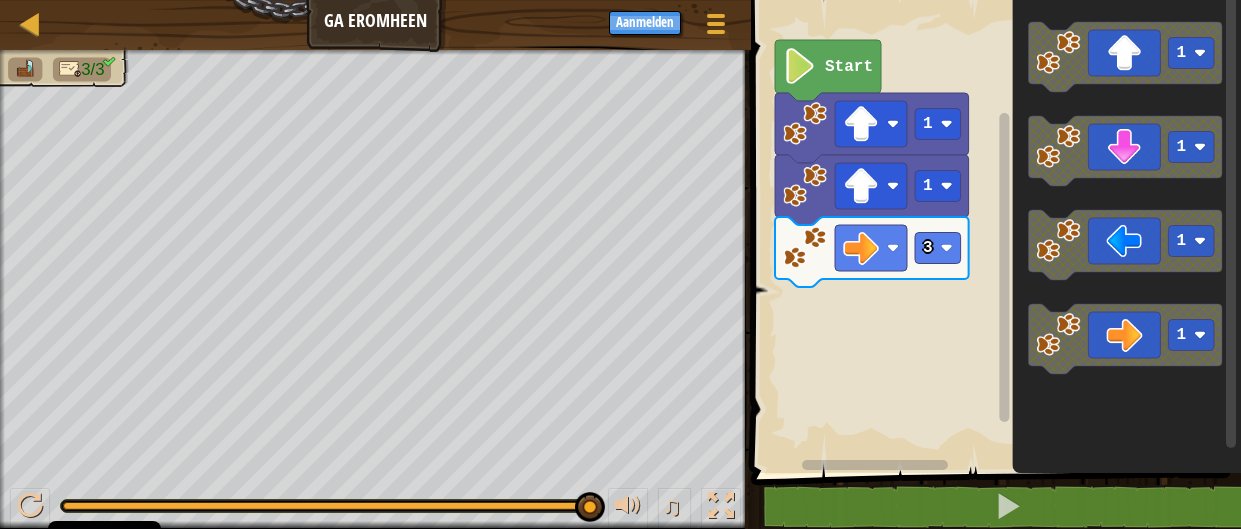 click on "Start 1 1 3 1 1 1 1" at bounding box center (993, 231) 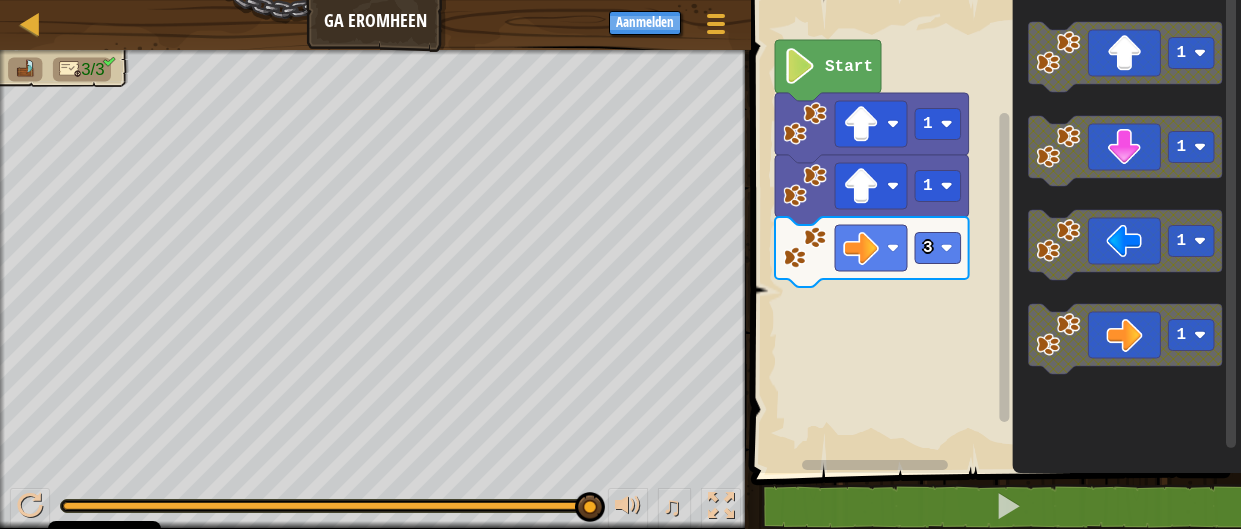 click on "Start 1 1 3 1 1 1 1" at bounding box center [993, 231] 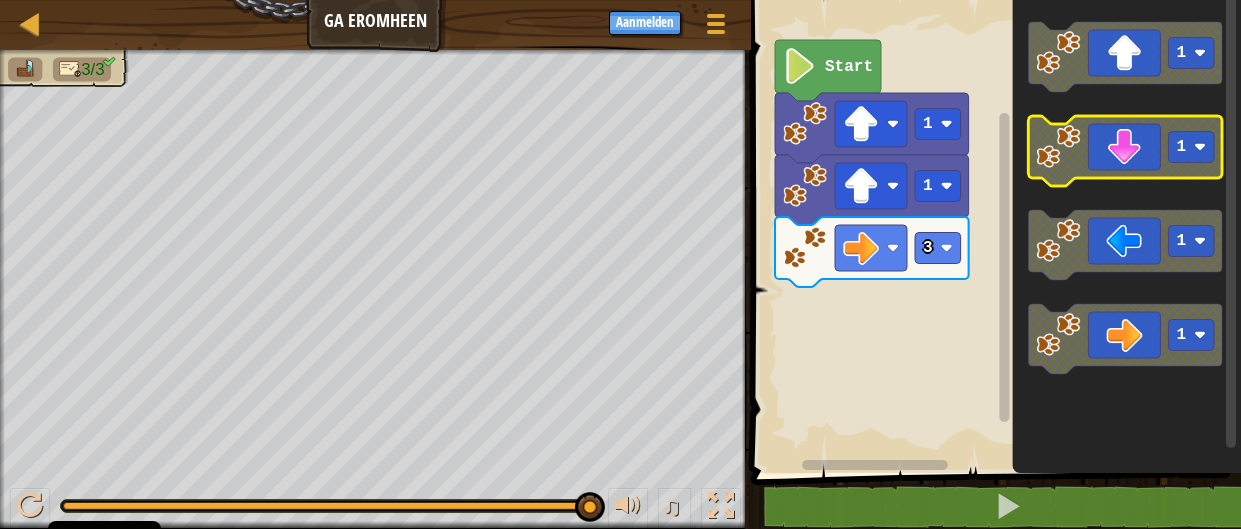 click 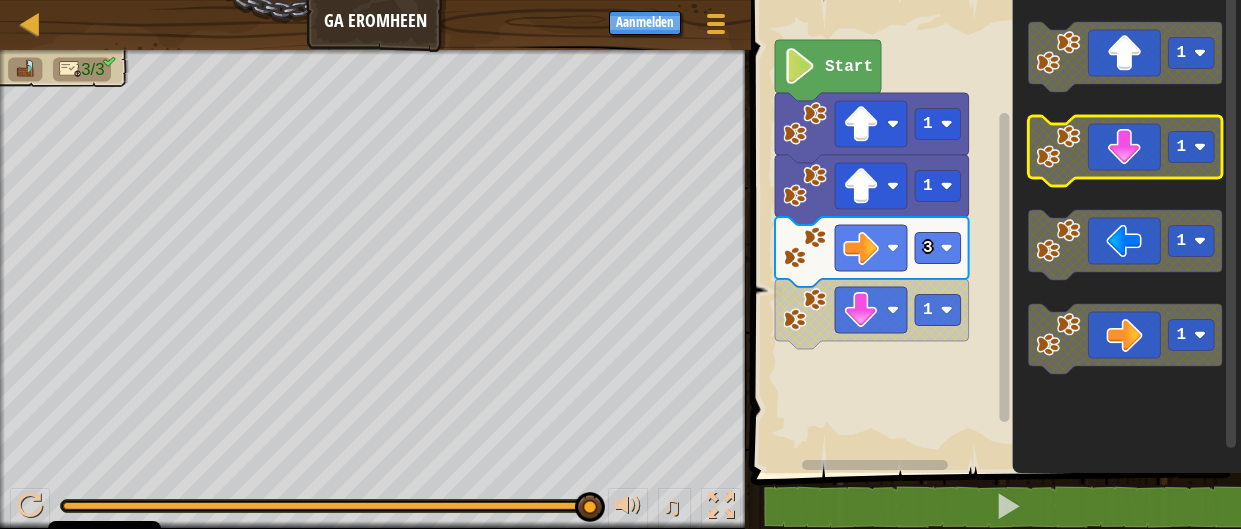 click 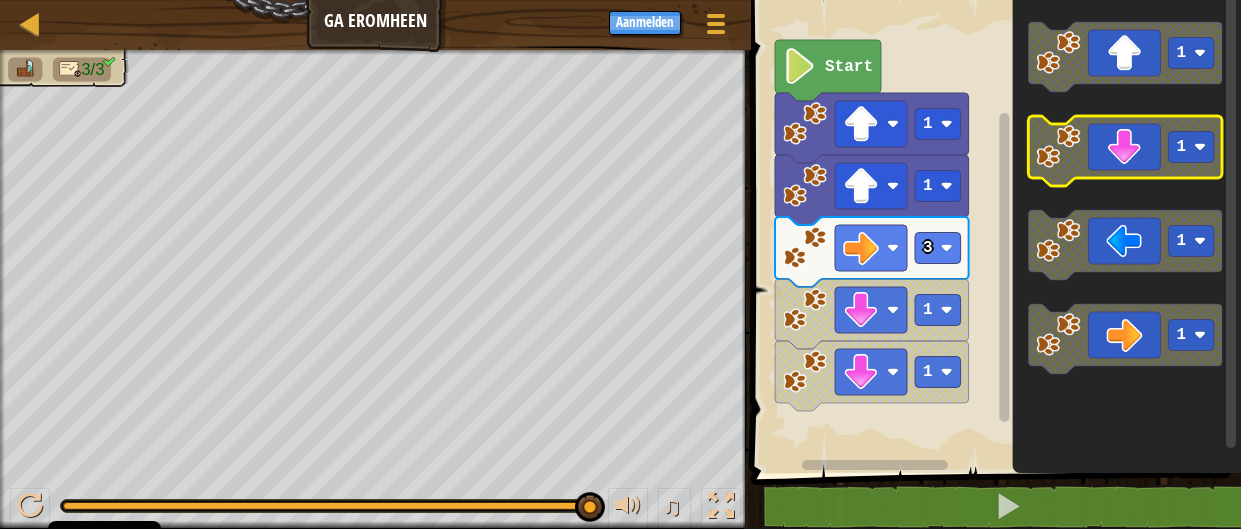 click 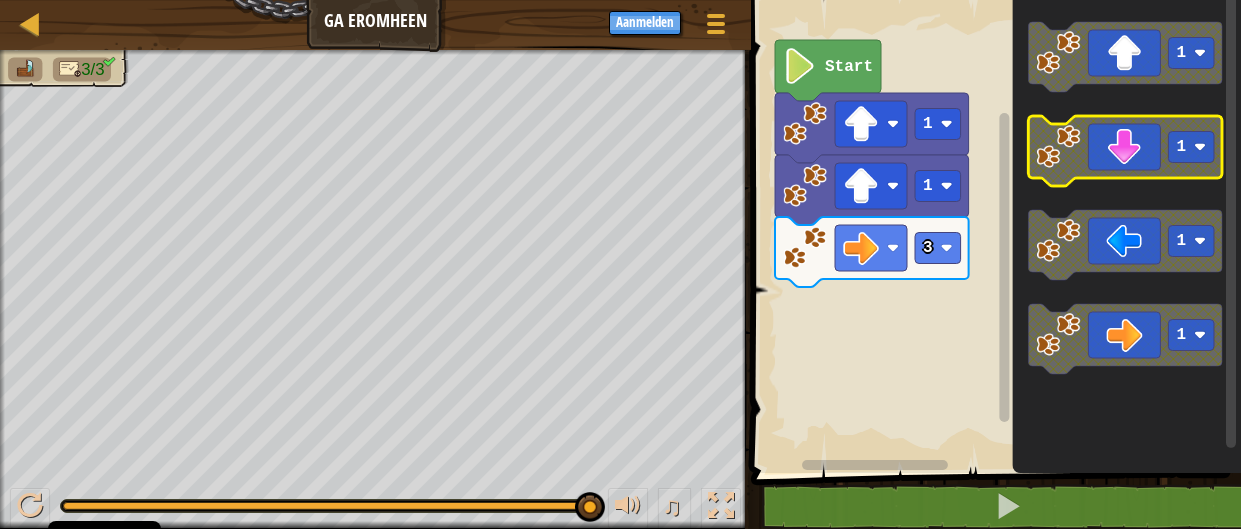 click 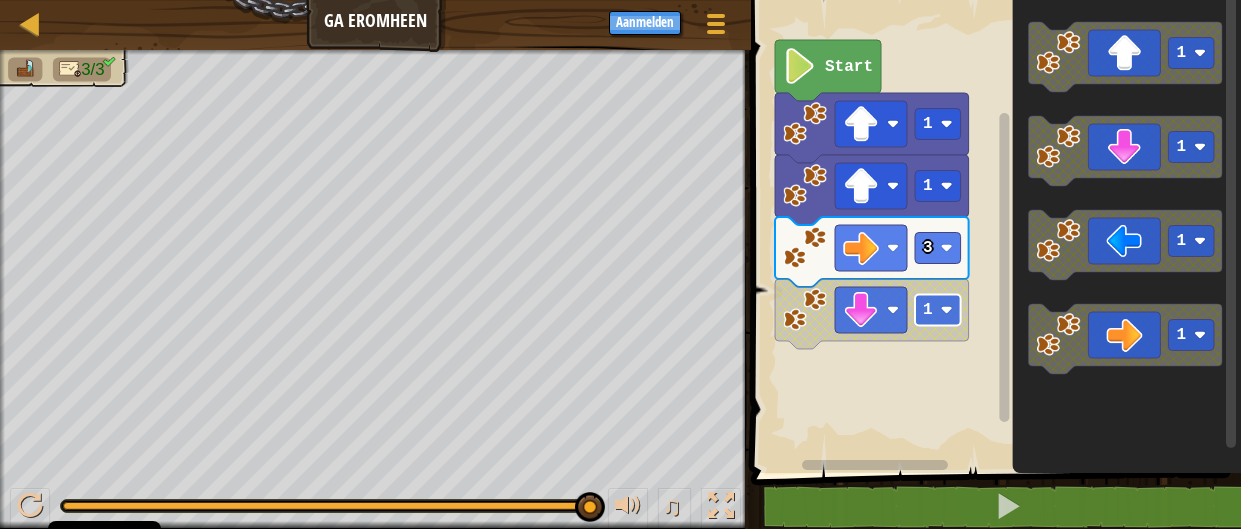 click 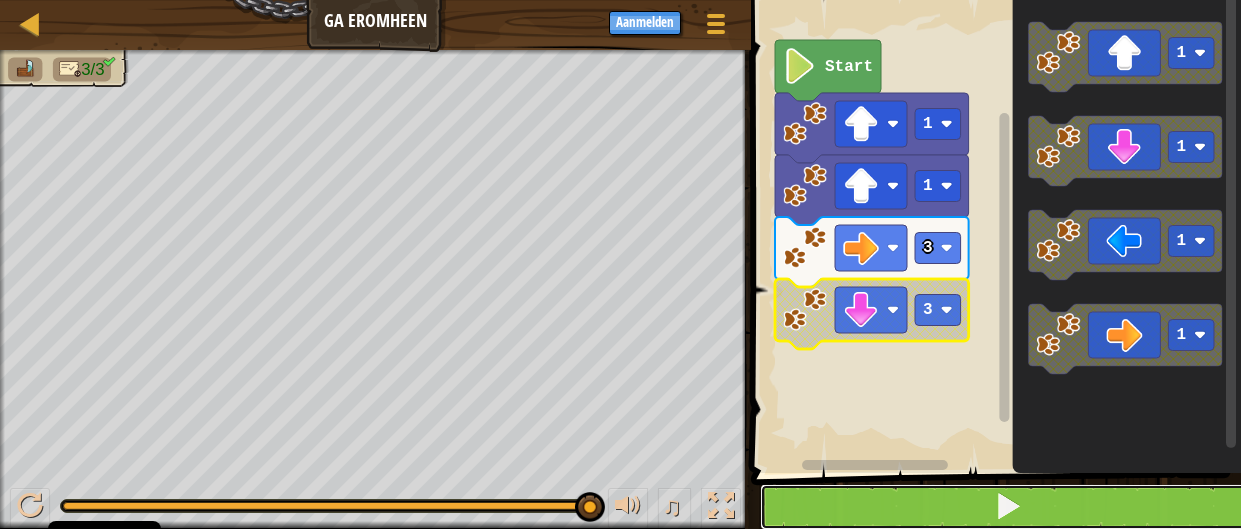 click at bounding box center [1008, 507] 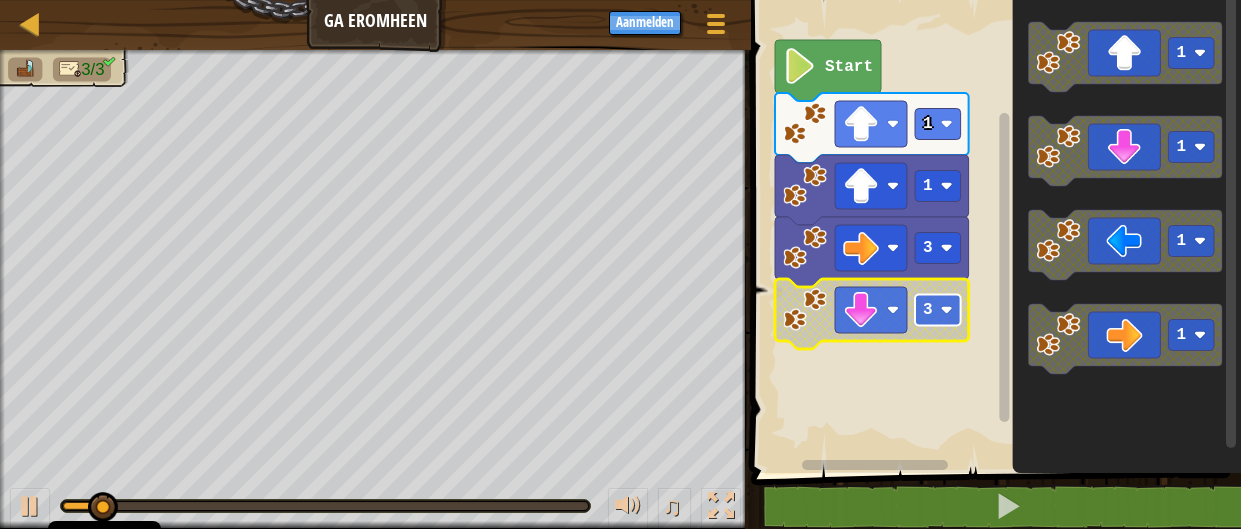 click 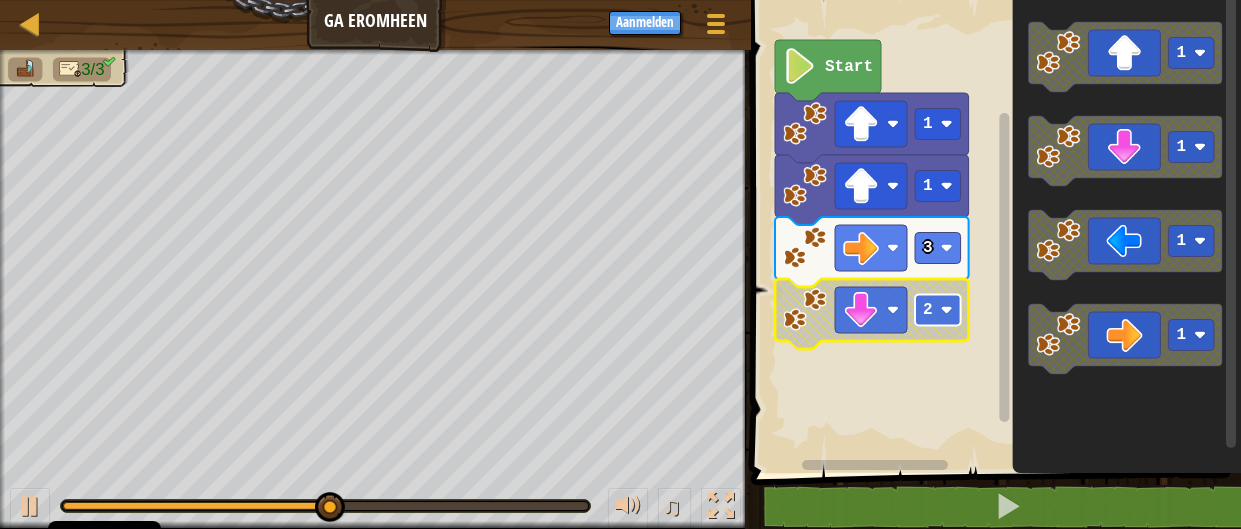 click 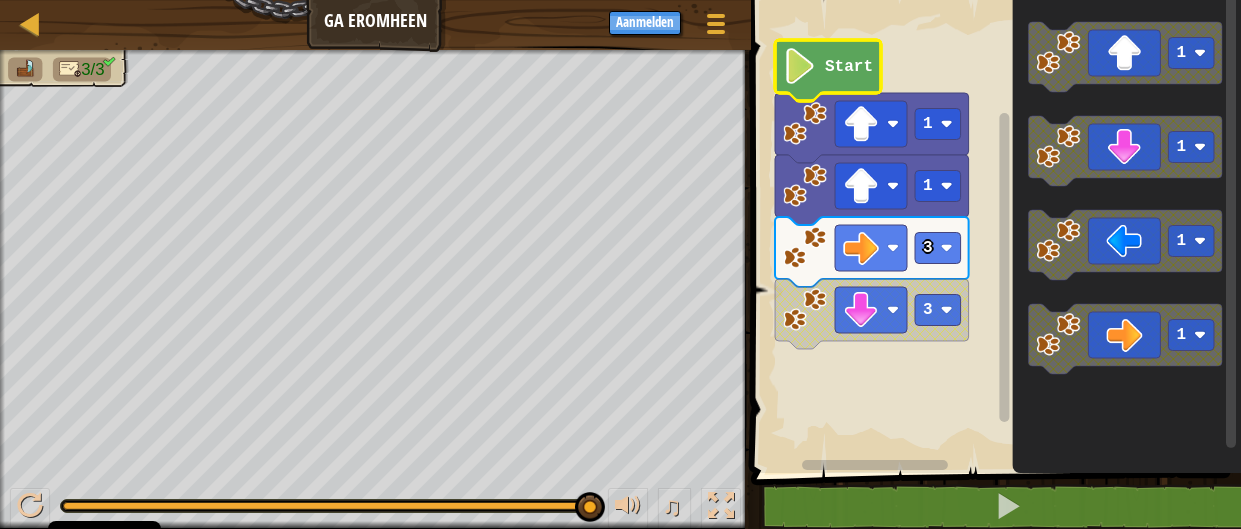 click on "Start" 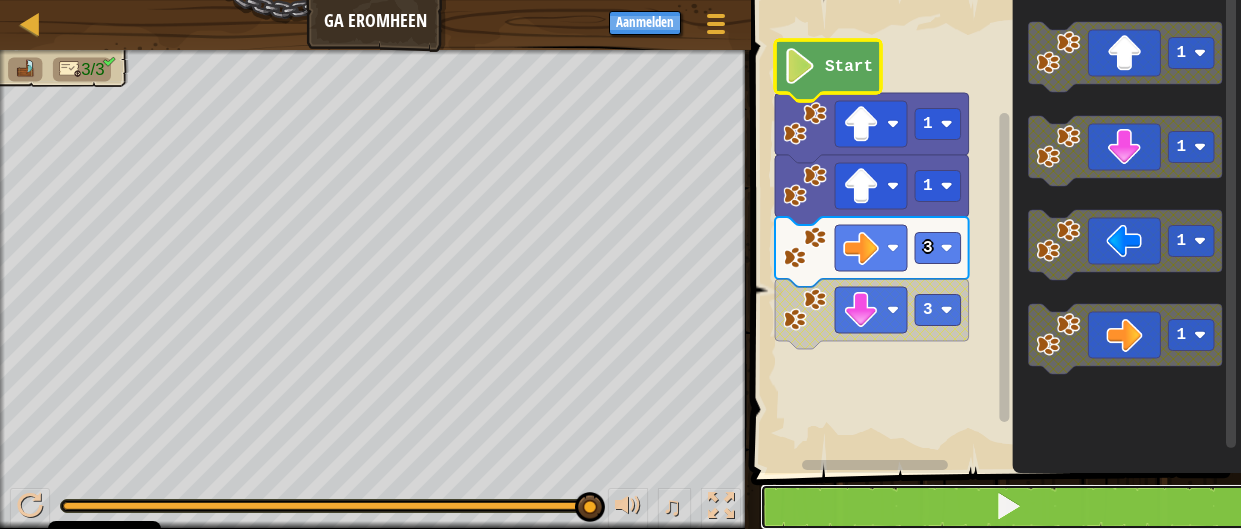 click at bounding box center (1008, 507) 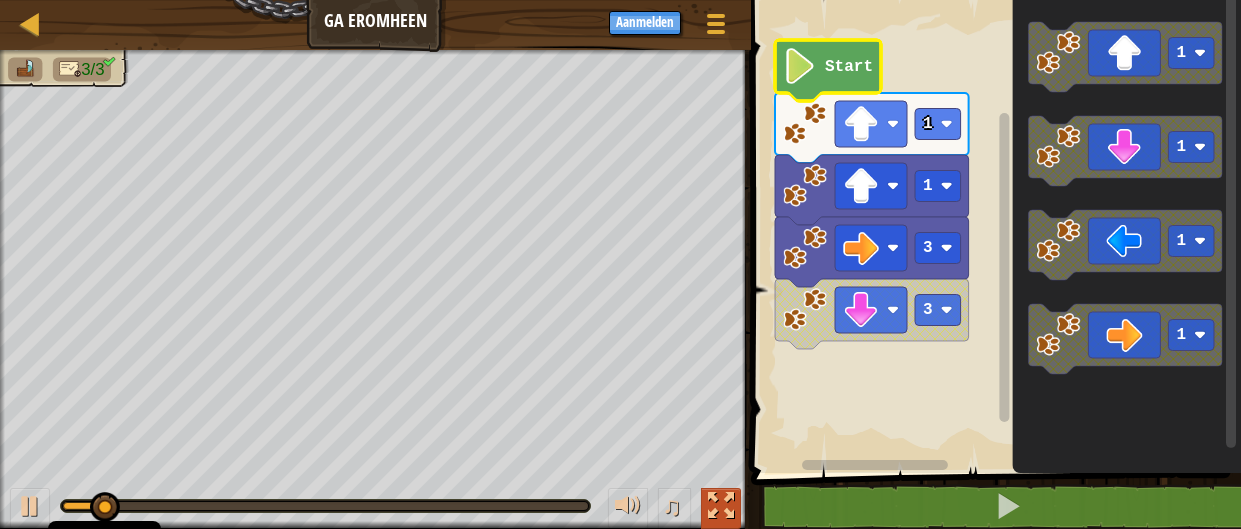 click at bounding box center [721, 506] 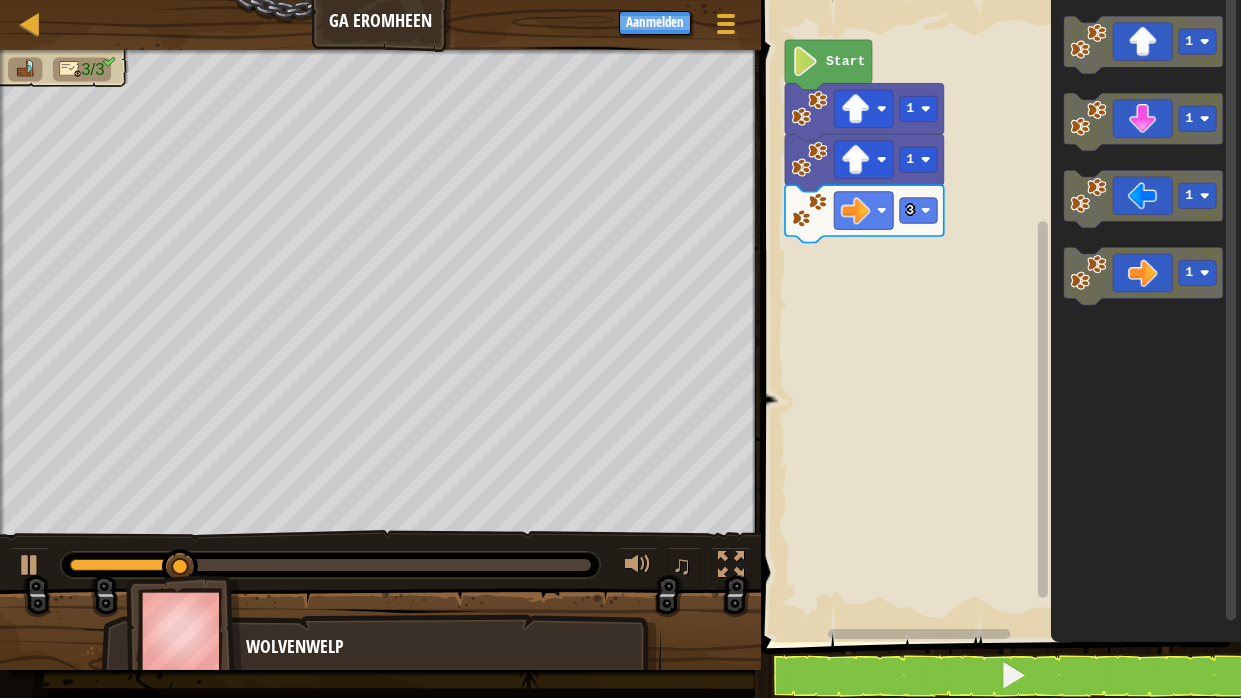 click at bounding box center (184, 630) 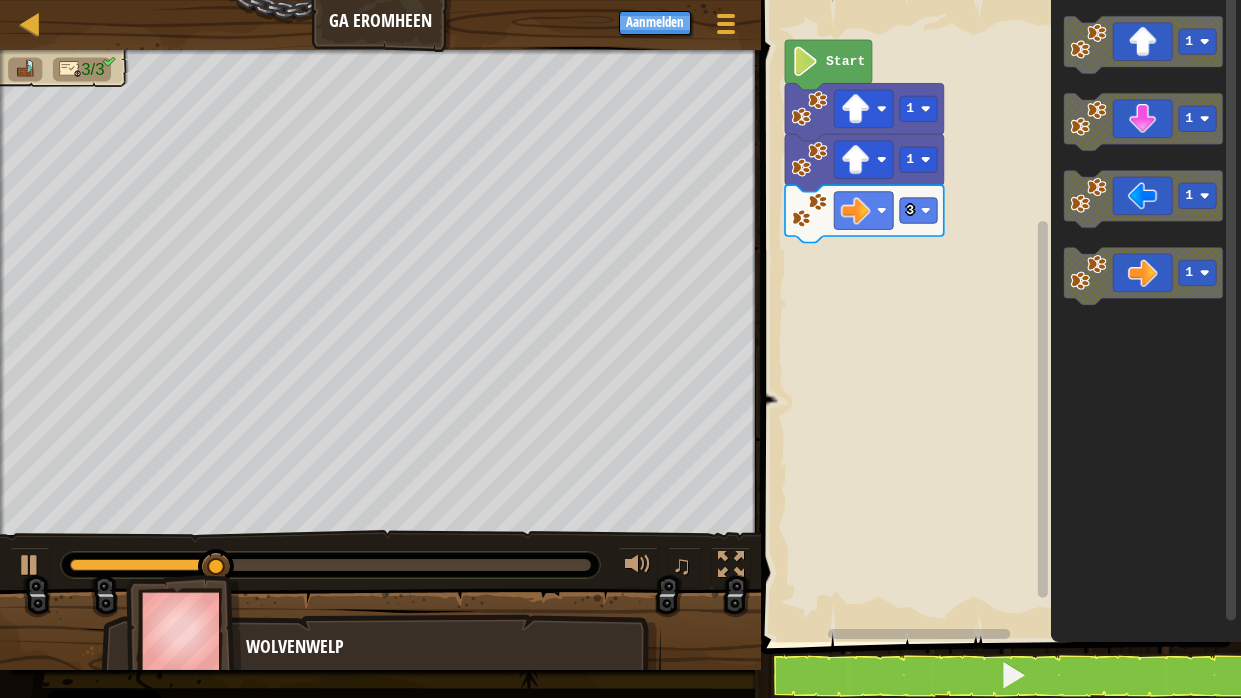 drag, startPoint x: 261, startPoint y: 640, endPoint x: 282, endPoint y: 639, distance: 21.023796 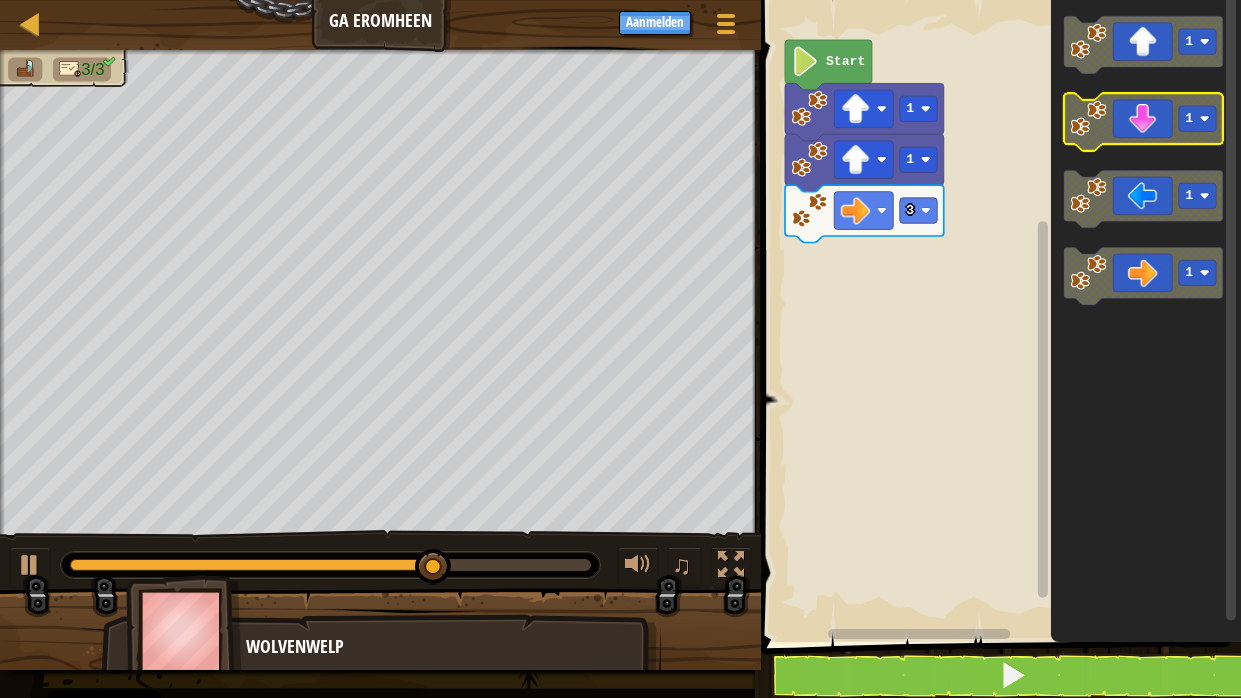 click 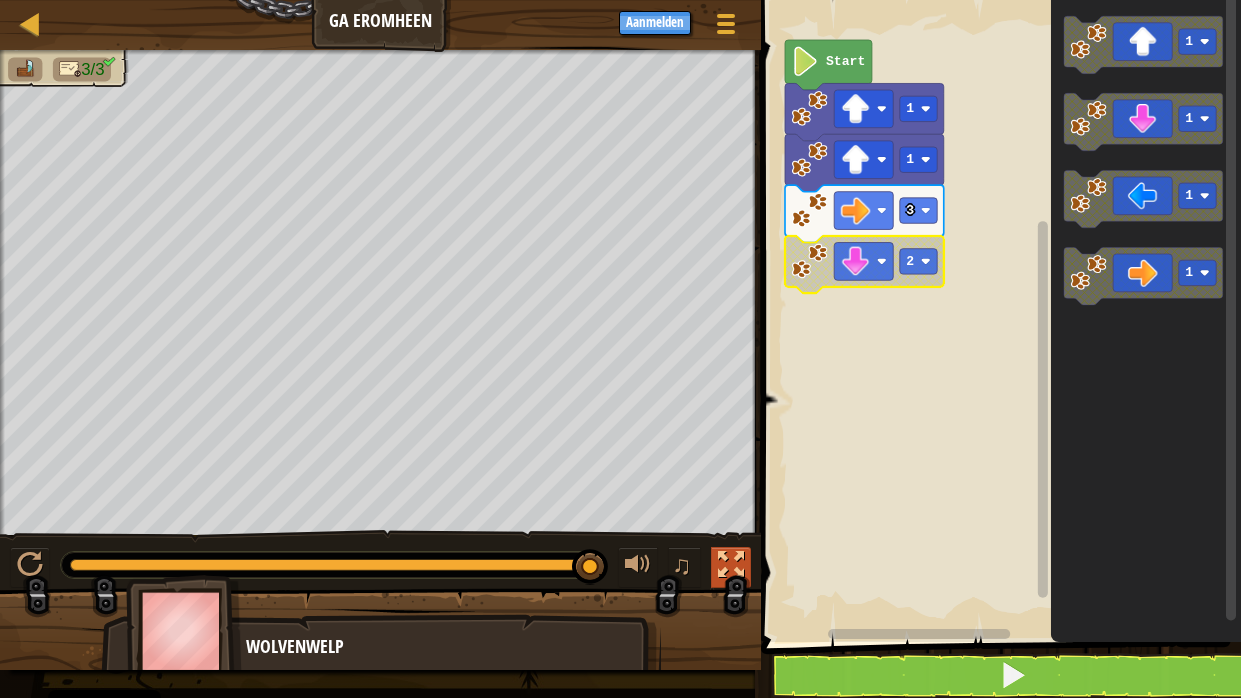 click at bounding box center (731, 565) 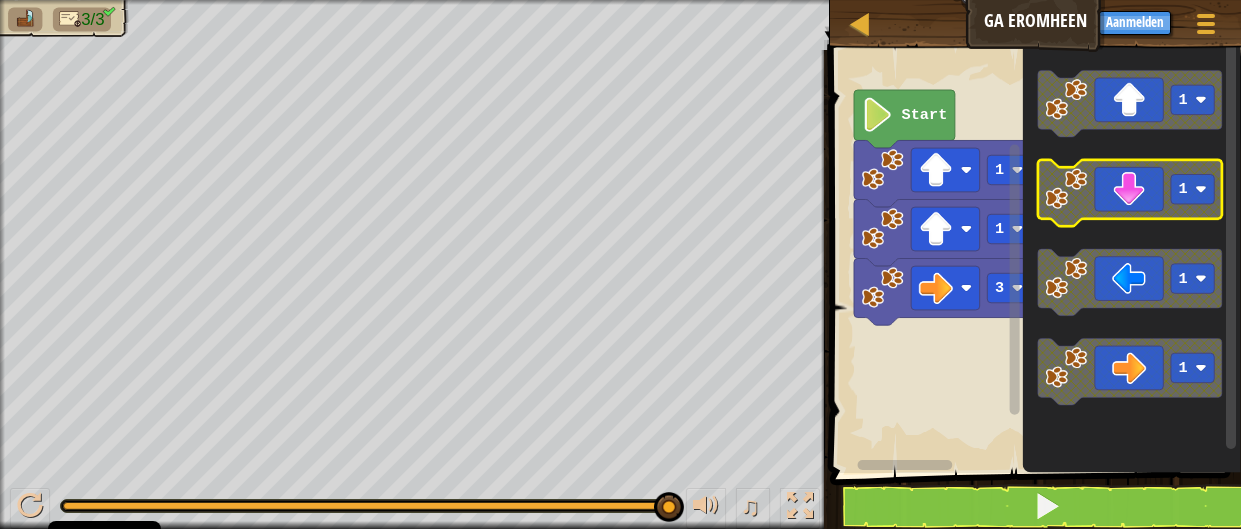 click 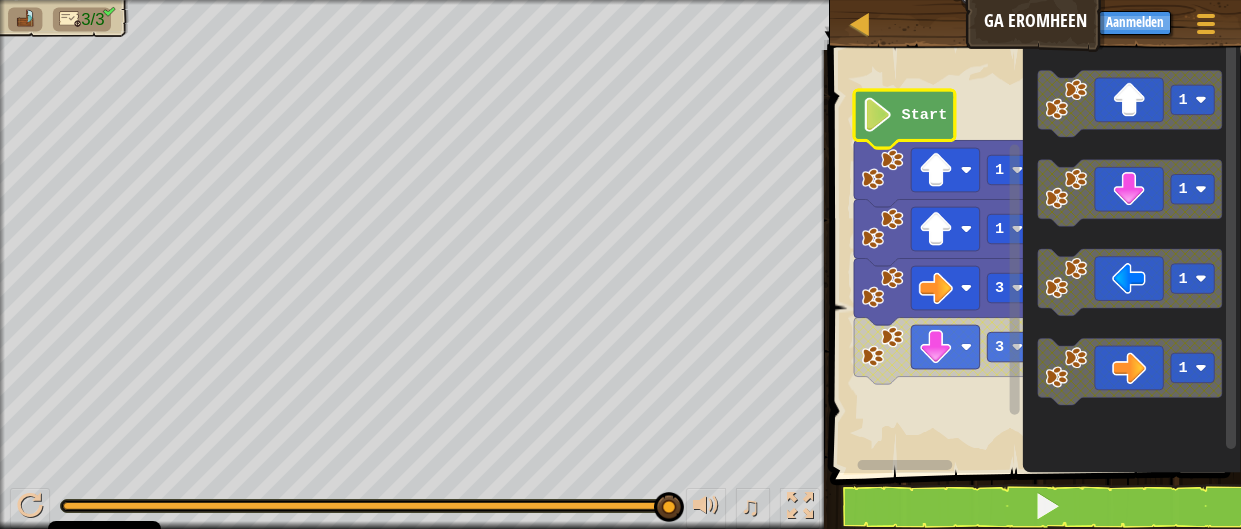 click 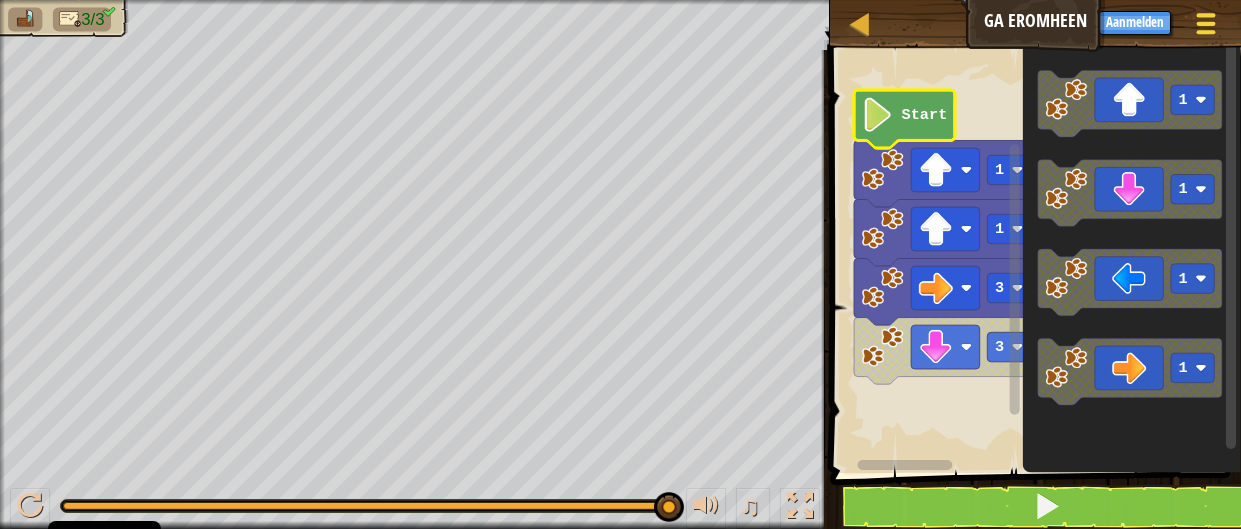 click at bounding box center [1205, 23] 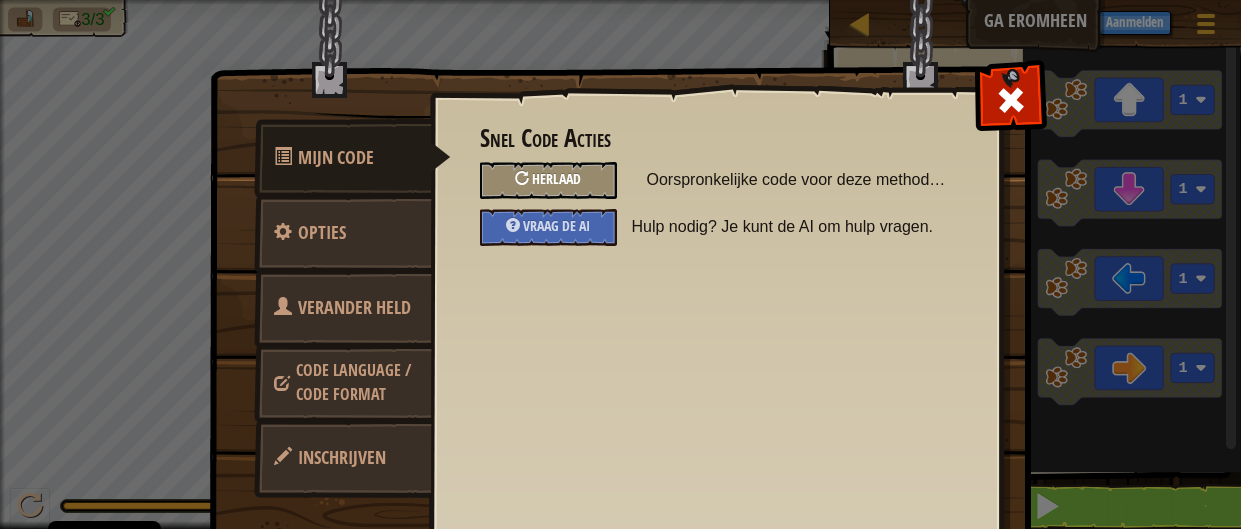 click on "Herlaad" at bounding box center [548, 180] 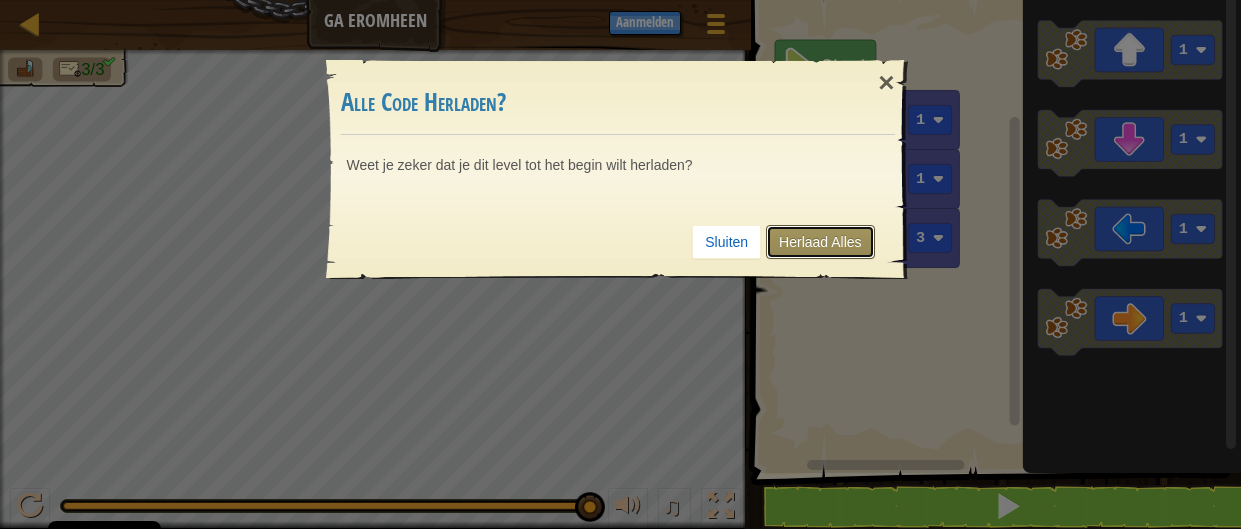 click on "Herlaad Alles" at bounding box center [820, 242] 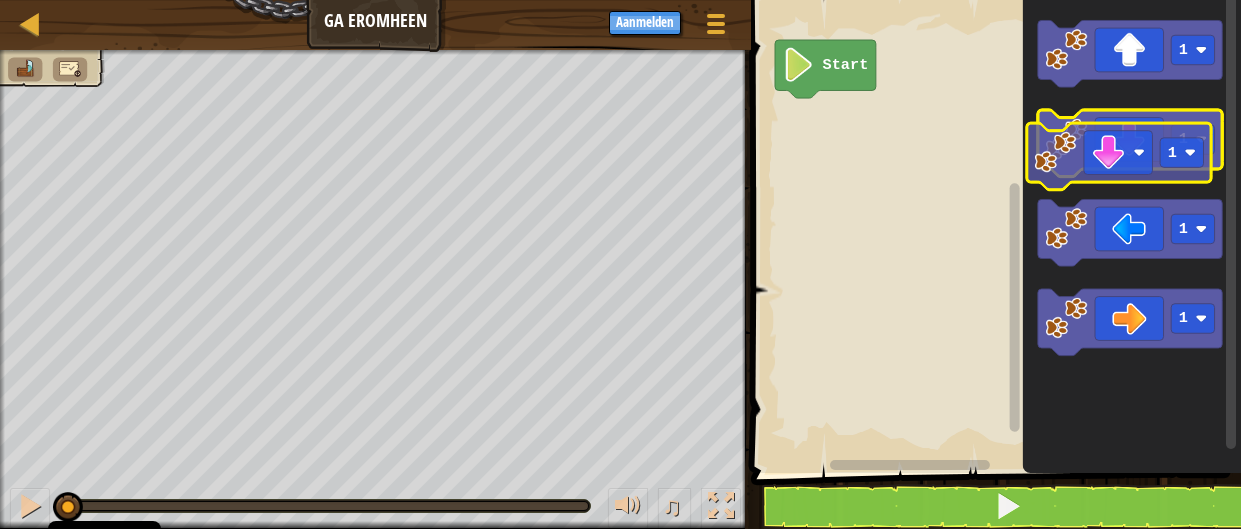 click 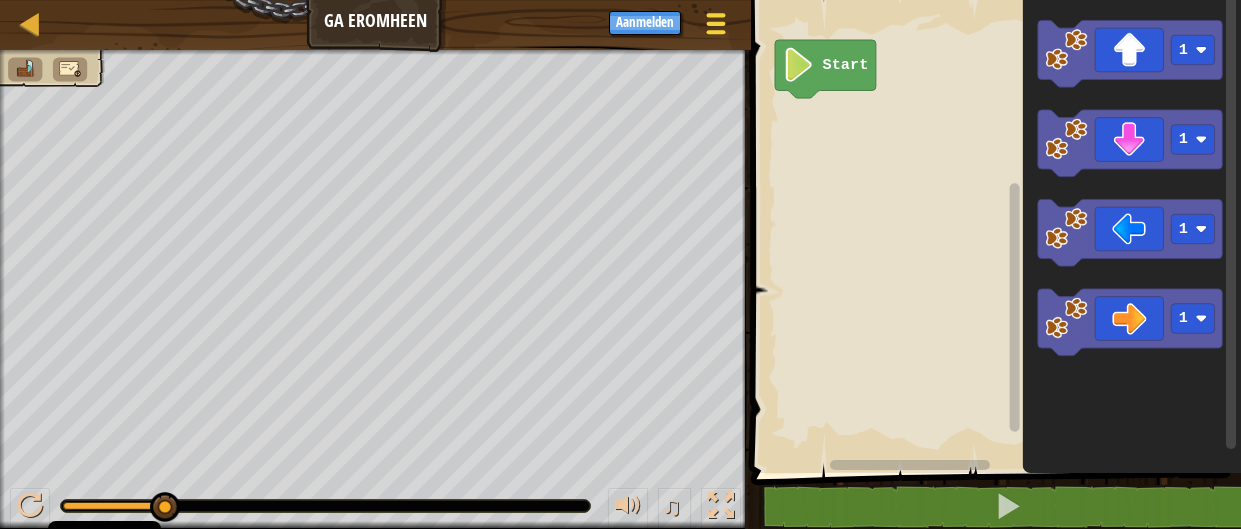 drag, startPoint x: 740, startPoint y: 14, endPoint x: 706, endPoint y: 26, distance: 36.05551 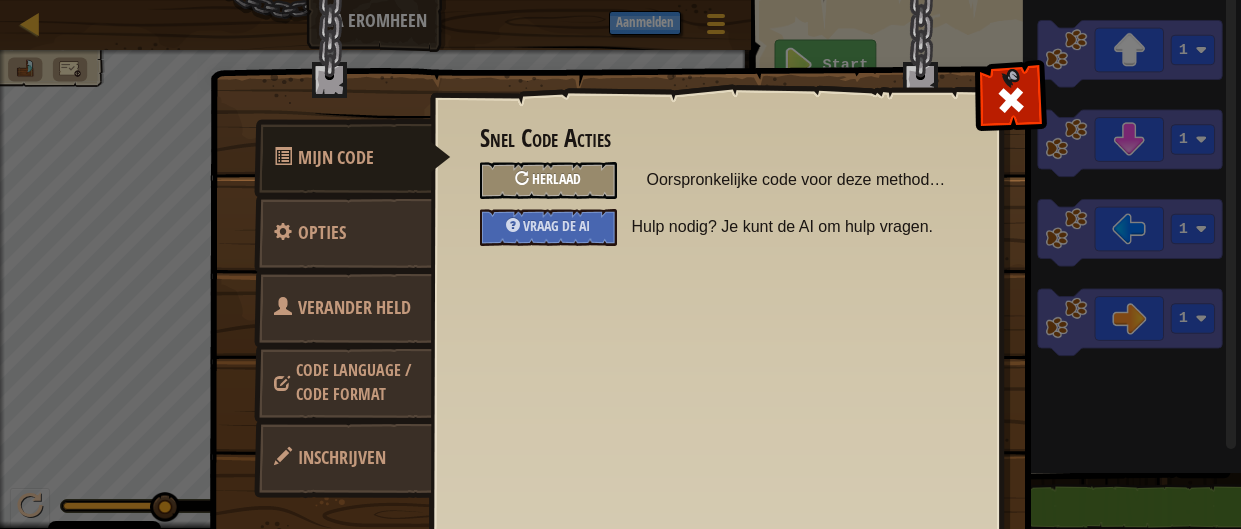 click on "Herlaad" at bounding box center [556, 178] 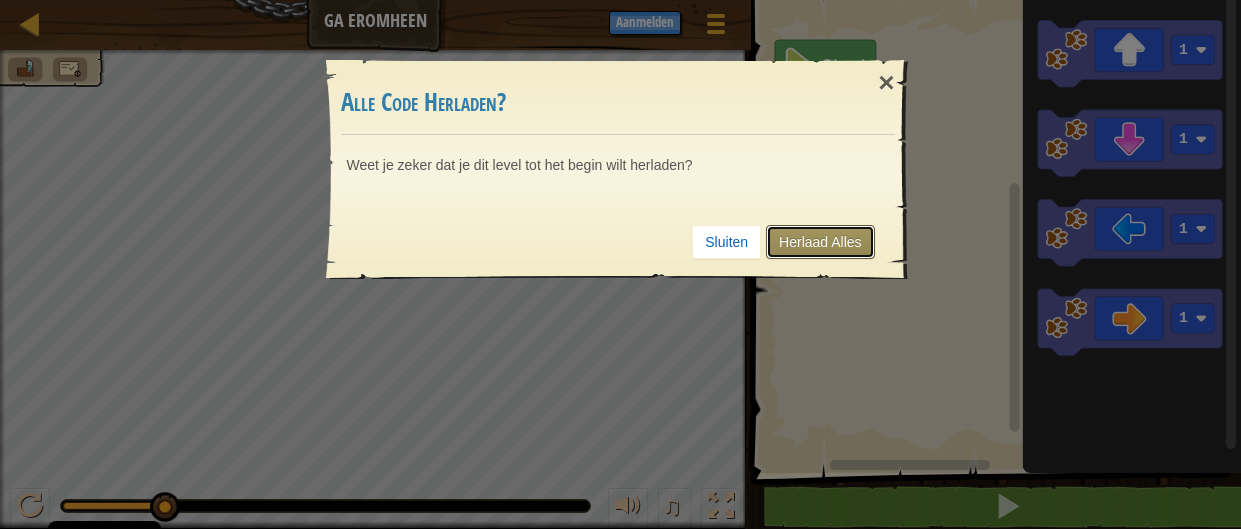 click on "Herlaad Alles" at bounding box center [820, 242] 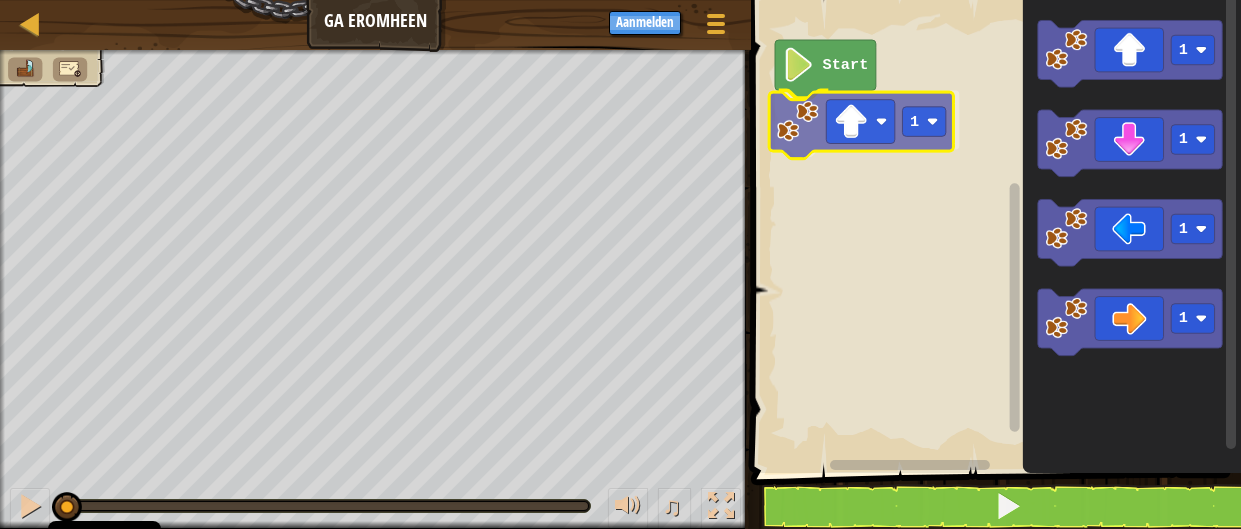 click on "Start 1 1 1 1 1 1" at bounding box center [993, 231] 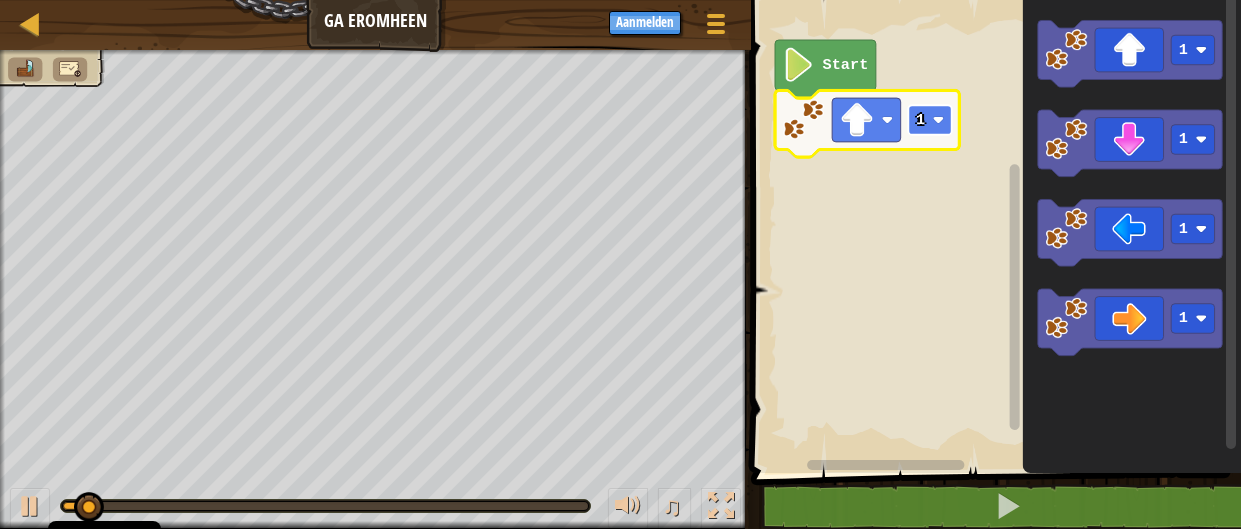 click 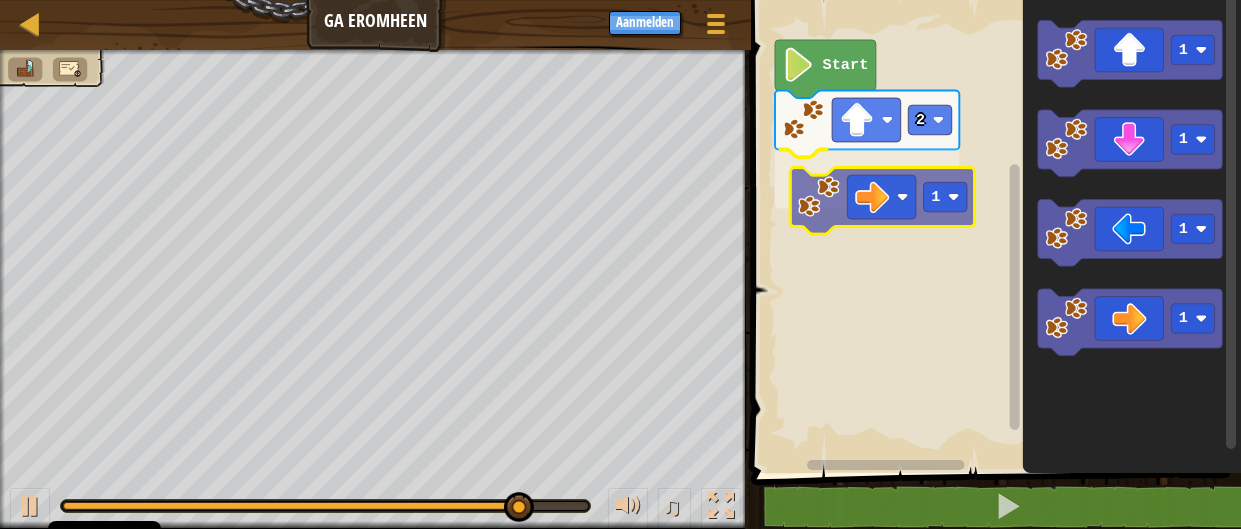 click on "Start 2 1 1 1 1 1 1" at bounding box center (993, 231) 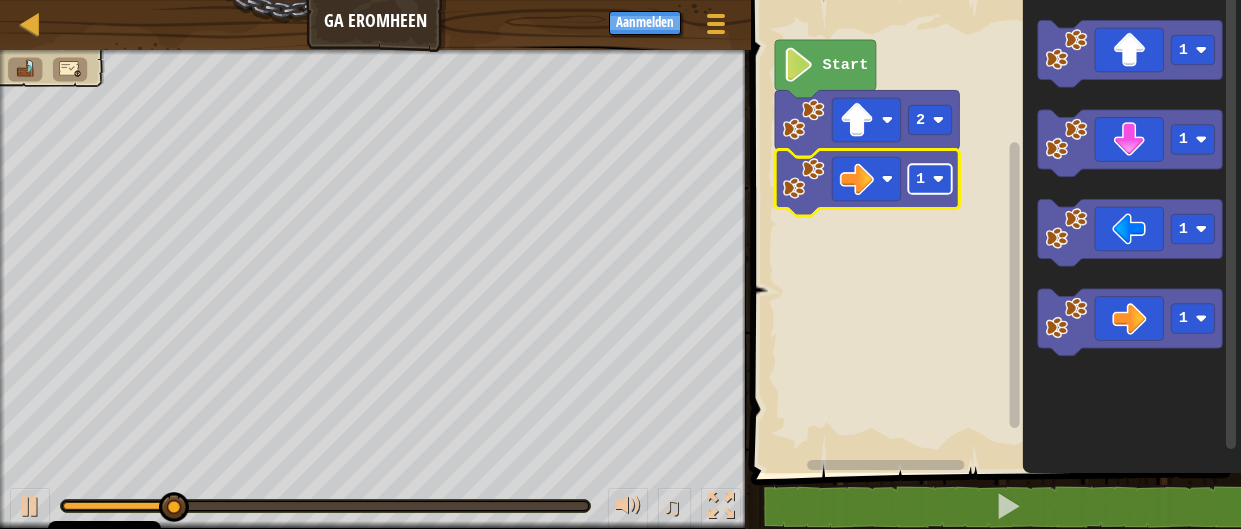 click 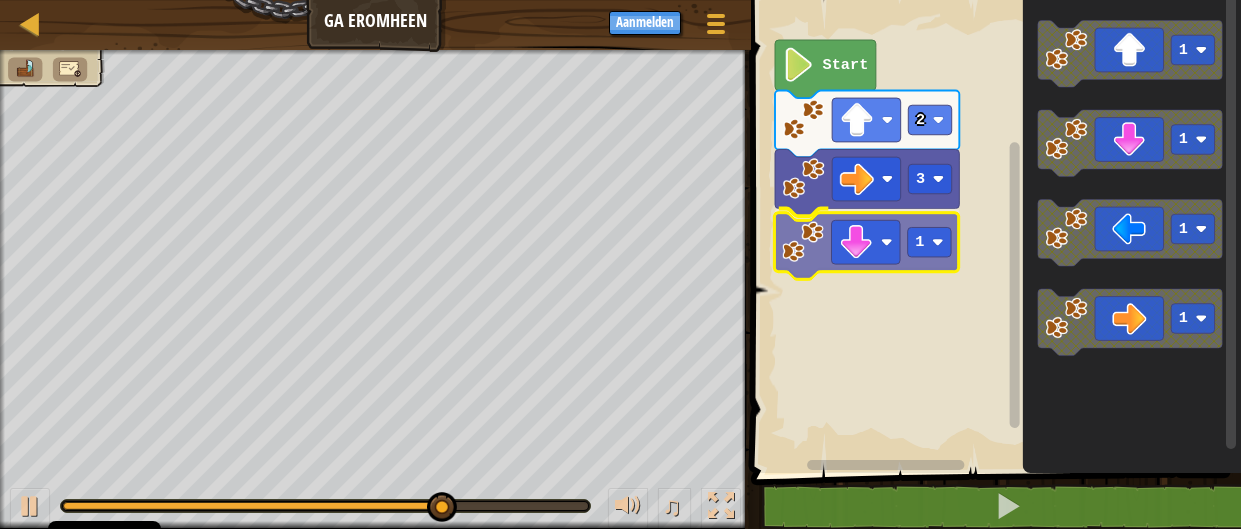 click on "Start 2 3 1 1 1 1 1 1" at bounding box center (993, 231) 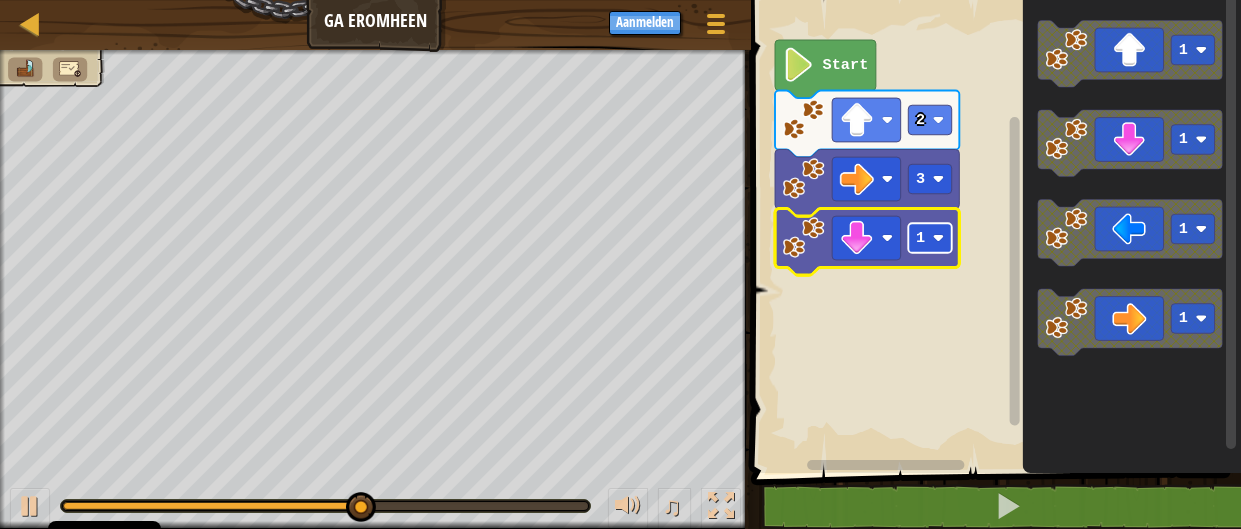 click 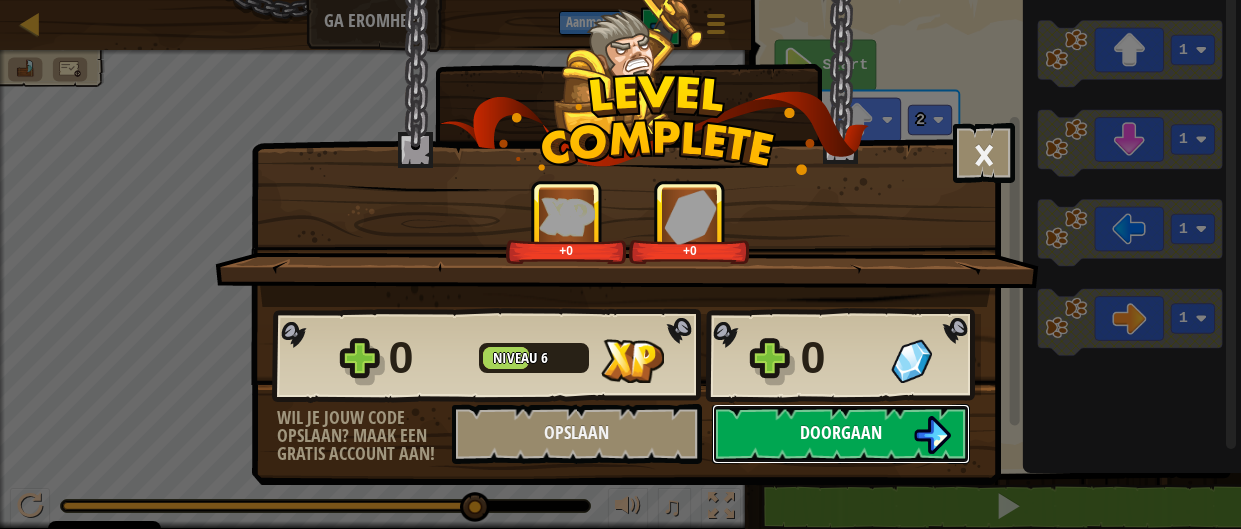 click on "Doorgaan" at bounding box center (841, 434) 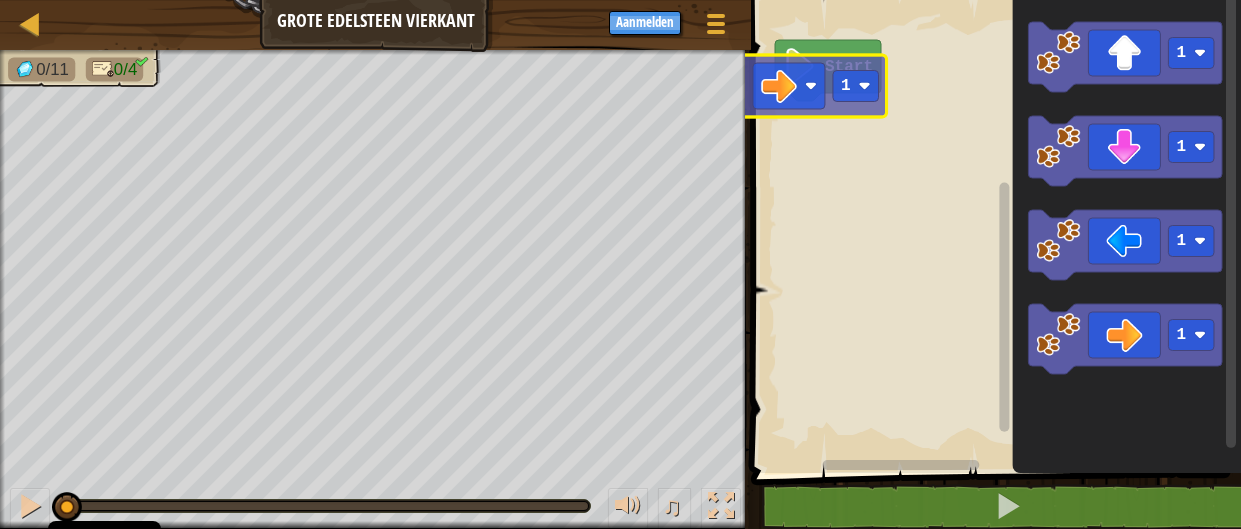 click on "Start 1 1 1 1 1" at bounding box center (993, 231) 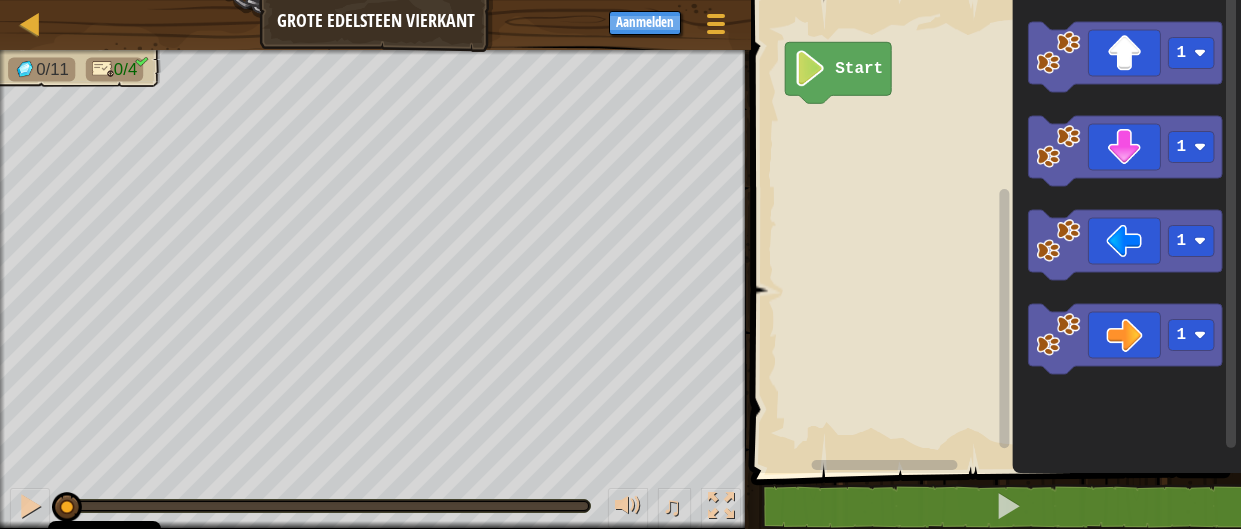 click 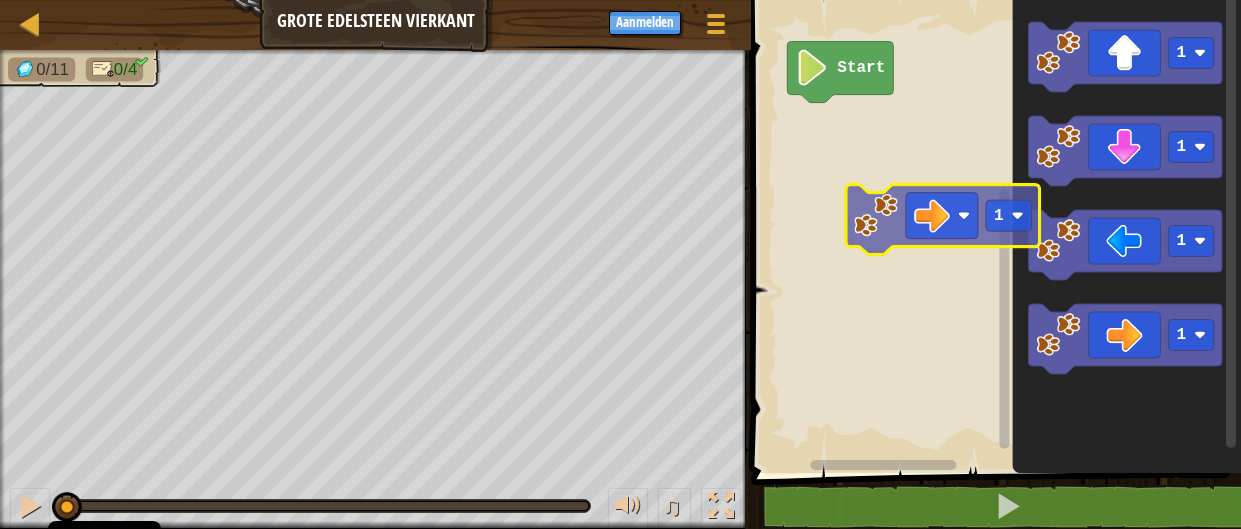 click on "Start 1 1 1 1 1" at bounding box center (993, 231) 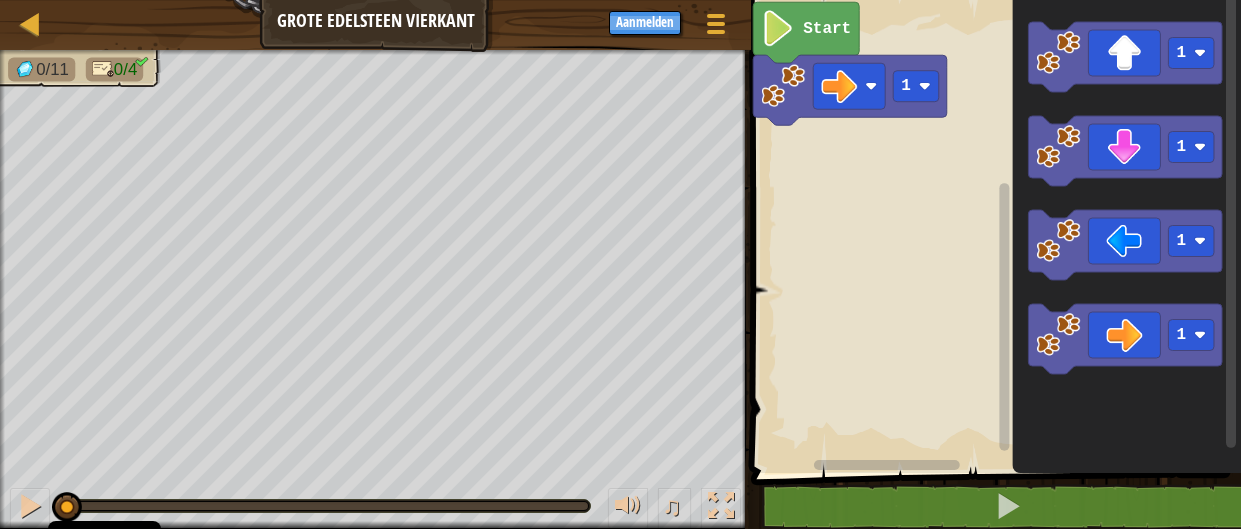 click 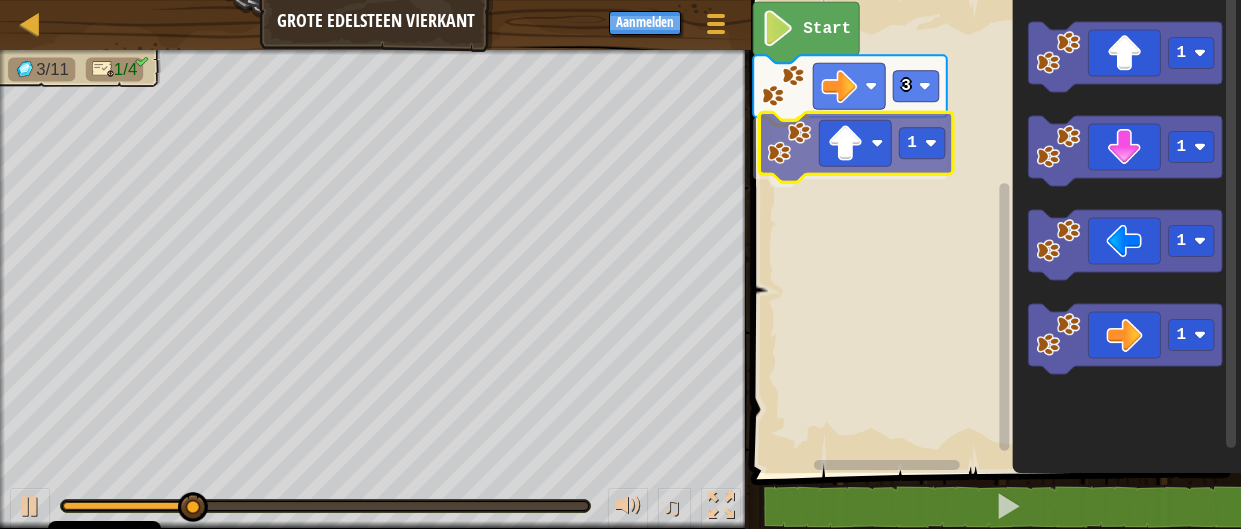 click on "Start 3 1 1 1 1 1 1" at bounding box center (993, 231) 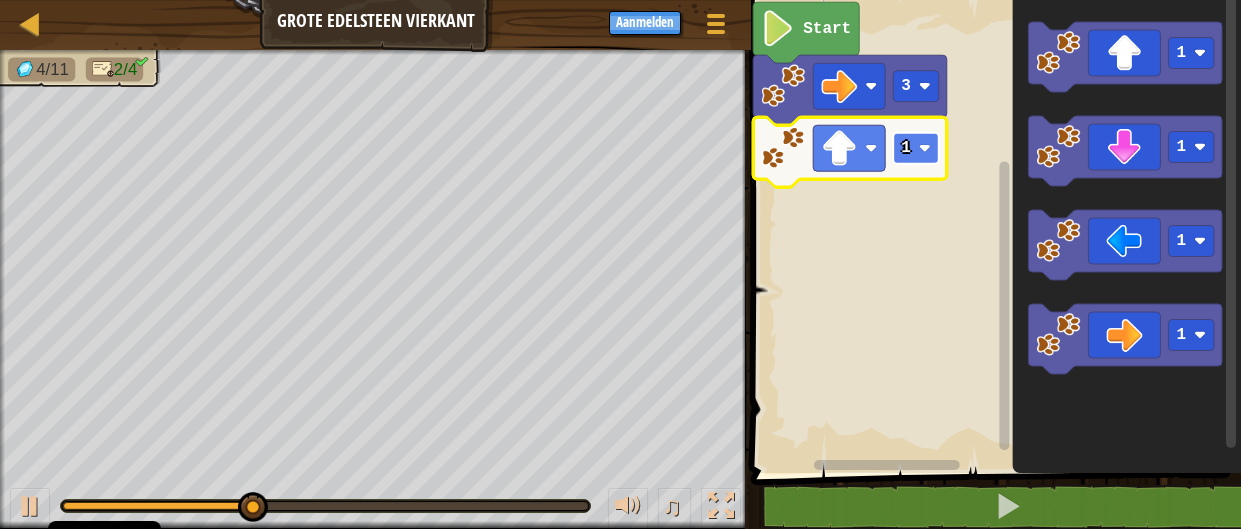 click 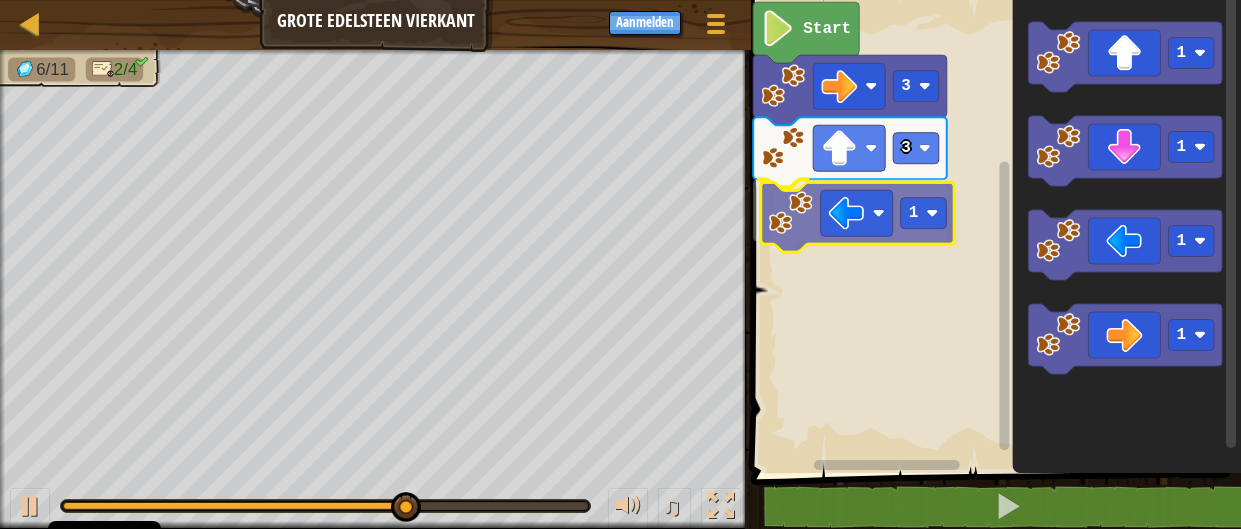 click on "Start 3 3 1 1 1 1 1 1" at bounding box center (993, 231) 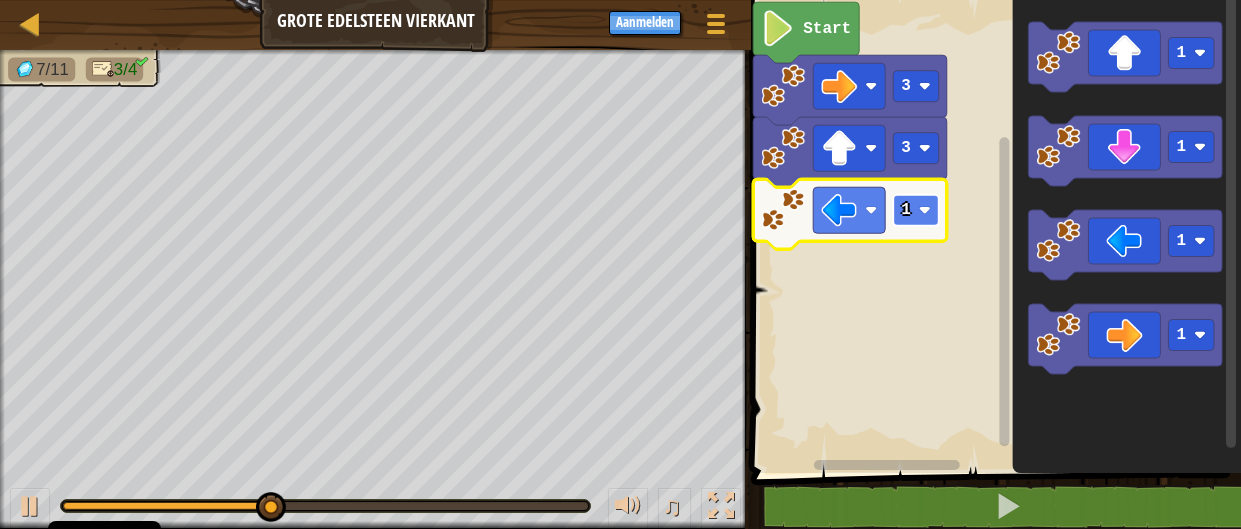 click 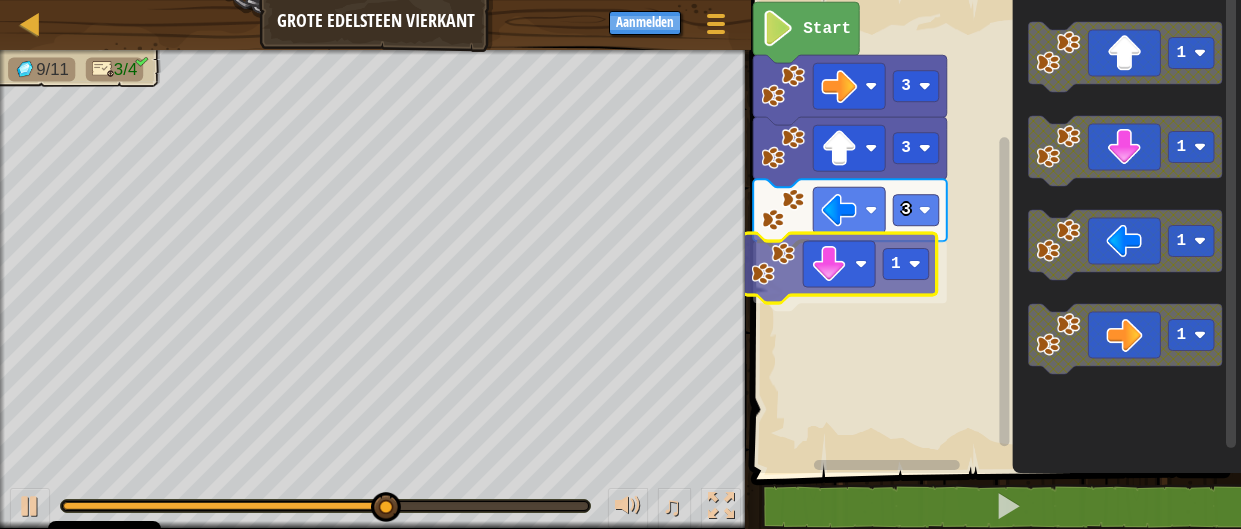 click on "Start 3 3 3 1 1 1 1 1 1" at bounding box center (993, 231) 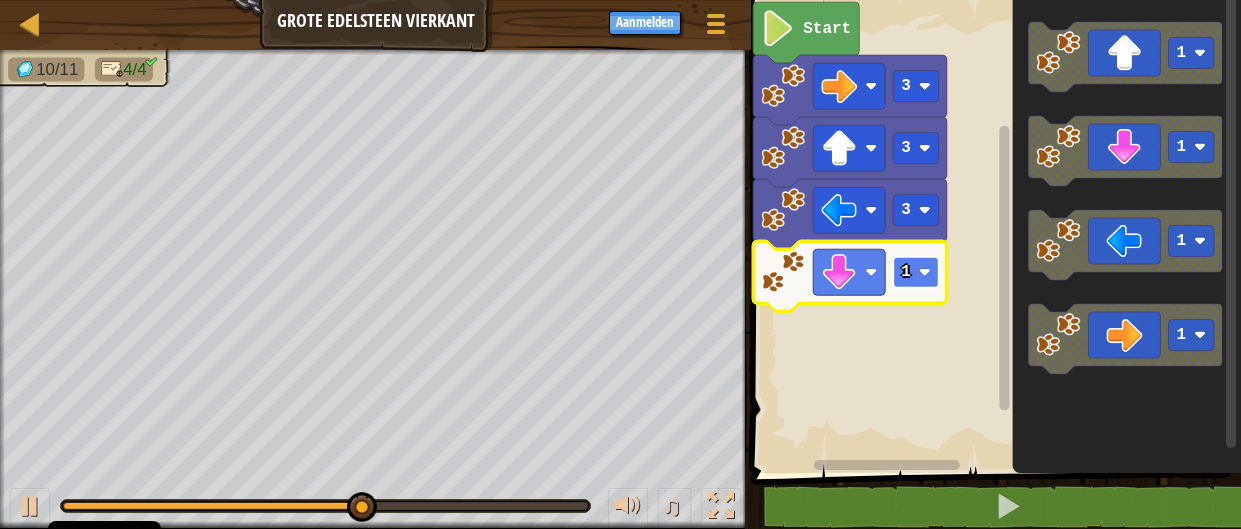 click 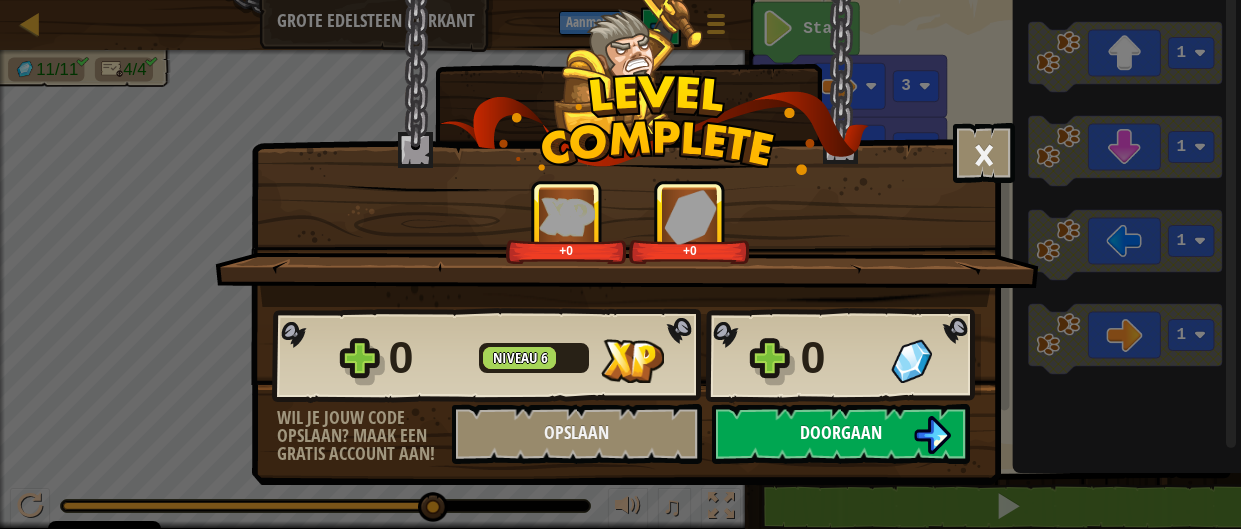 click on "Doorgaan" at bounding box center (841, 432) 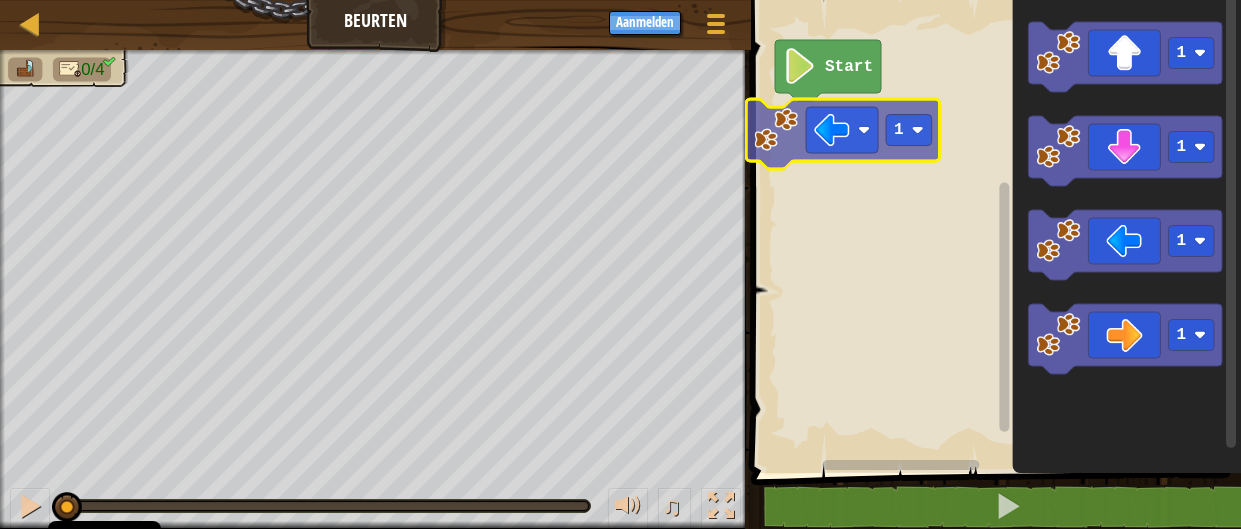 click on "Start 1 1 1 1 1" at bounding box center (993, 231) 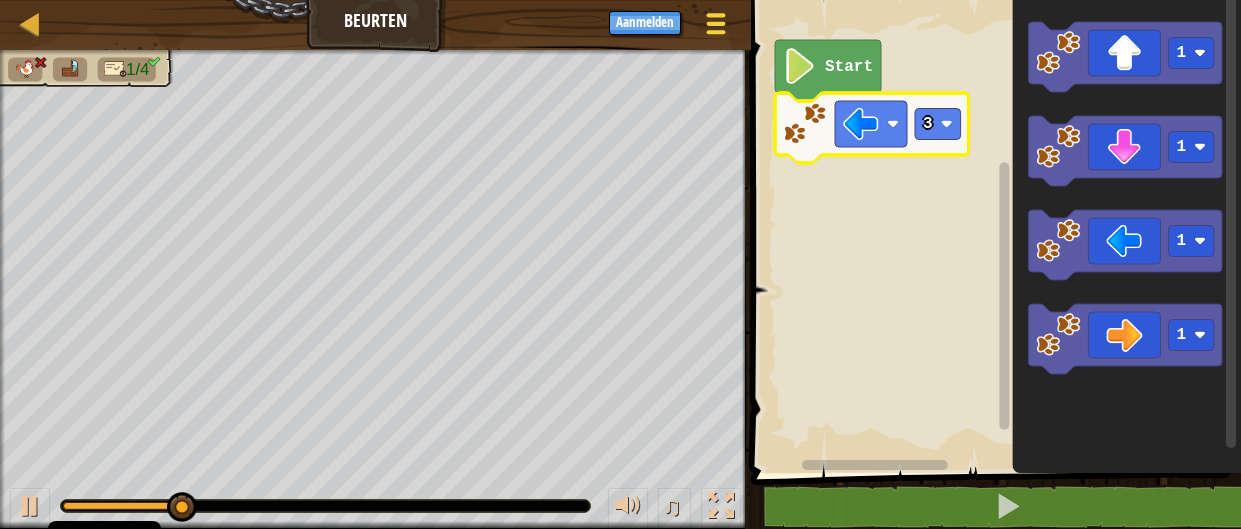click at bounding box center [716, 23] 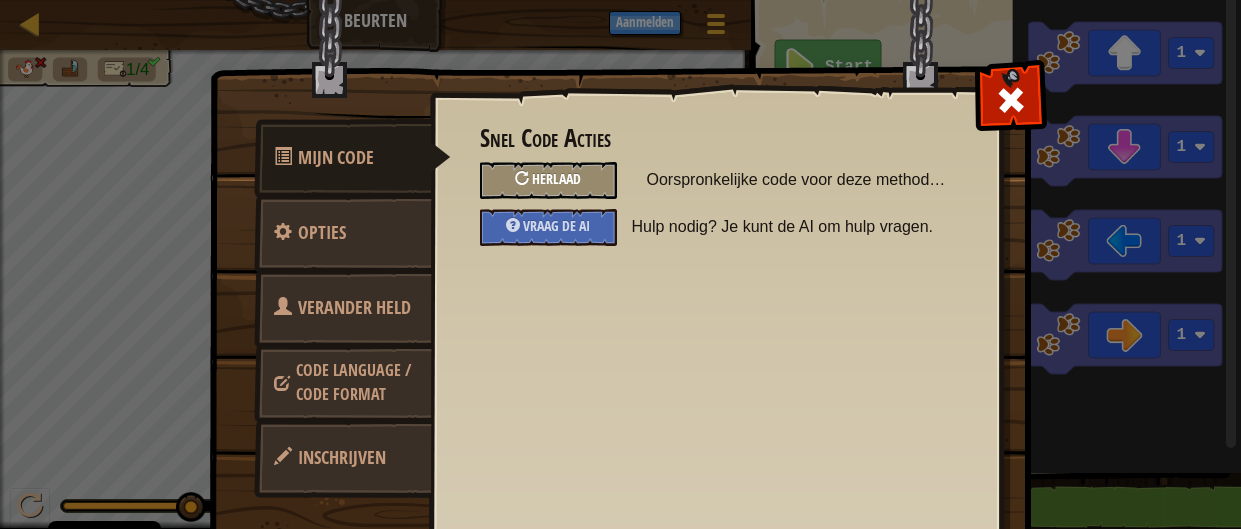 click on "Herlaad" at bounding box center [556, 178] 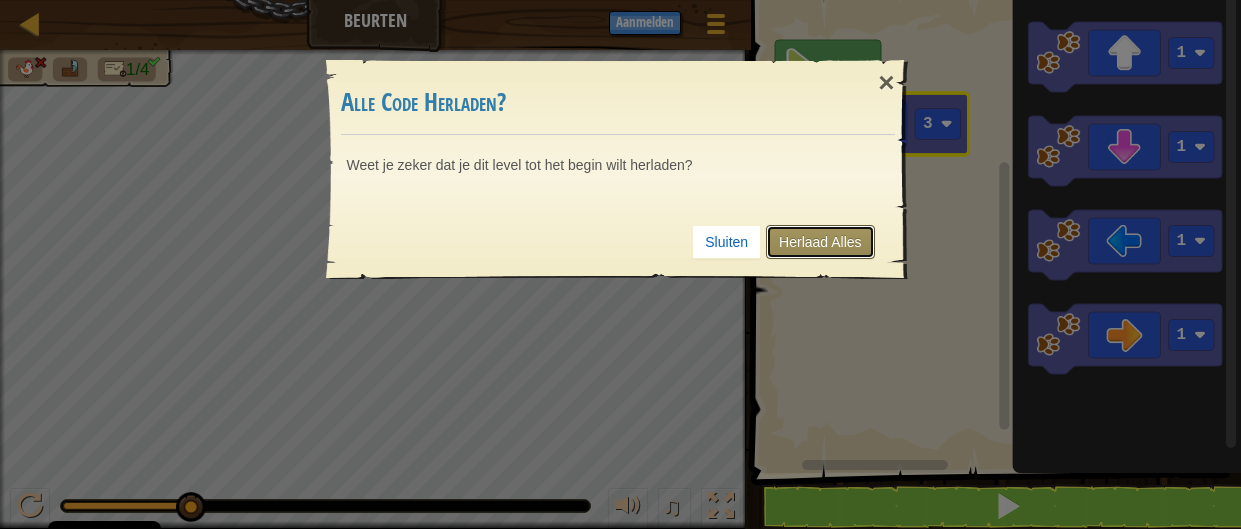 click on "Herlaad Alles" at bounding box center [820, 242] 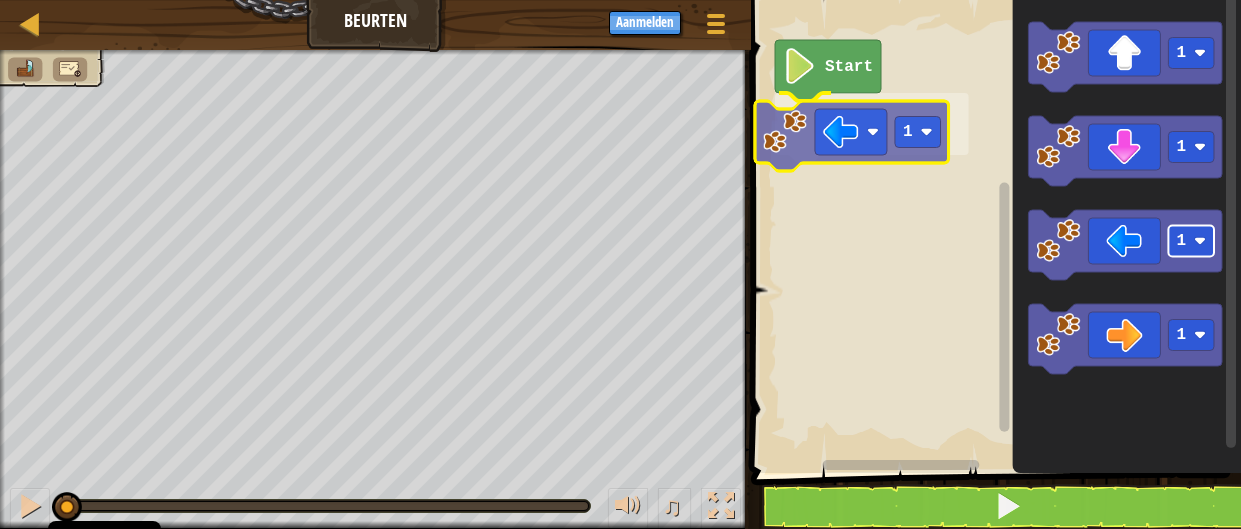 click on "Start 1 1 1 1 1 1" at bounding box center [993, 231] 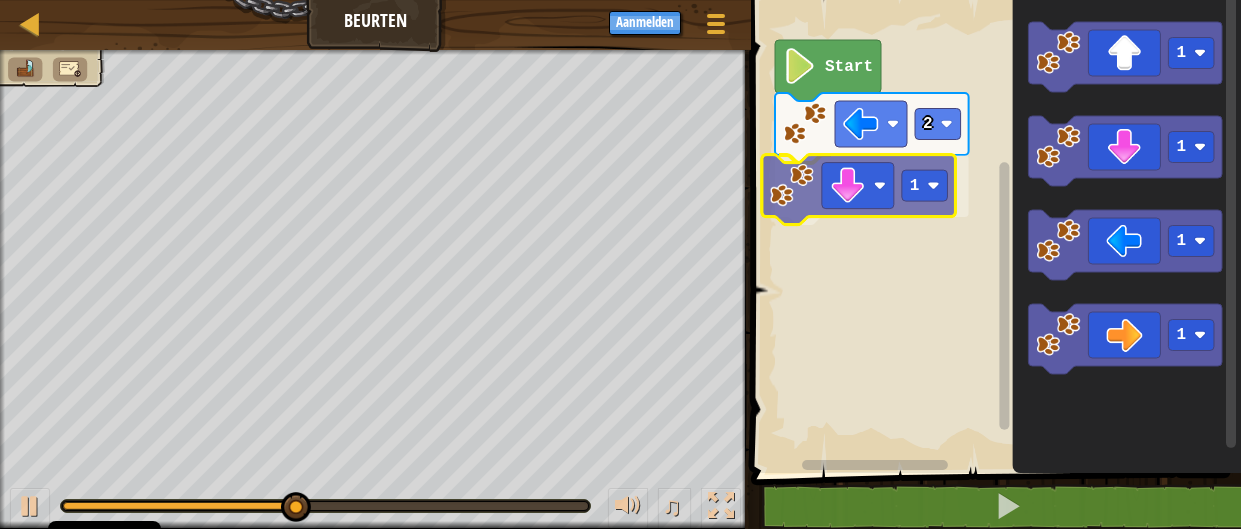 click on "Start 2 1 1 1 1 1 1" at bounding box center [993, 231] 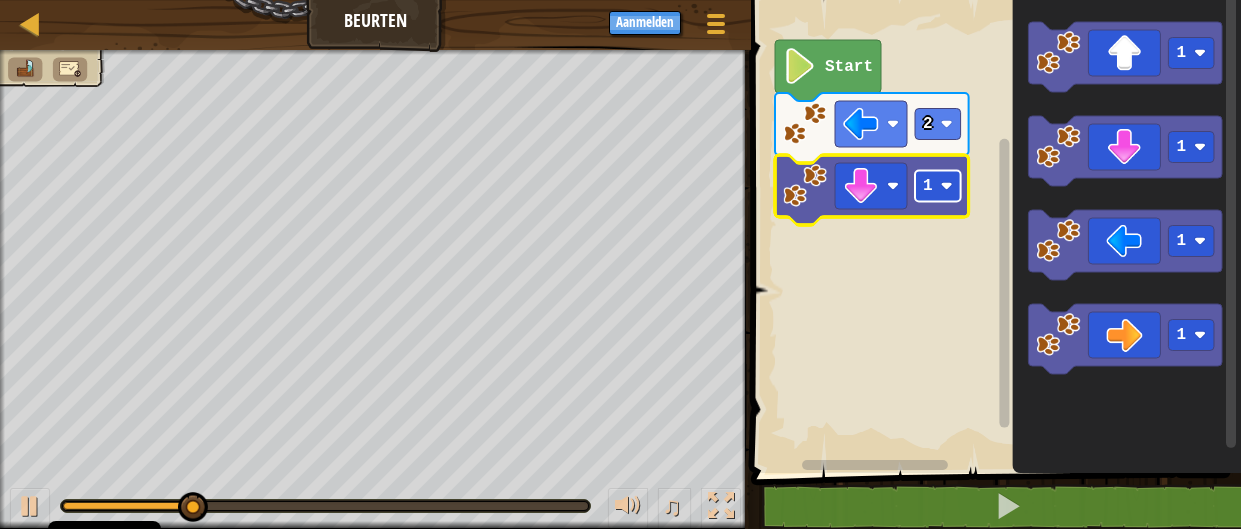 click on "1" 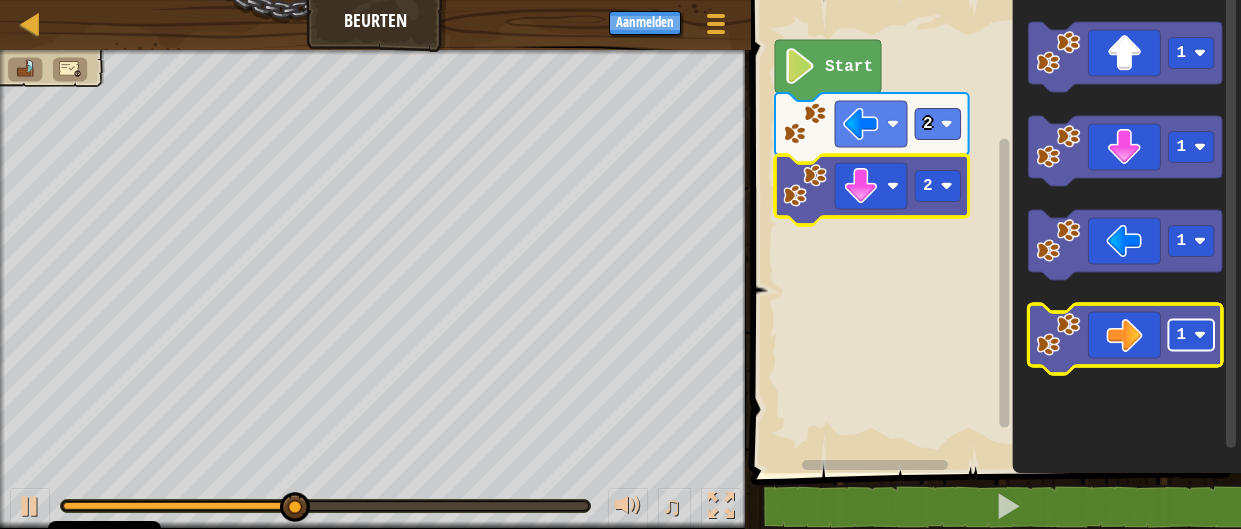 click 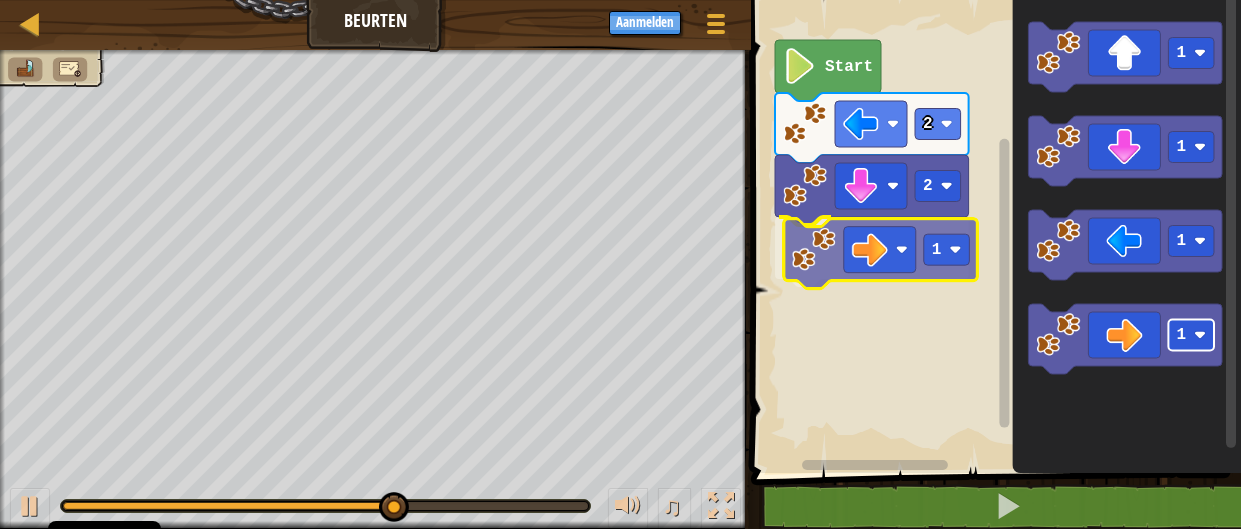 click on "Start 2 2 1 1 1 1 1 1" at bounding box center (993, 231) 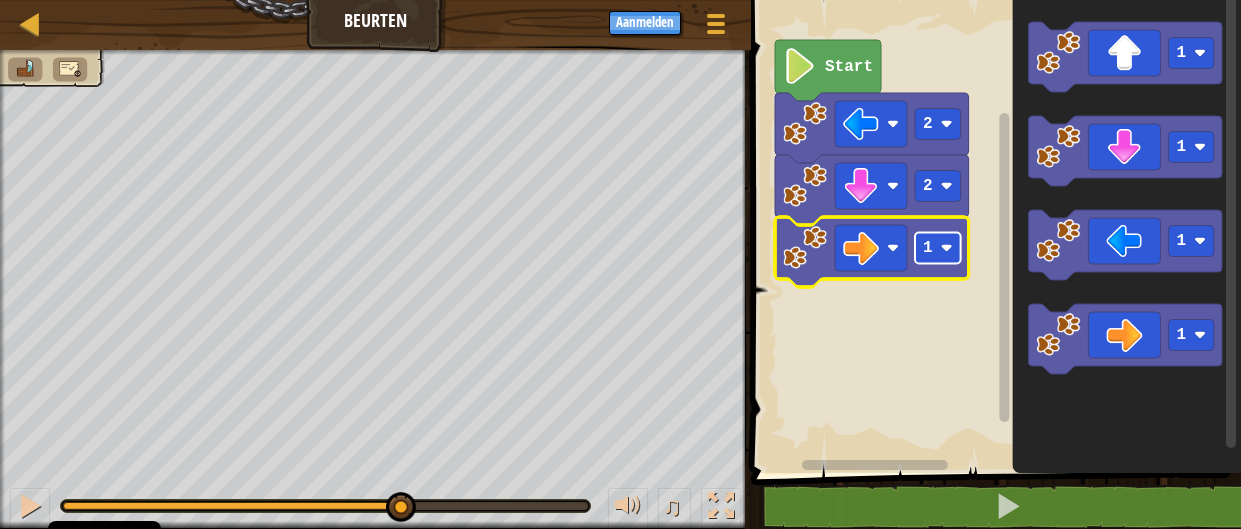 click 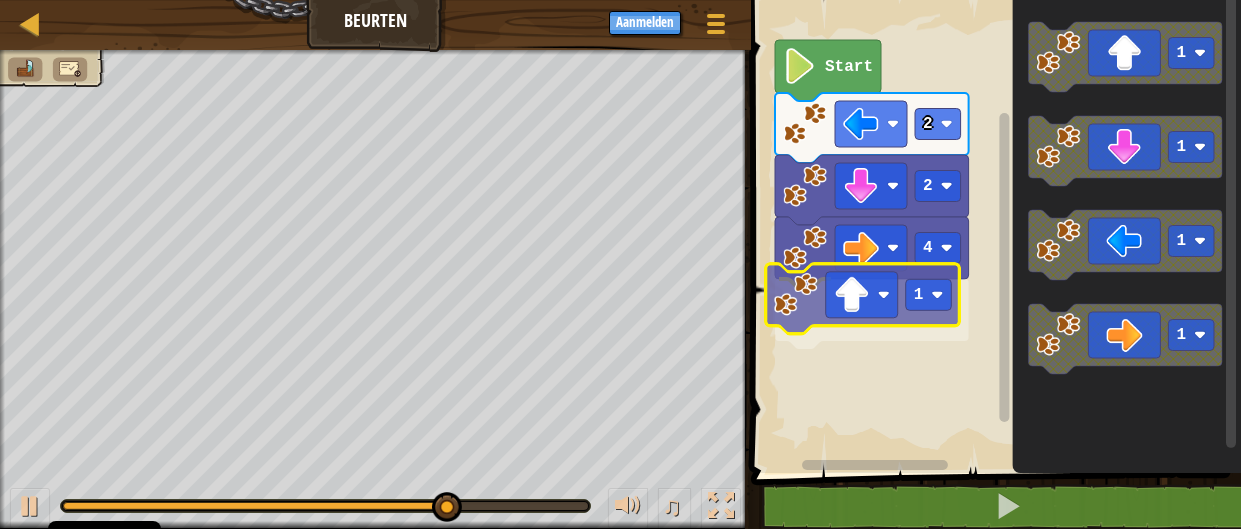 click on "Start 2 2 4 1 1 1 1 1 1" at bounding box center (993, 231) 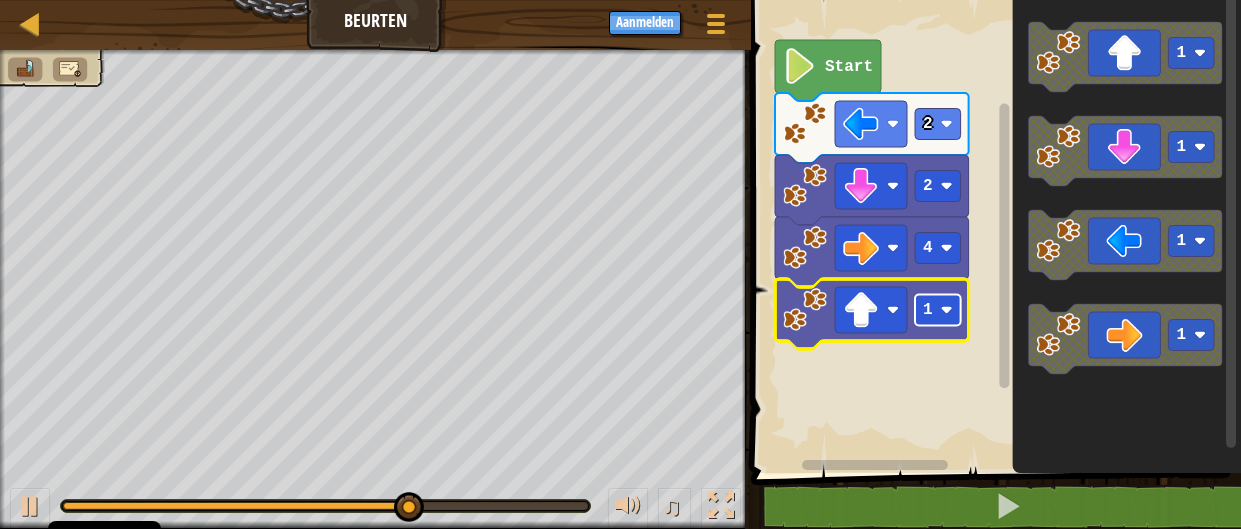 click 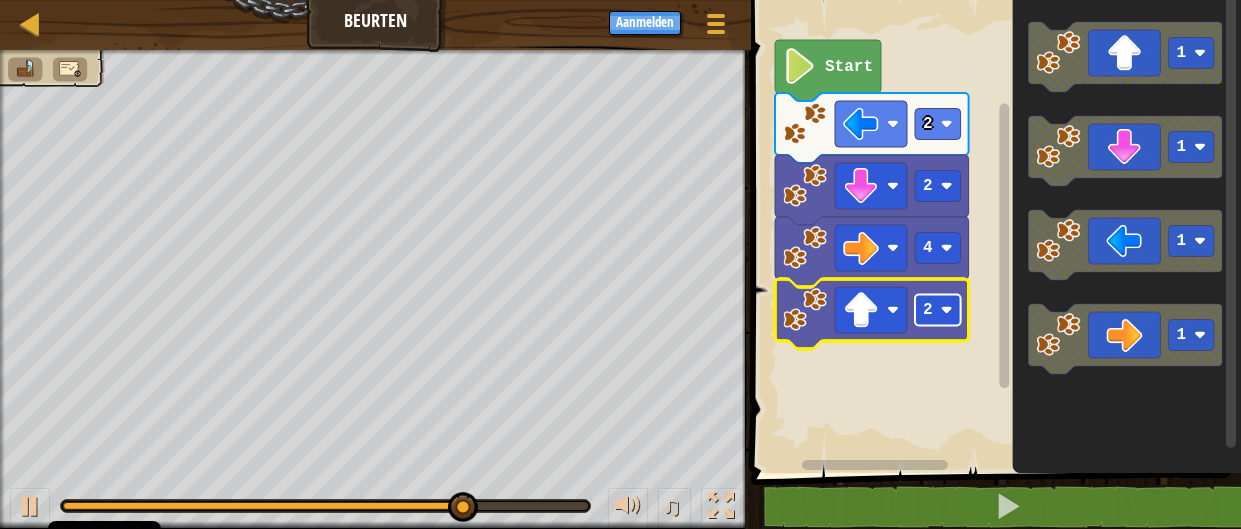 click 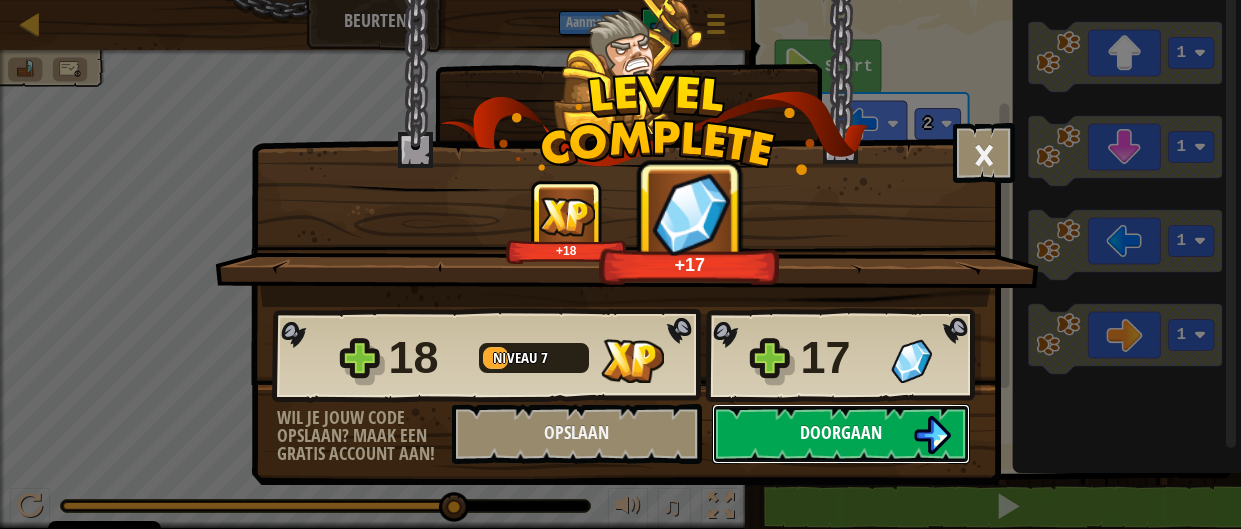 click on "Doorgaan" at bounding box center [841, 434] 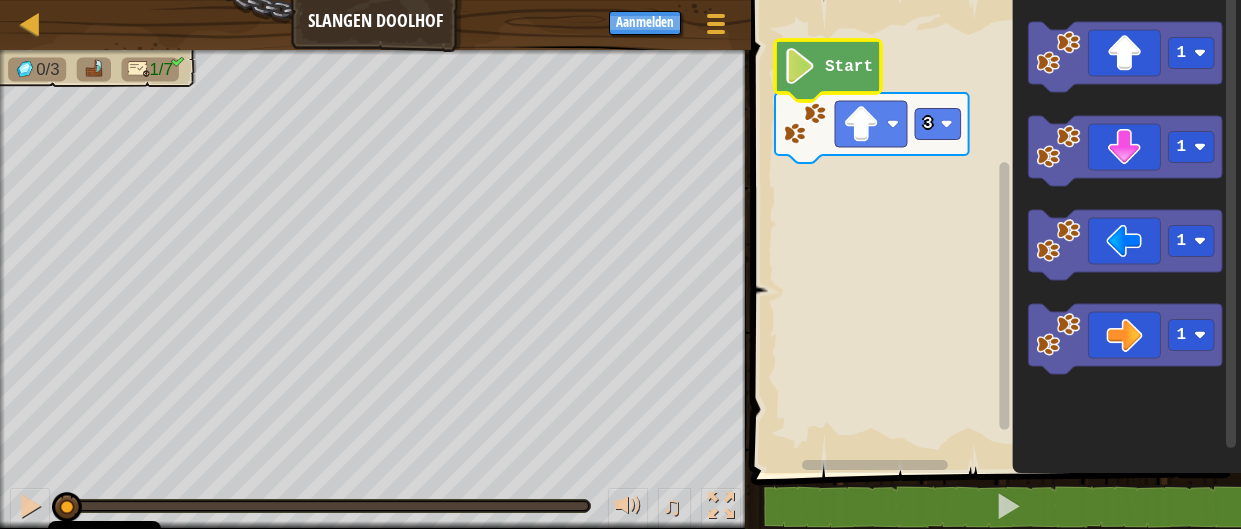 click on "Start" 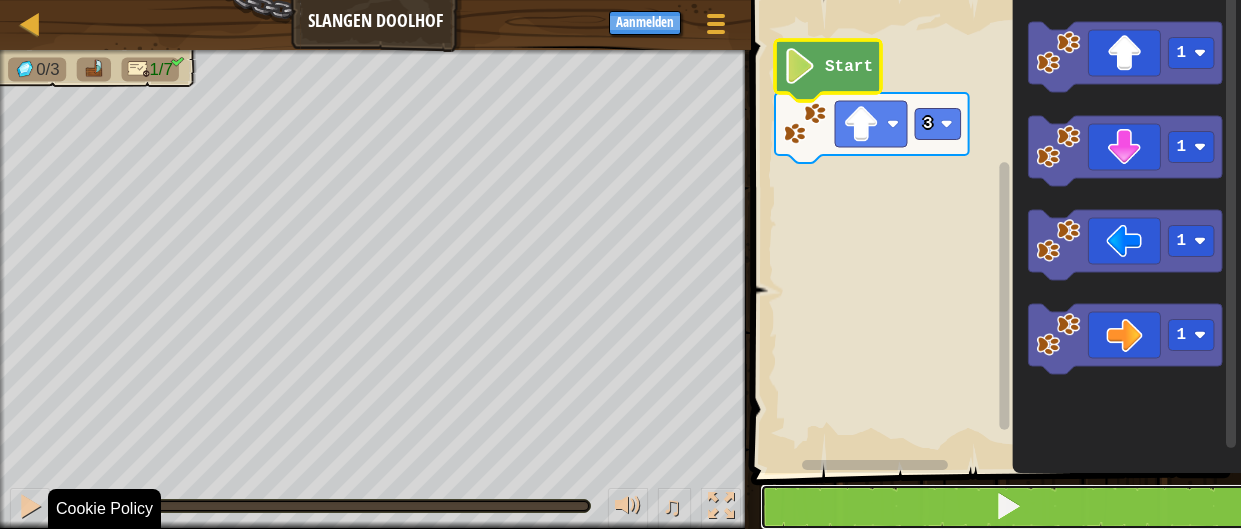 click at bounding box center [1008, 507] 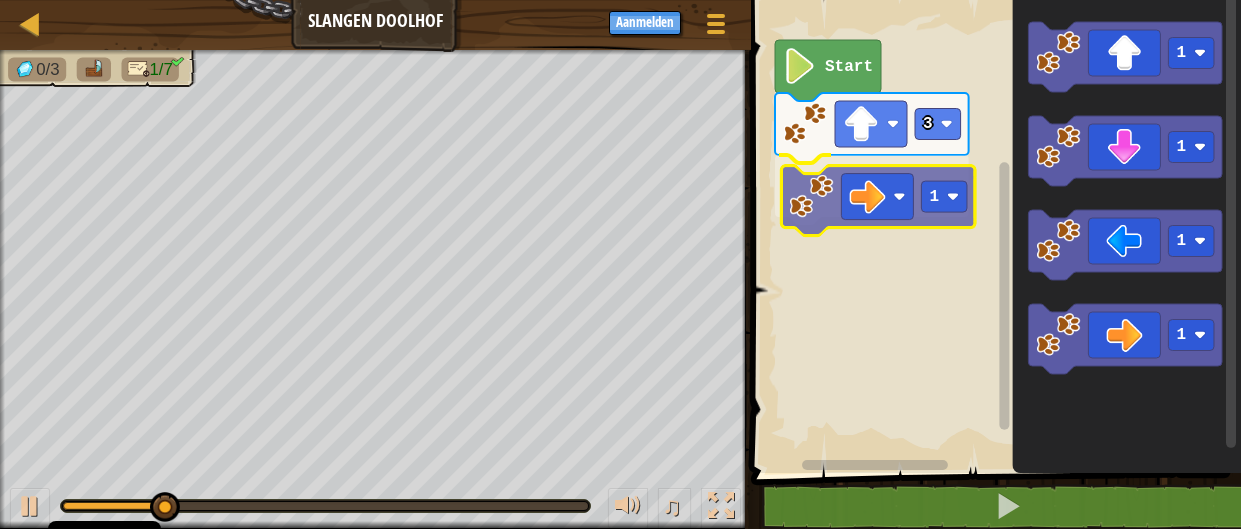 click on "3 1 Start 1 1 1 1 1" at bounding box center [993, 231] 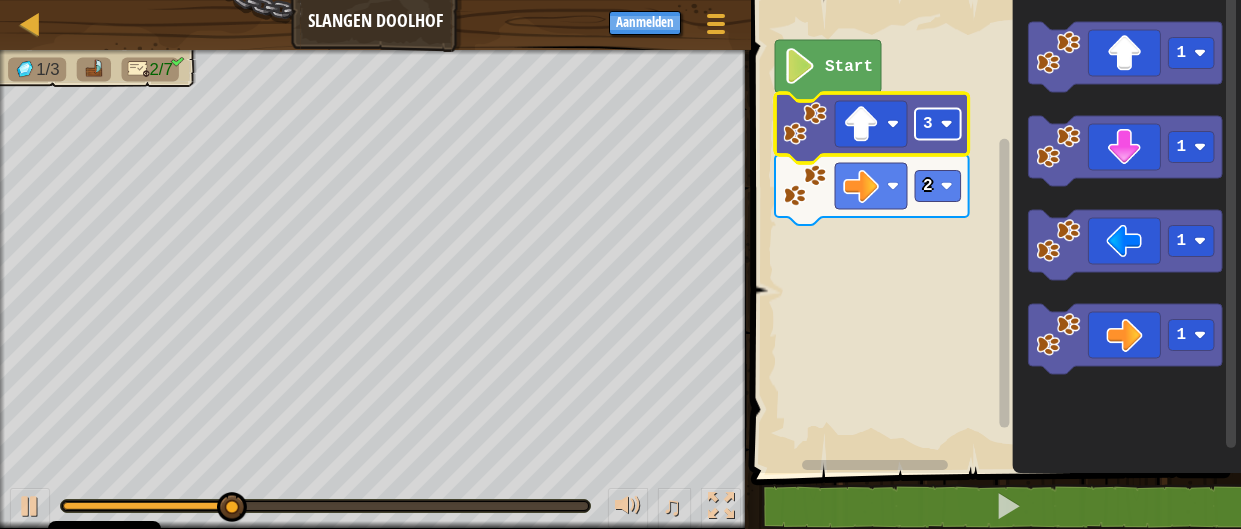 click 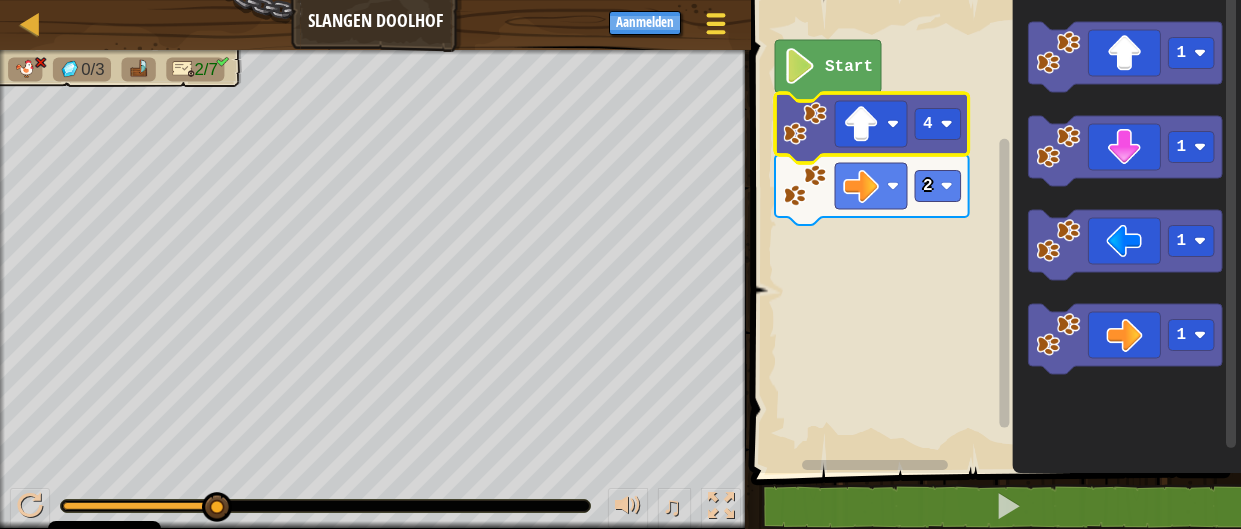 click at bounding box center (716, 23) 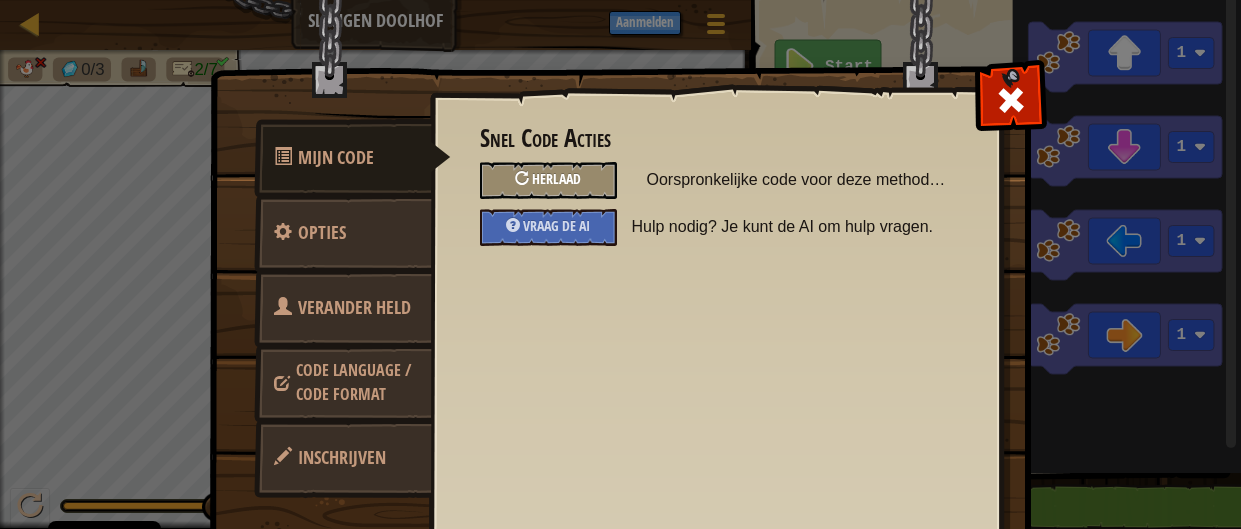 click on "Herlaad" at bounding box center (548, 180) 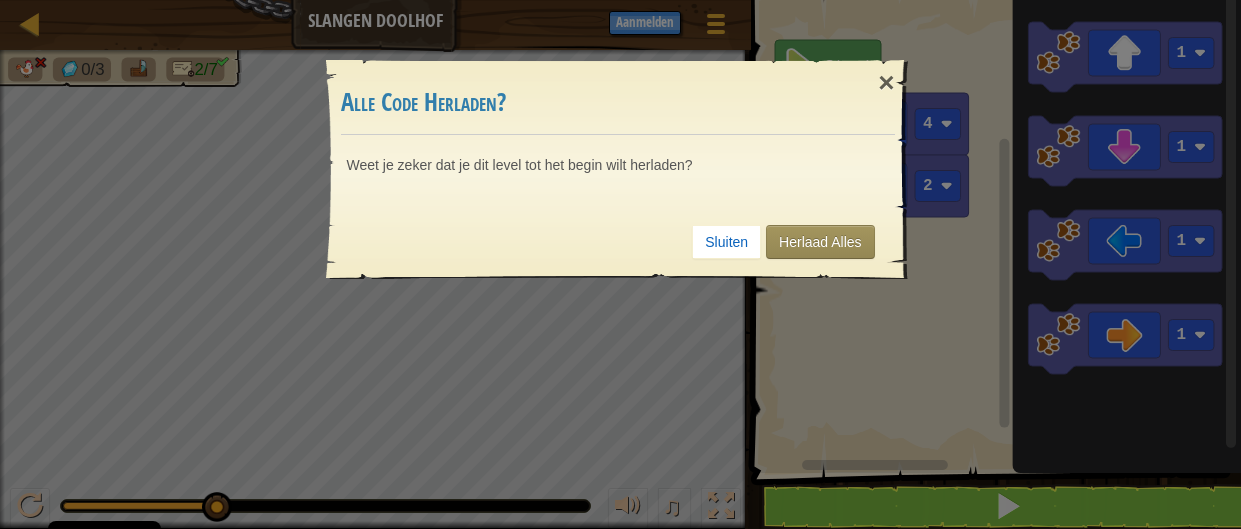click on "Sluiten Herlaad Alles" at bounding box center (618, 242) 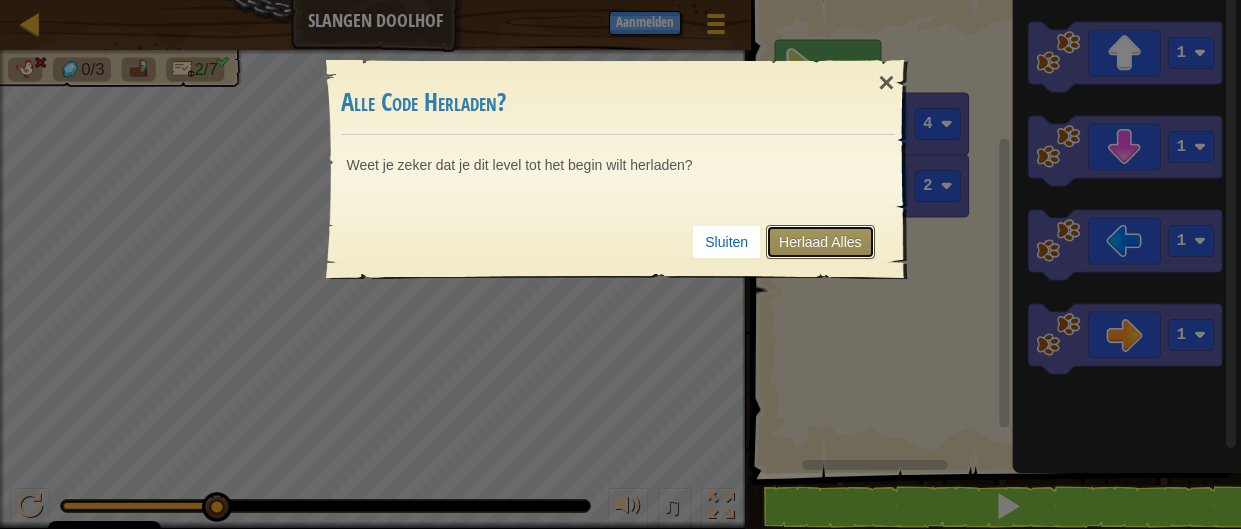 click on "Herlaad Alles" at bounding box center [820, 242] 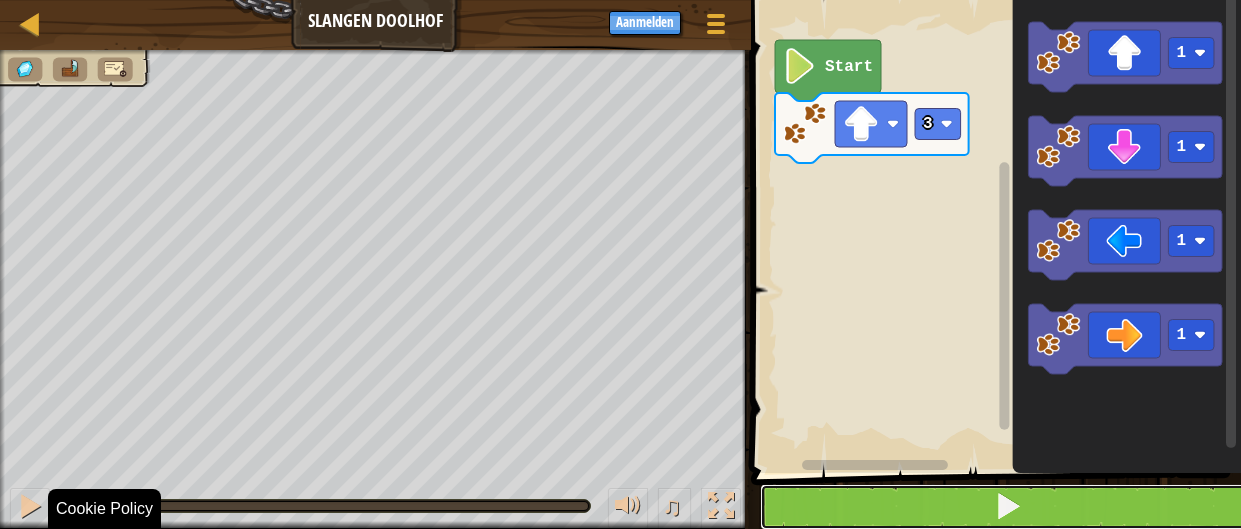 click at bounding box center [1008, 507] 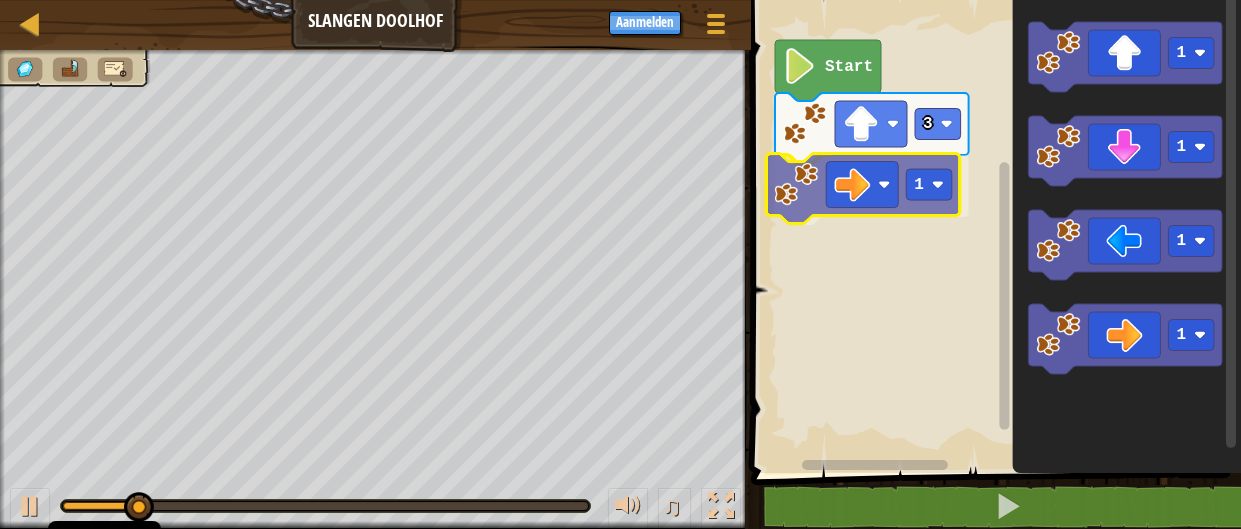 click on "3 1 Start 1 1 1 1 1" at bounding box center (993, 231) 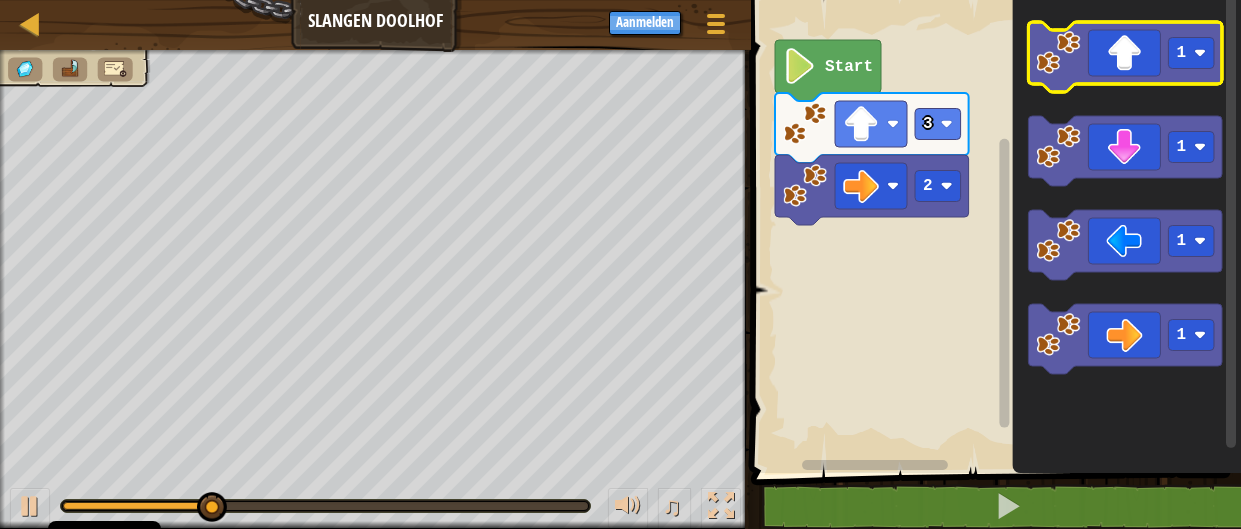 click 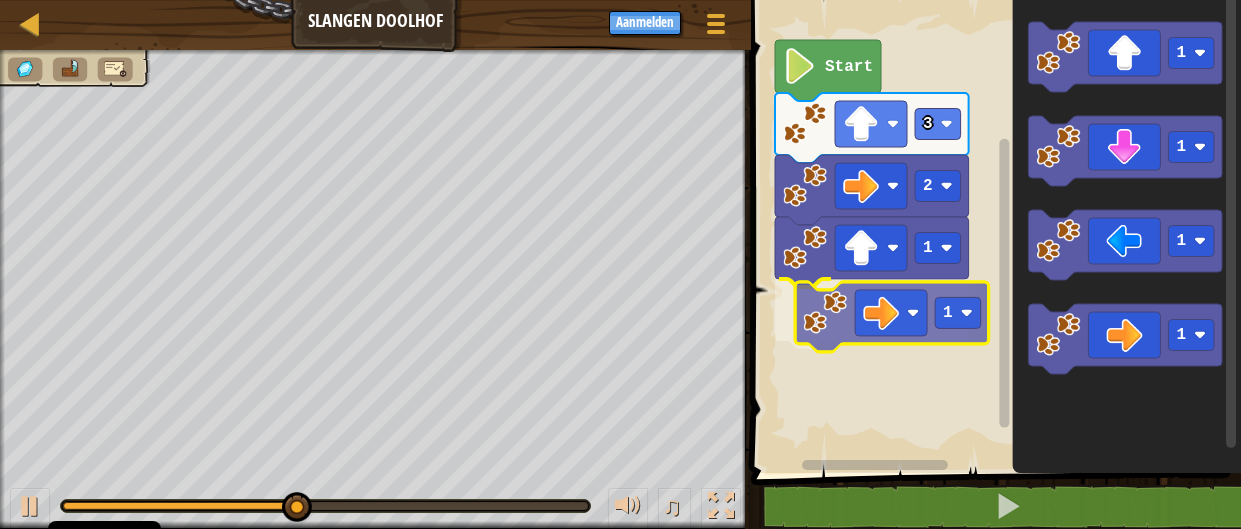 click on "Start 3 2 1 1 1 1 1 1 1" at bounding box center (993, 231) 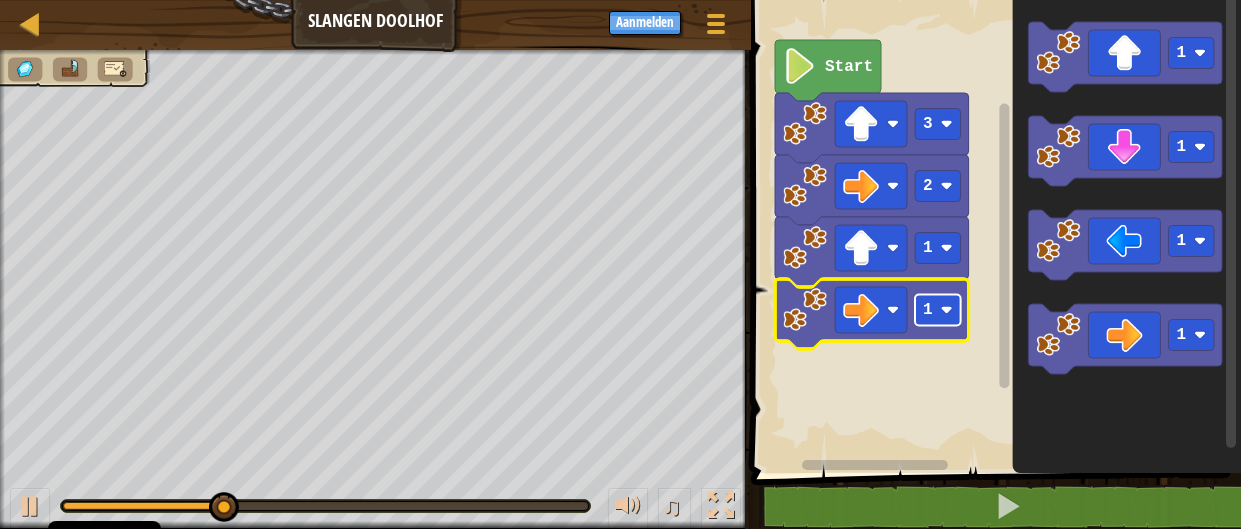 click 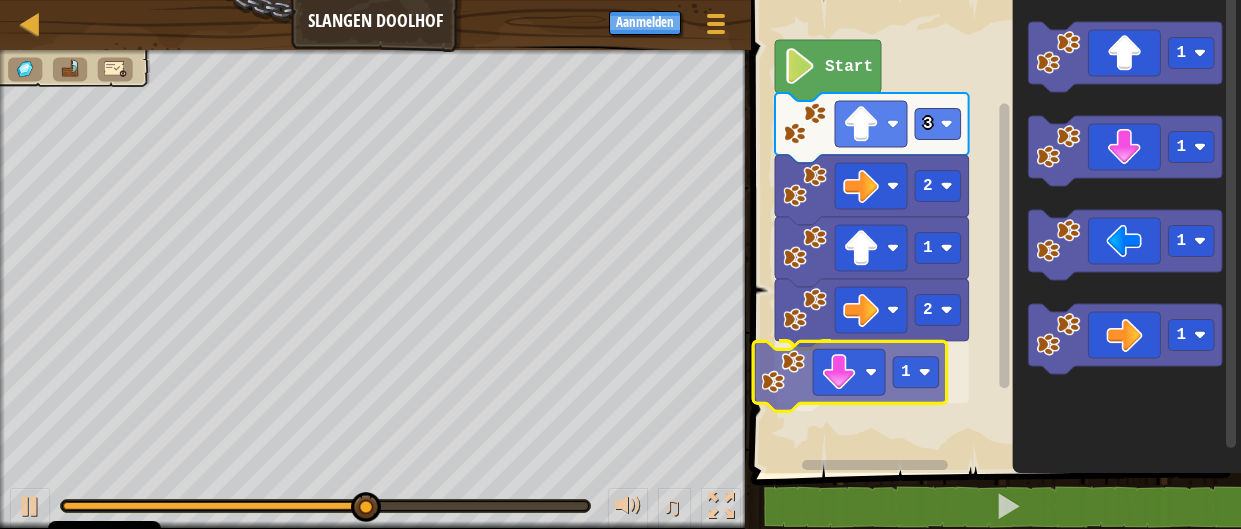 click on "Start 3 2 1 2 1 1 1 1 1 1" at bounding box center (993, 231) 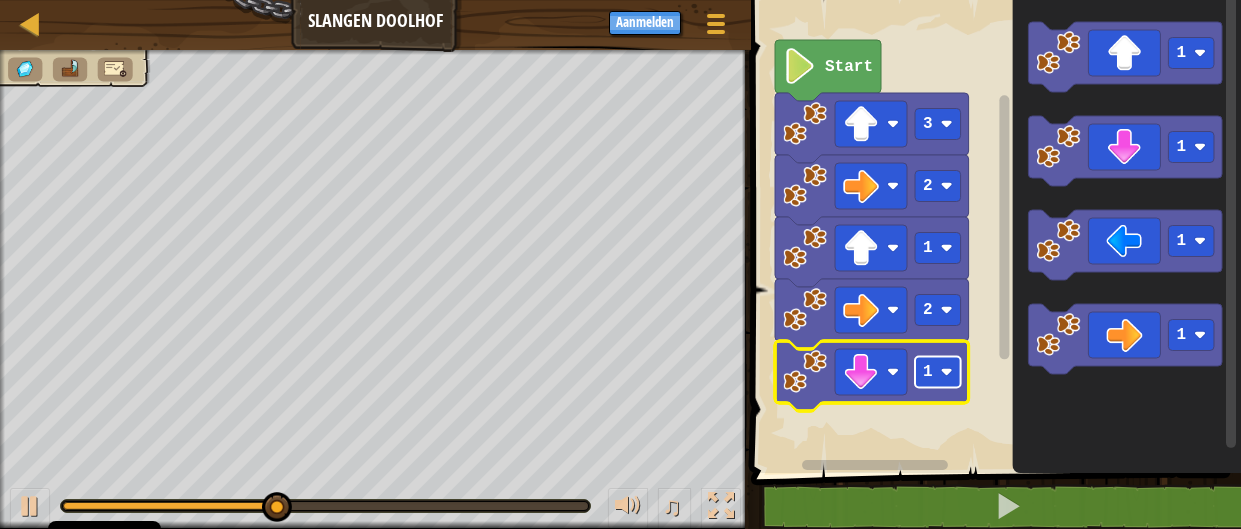 click 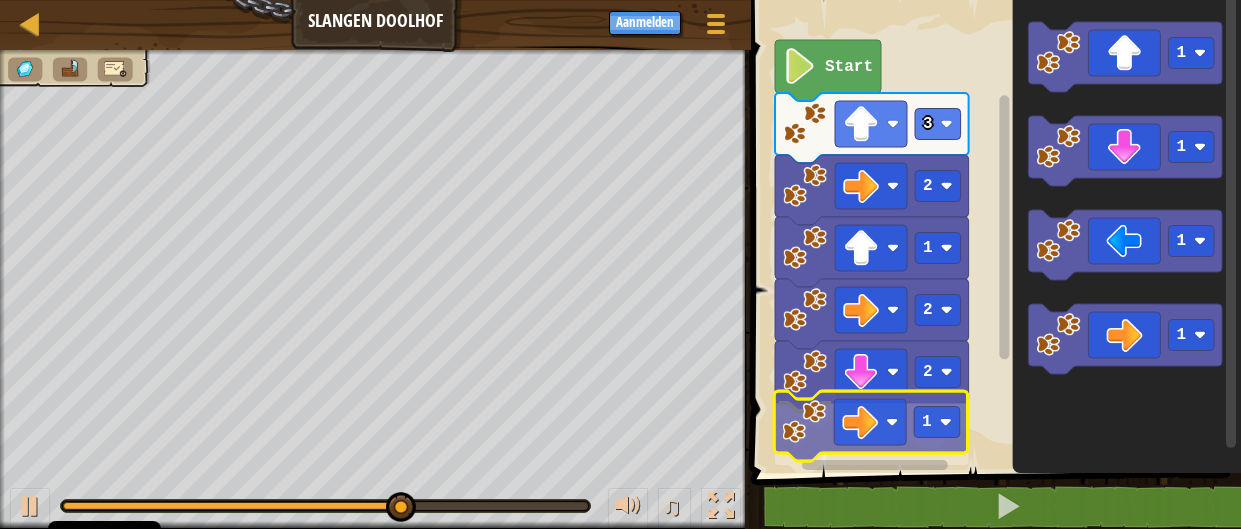 click on "Start 3 2 1 2 2 1 1 1 1 1 1" at bounding box center (993, 231) 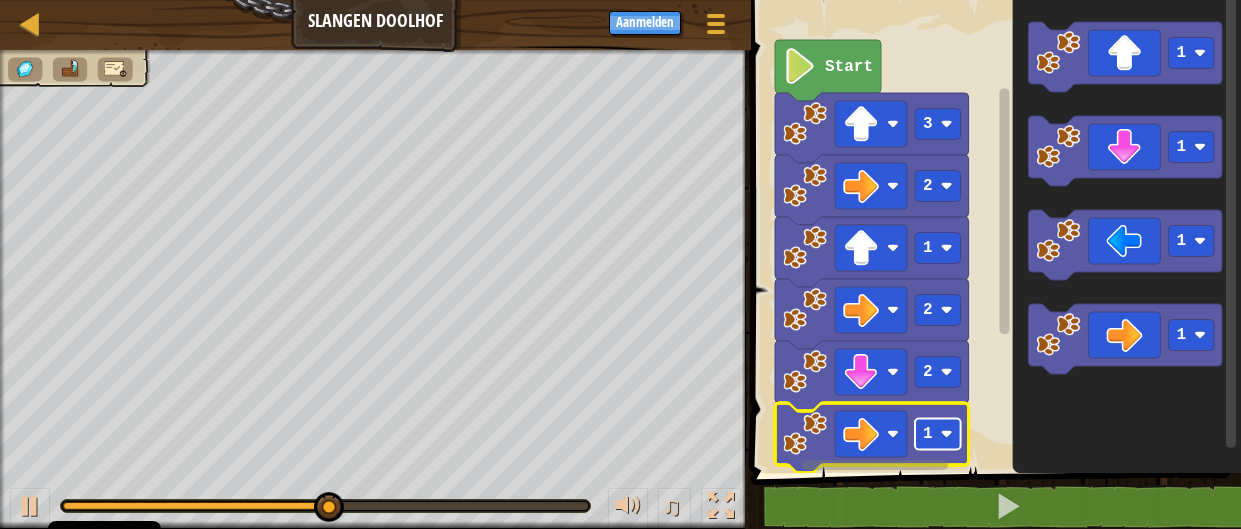 click 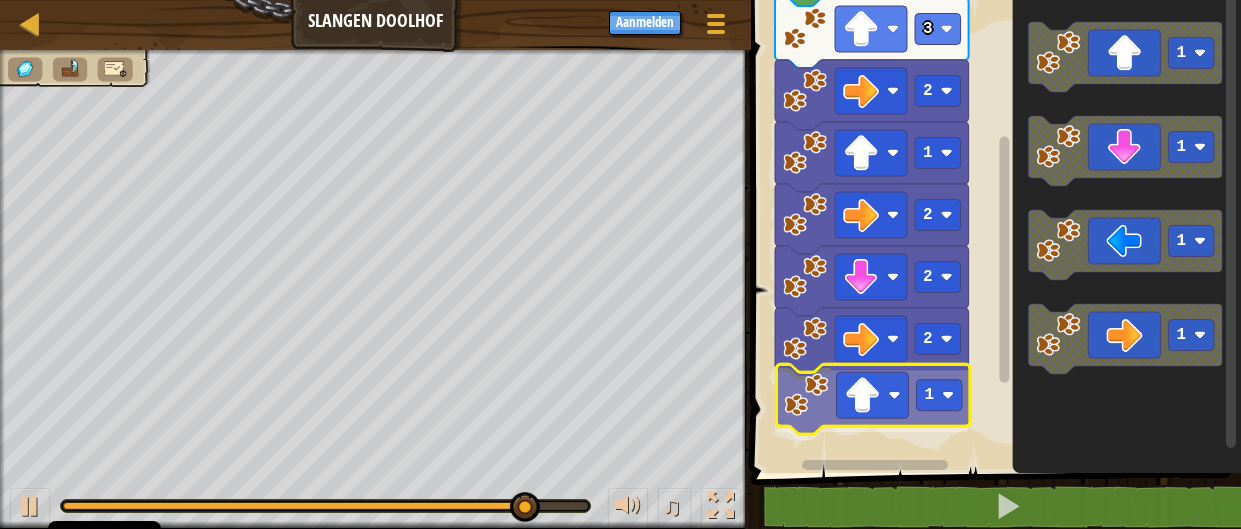 click on "Start 3 2 1 2 2 2 1 1 1 1 1 1" at bounding box center (993, 231) 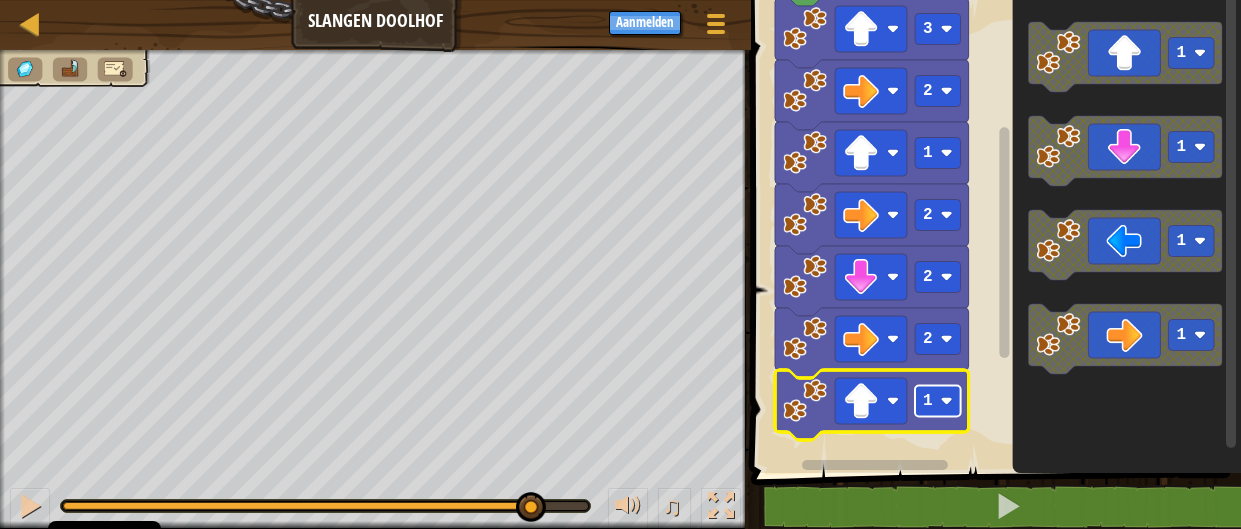 click 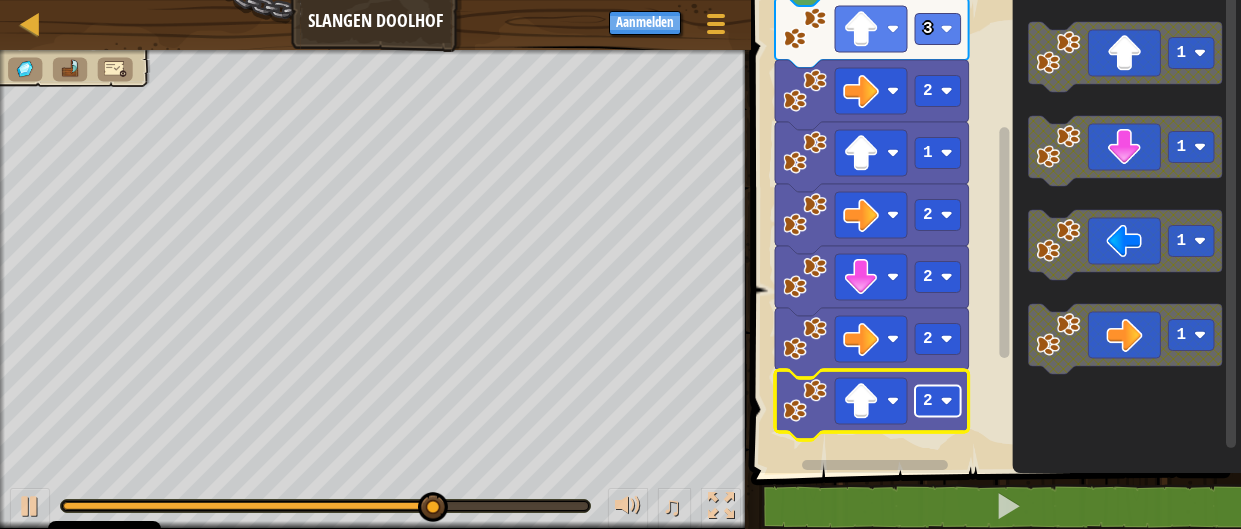 click 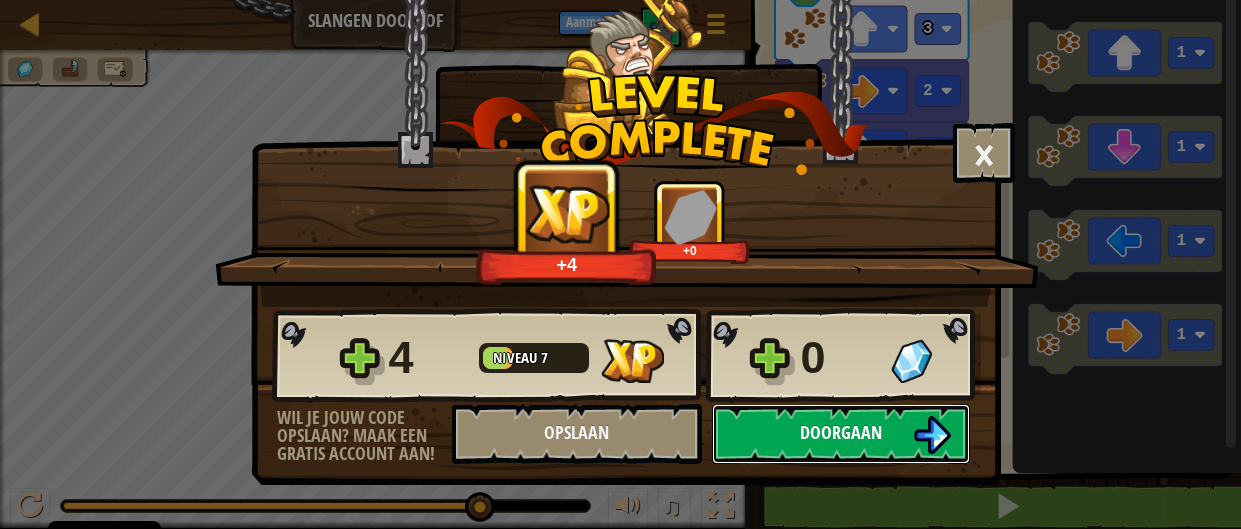 click on "Doorgaan" at bounding box center [841, 434] 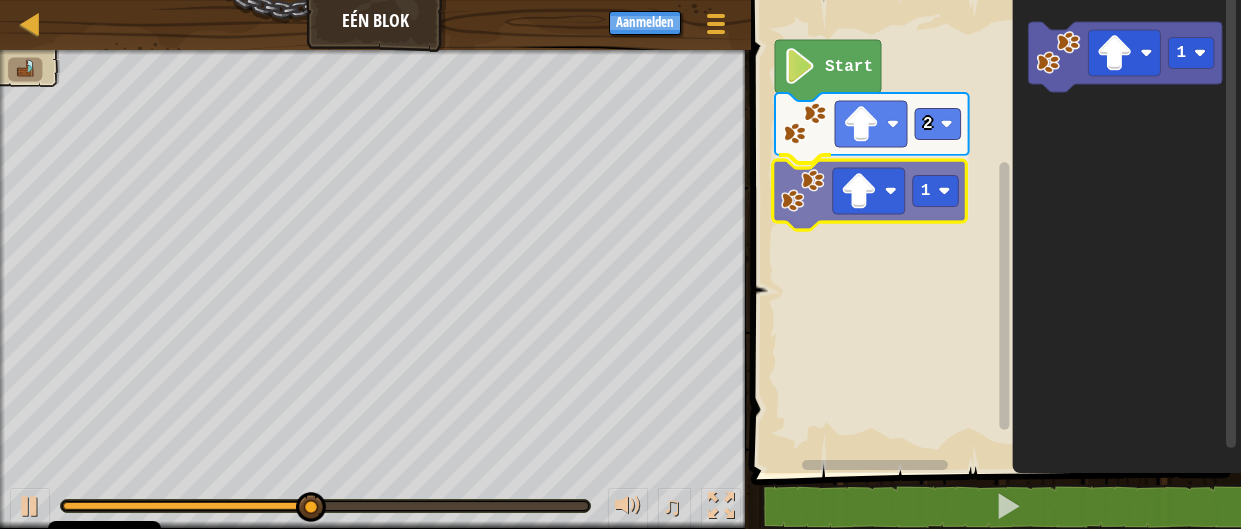 click on "Start 2 1 1 1" at bounding box center [993, 231] 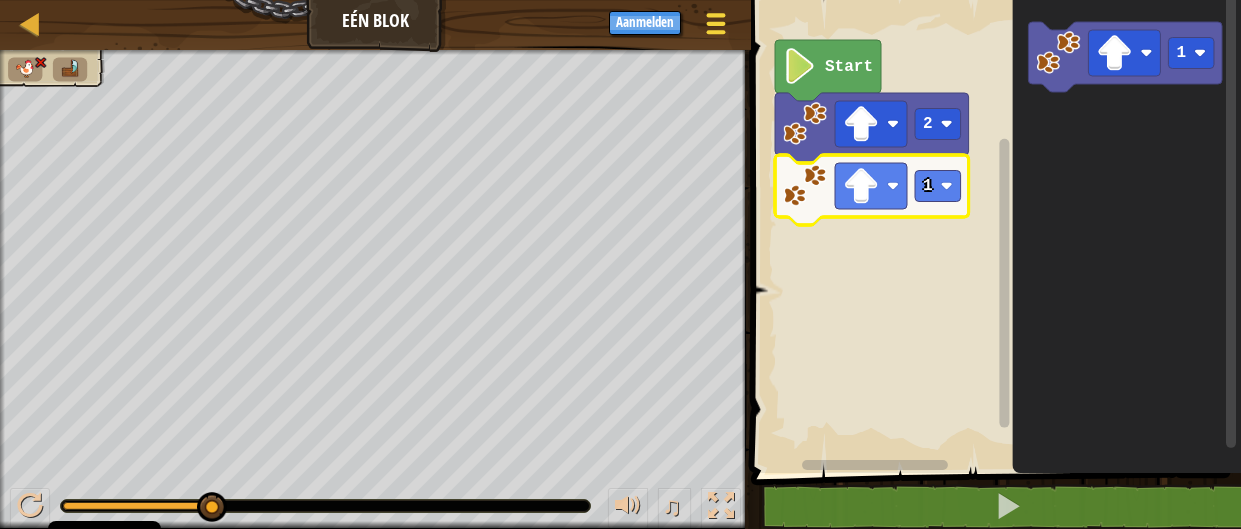 click at bounding box center [716, 23] 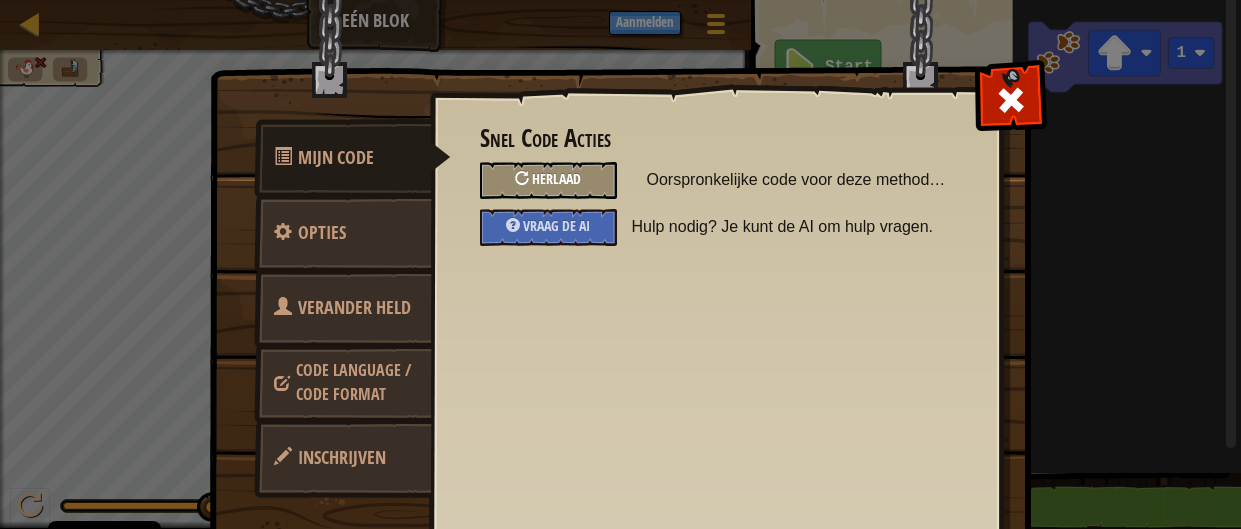 click on "Herlaad" at bounding box center [548, 180] 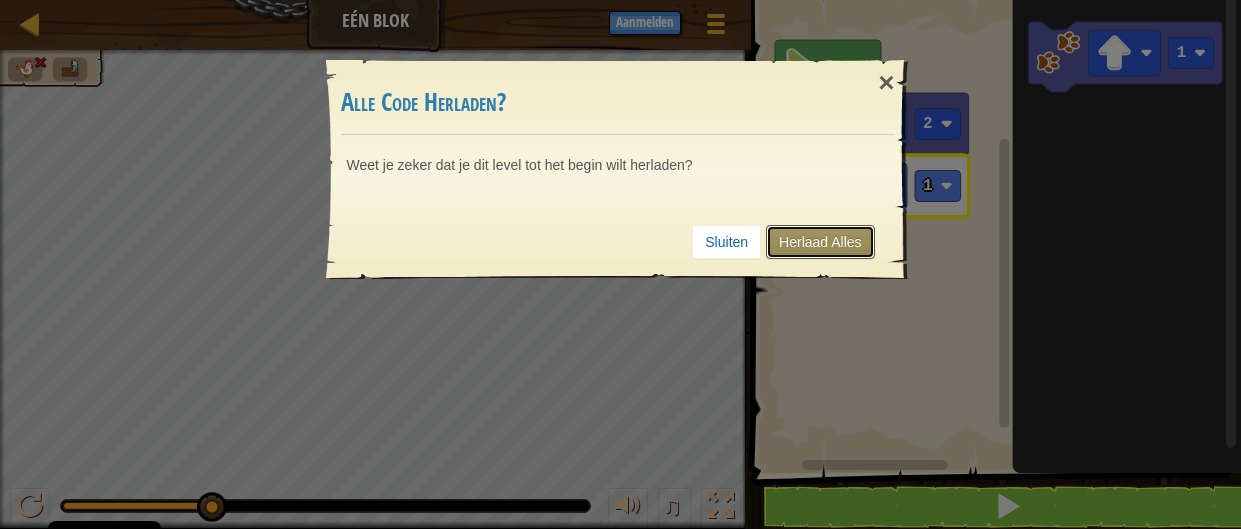click on "Herlaad Alles" at bounding box center [820, 242] 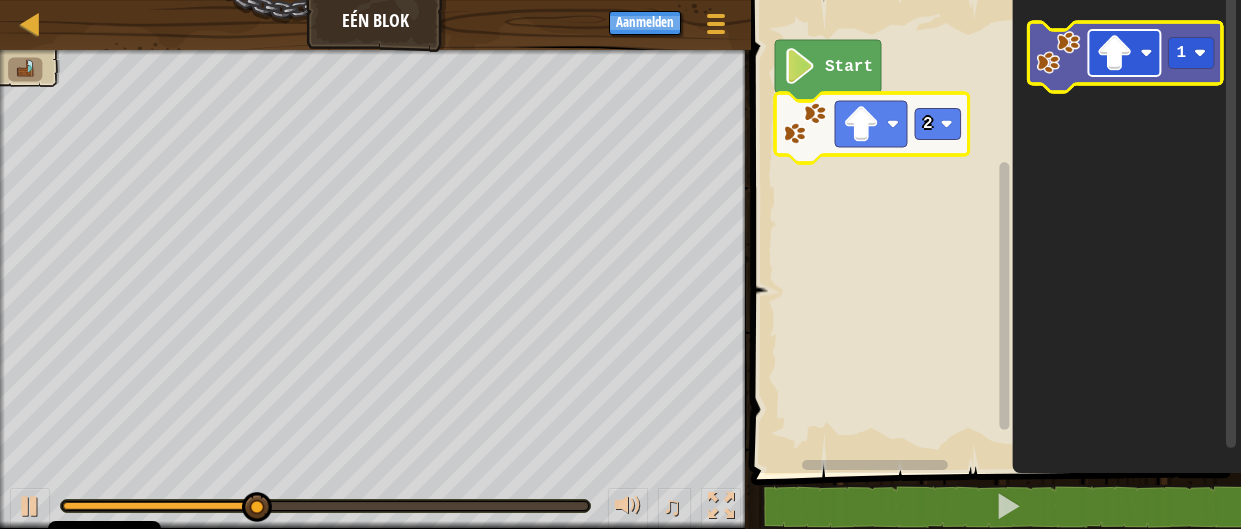 click 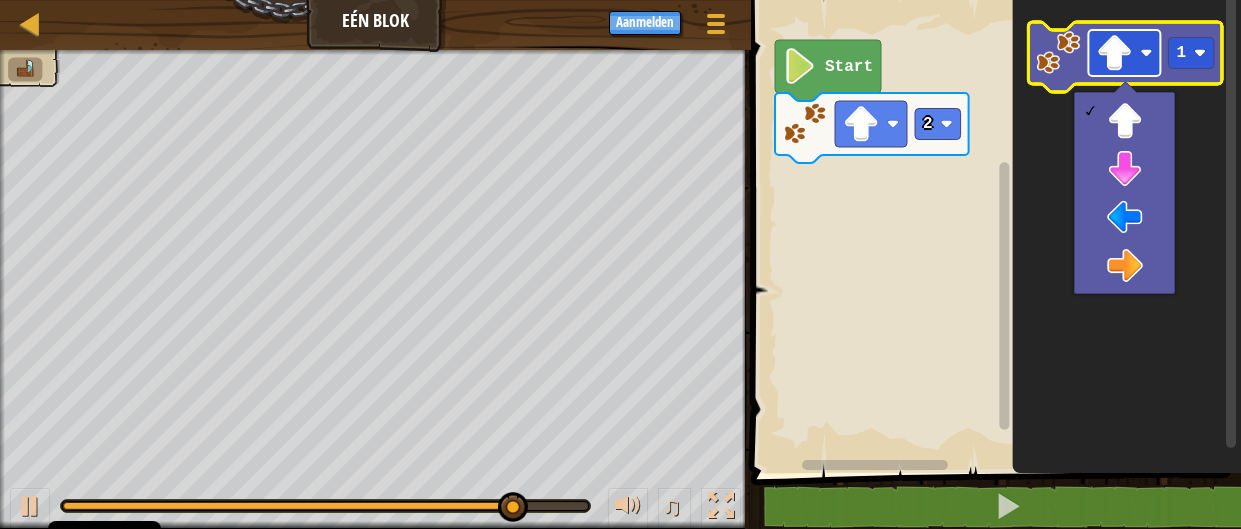 drag, startPoint x: 1110, startPoint y: 198, endPoint x: 1099, endPoint y: 50, distance: 148.40822 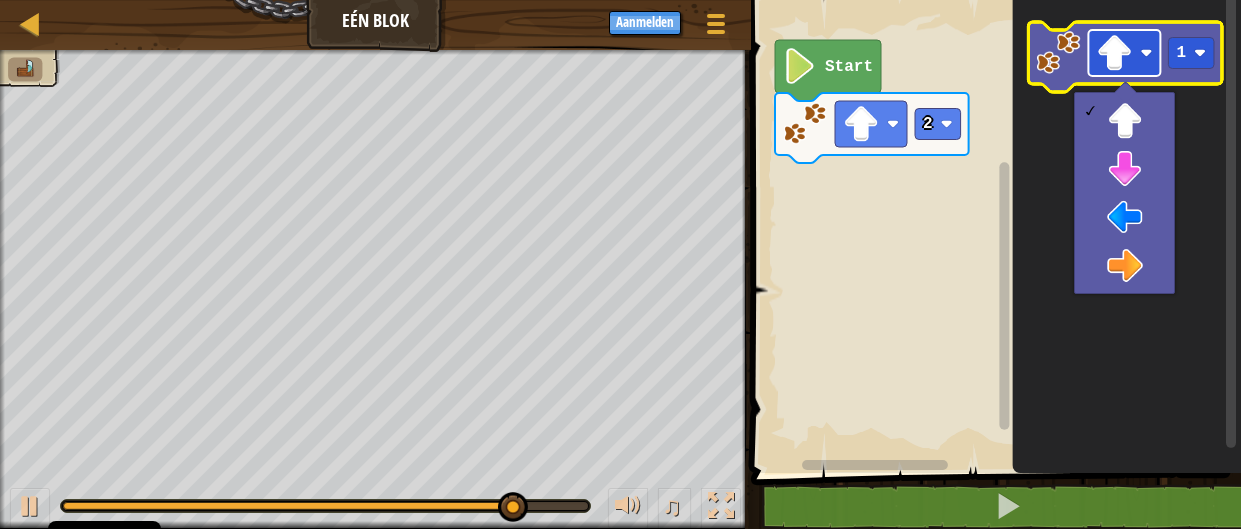 click on "Cookie Policy CodeCombat gebruikt een aantal essentiële en niet-essentiële cookies  Privacy Wijs niet-essentiële cookies af Laat cookies toe Kaart Eén Blok Spelmenu Aanmelden 1     הההההההההההההההההההההההההההההההההההההההההההההההההההההההההההההההההההההההההההההההההההההההההההההההההההההההההההההההההההההההההההההההההההההההההההההההההההההההההההההההההההההההההההההההההההההההההההההההההההההההההההההההההההההההההההההההההההההההההההההההההההההההההההההההה XXXXXXXXXXXXXXXXXXXXXXXXXXXXXXXXXXXXXXXXXXXXXXXXXXXXXXXXXXXXXXXXXXXXXXXXXXXXXXXXXXXXXXXXXXXXXXXXXXXXXXXXXXXXXXXXXXXXXXXXXXXXXXXXXXXXXXXXXXXXXXXXXXXXXXXXXXXXXXXXXXXXXXXXXXXXXXXXXXXXXXXXXXXXXXXXXXXXXXXXXXXXXXXXXXXXXXXXXXXXXXXXXXXXXXXXXXXXXXXXXXXXXXXXXXXXXXXX Oplossing × Blokken   1 2 go ( 'up' ,   1 )     Start 2 1 :  /" at bounding box center (620, 0) 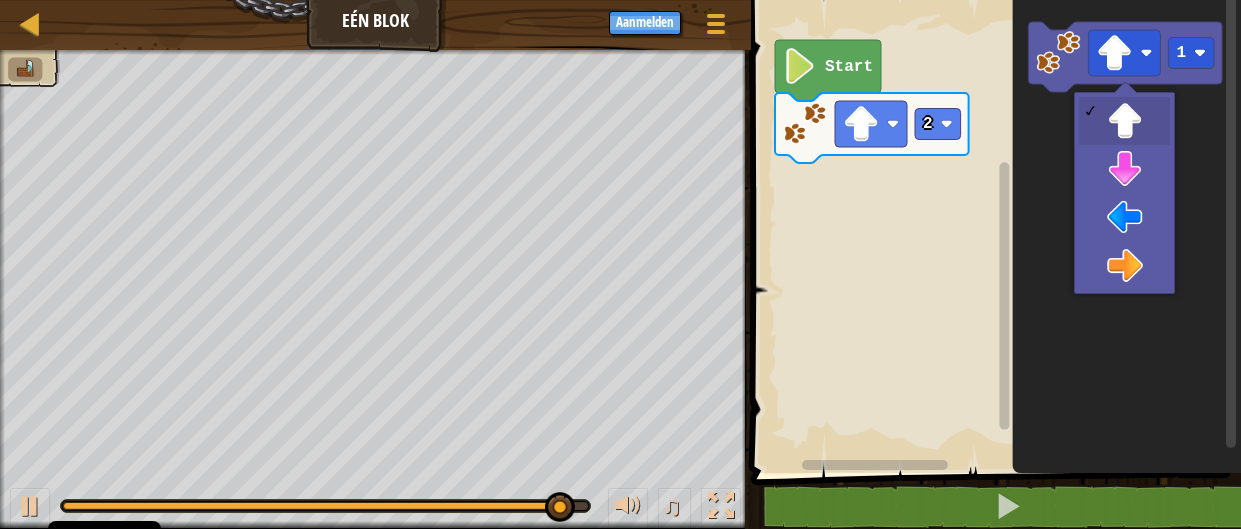 drag, startPoint x: 1122, startPoint y: 205, endPoint x: 1127, endPoint y: 119, distance: 86.145226 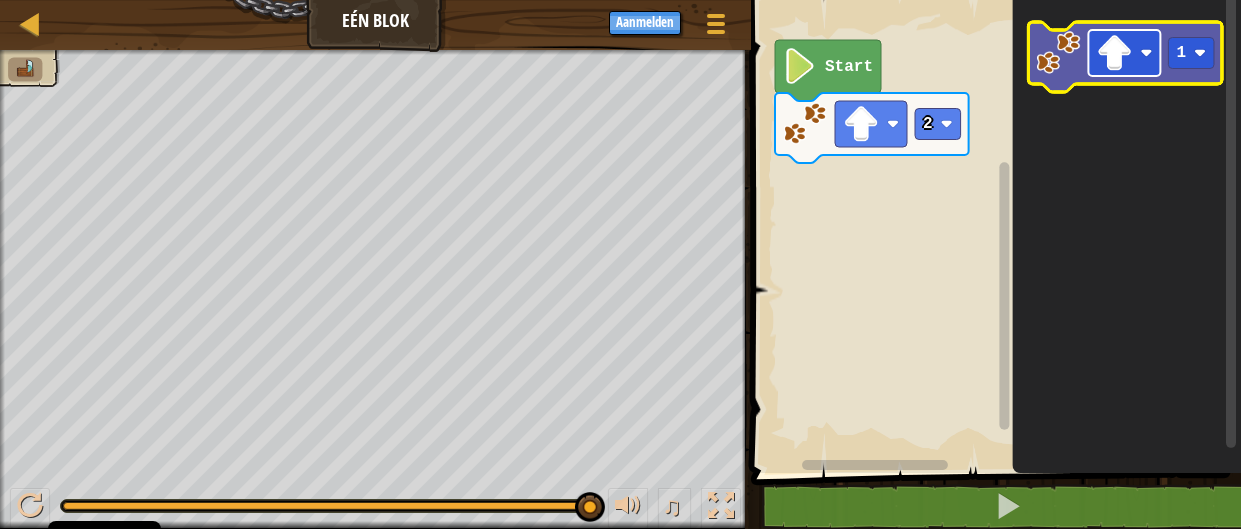 click 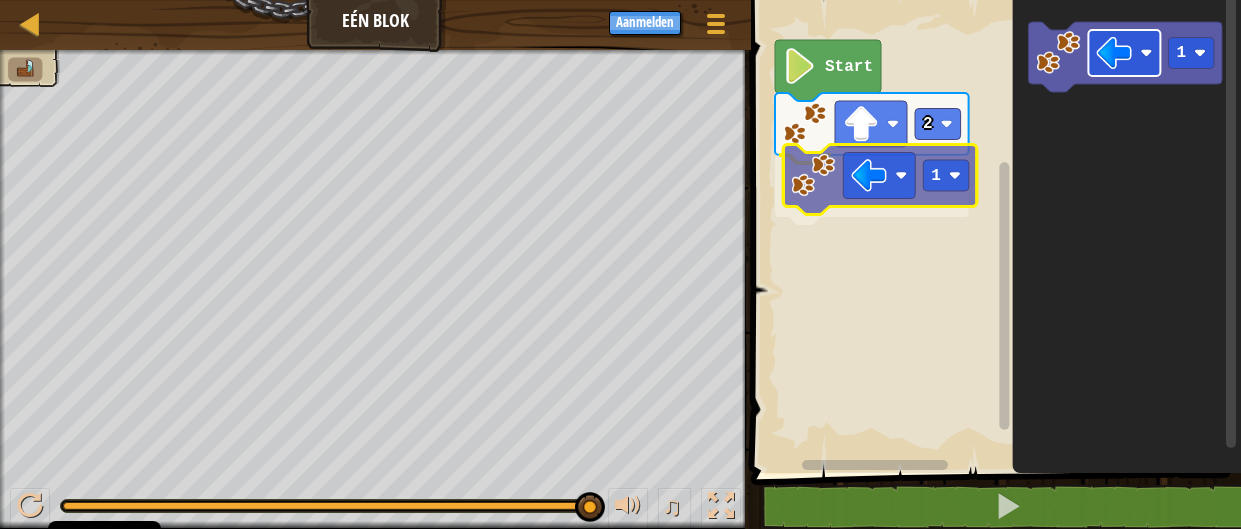 click on "Start 2 1 1 1" at bounding box center (993, 231) 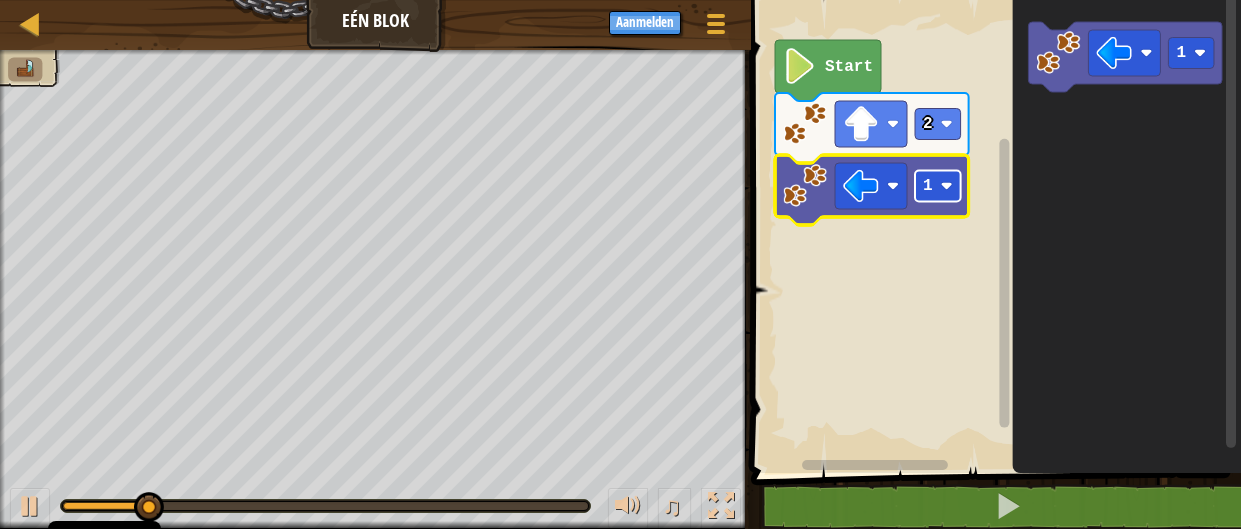 click 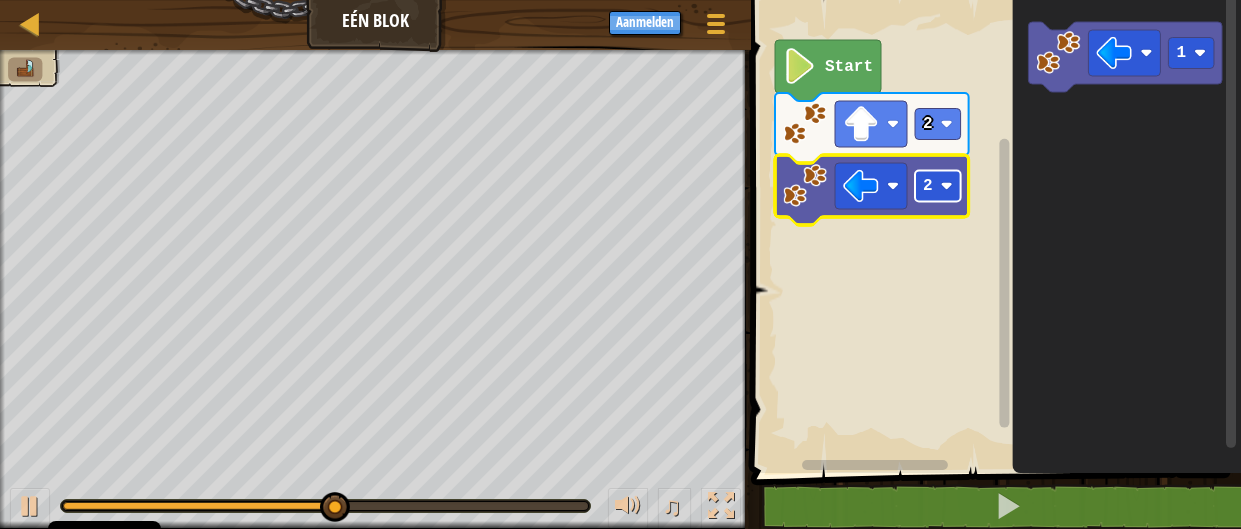 click 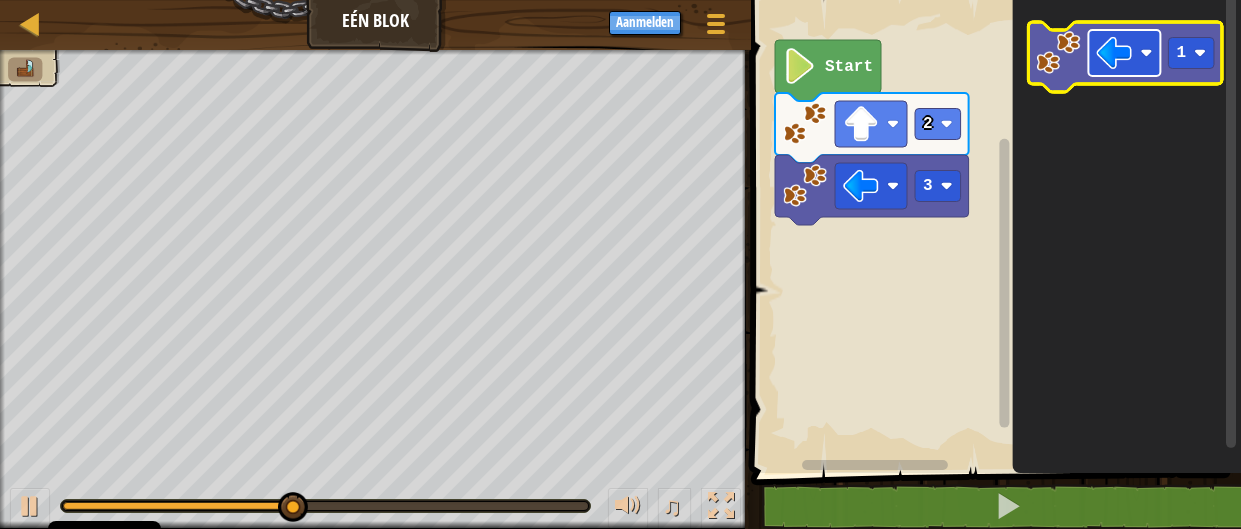 click 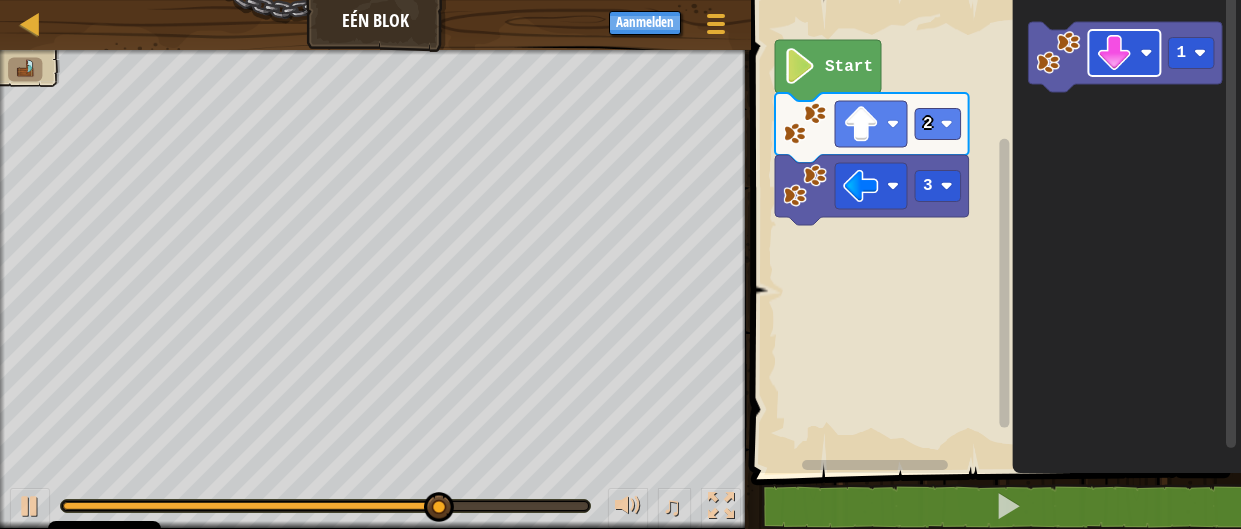 click on "1" 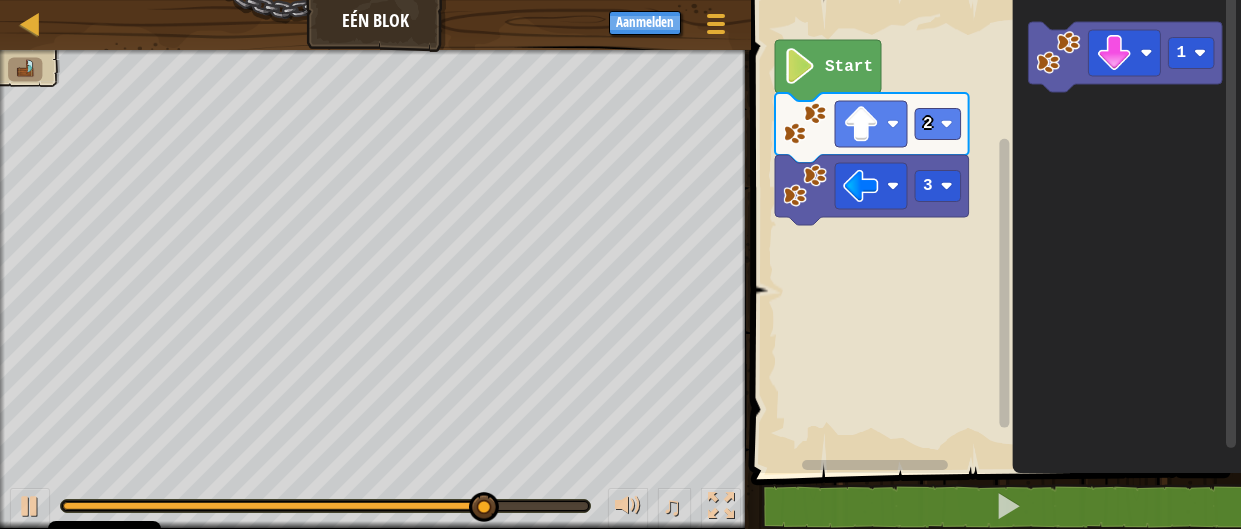 click on "1" 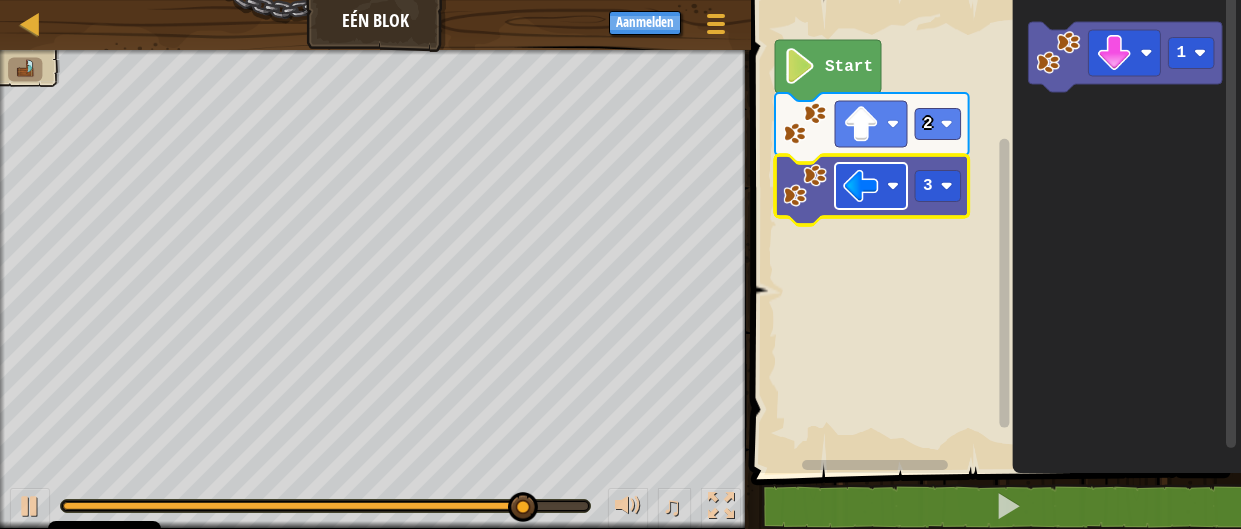 click 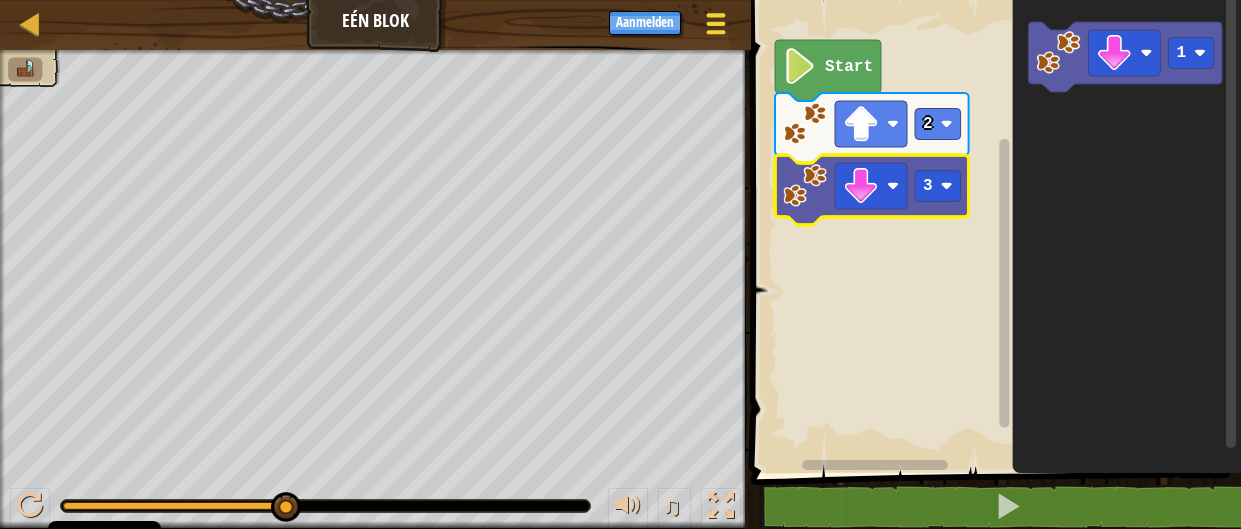 click at bounding box center (716, 23) 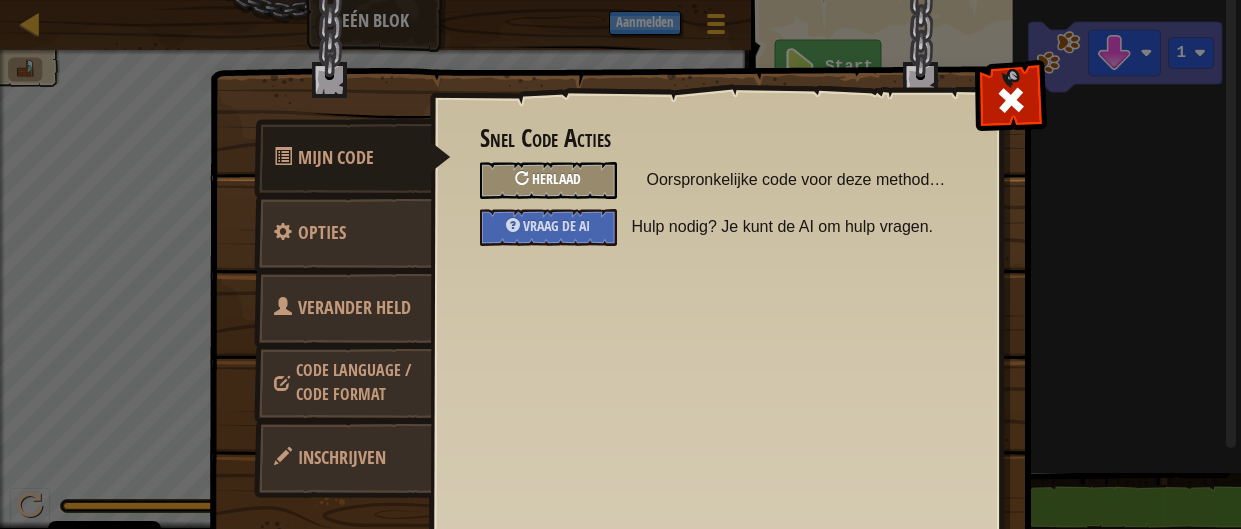 click on "Herlaad" at bounding box center [548, 180] 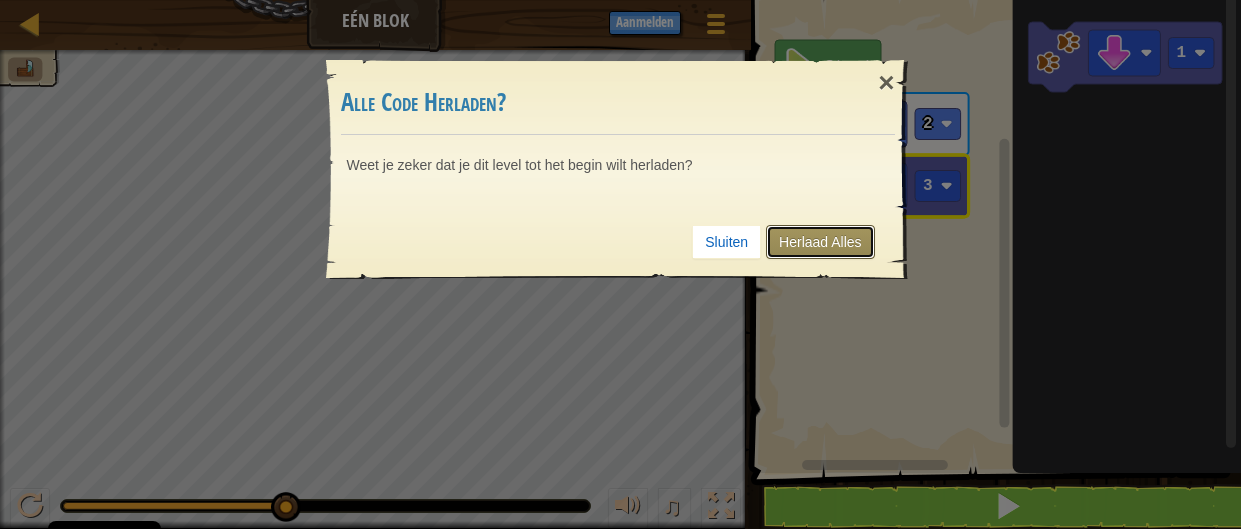 click on "Herlaad Alles" at bounding box center [820, 242] 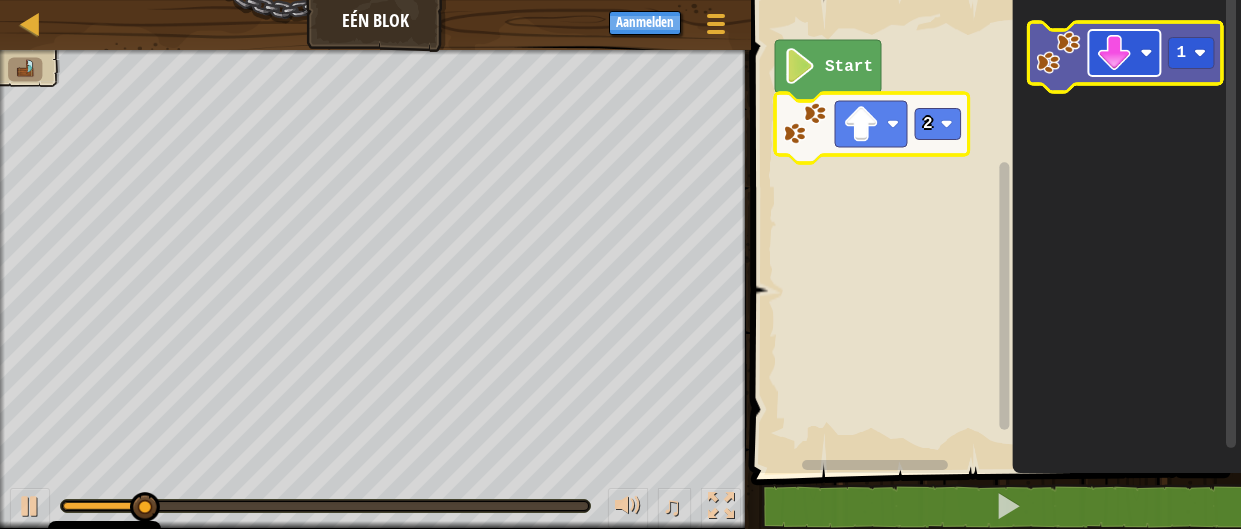 click 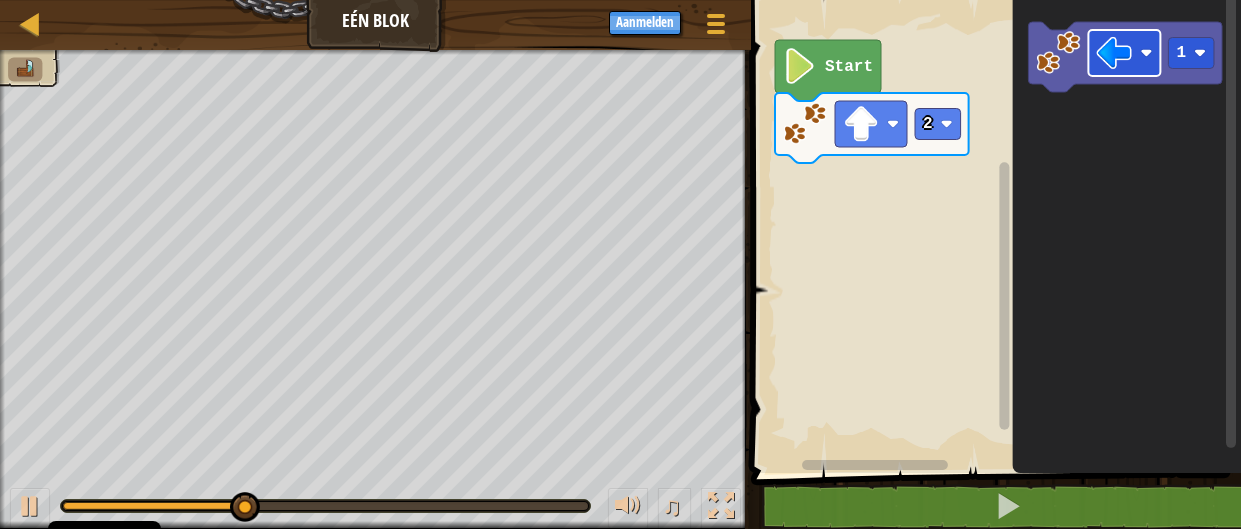 click on "Start 2 1" at bounding box center (993, 231) 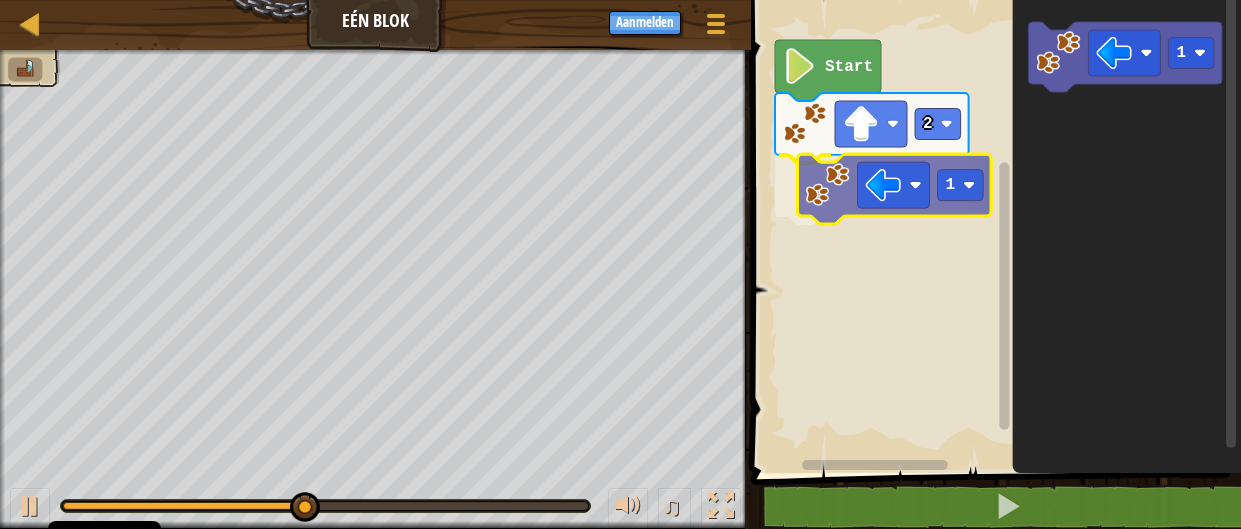 click on "Start 2 1 1 1" at bounding box center (993, 231) 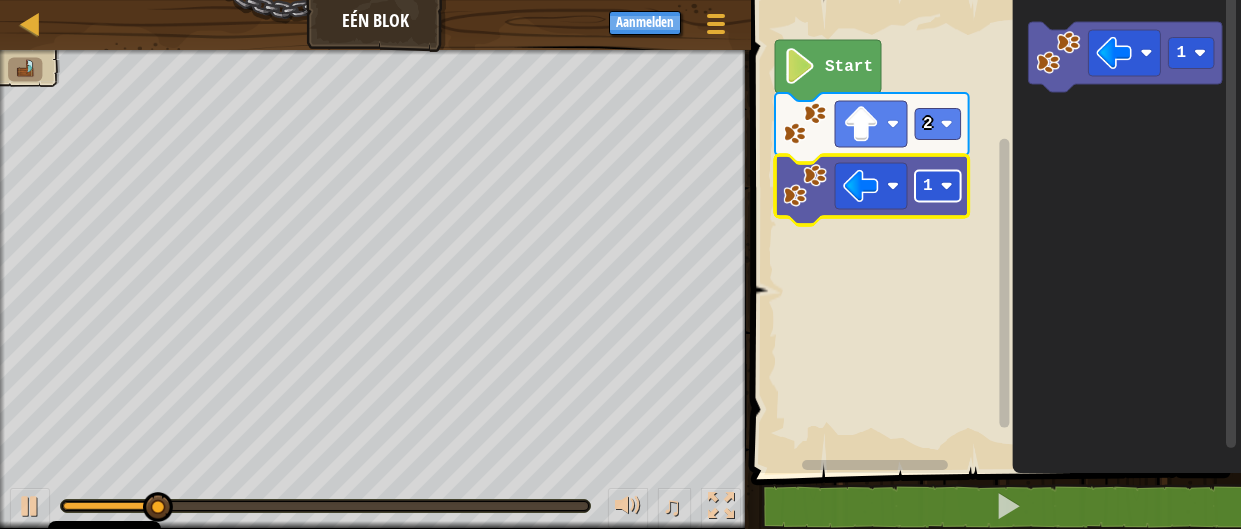 click 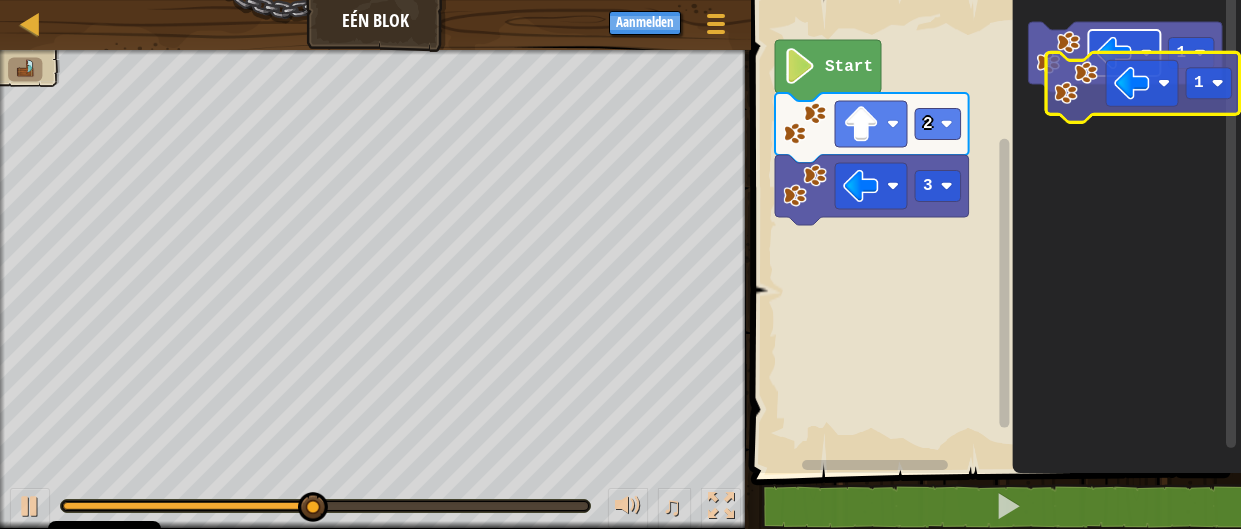 click on "1" 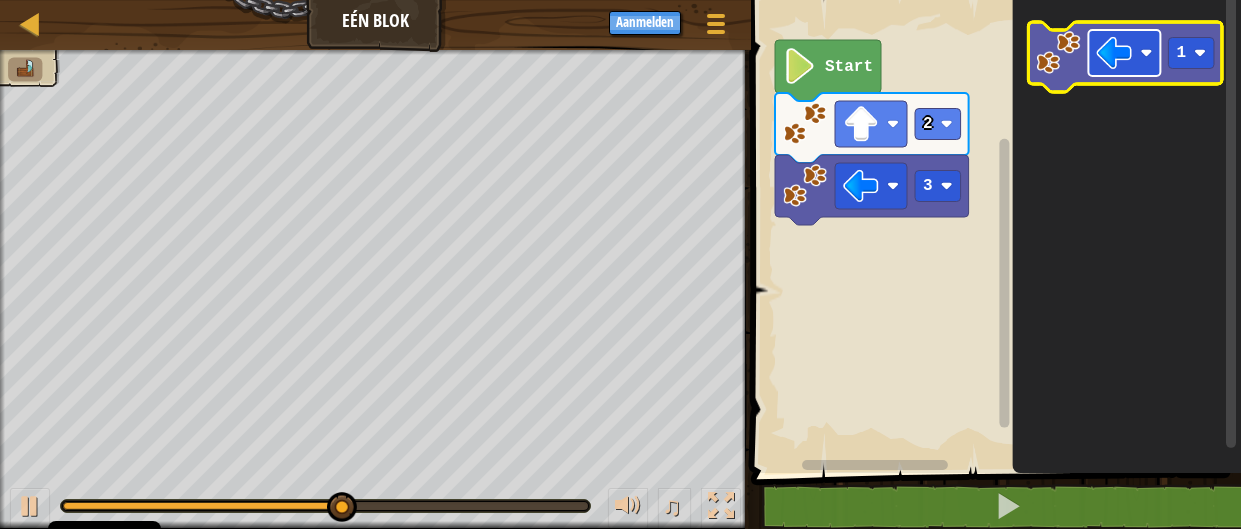 click 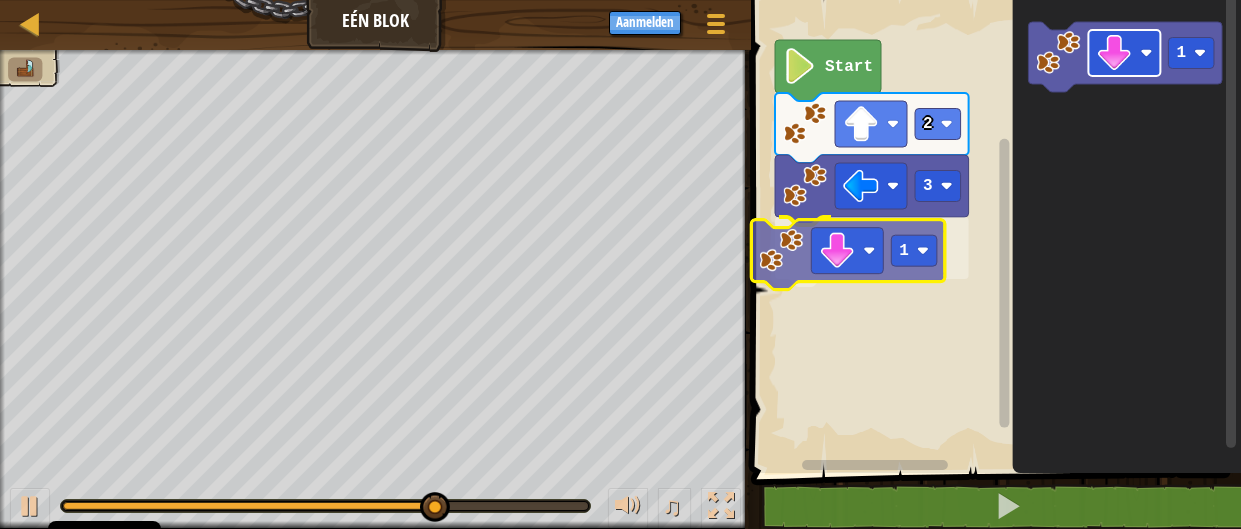 click on "Start 2 3 1 1 1" at bounding box center [993, 231] 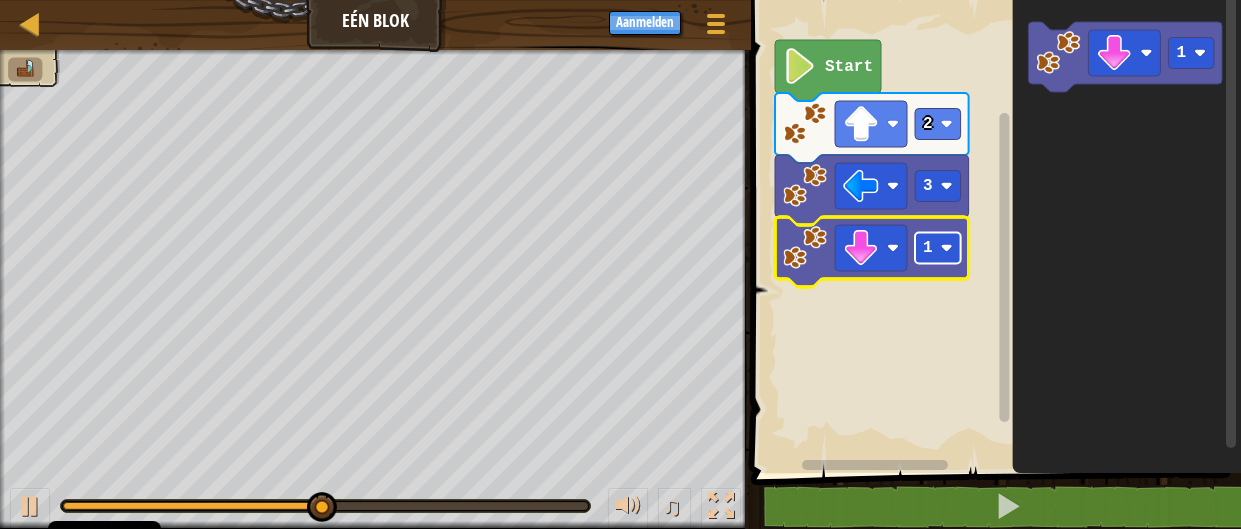 click 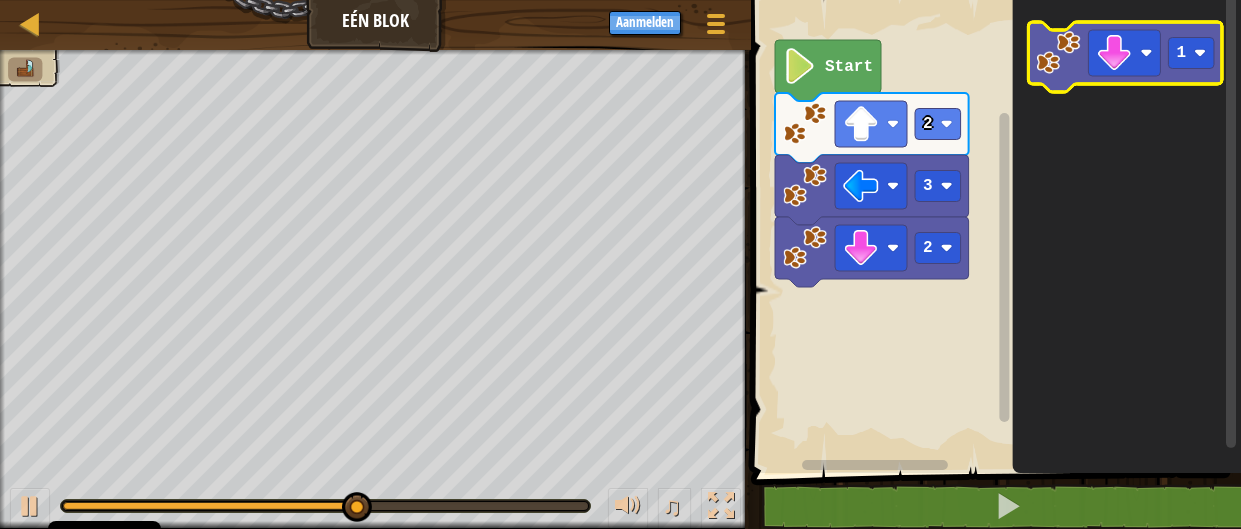 click 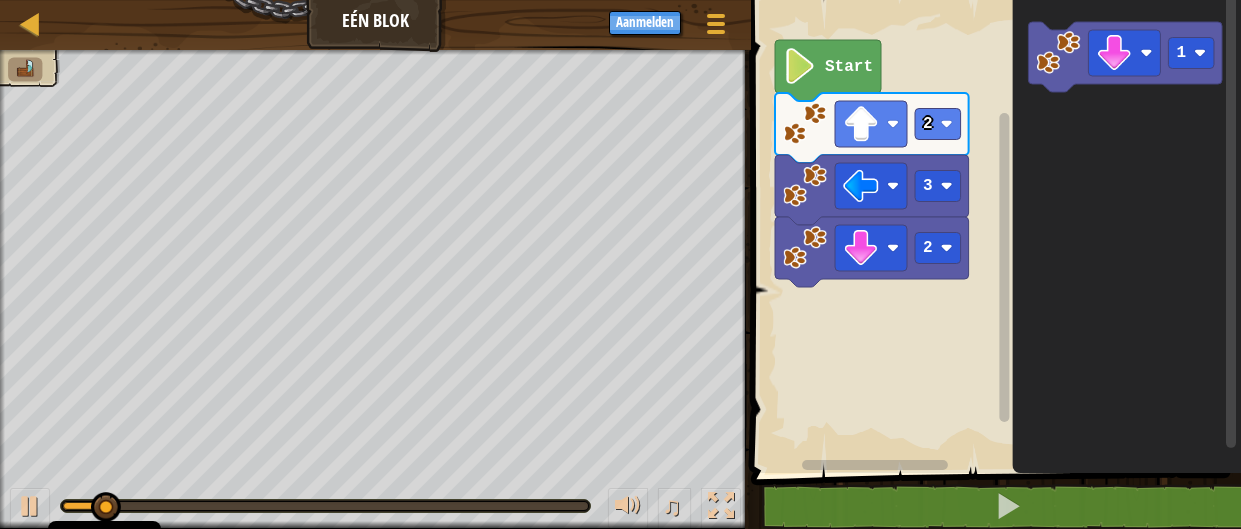 click at bounding box center [25, 70] 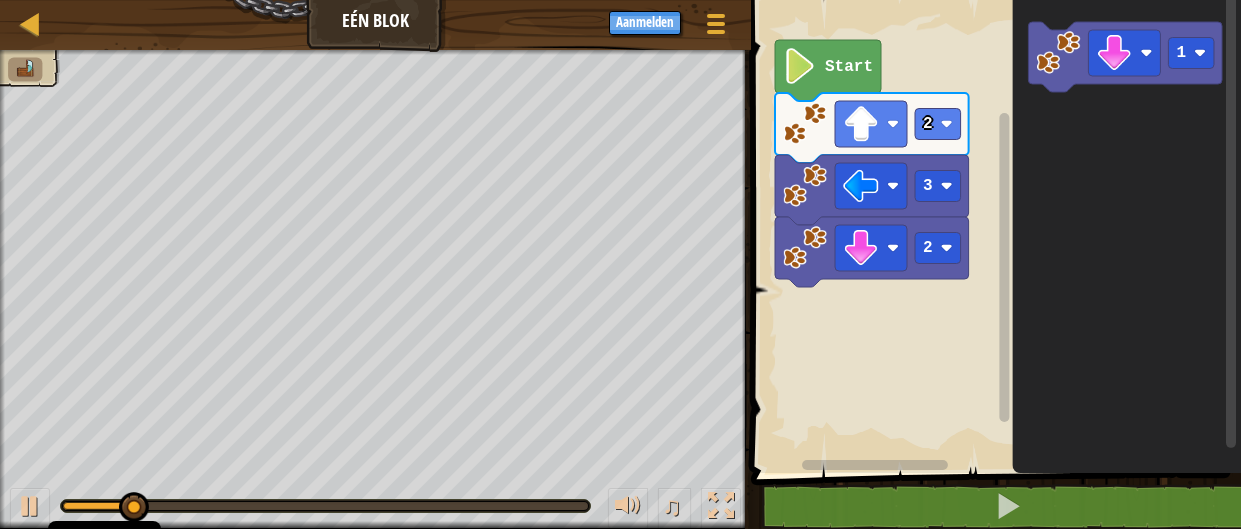 click at bounding box center [25, 69] 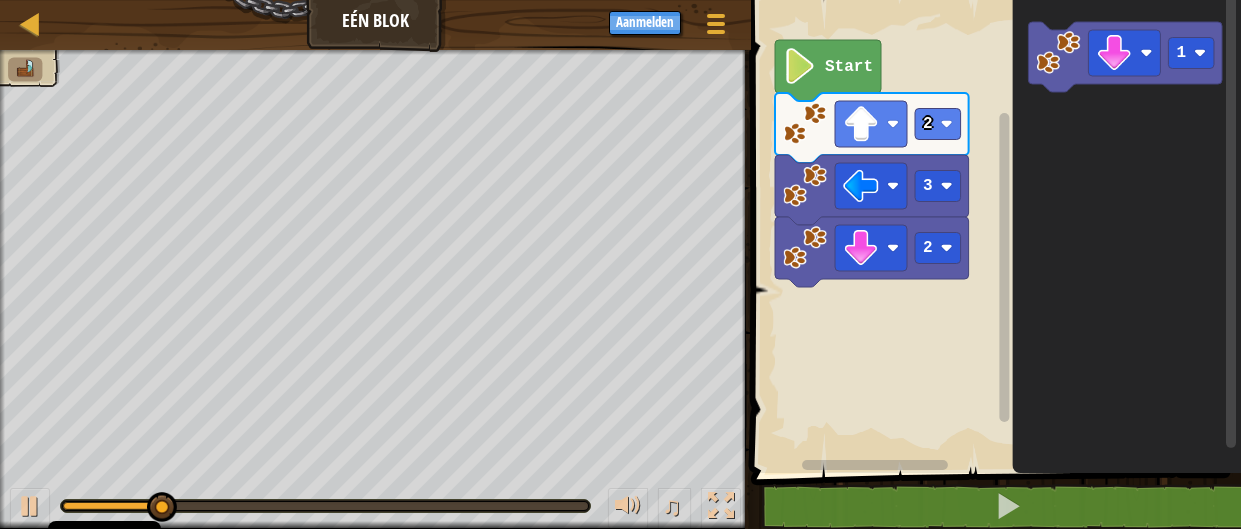 click at bounding box center [25, 69] 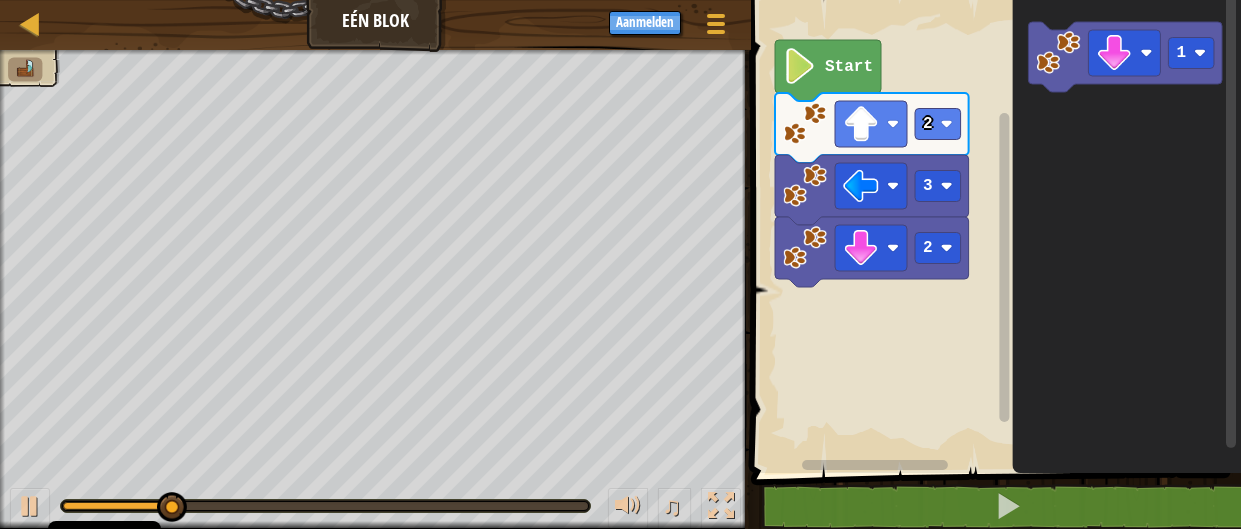 click at bounding box center (25, 69) 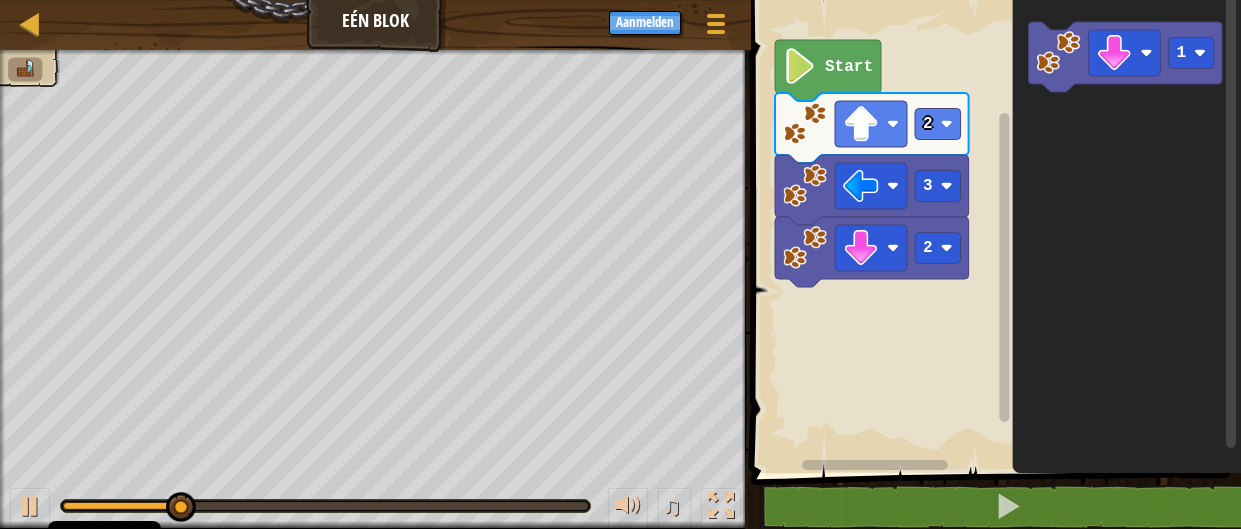 click at bounding box center [25, 69] 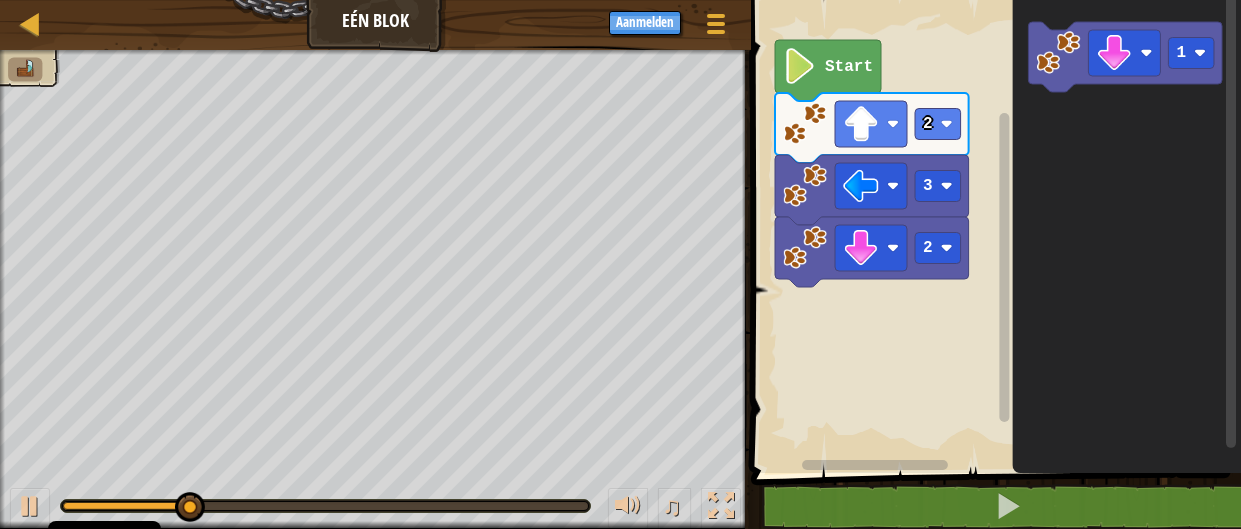 click at bounding box center (25, 69) 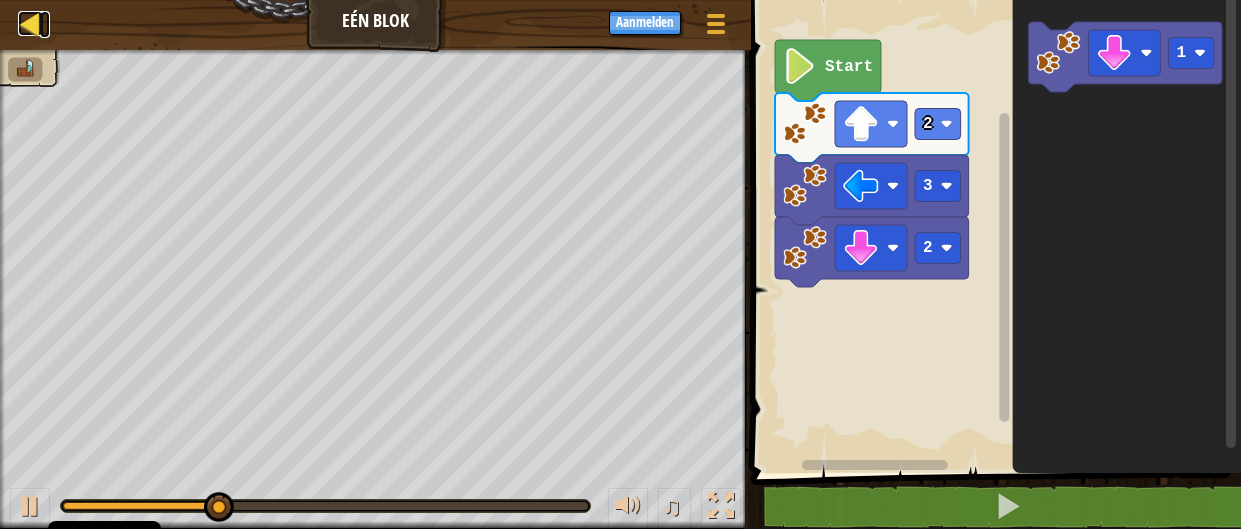 click at bounding box center (30, 23) 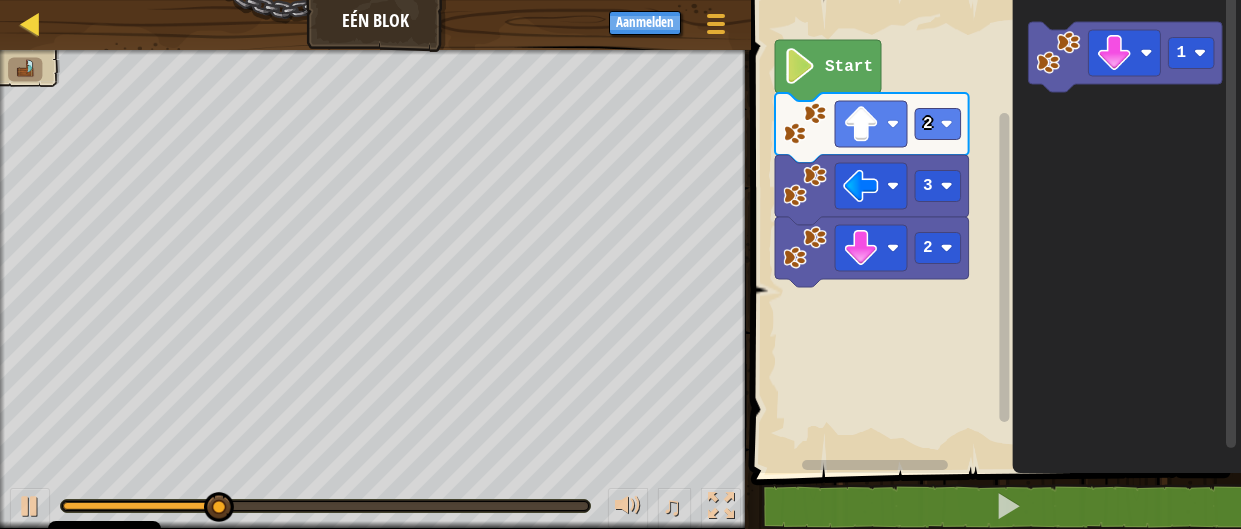 select on "nl-NL" 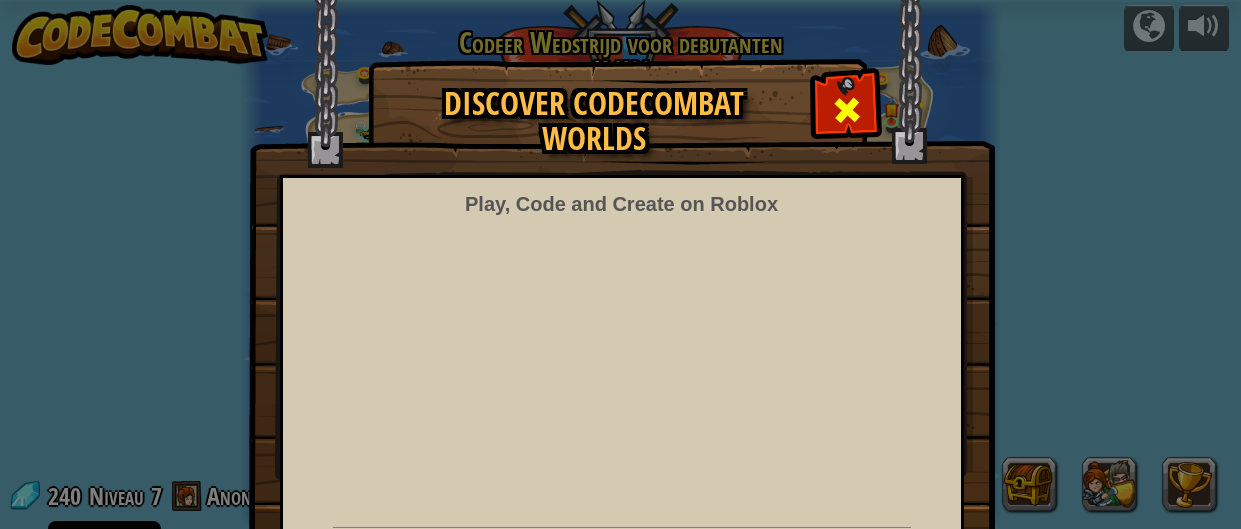 click at bounding box center [846, 107] 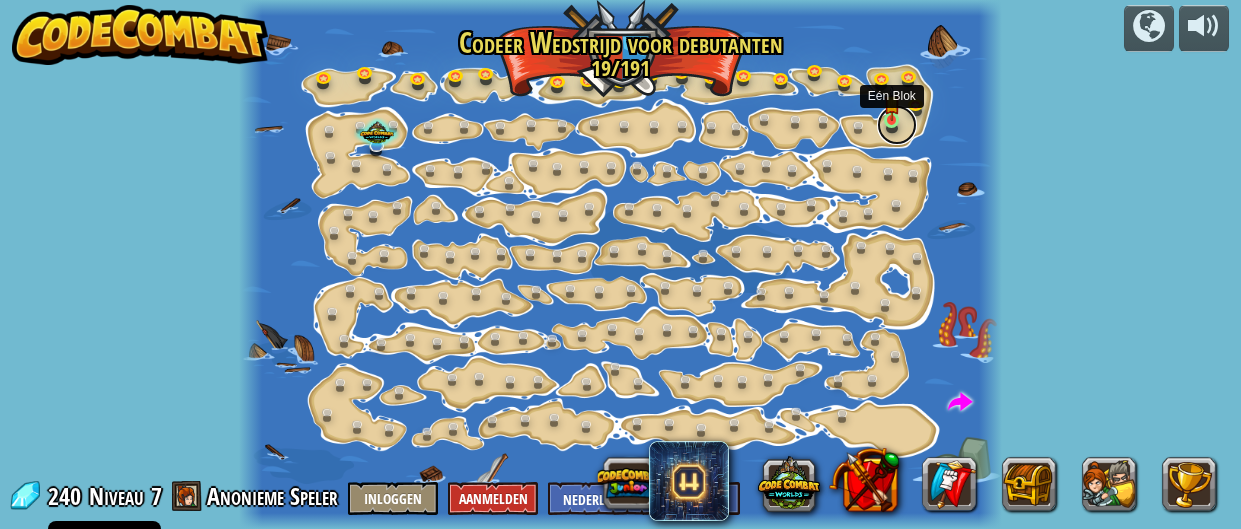click at bounding box center [897, 125] 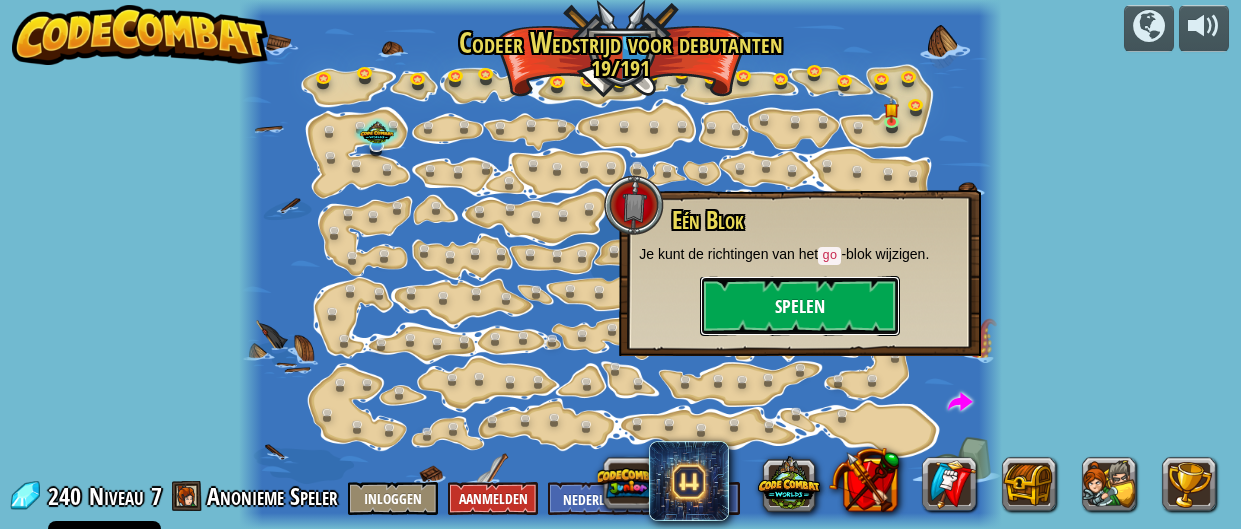 click on "Spelen" at bounding box center (800, 306) 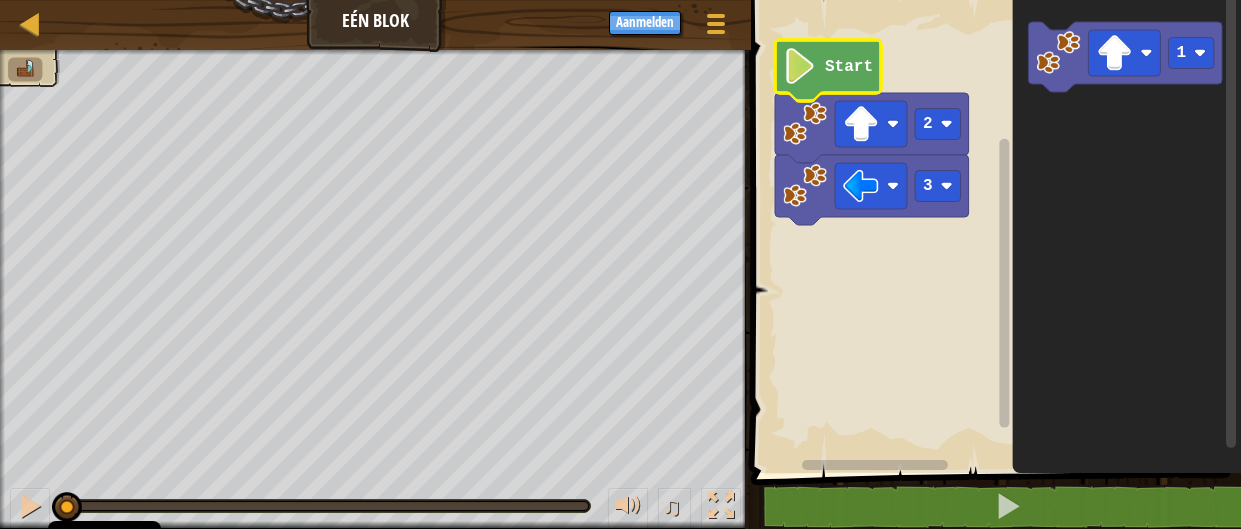 click on "Start" 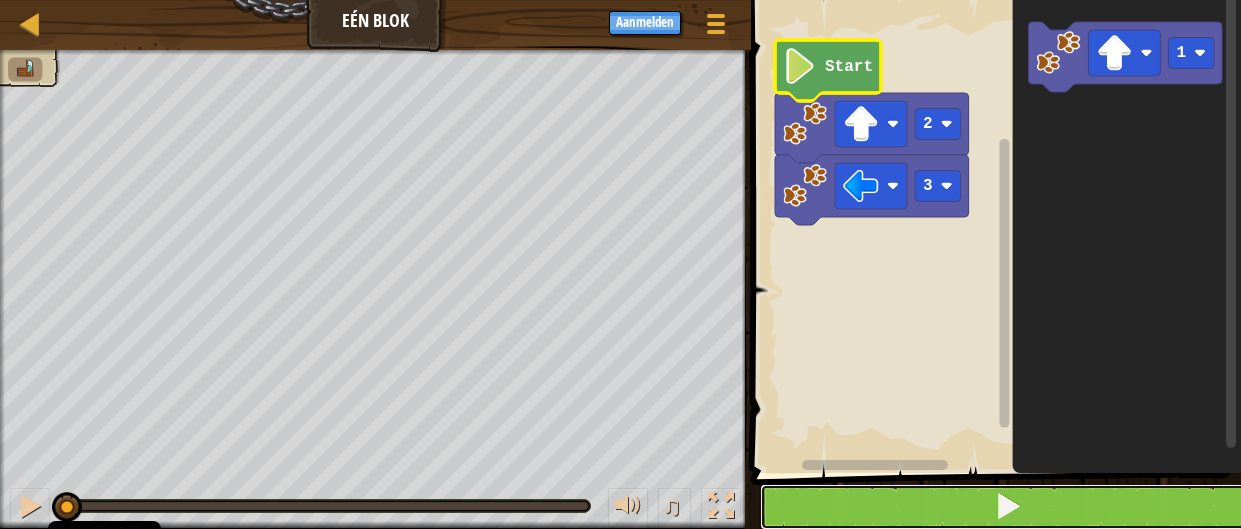 click at bounding box center [1008, 507] 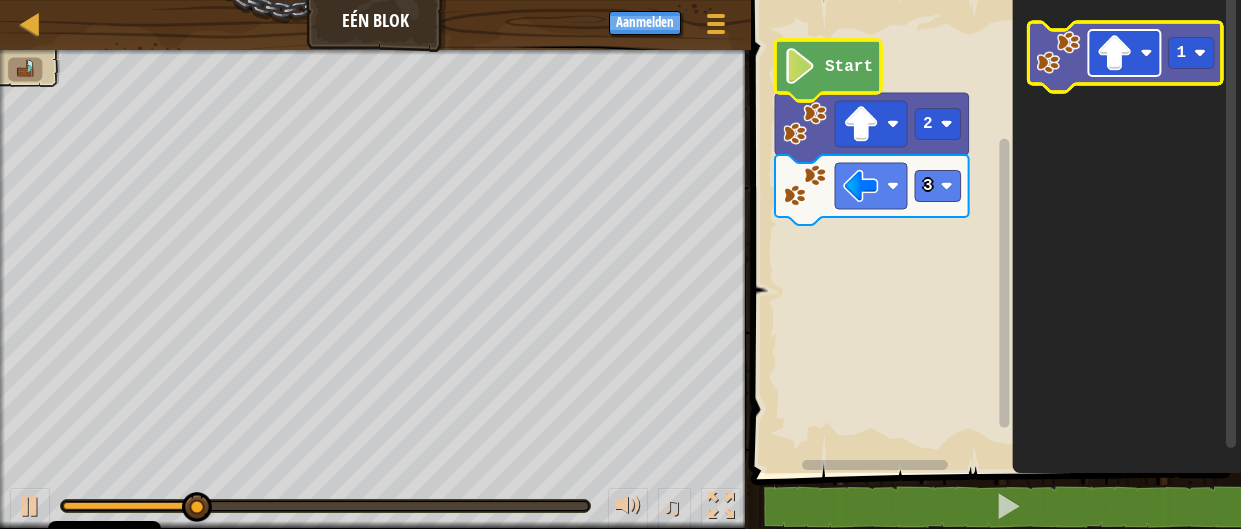 click 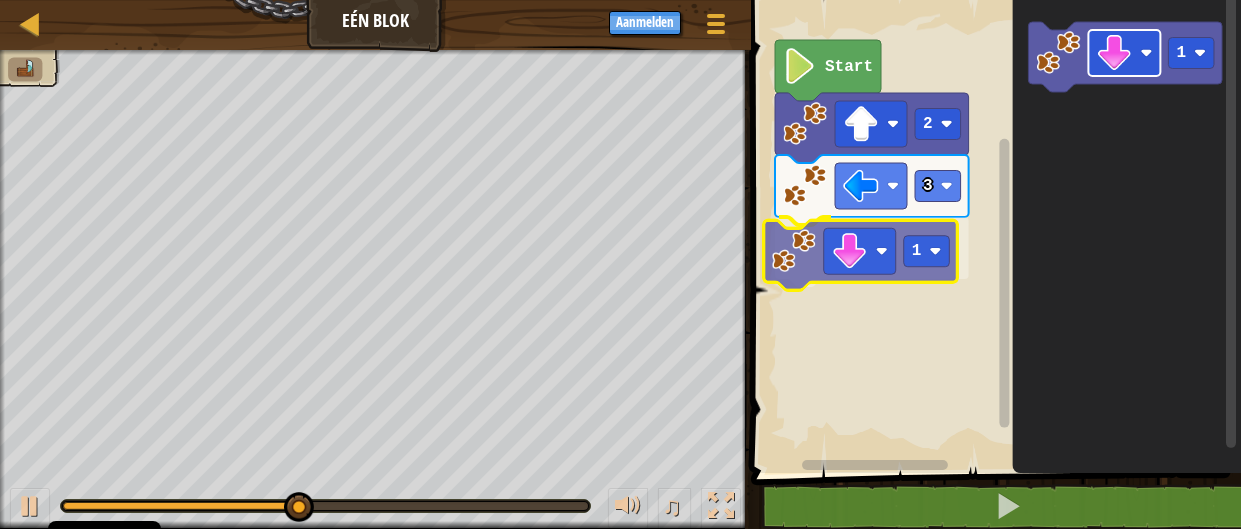 click on "3 1 2 Start 1 1" at bounding box center (993, 231) 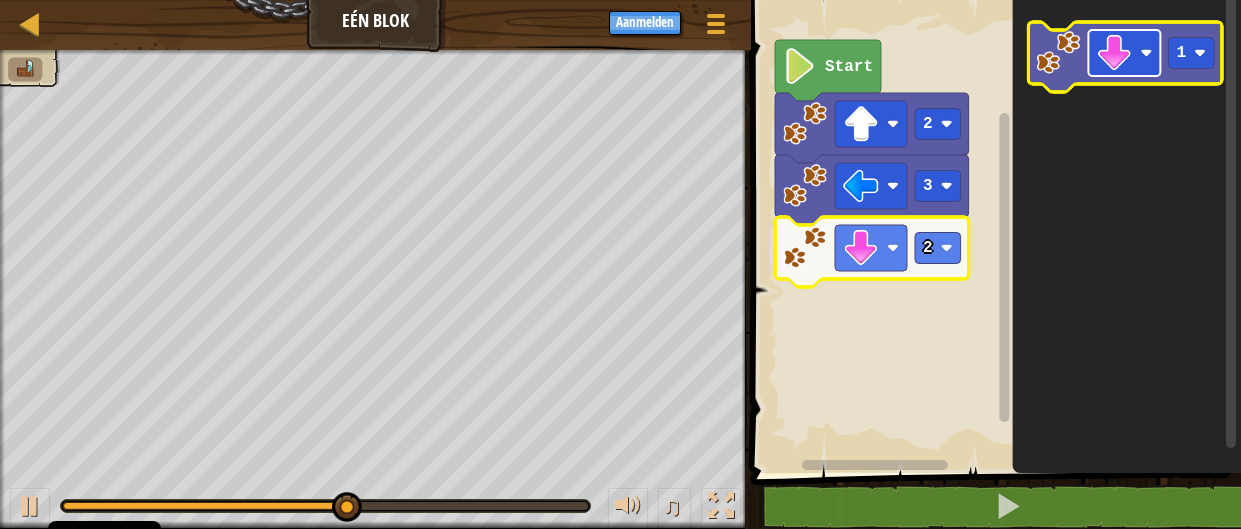 click 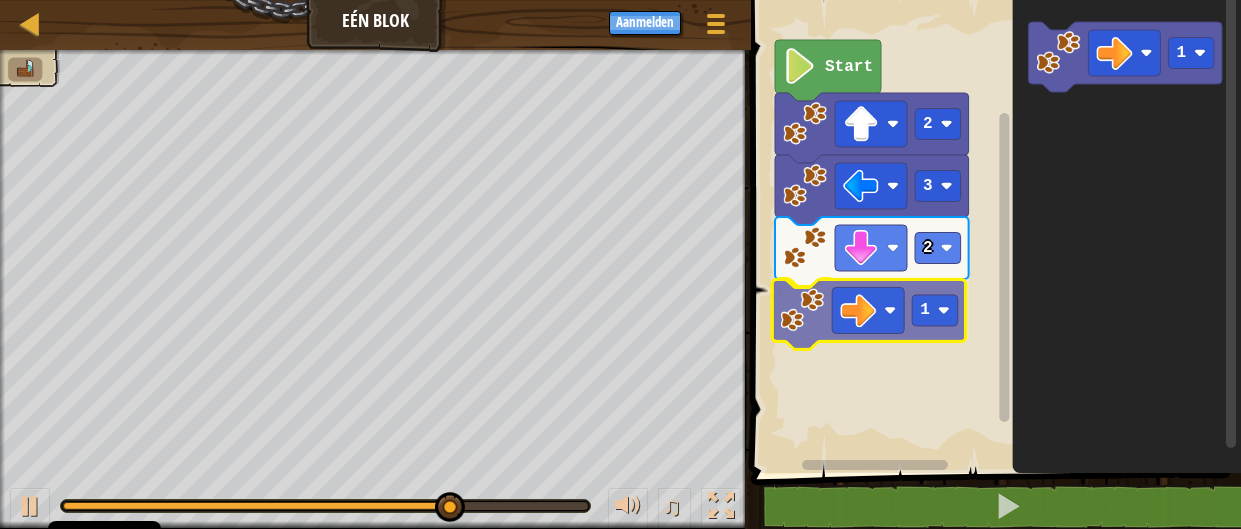 click on "Start 2 3 2 1 1 1" at bounding box center (993, 231) 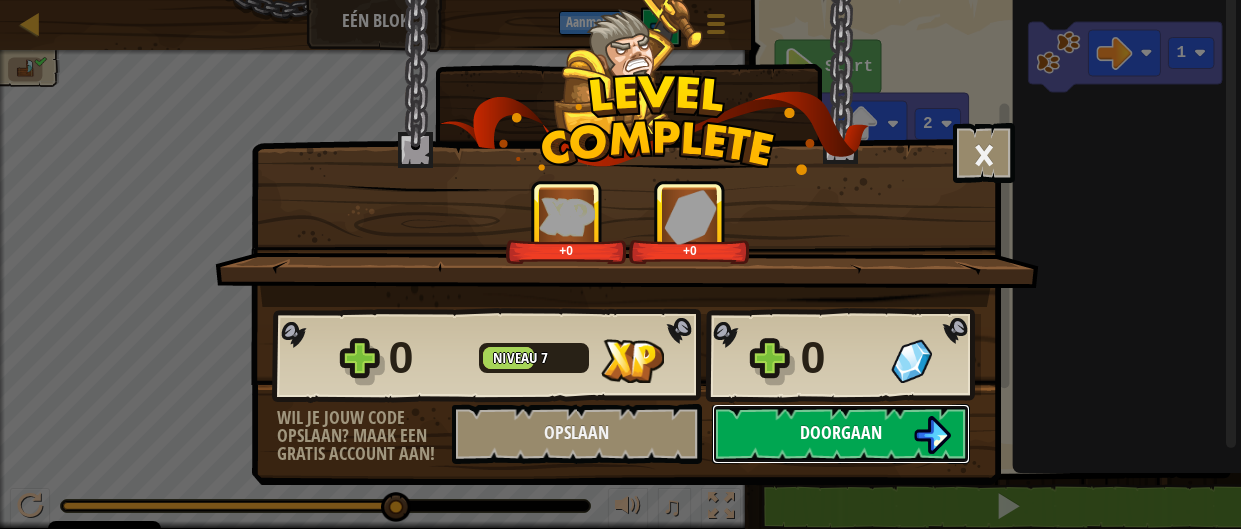 click on "Doorgaan" at bounding box center (841, 432) 